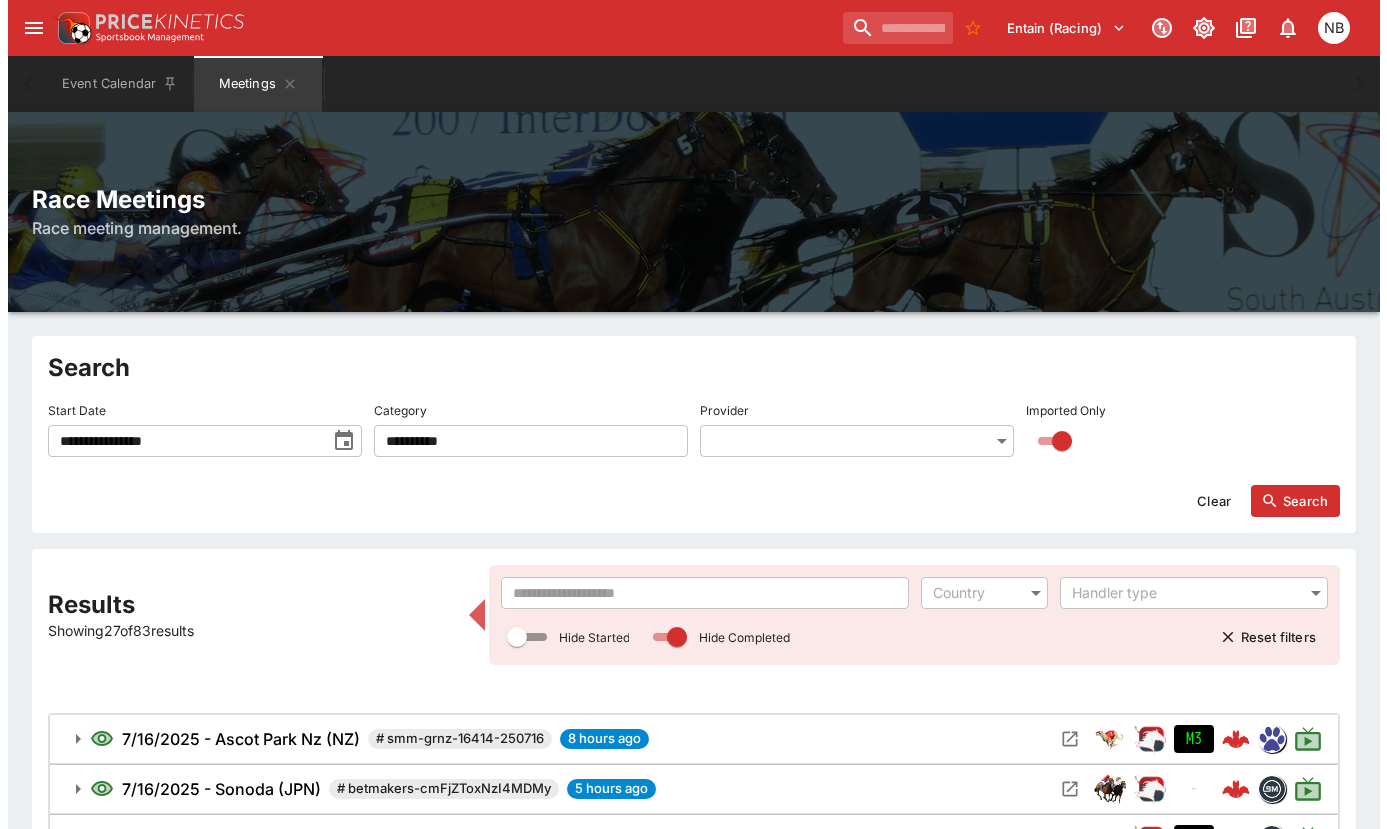 scroll, scrollTop: 0, scrollLeft: 0, axis: both 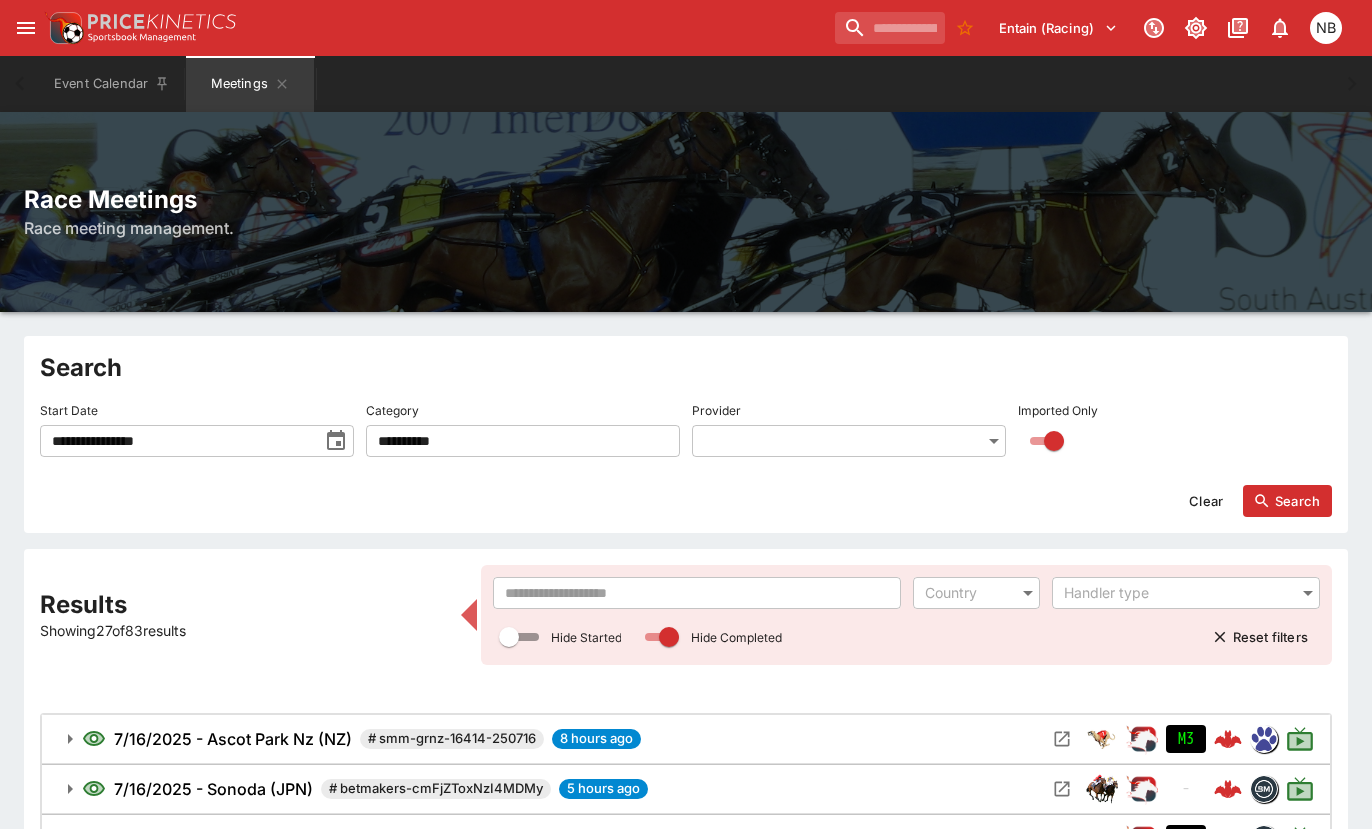click 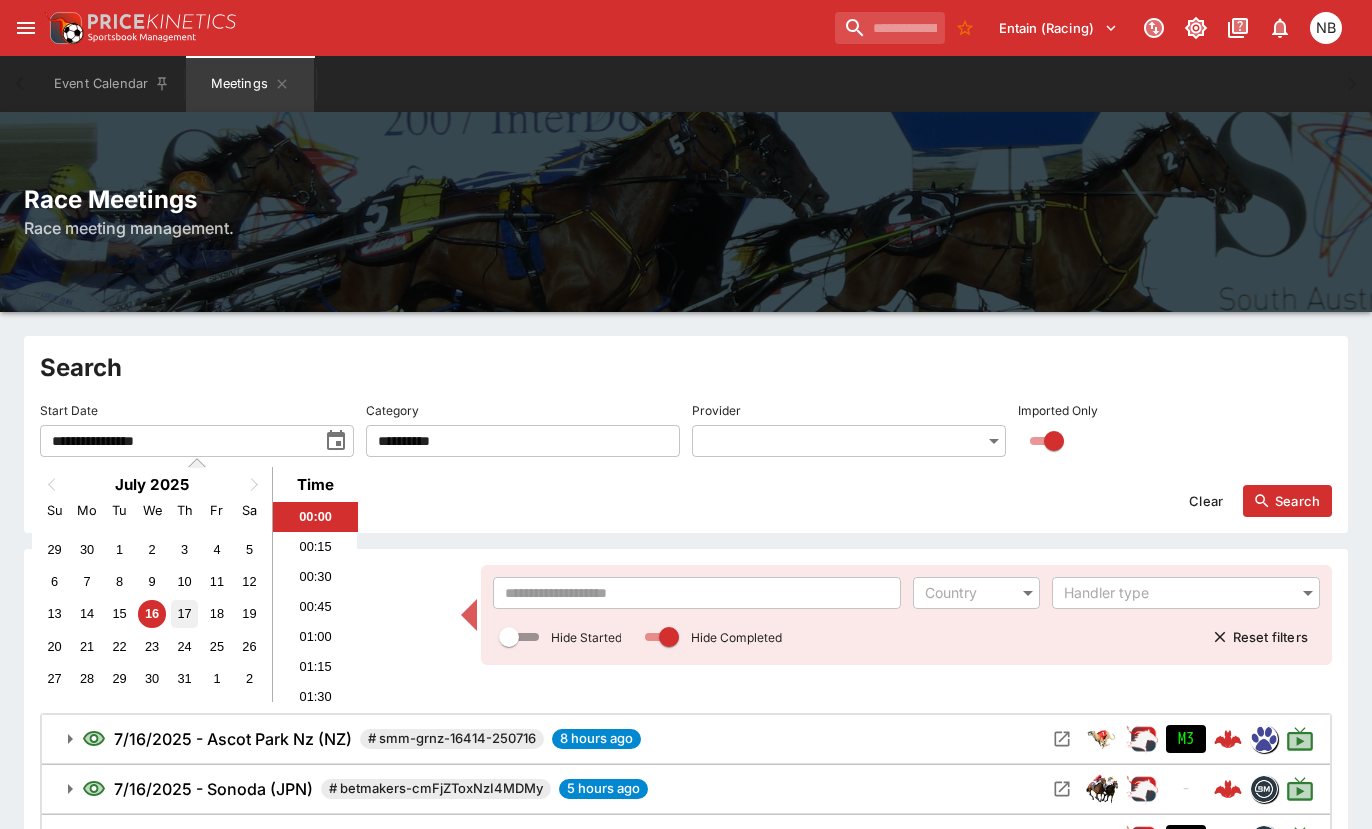 click on "17" at bounding box center [184, 613] 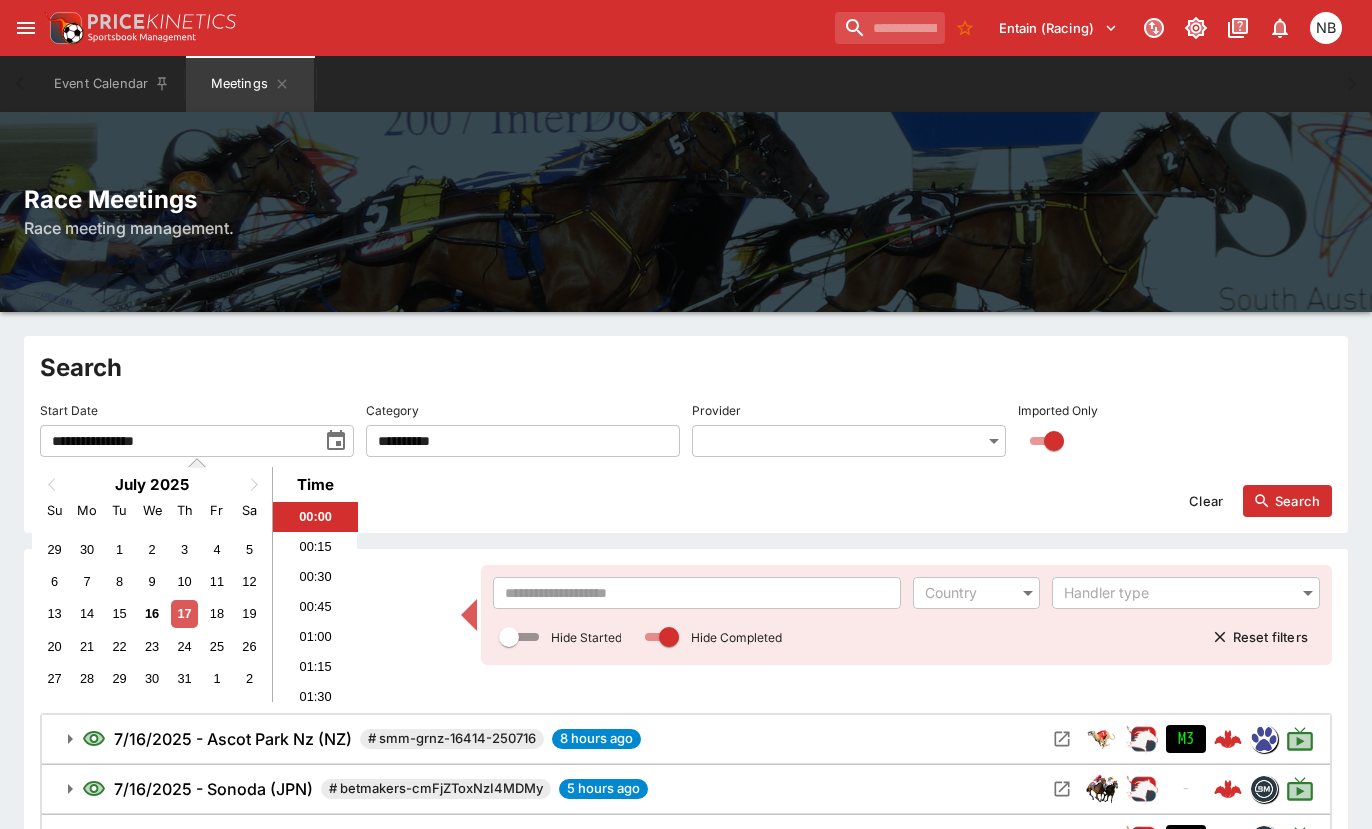 type on "**********" 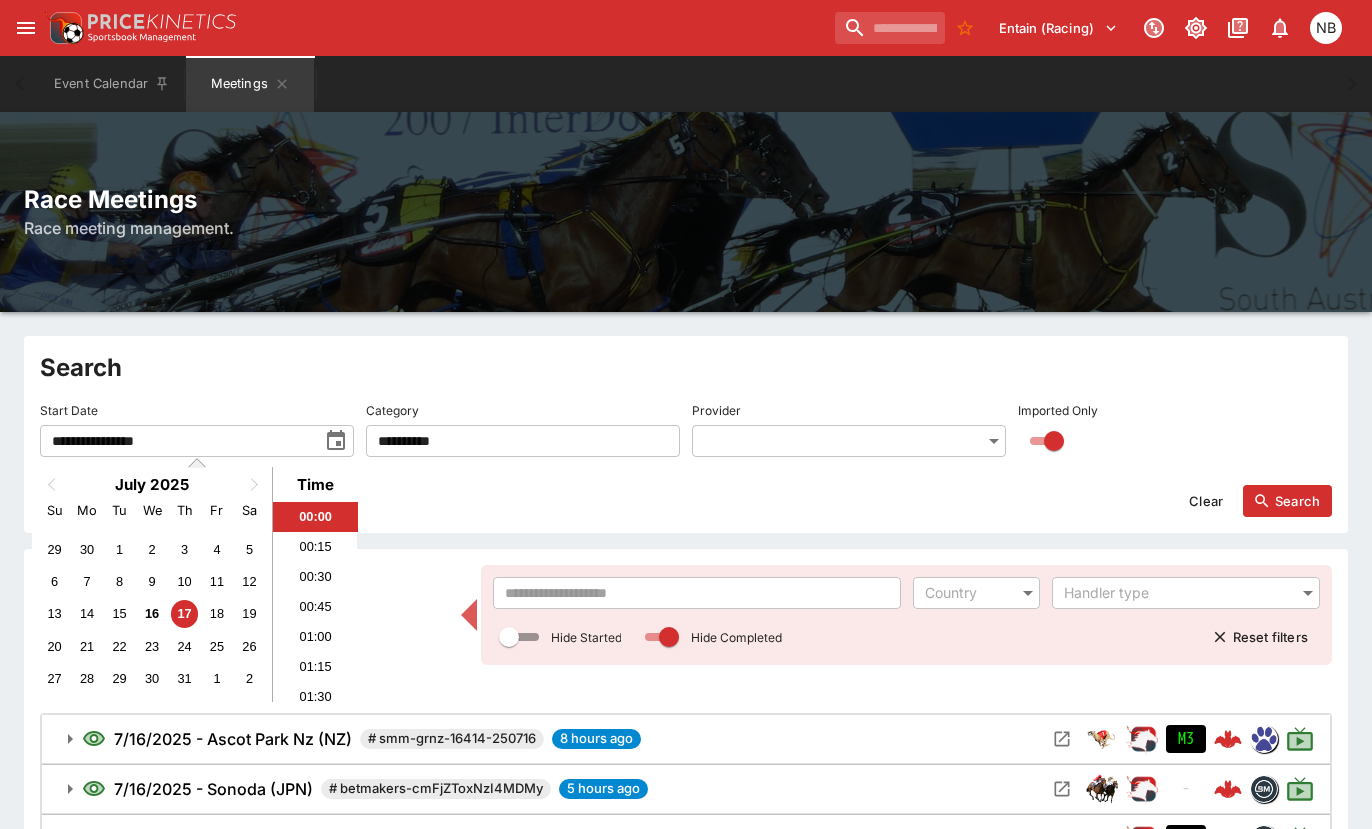click at bounding box center (696, 593) 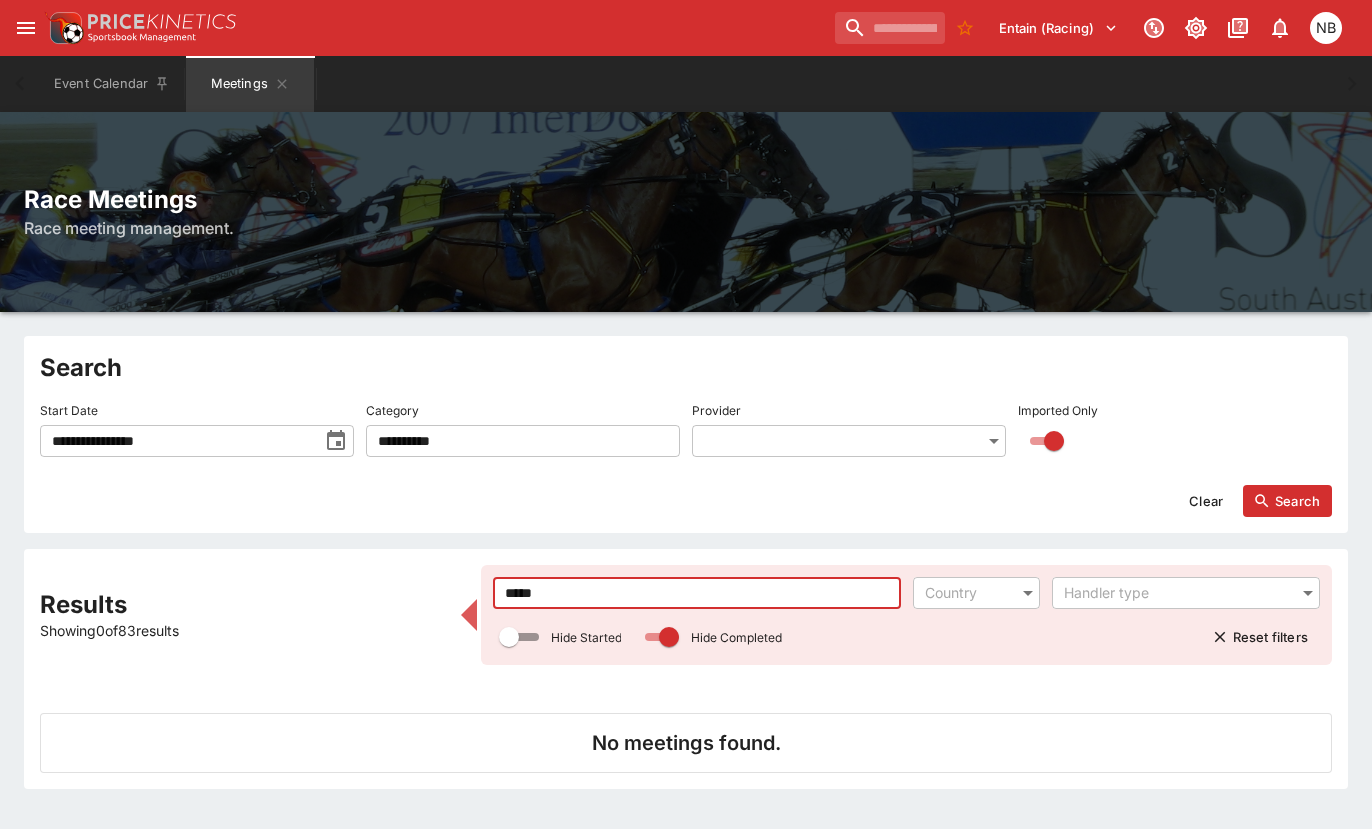 type on "*****" 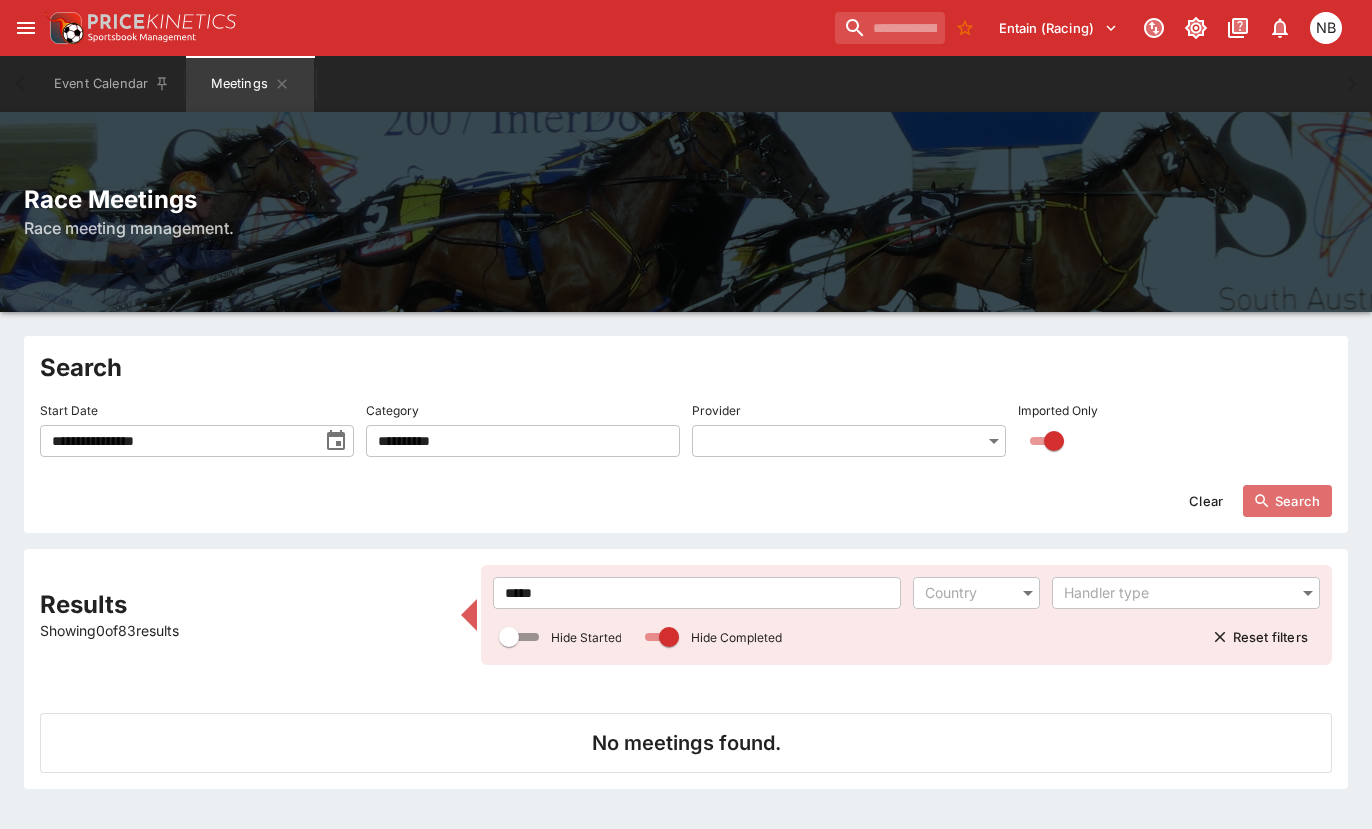 click on "Search" at bounding box center (1287, 501) 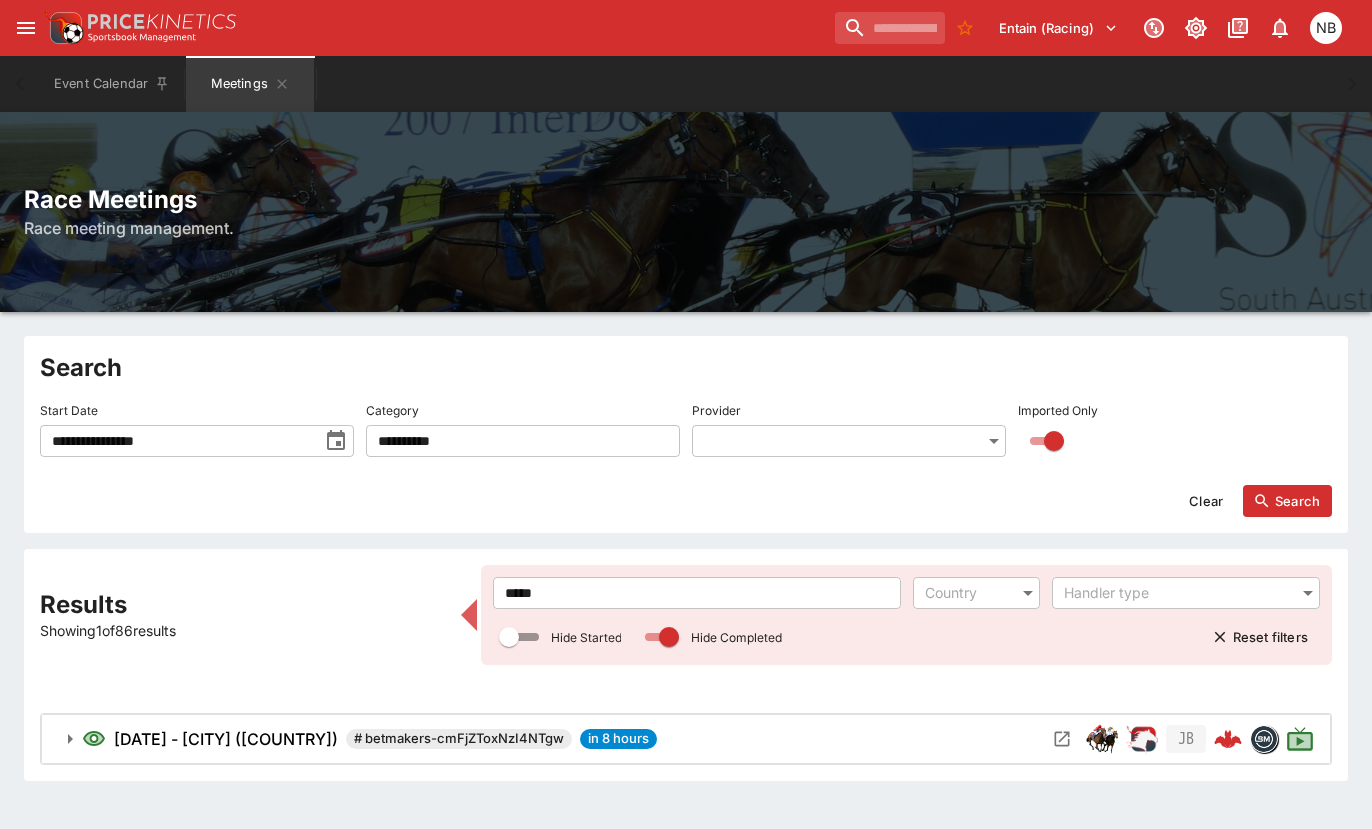 click 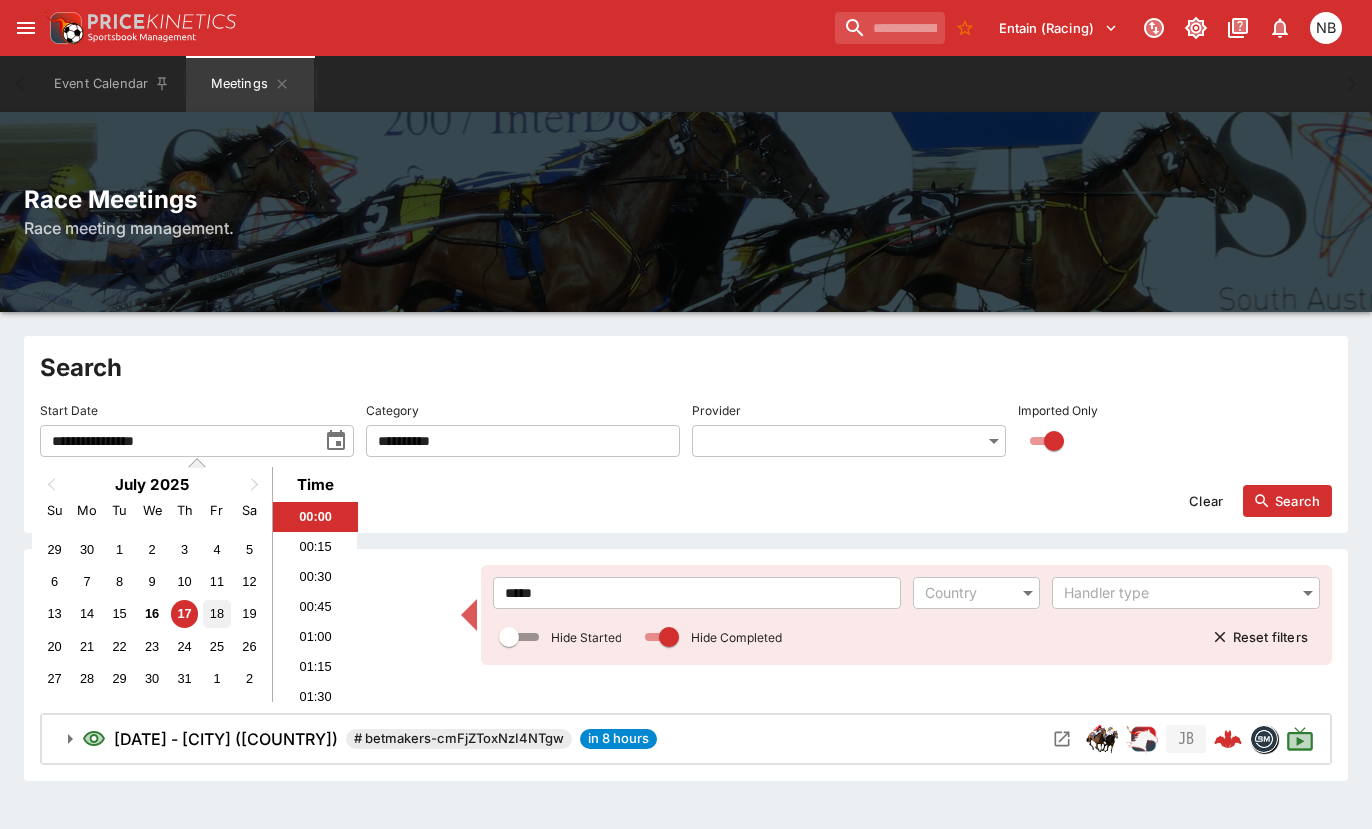 click on "18" at bounding box center (216, 613) 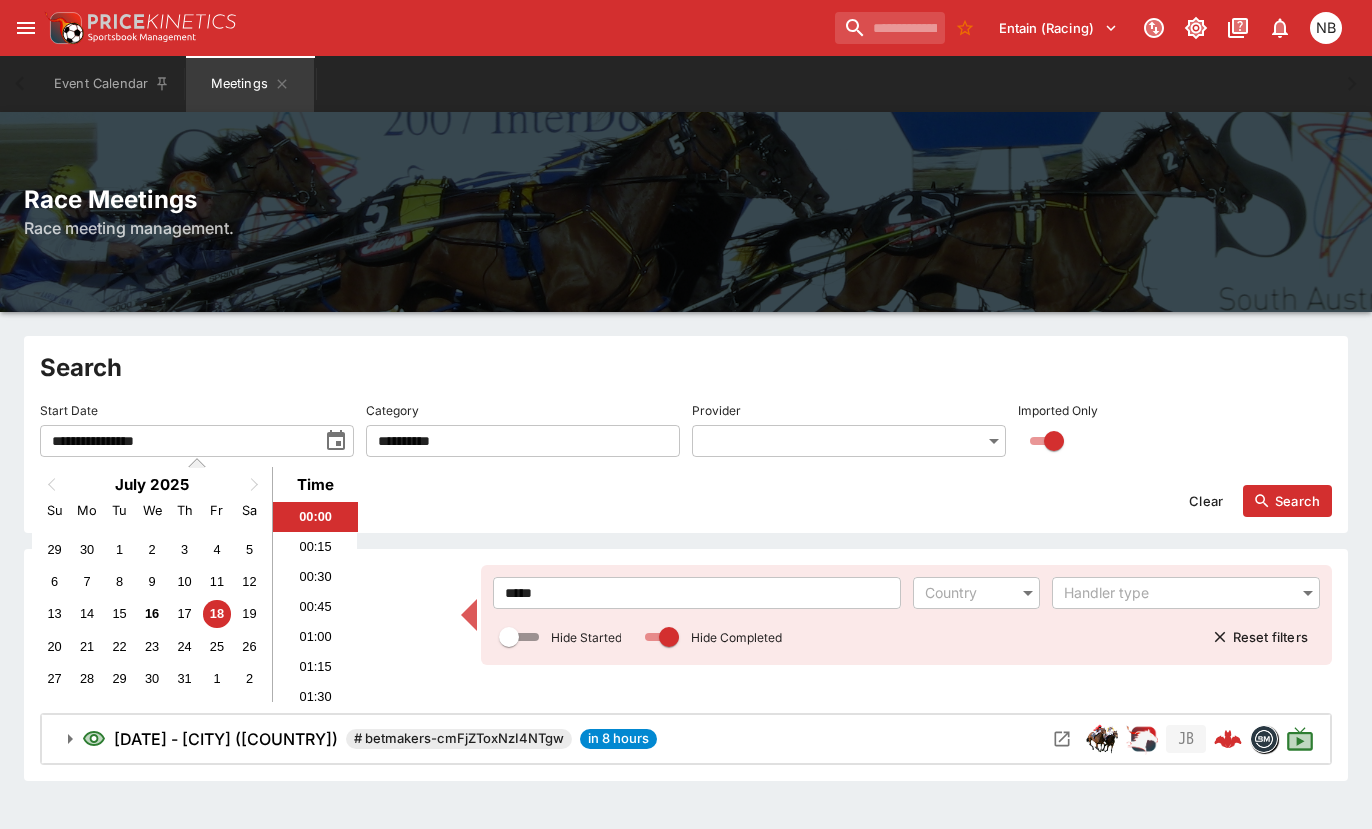 click on "Search" at bounding box center (1287, 501) 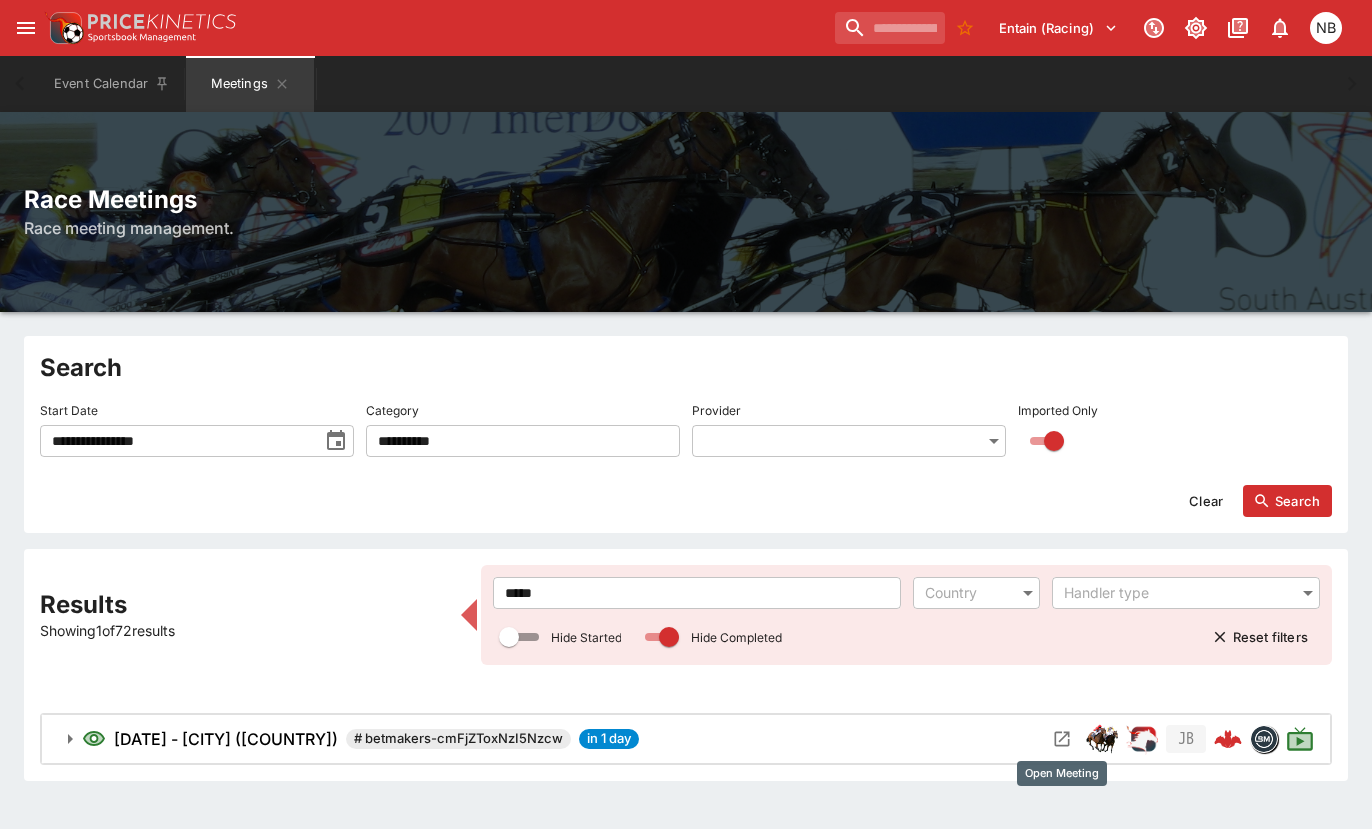 click 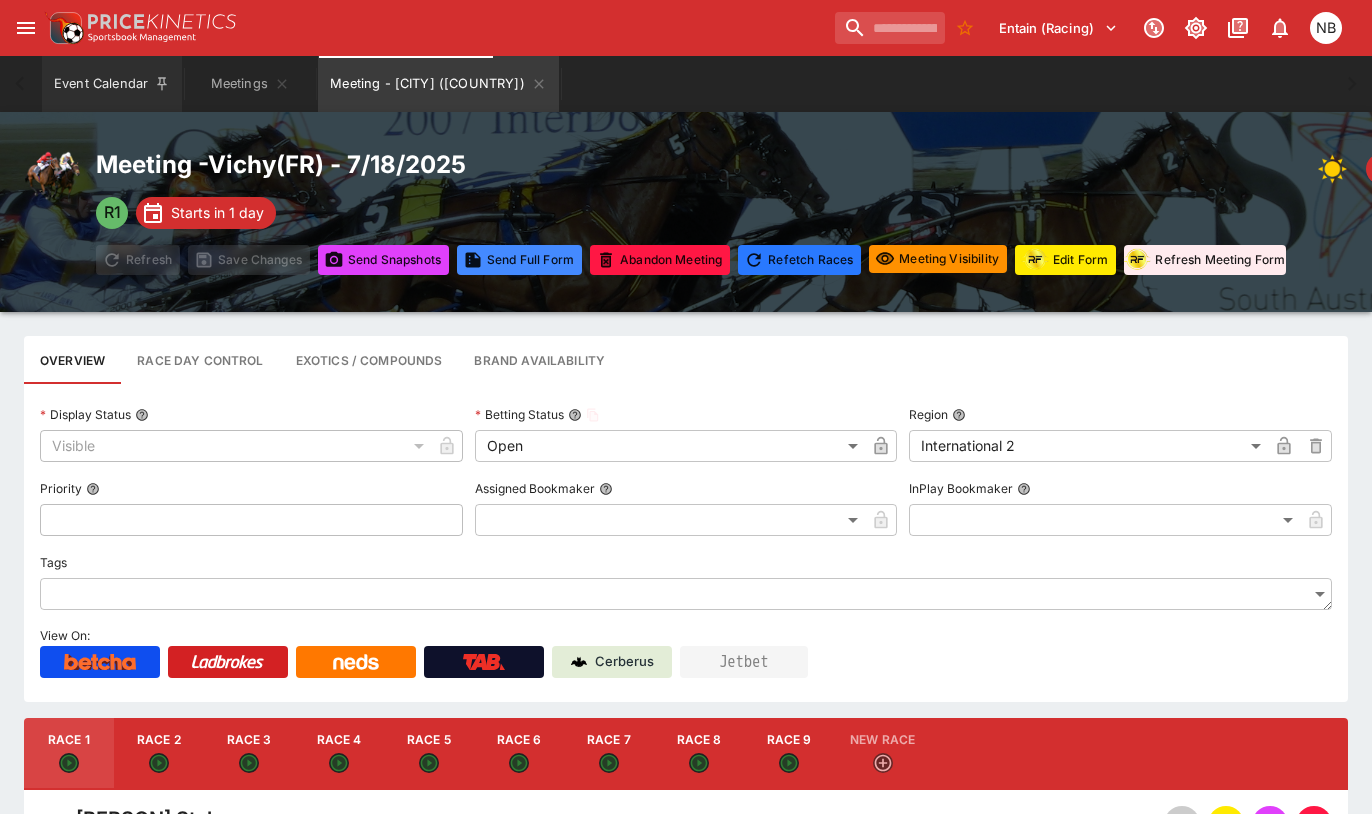 click on "Event Calendar" at bounding box center [112, 84] 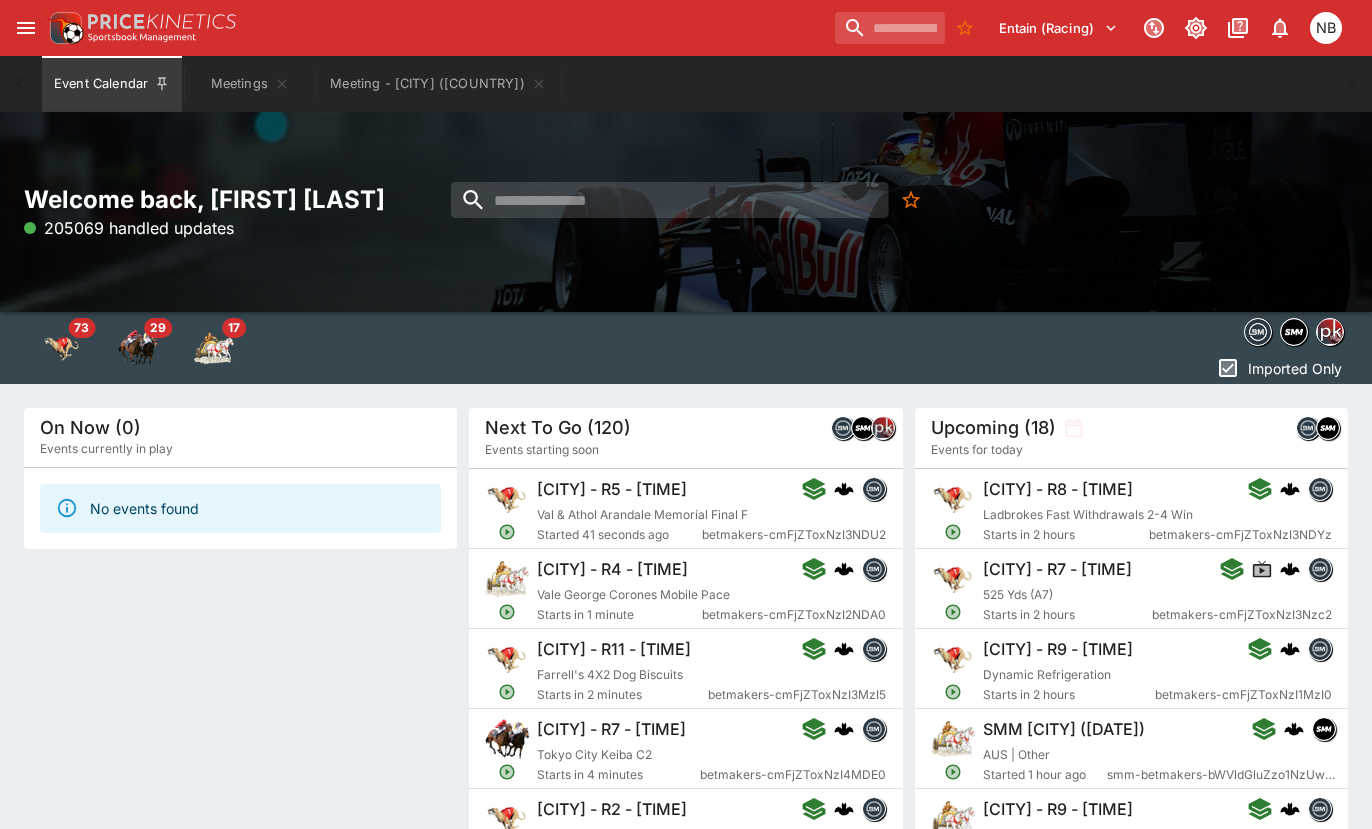 click 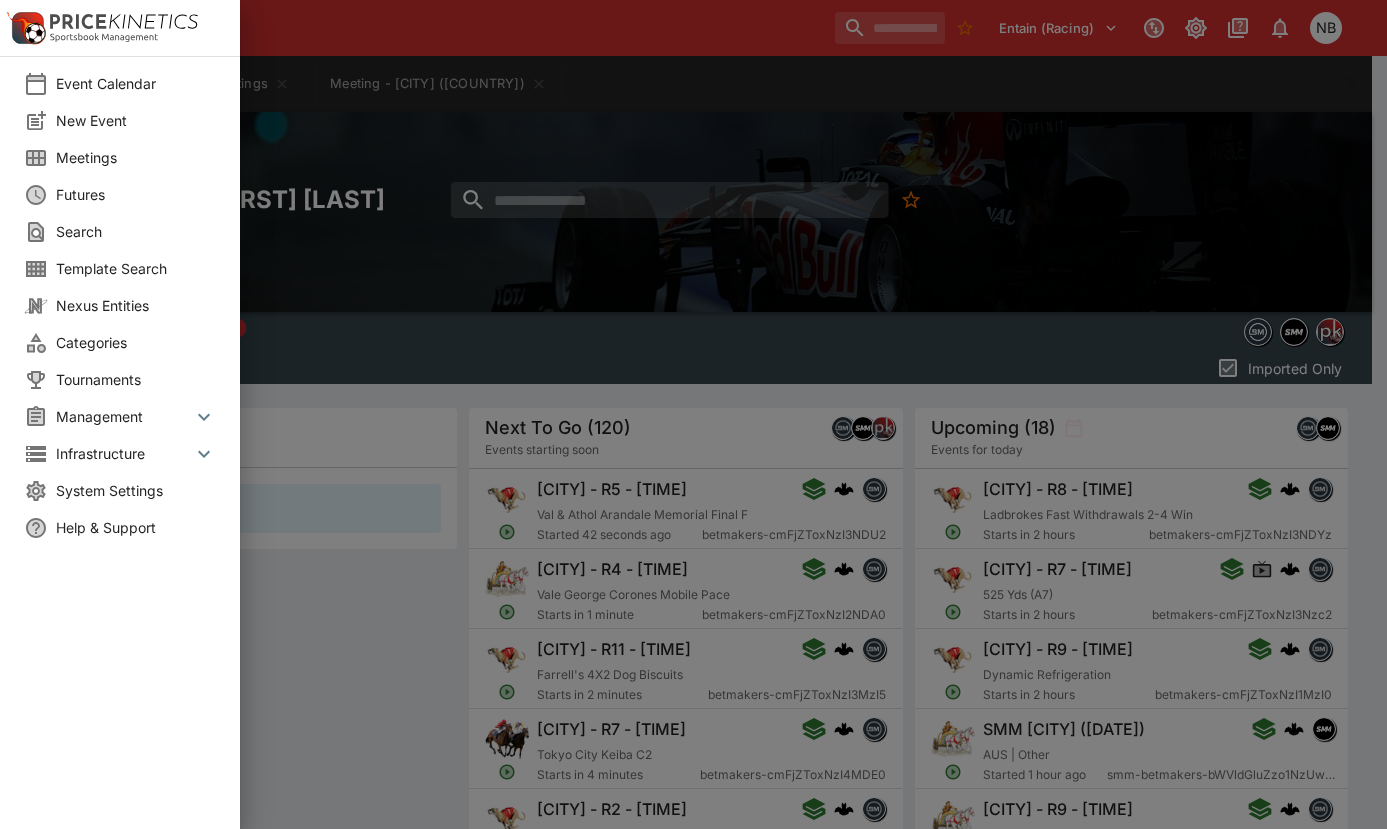 click at bounding box center [693, 414] 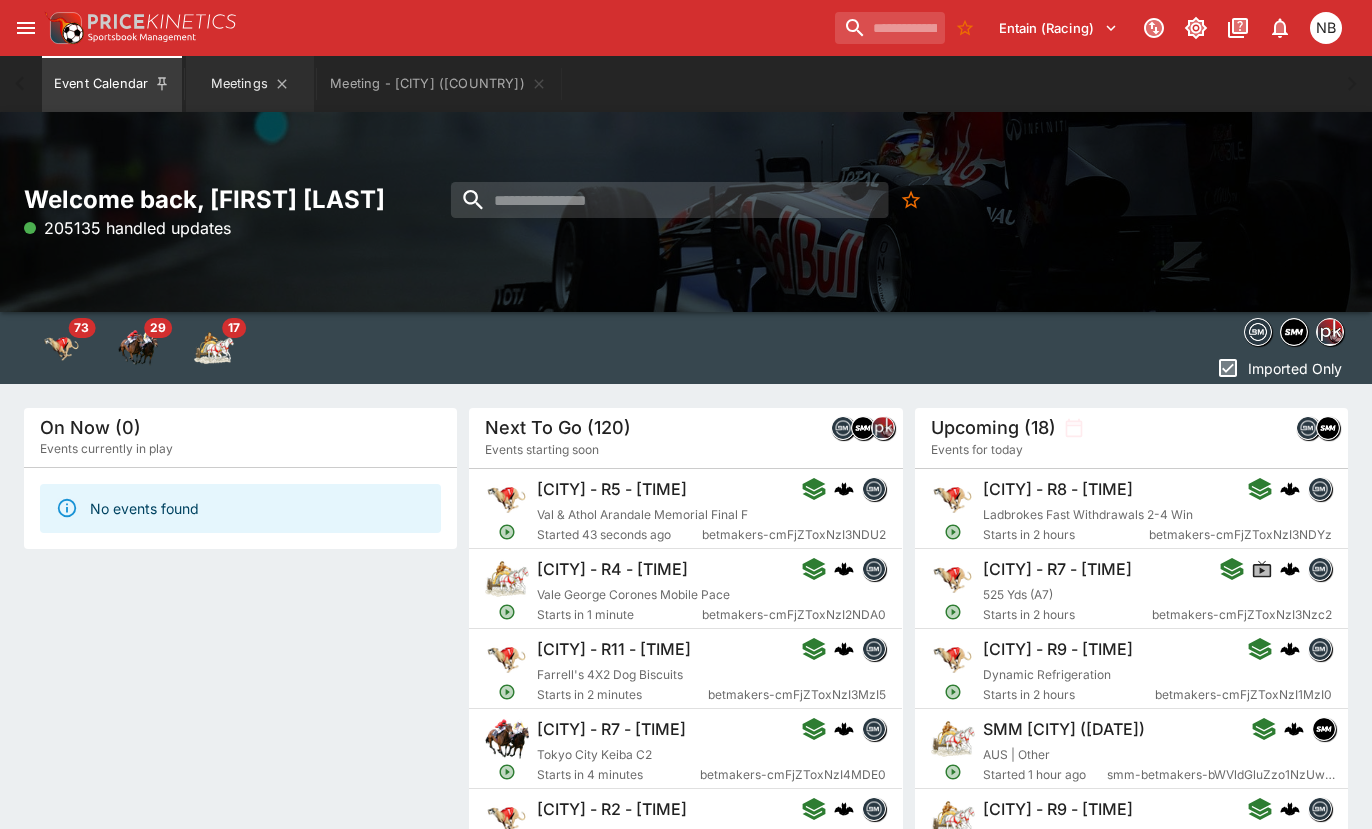 click on "Meetings" at bounding box center [250, 84] 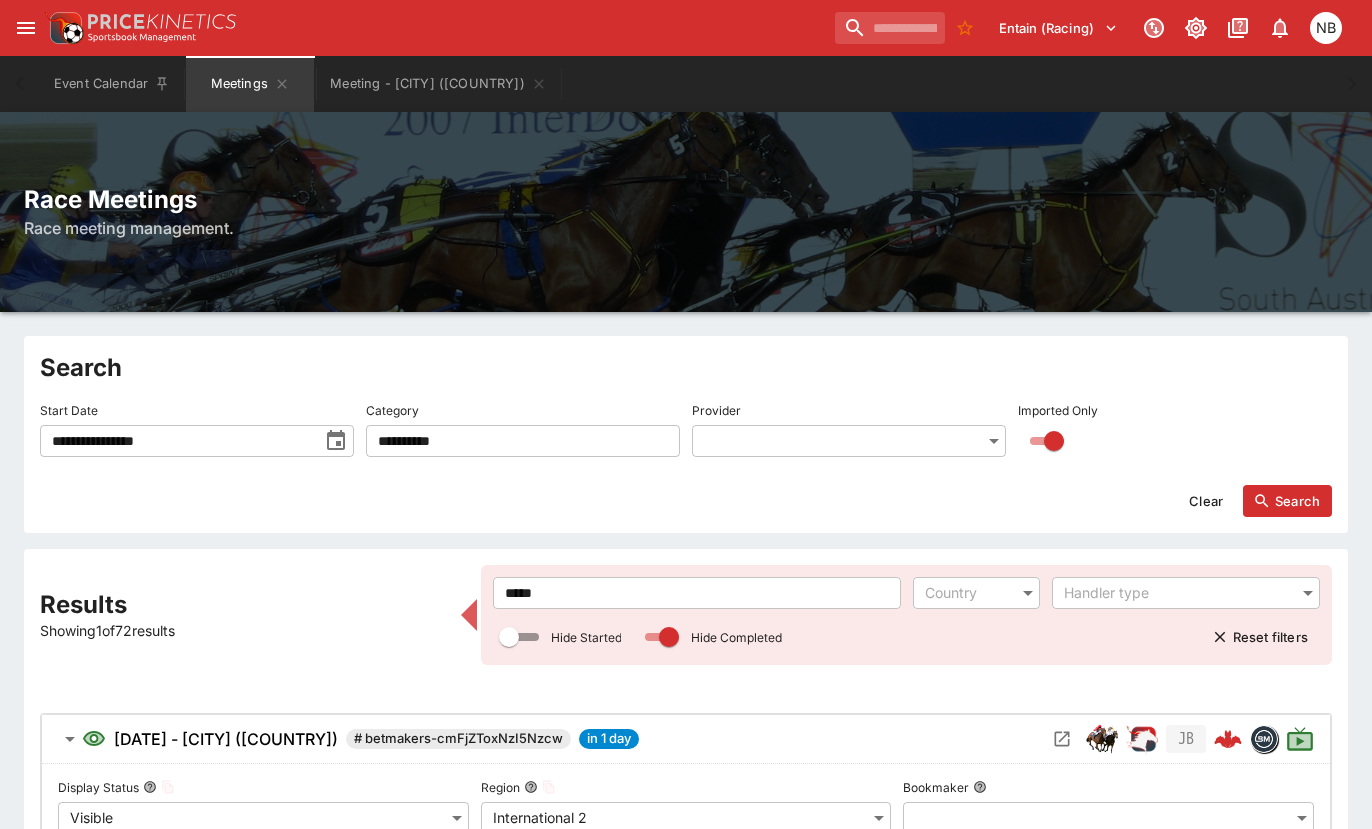 click 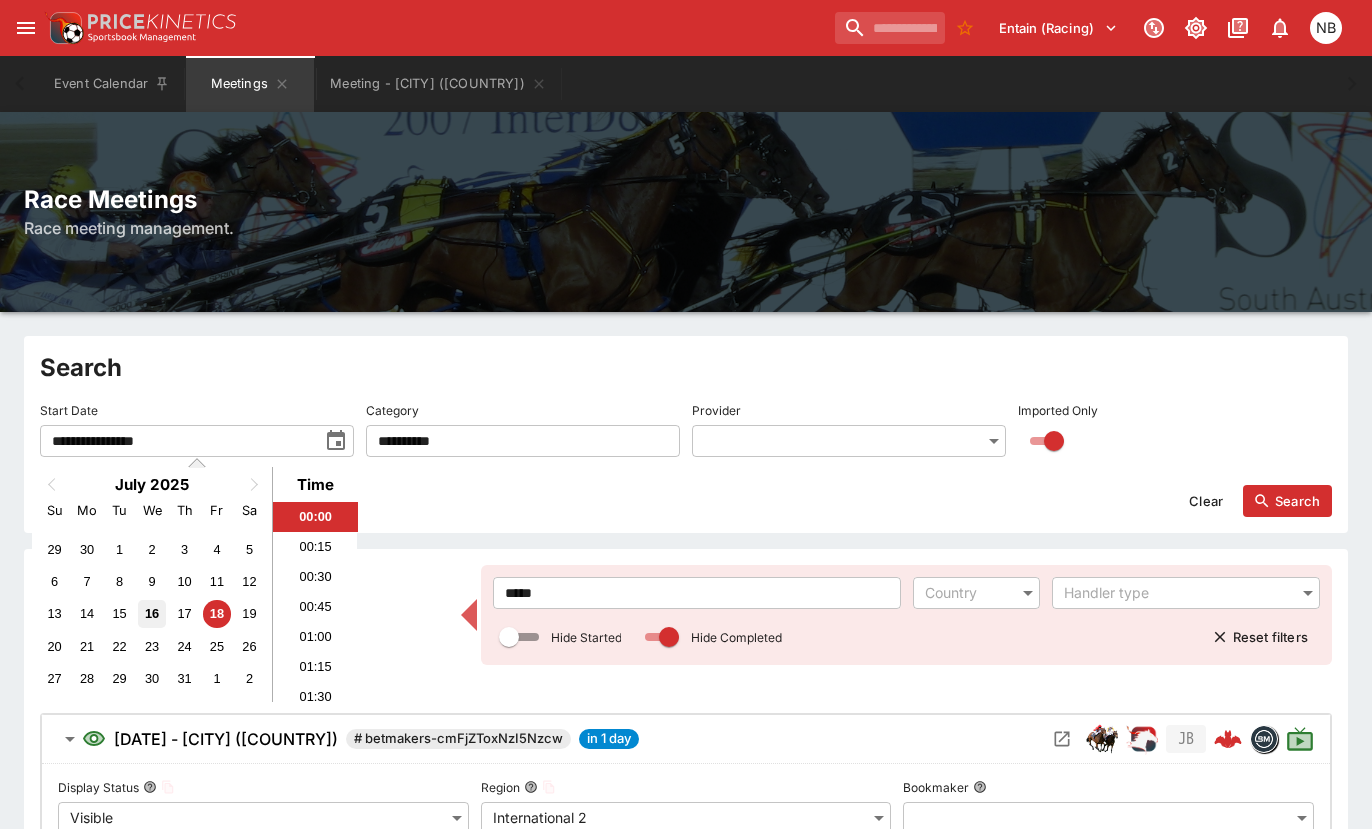 click on "16" at bounding box center (151, 613) 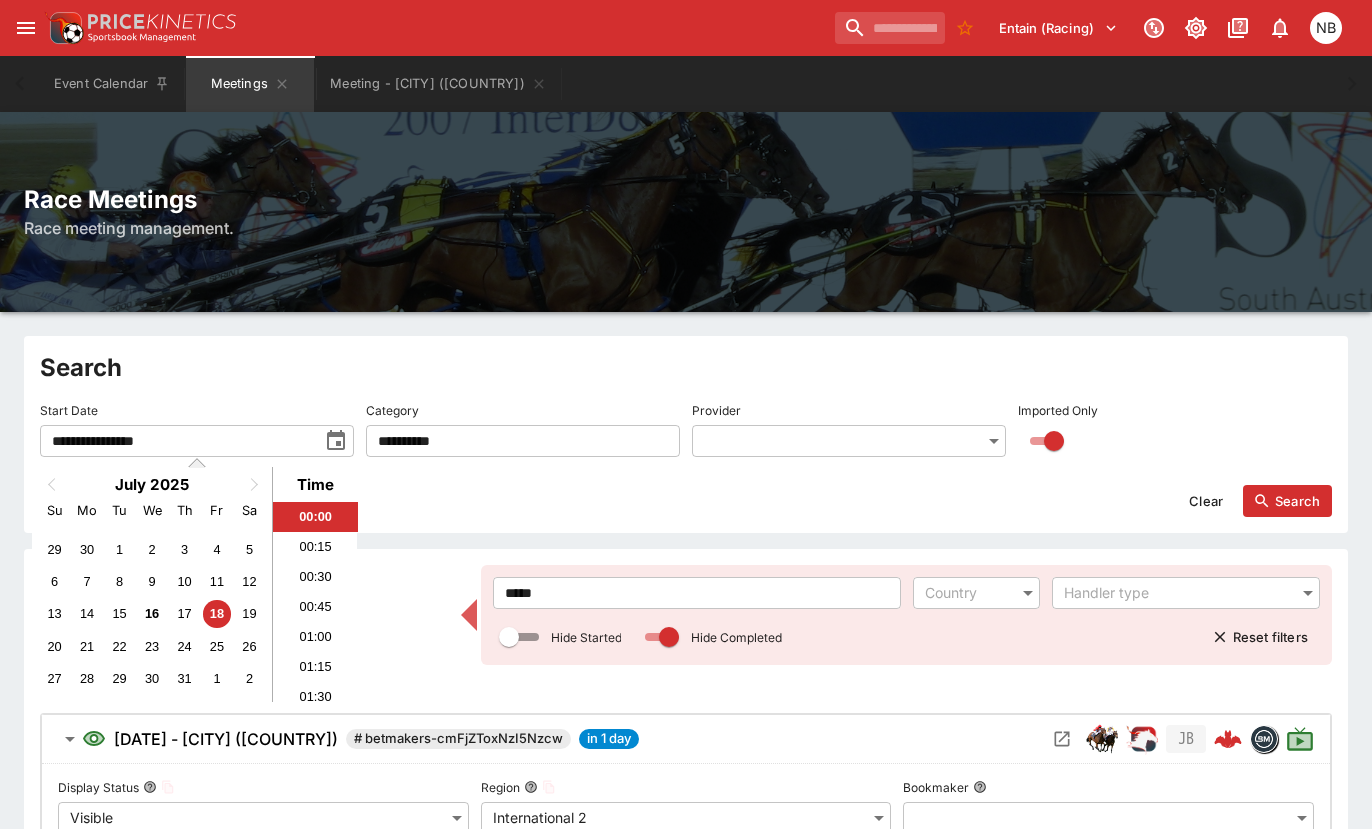 type on "**********" 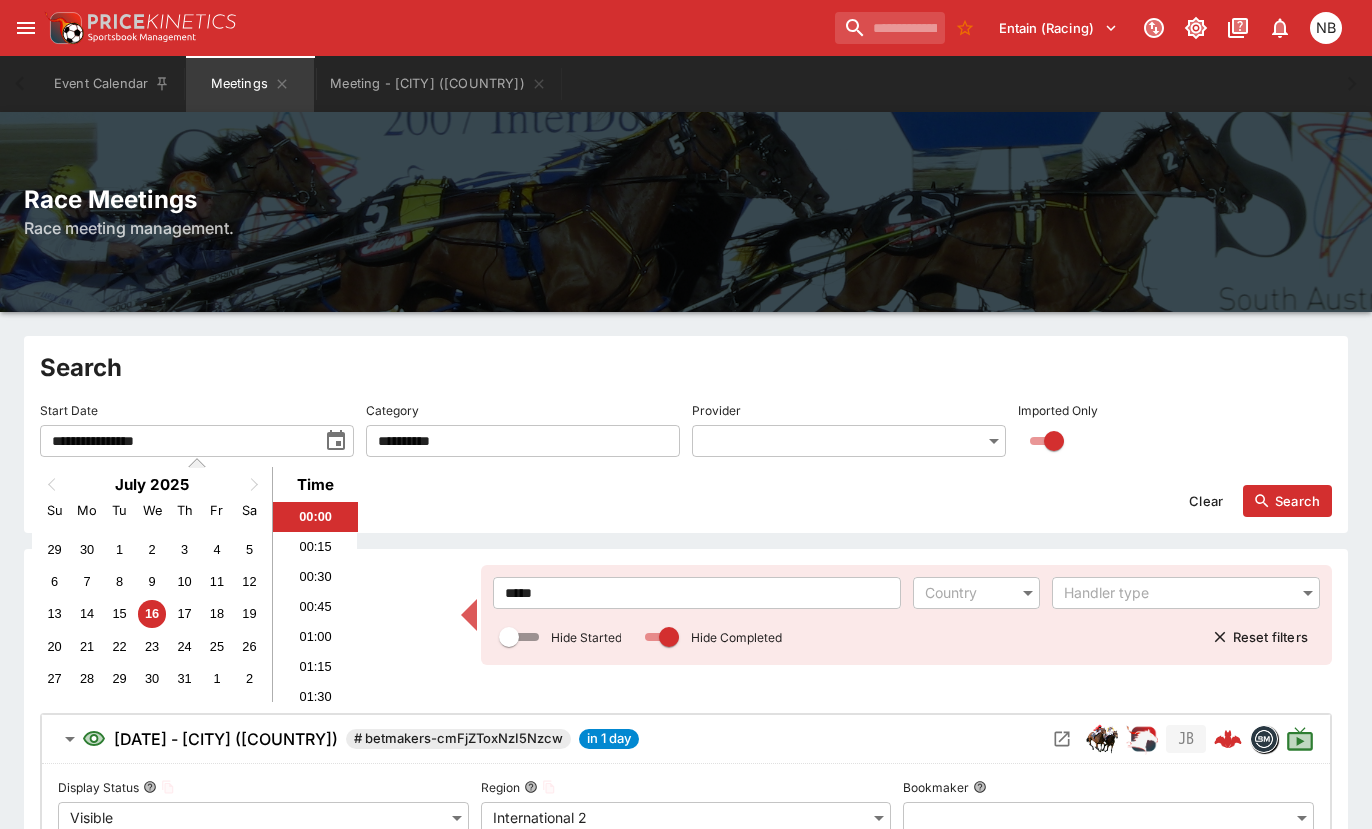 drag, startPoint x: 601, startPoint y: 592, endPoint x: 184, endPoint y: 479, distance: 432.03934 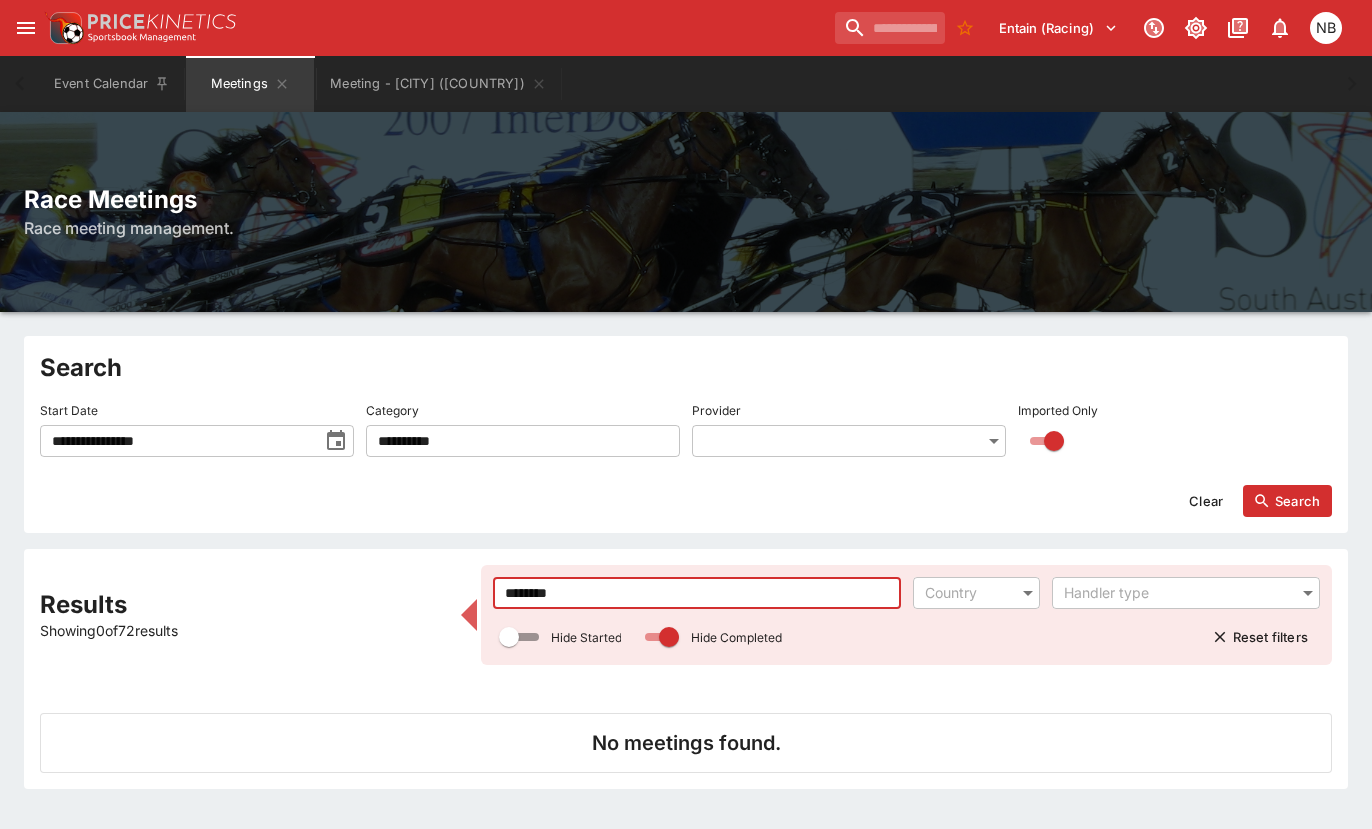 type on "********" 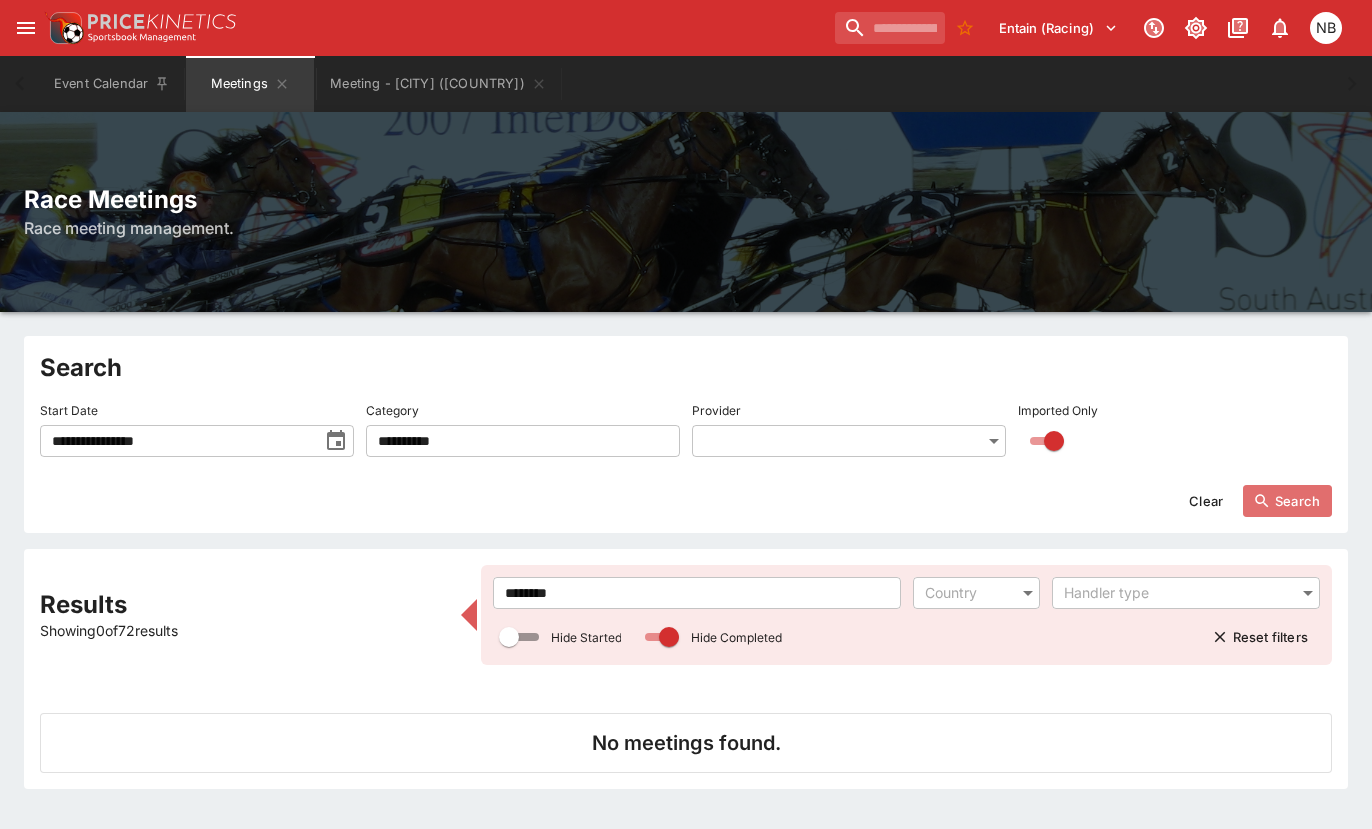 click 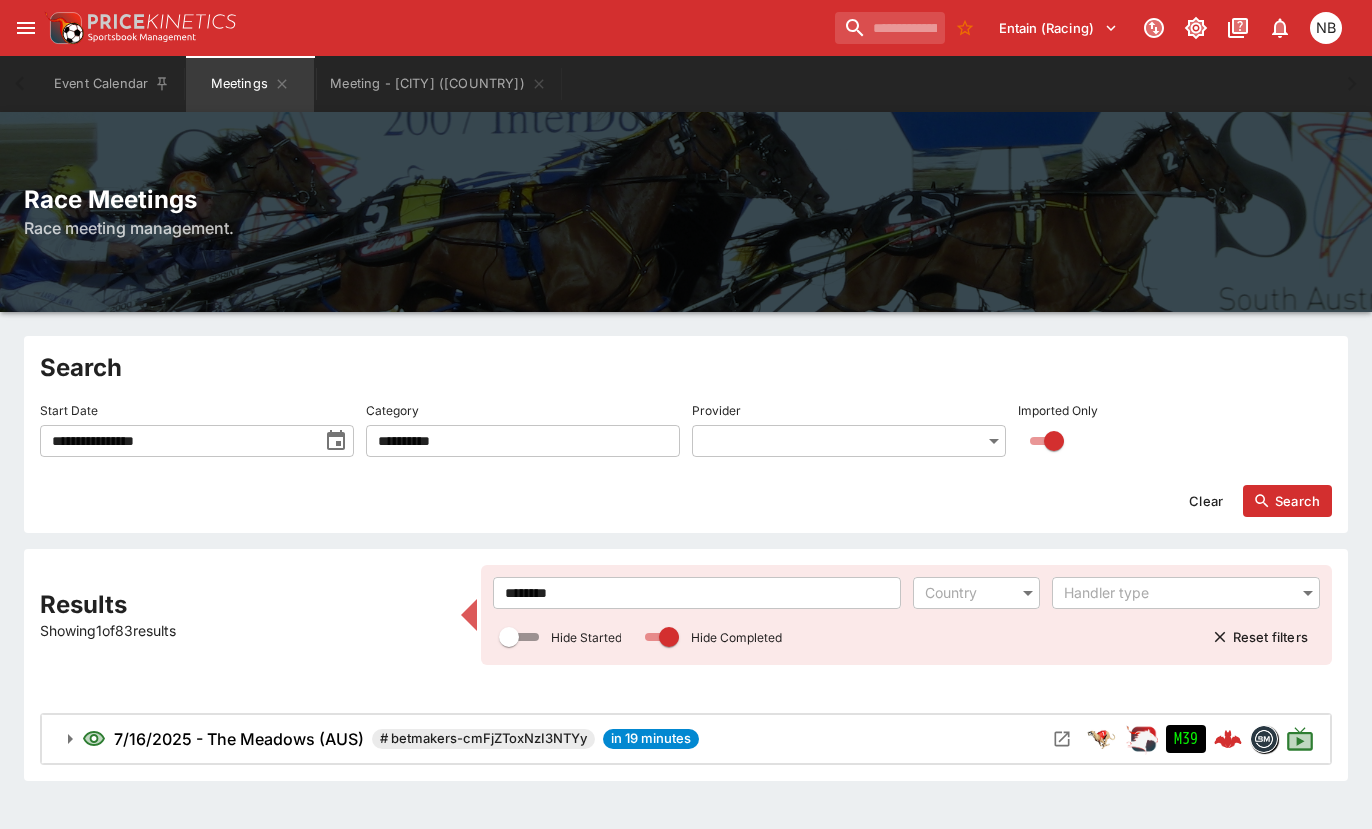 click 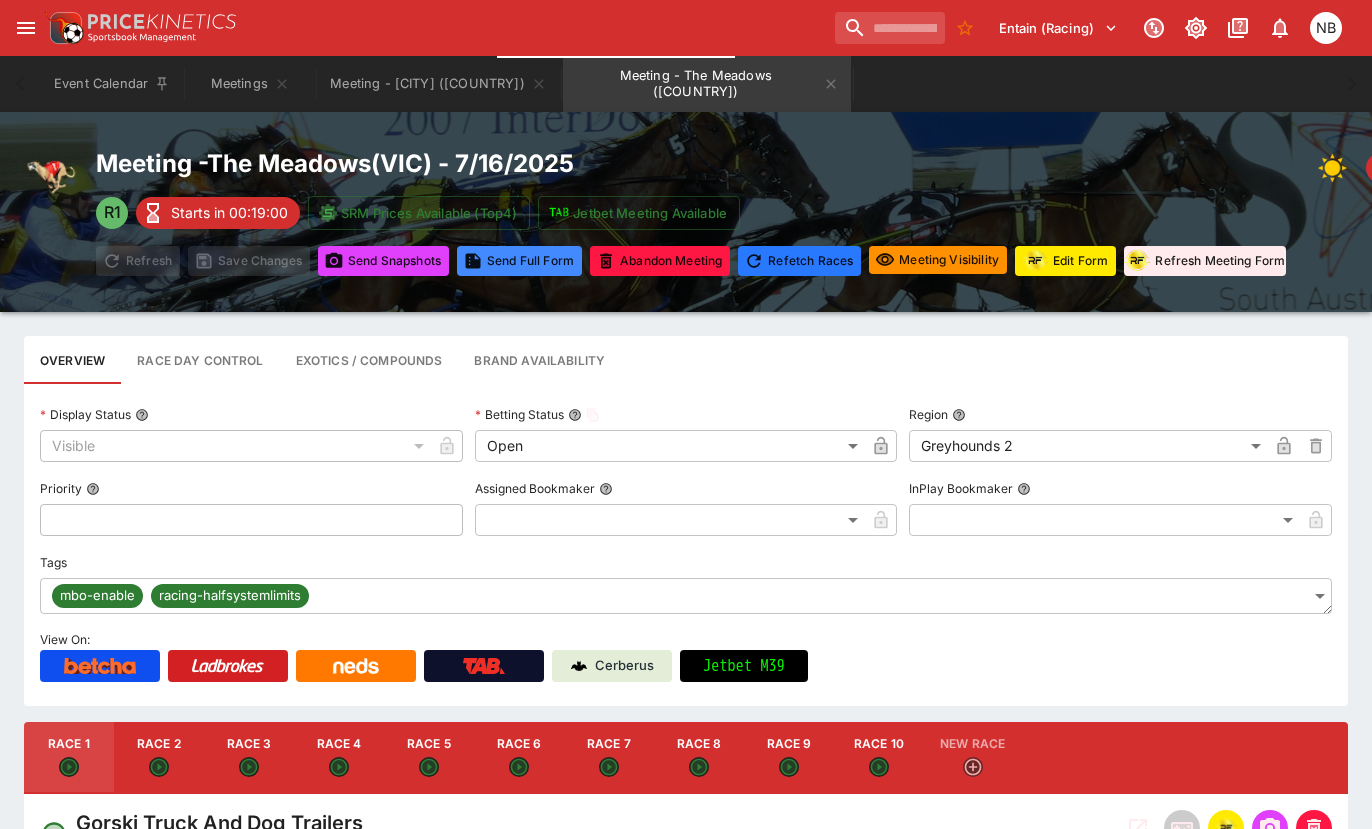 click on "Race 1 Race 2 Race 3 Race 4 Race 5 Race 6 Race 7 Race 8 Race 9 Race 10 New Race" at bounding box center (686, 758) 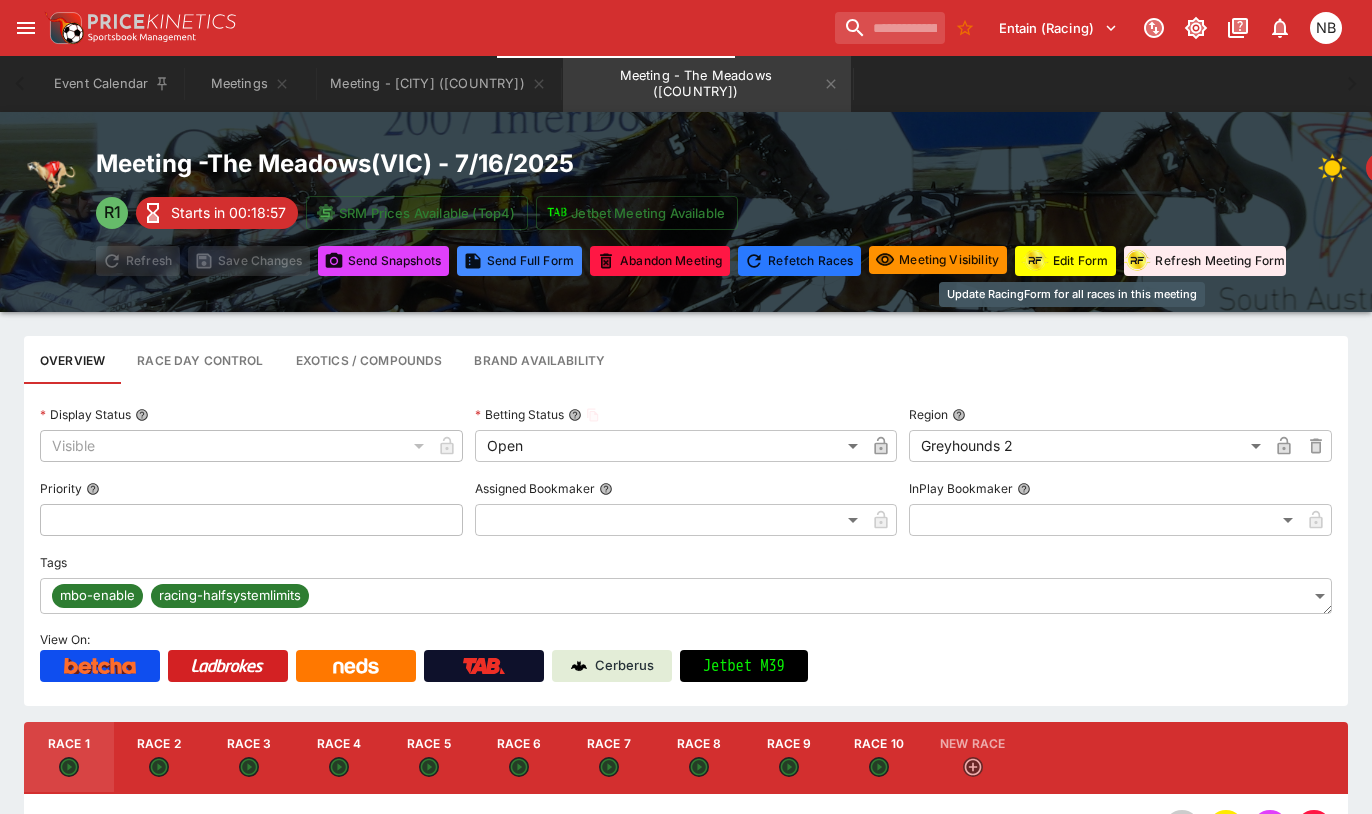 click on "Edit Form" at bounding box center (1065, 261) 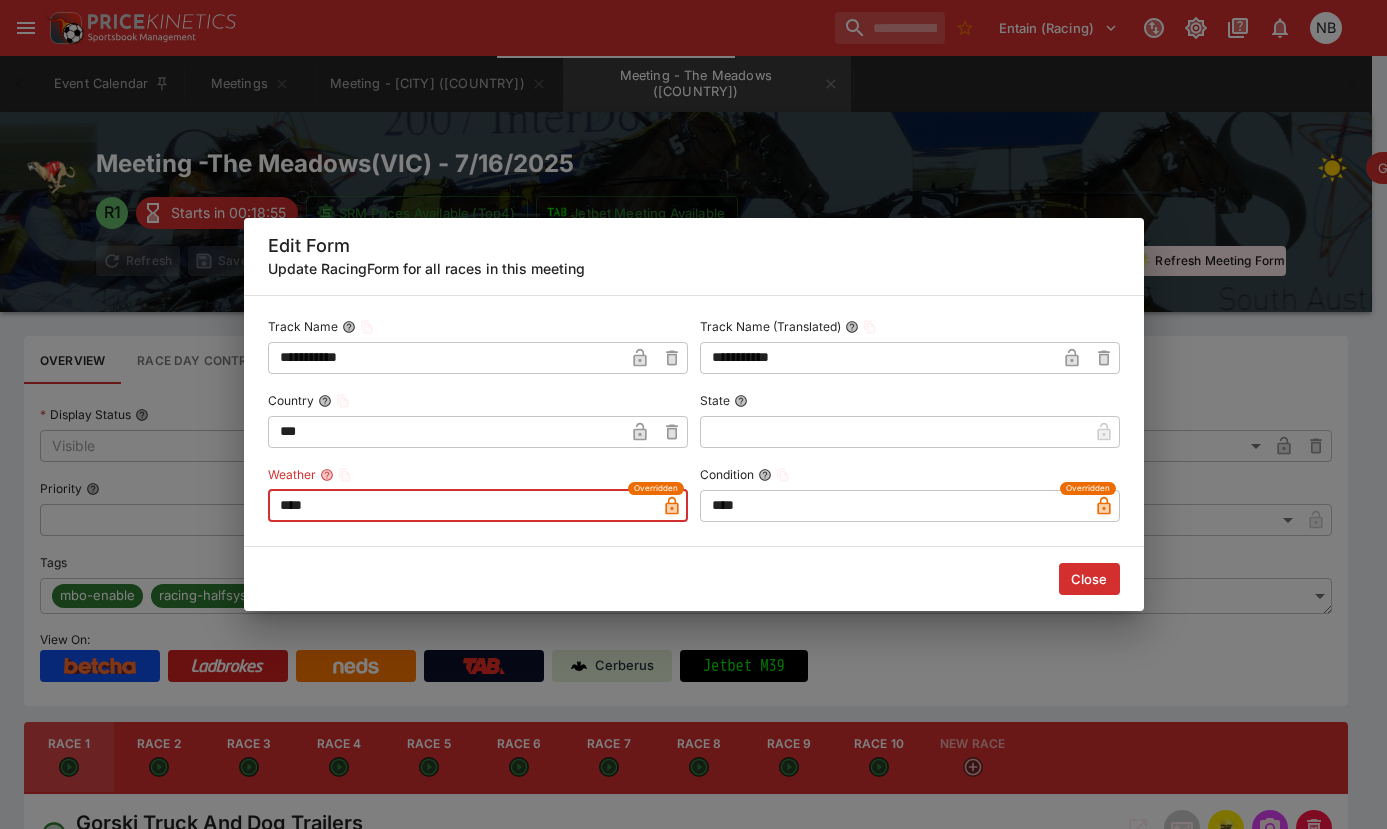 drag, startPoint x: 205, startPoint y: 444, endPoint x: 68, endPoint y: 440, distance: 137.05838 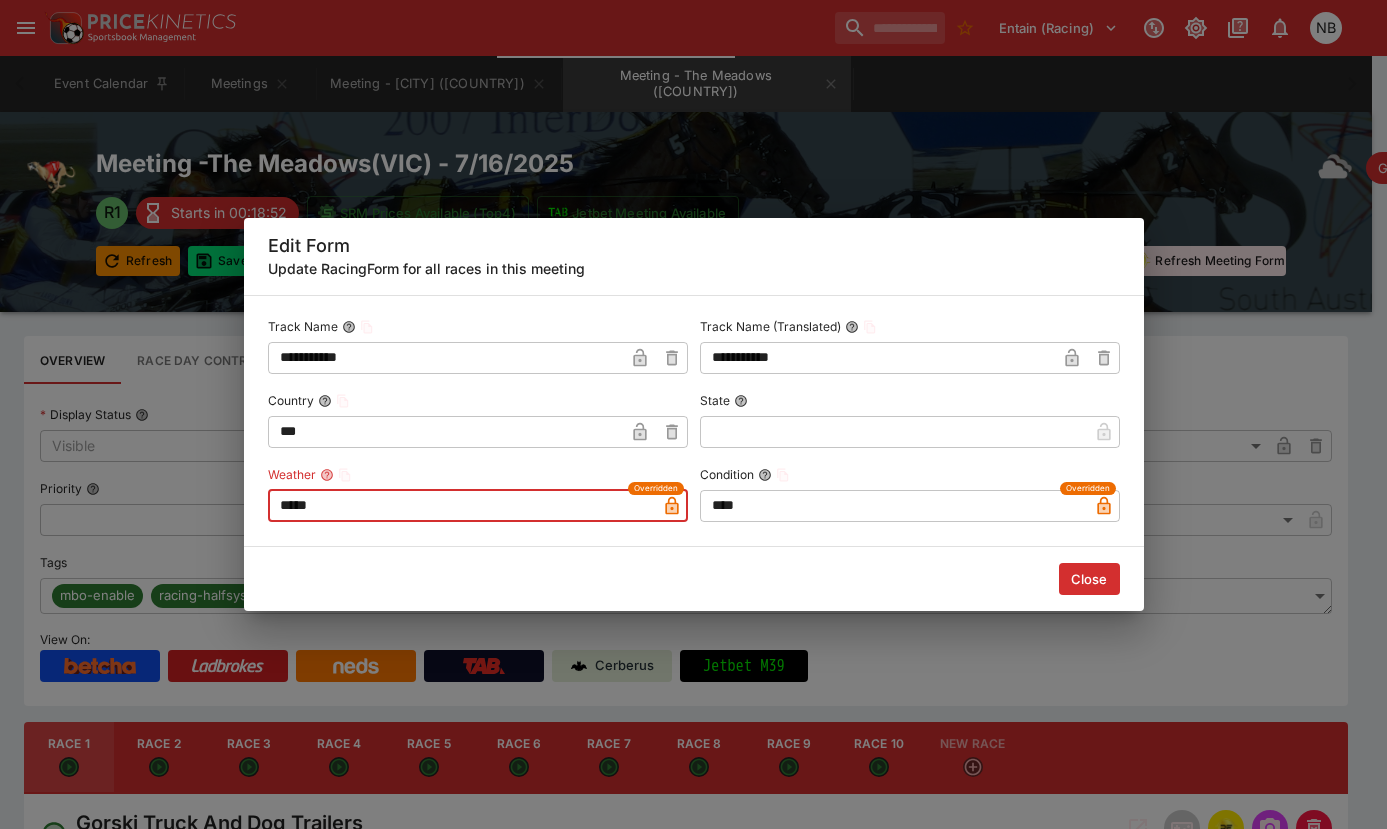 type on "*****" 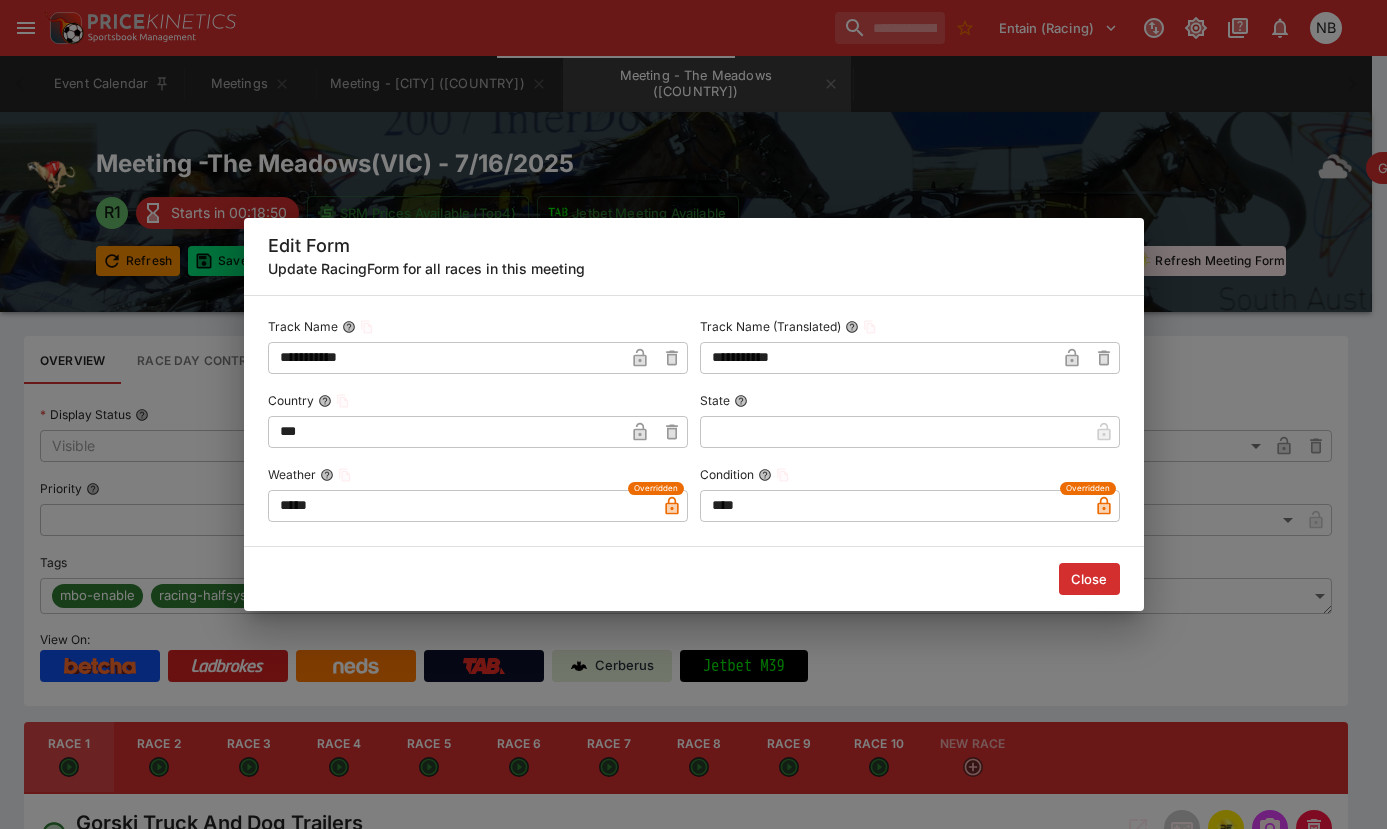 click on "Close" at bounding box center (1089, 579) 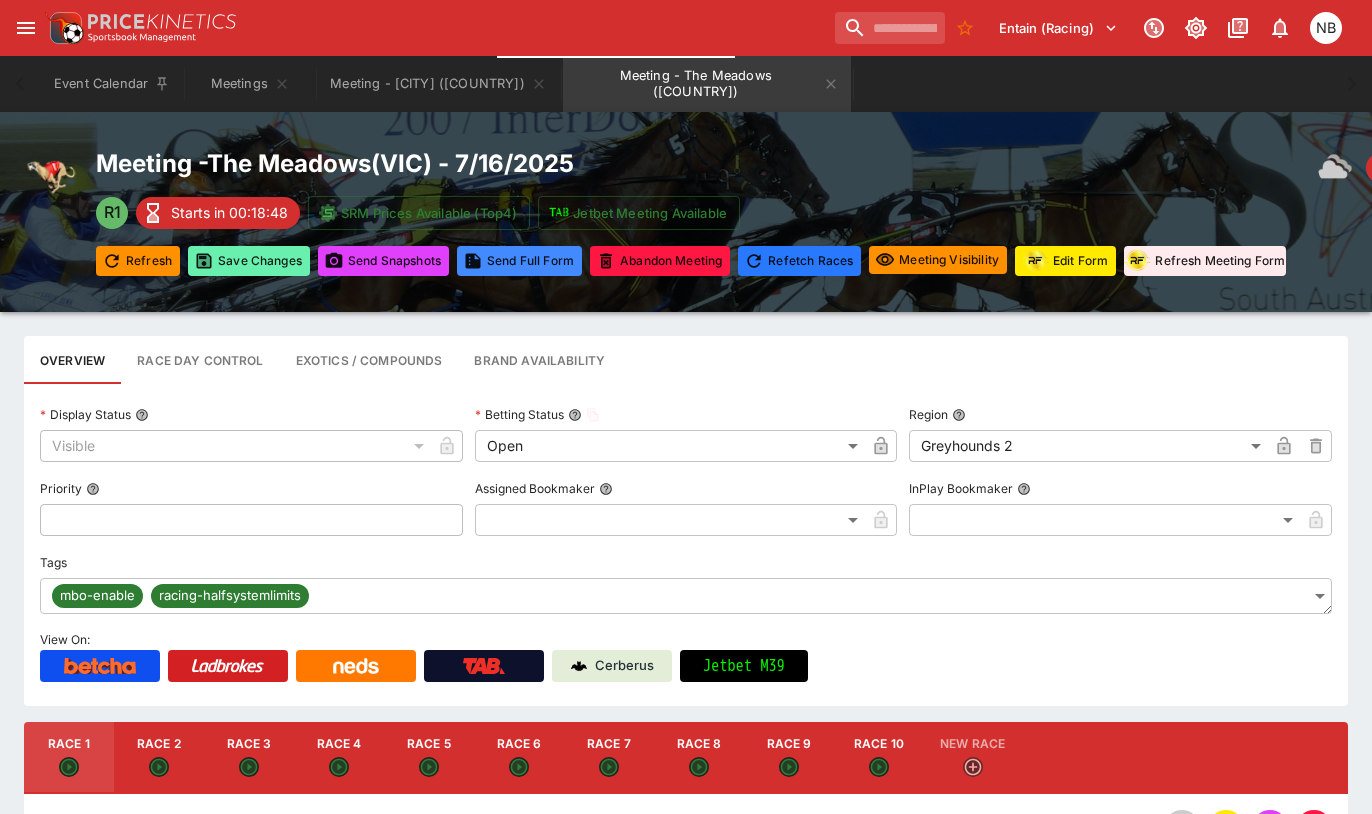 click on "Save Changes" at bounding box center (249, 261) 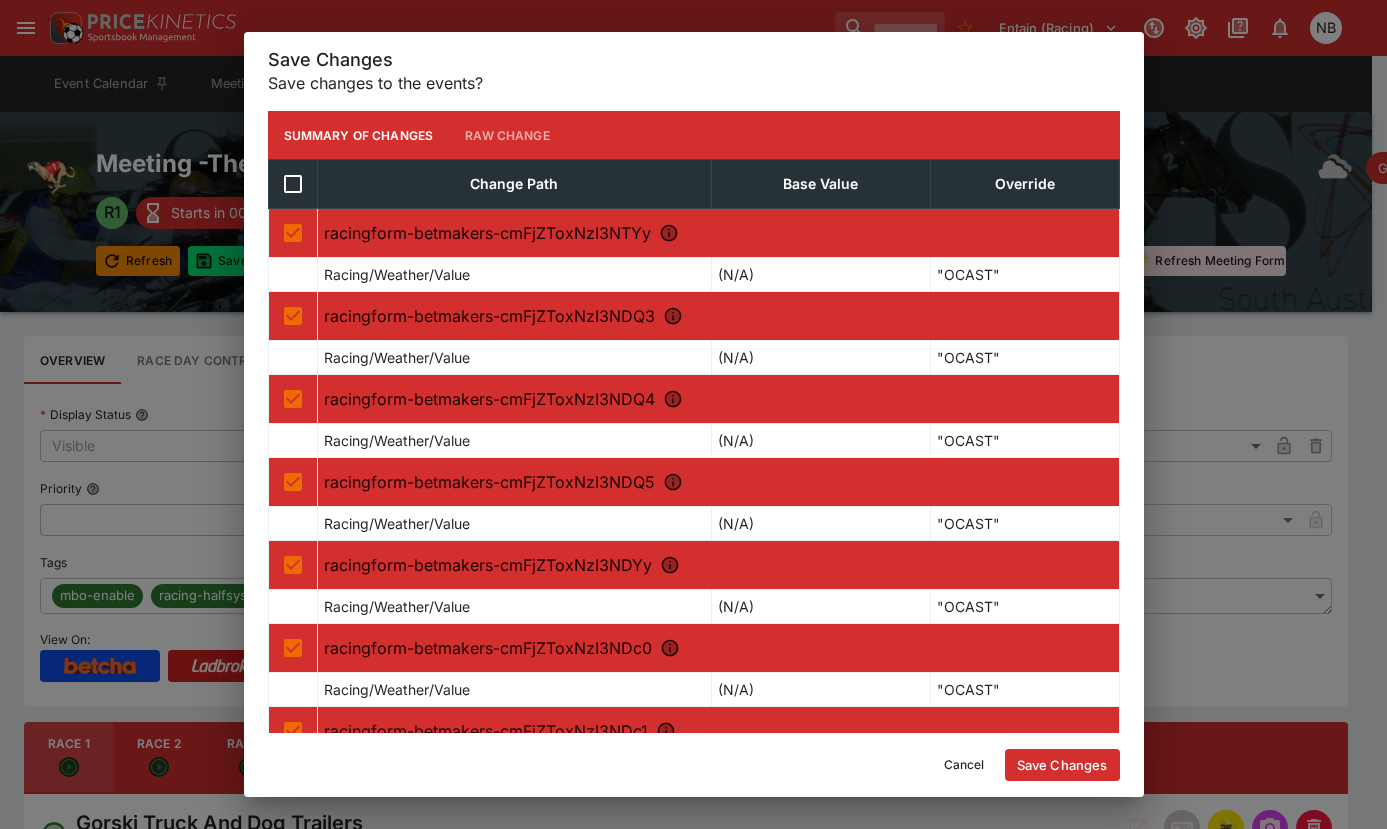 click on "Save Changes" at bounding box center [1062, 765] 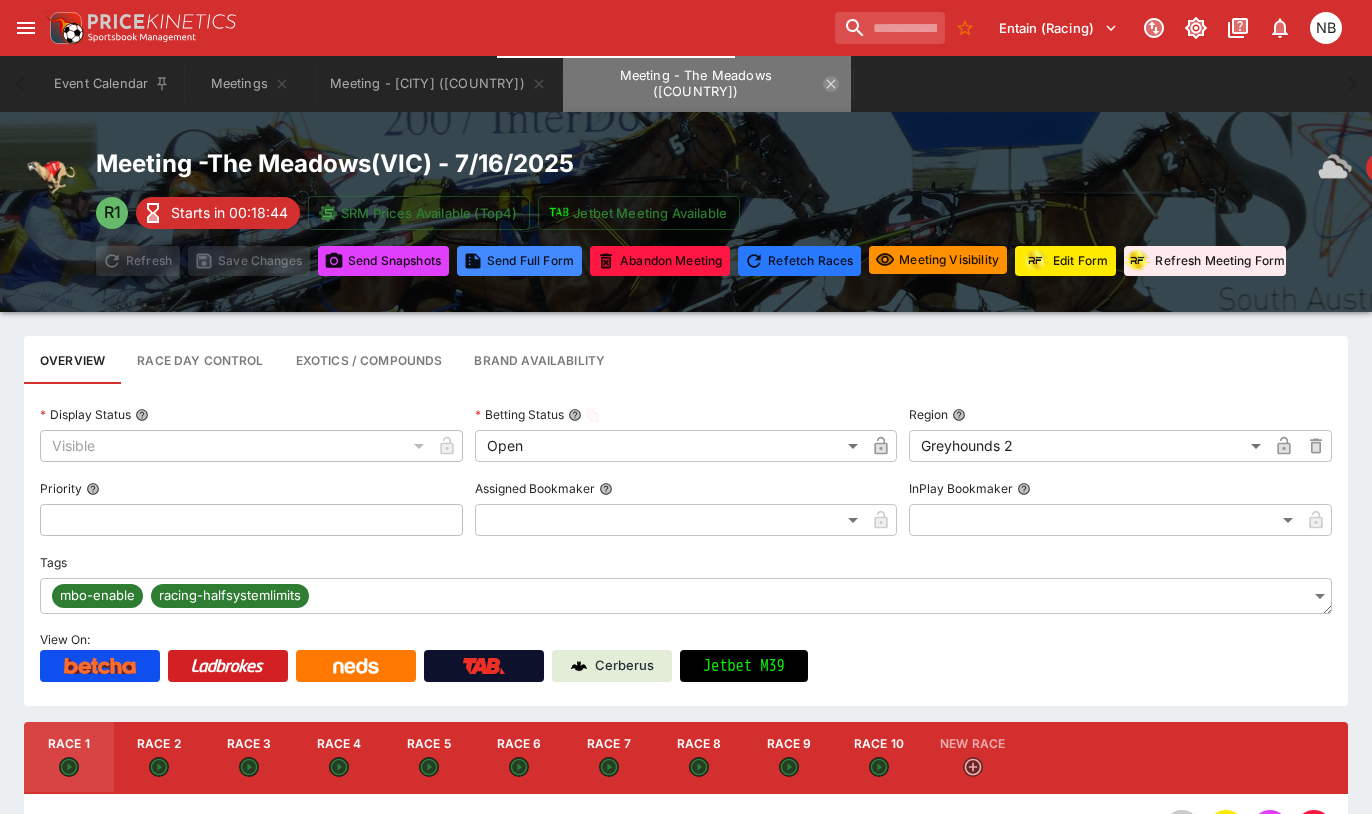 click 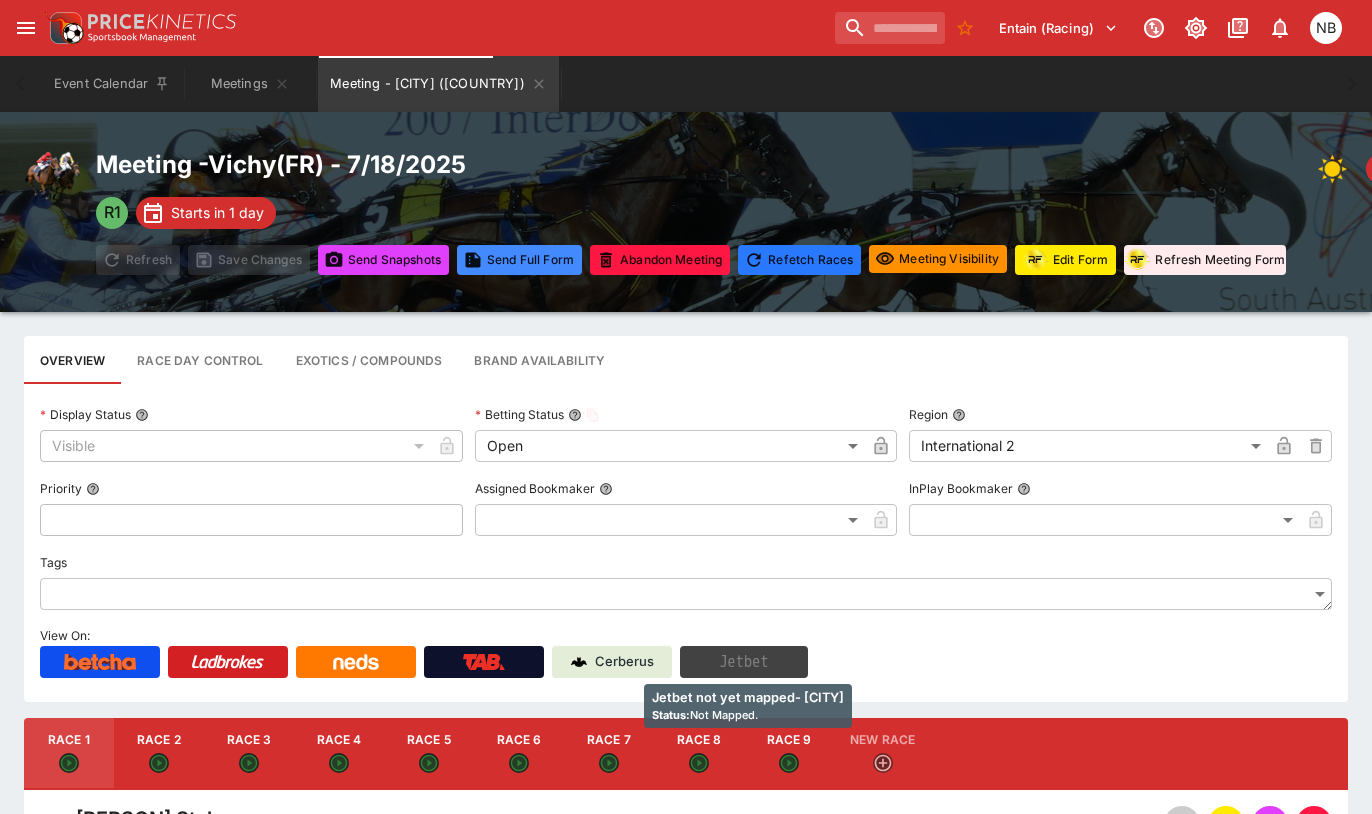click on "Jetbet" at bounding box center [744, 662] 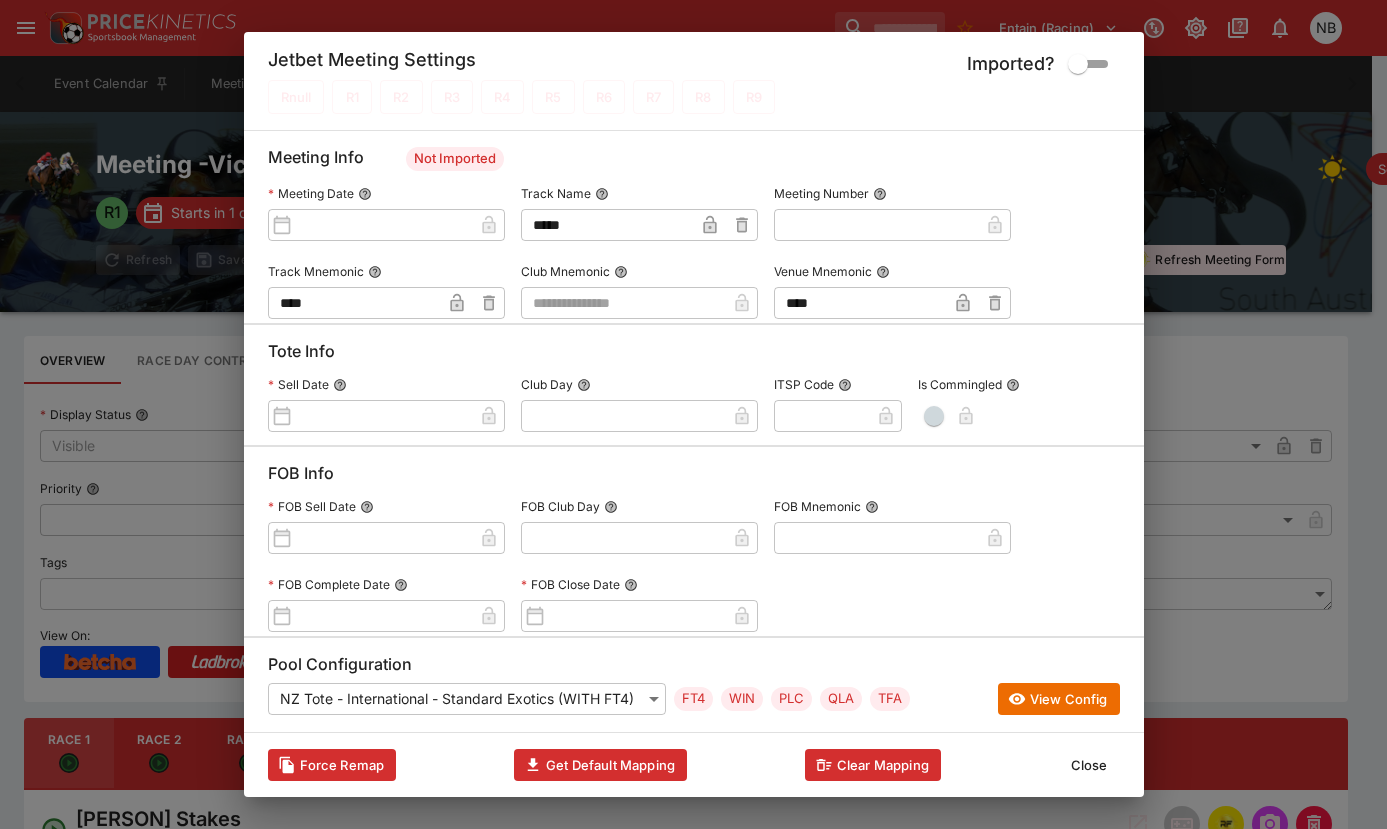 click on "Close" at bounding box center [1089, 765] 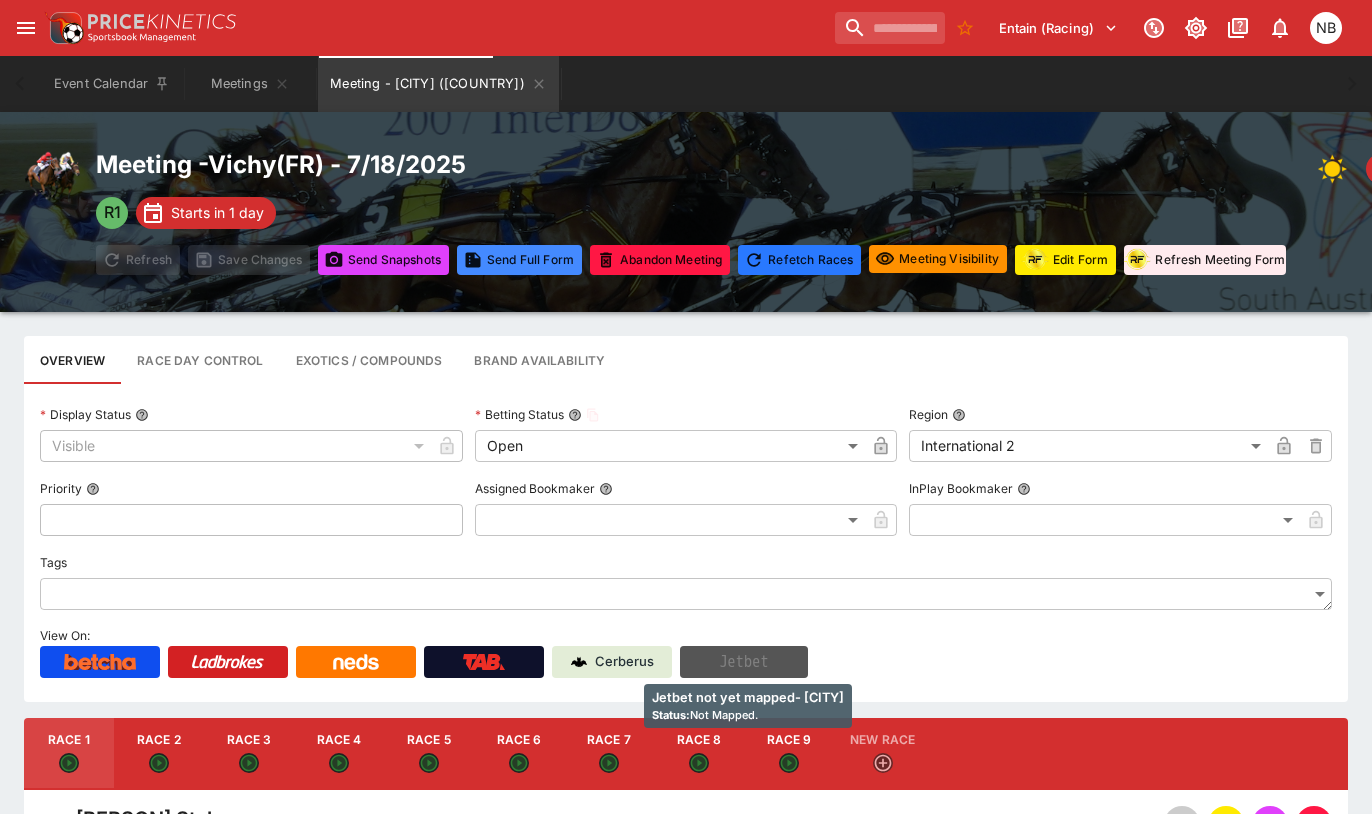 click on "Jetbet" at bounding box center (744, 662) 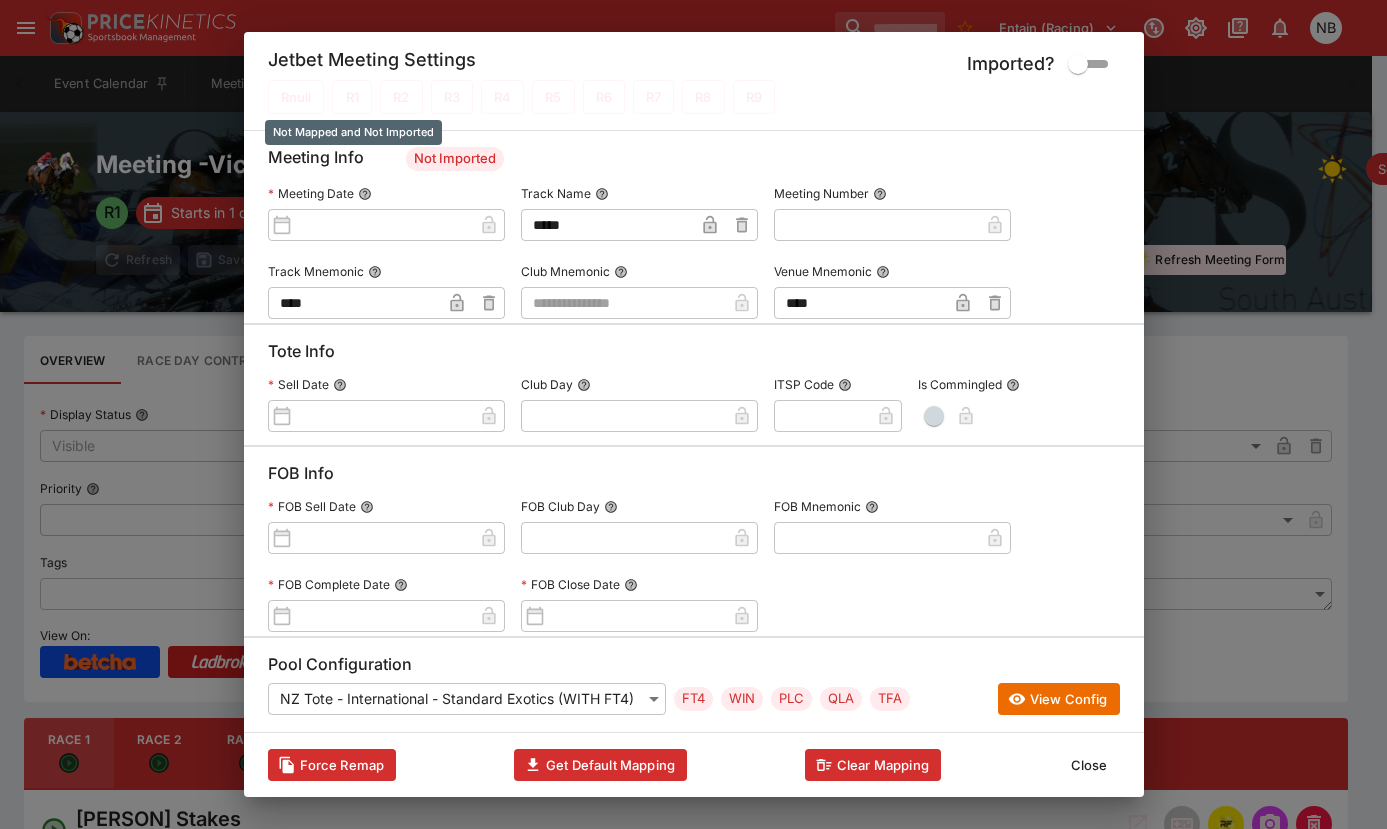 click on "R1" at bounding box center [352, 97] 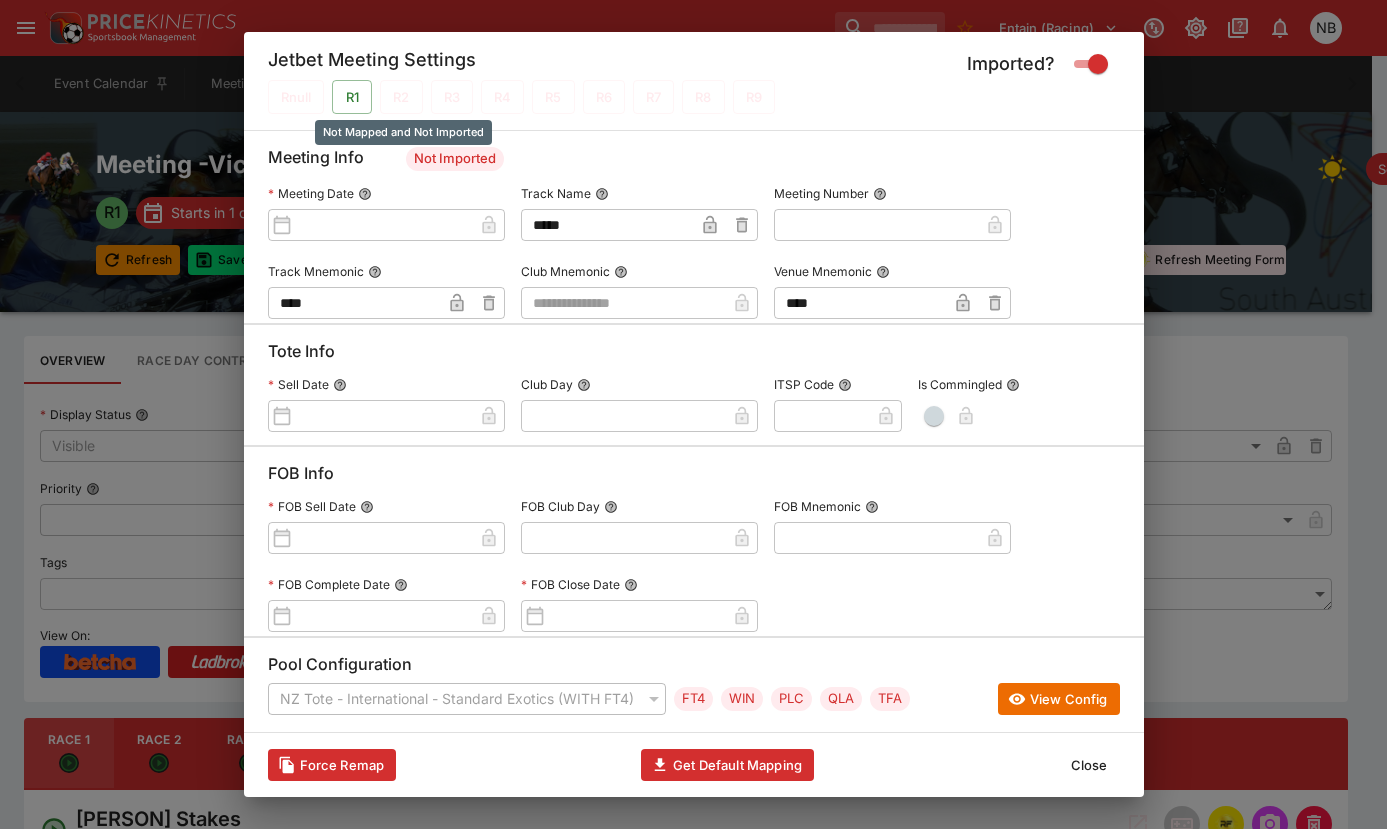 click on "R2" at bounding box center [401, 97] 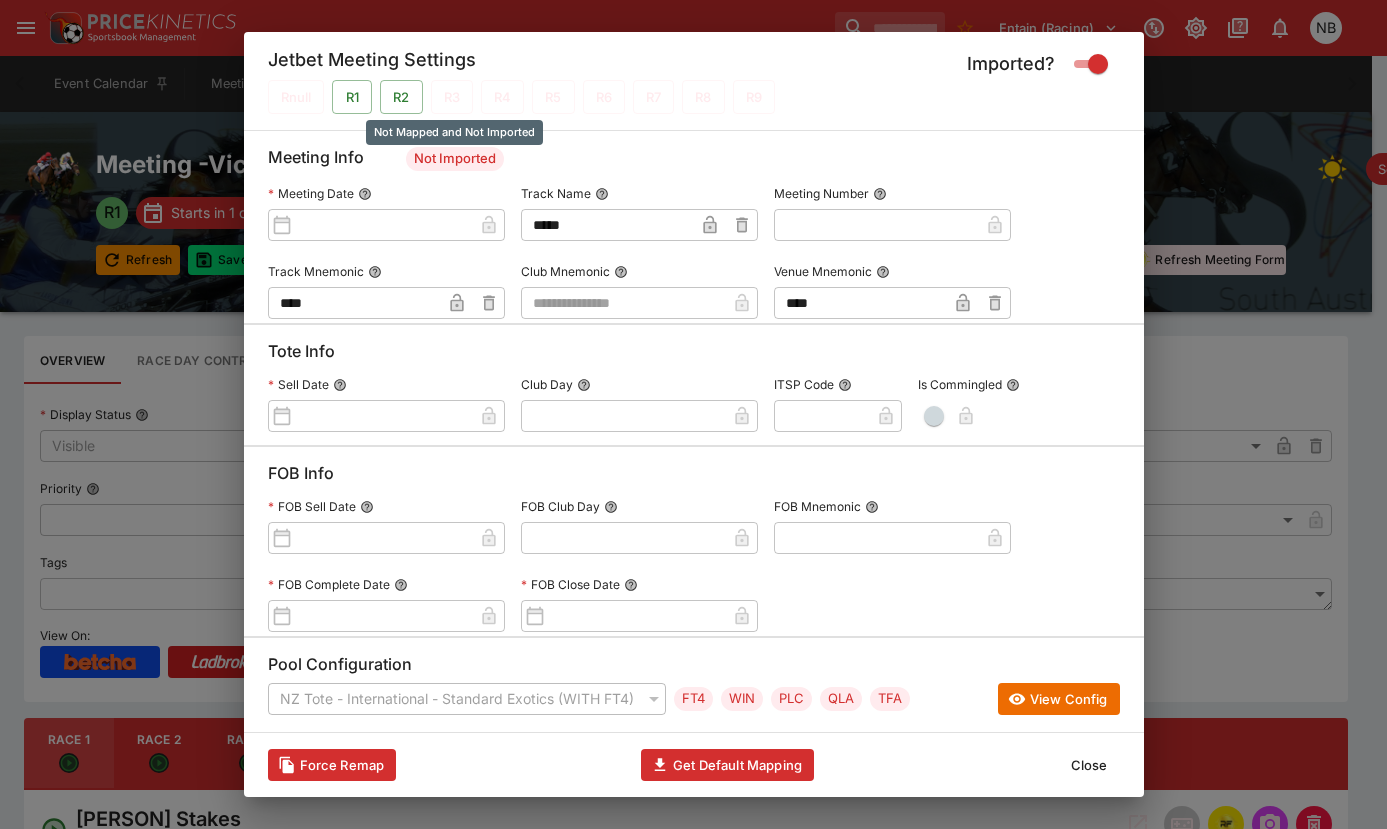 click on "R3" at bounding box center [452, 97] 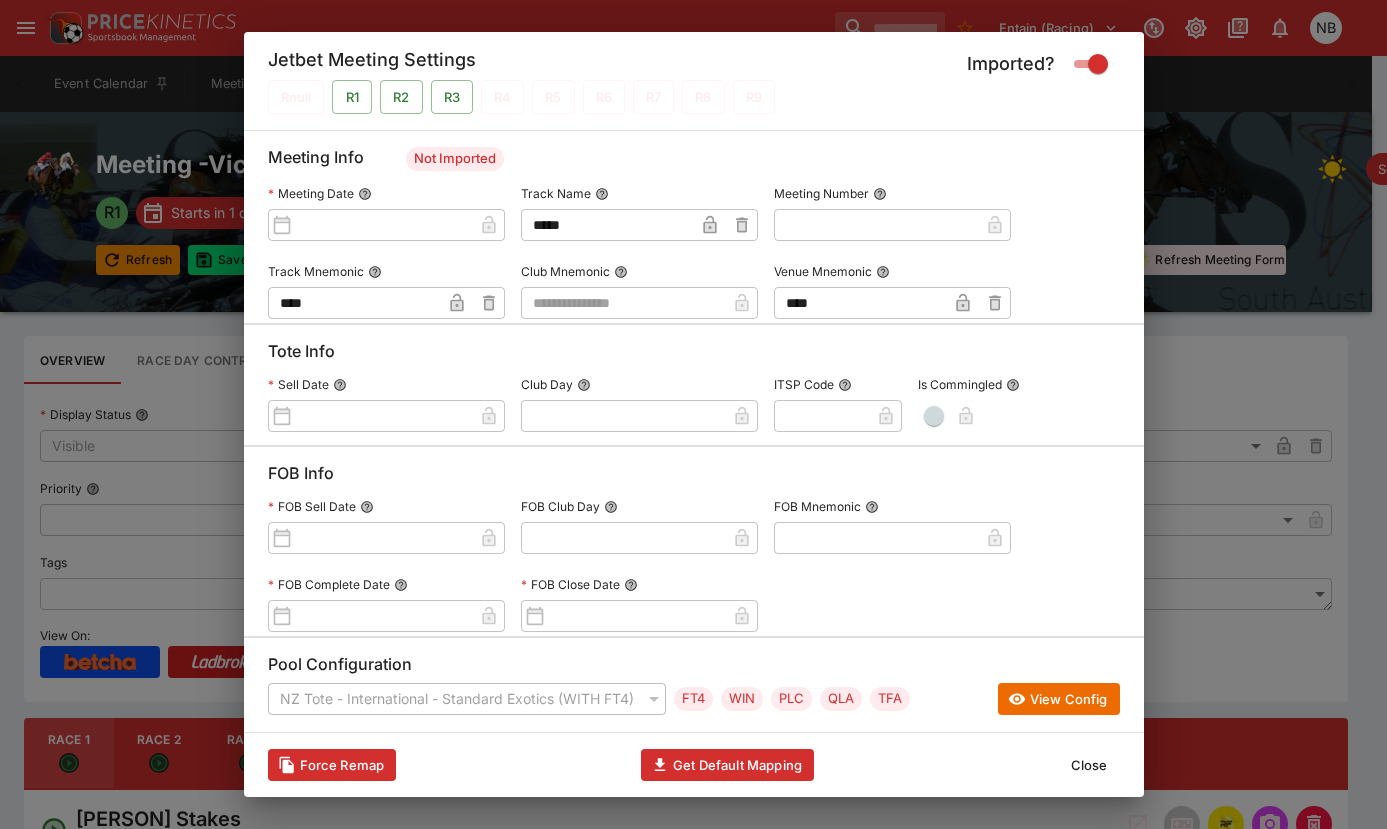 click at bounding box center (623, 303) 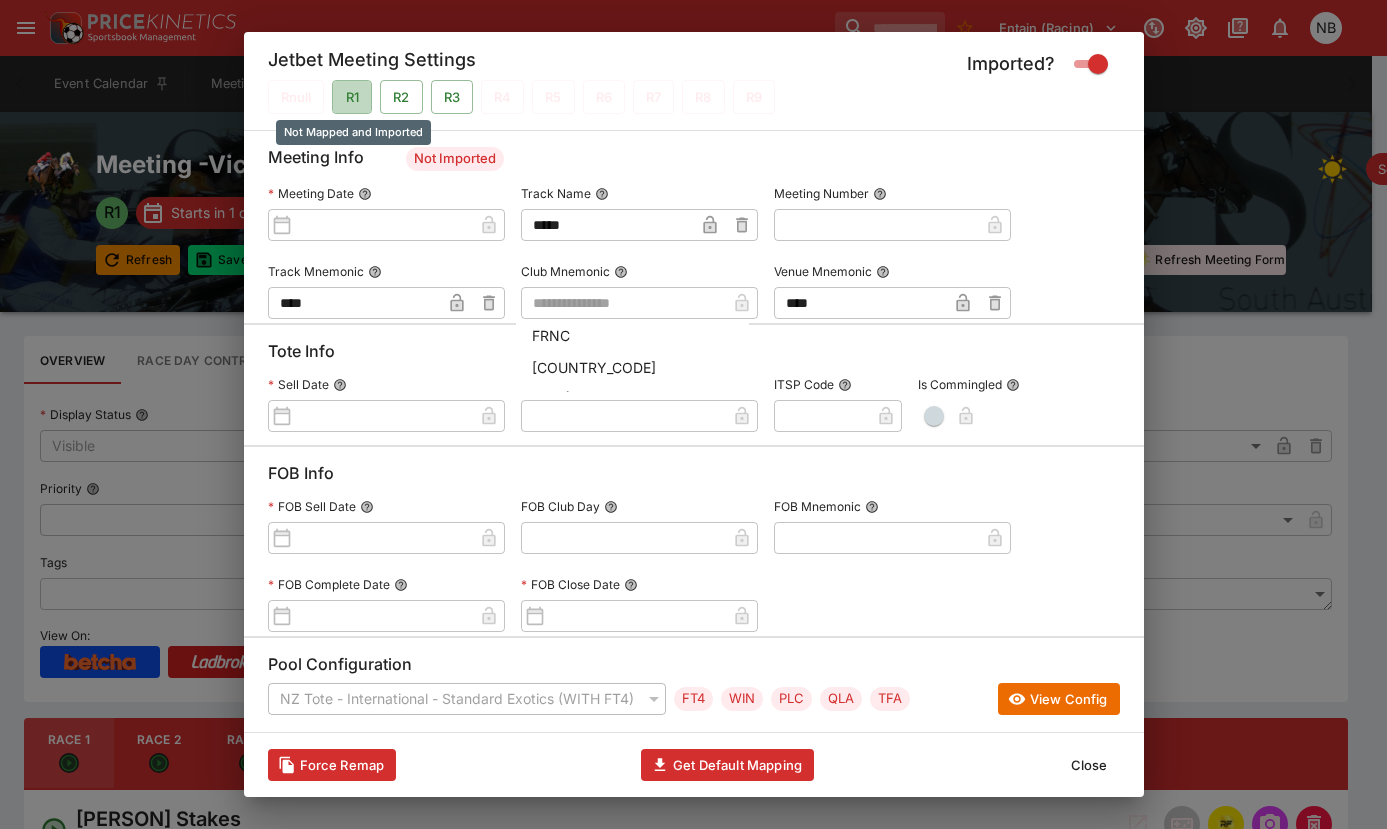 click on "R1" at bounding box center [352, 97] 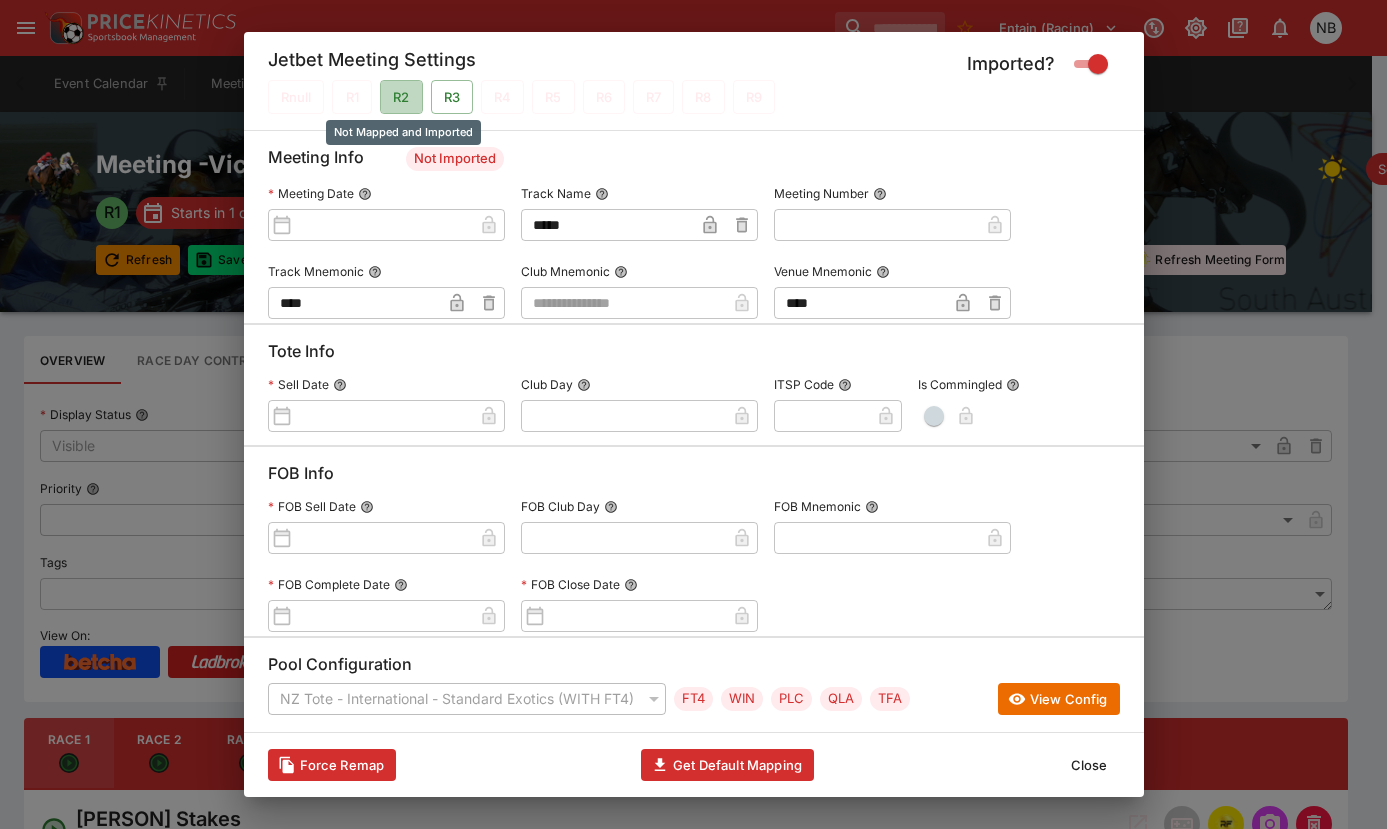 click on "R2" at bounding box center [401, 97] 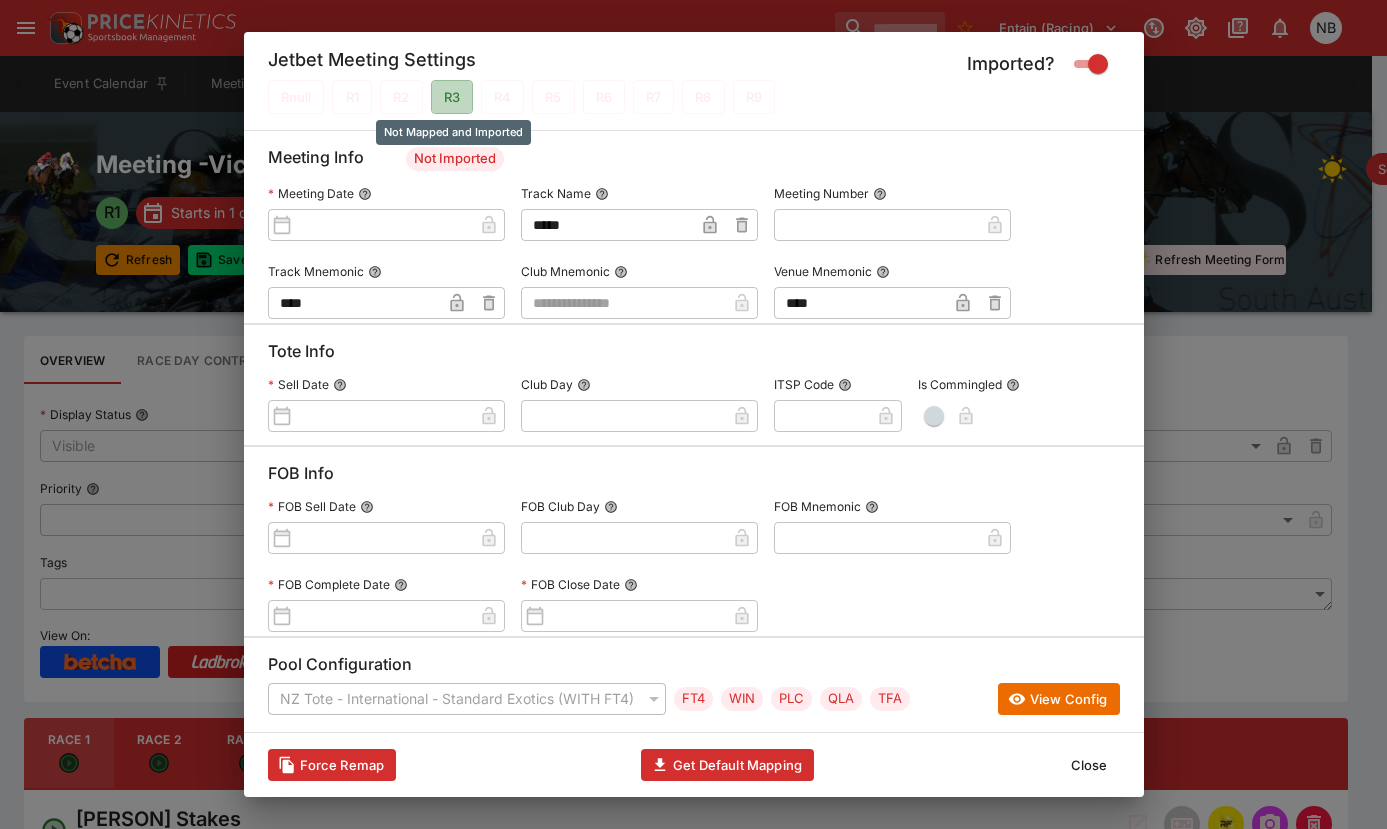 click on "R3" at bounding box center (452, 97) 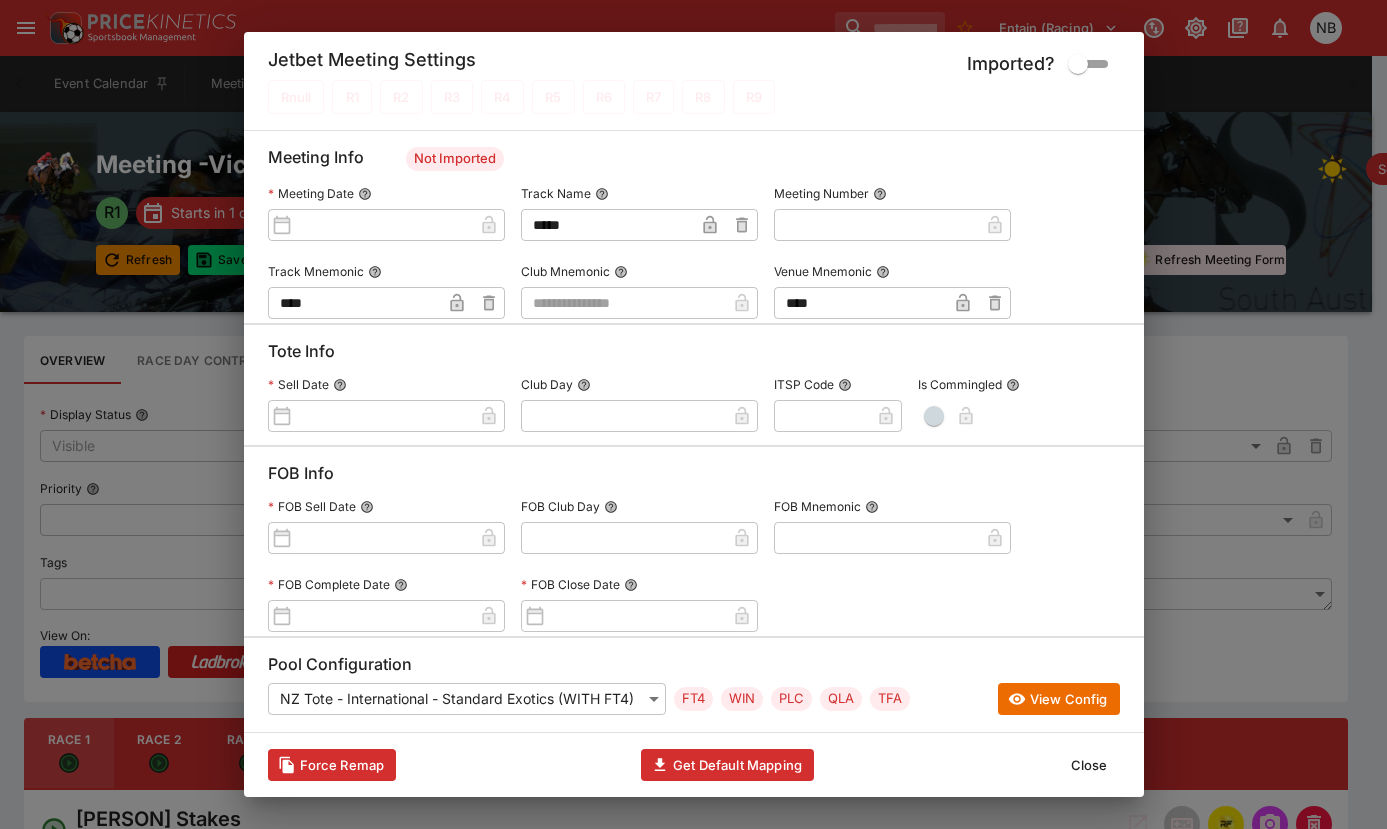 click on "Close" at bounding box center (1089, 765) 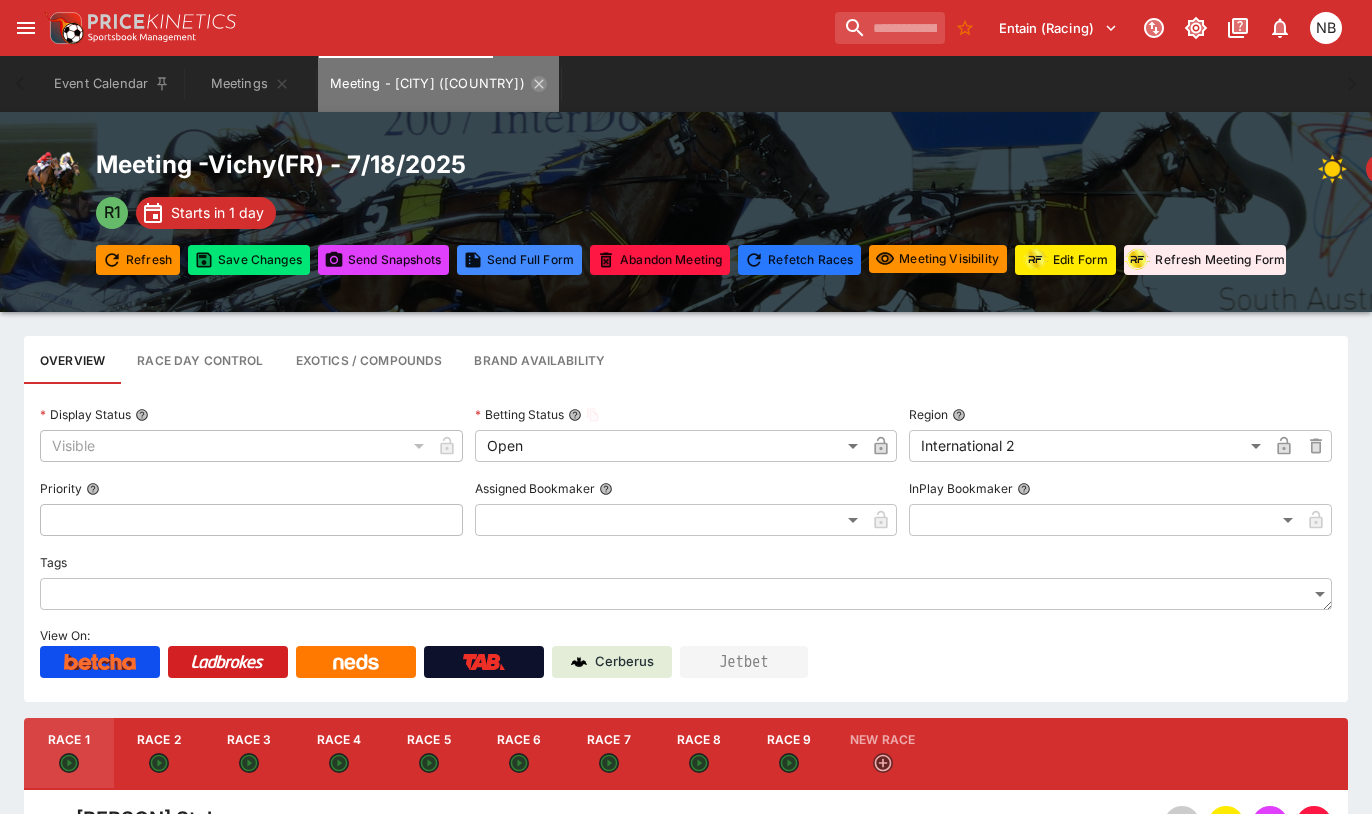 click 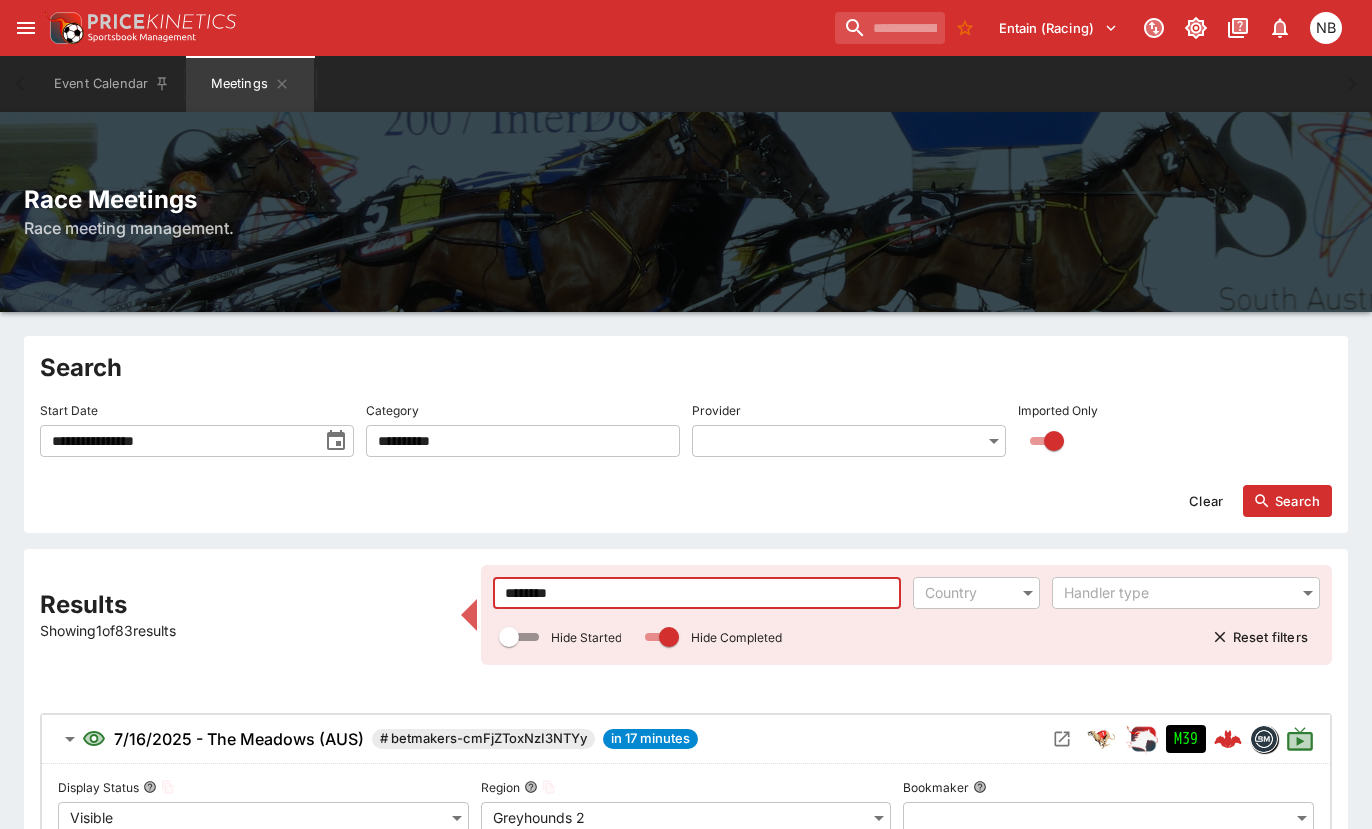 drag, startPoint x: 430, startPoint y: 570, endPoint x: -160, endPoint y: 446, distance: 602.8897 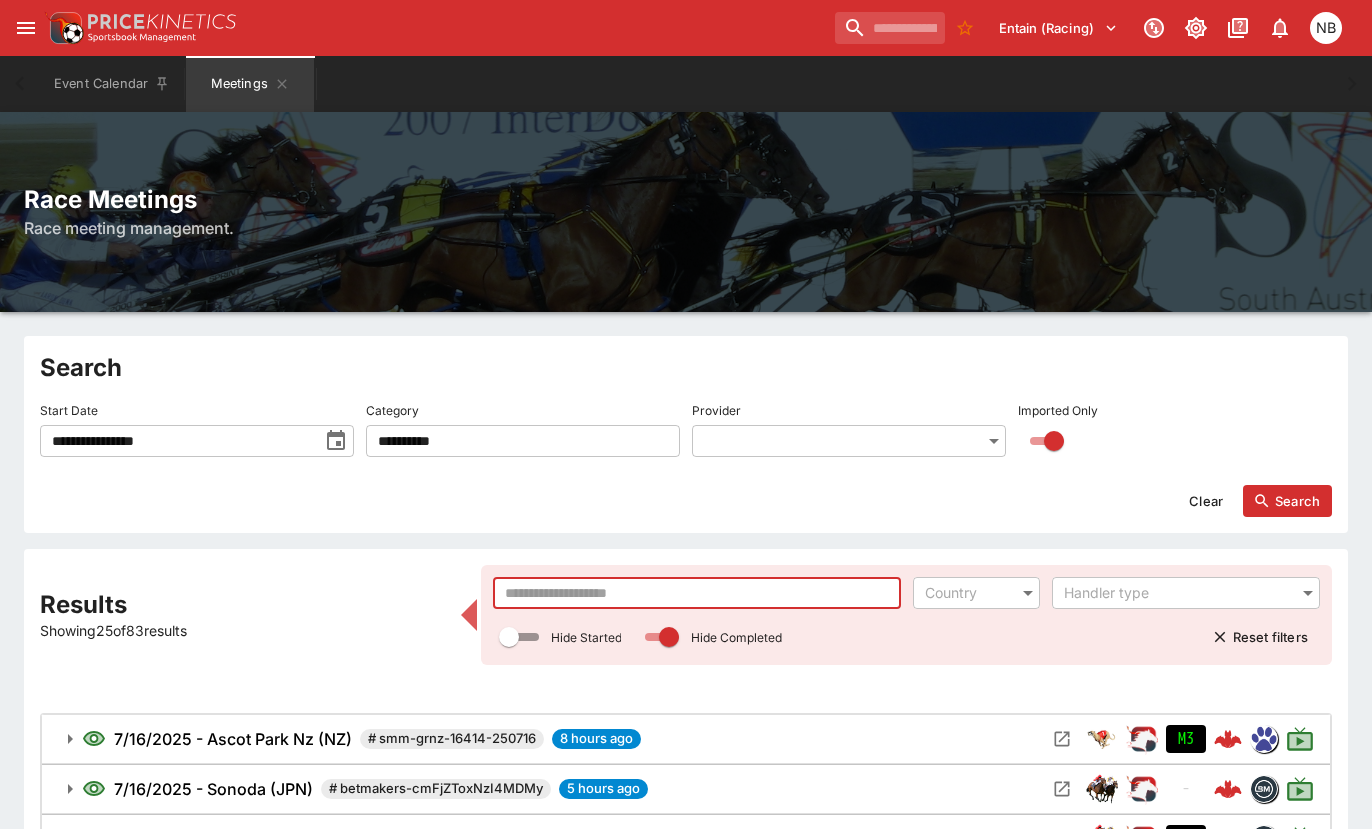 type 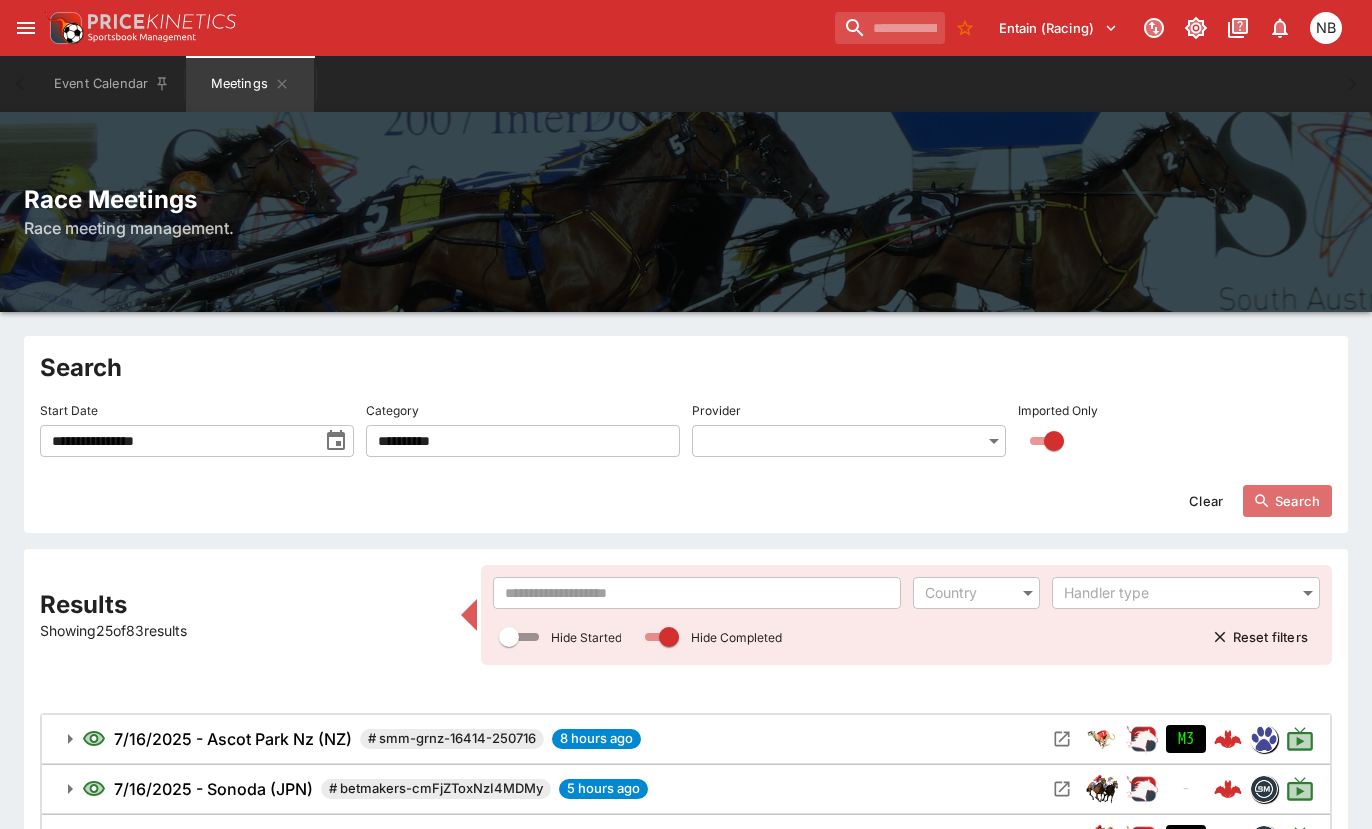 click on "Search" at bounding box center (1287, 501) 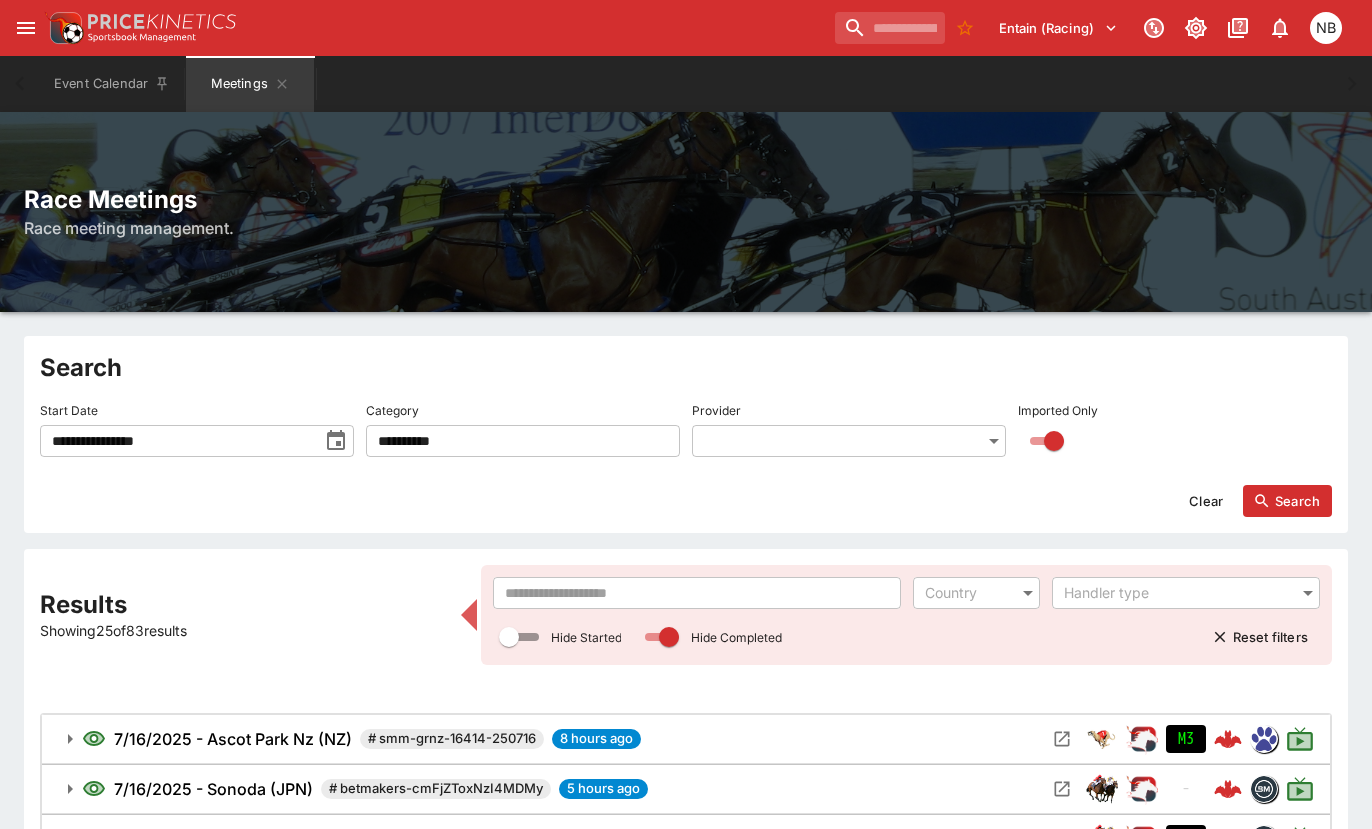 click 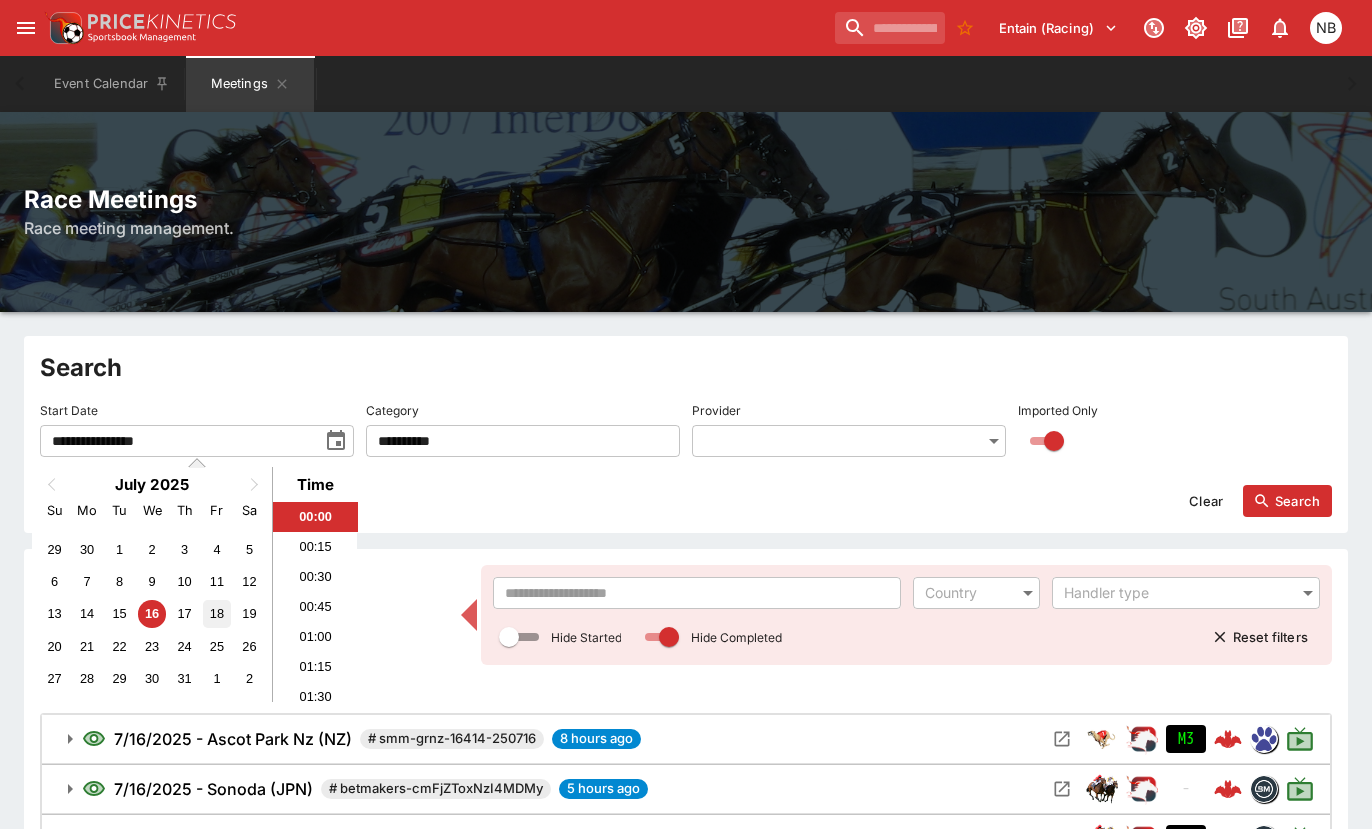 click on "18" at bounding box center (216, 613) 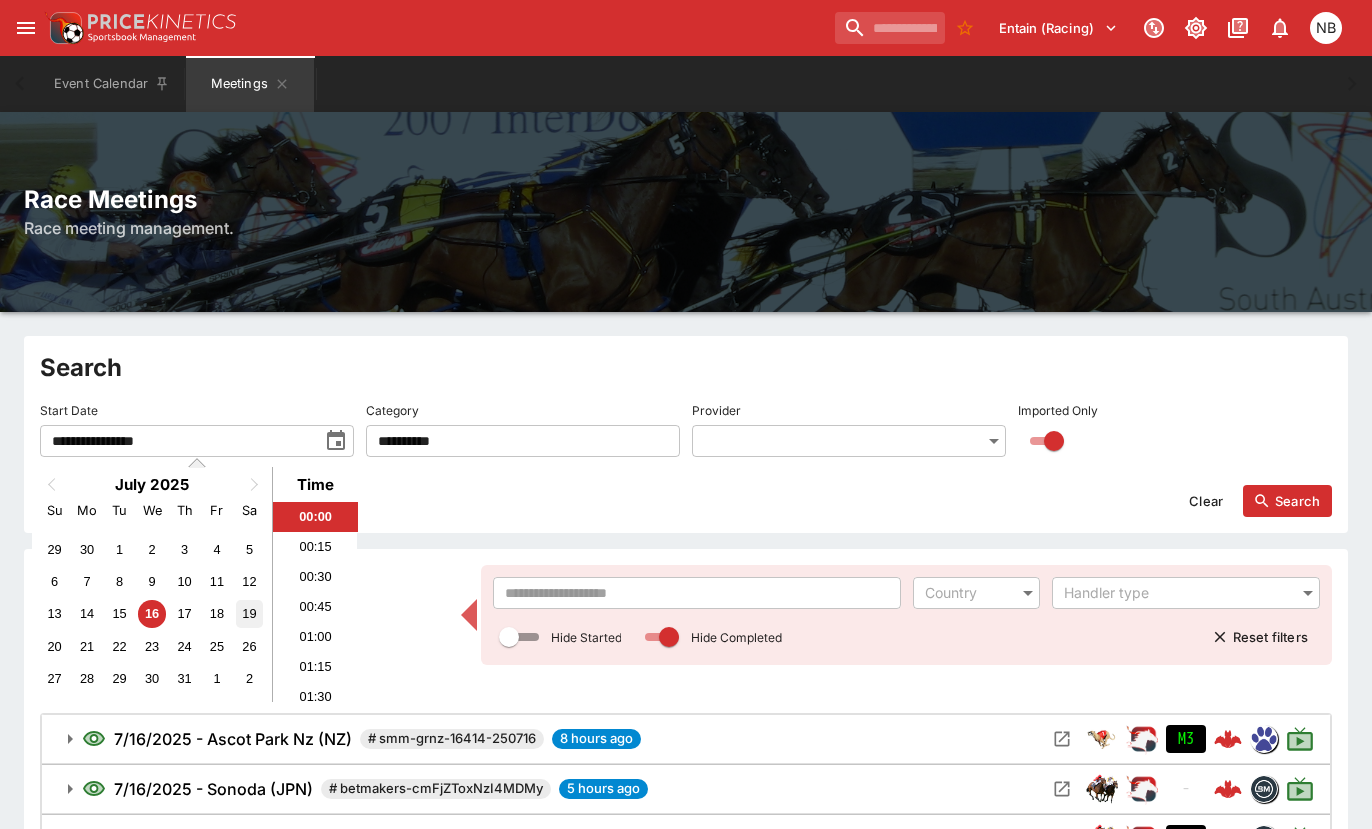 type on "**********" 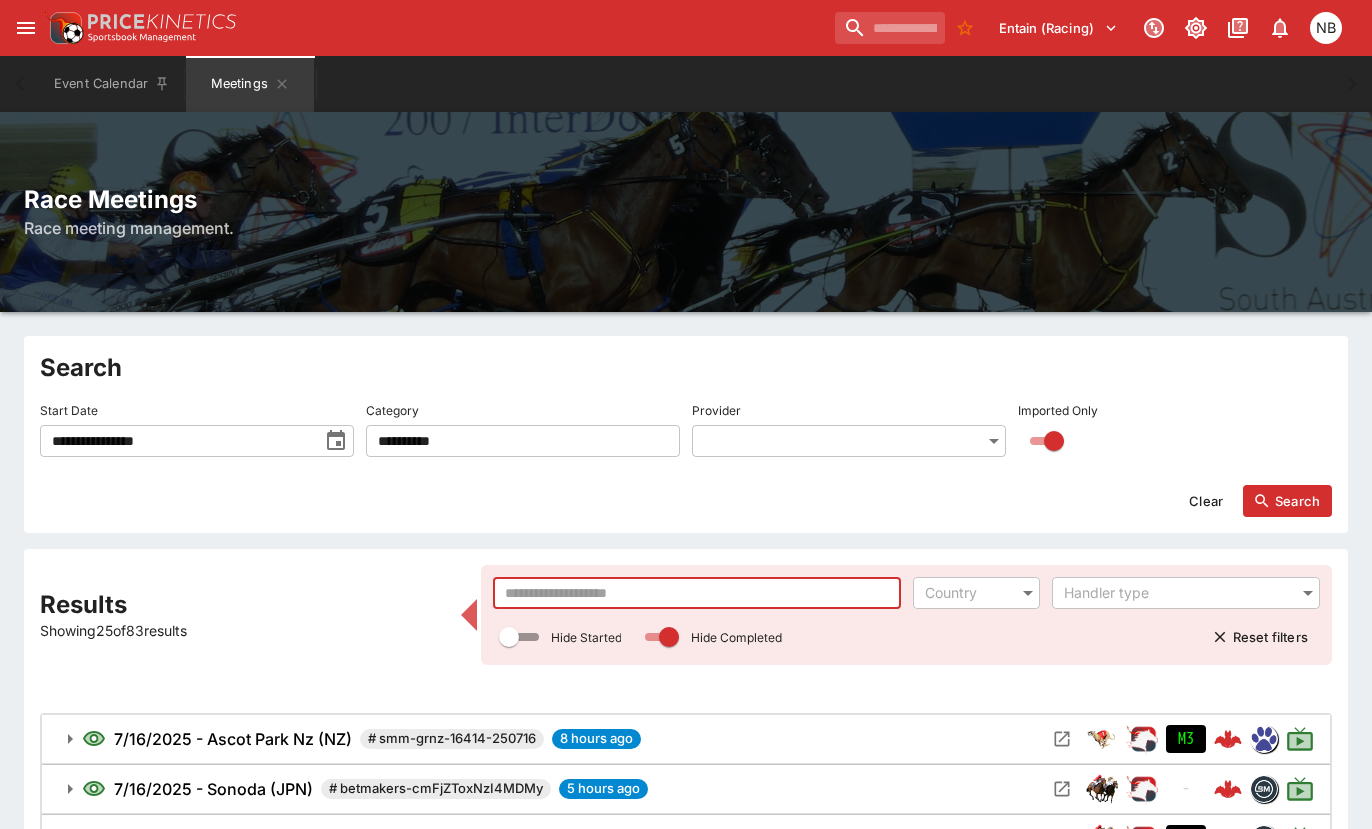 click at bounding box center [696, 593] 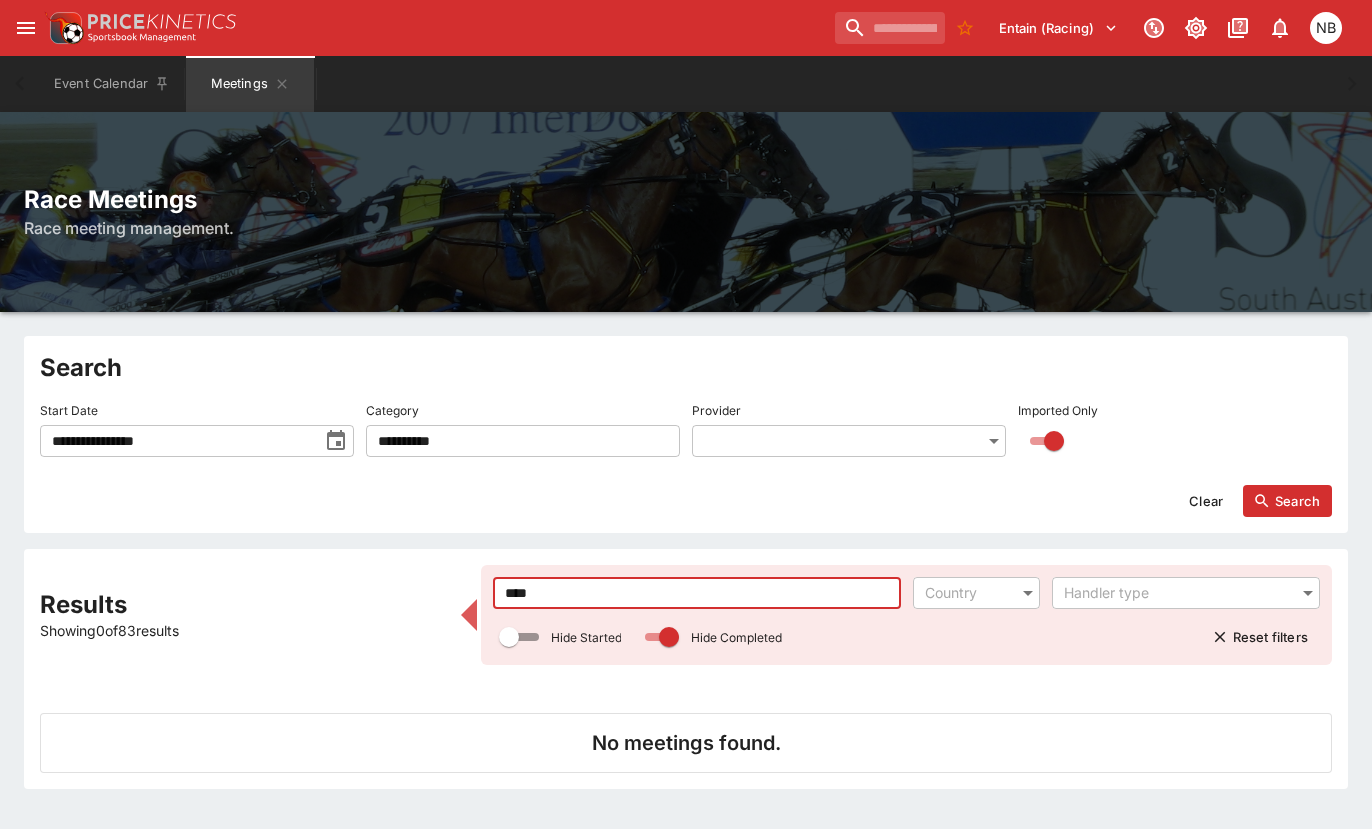 type on "****" 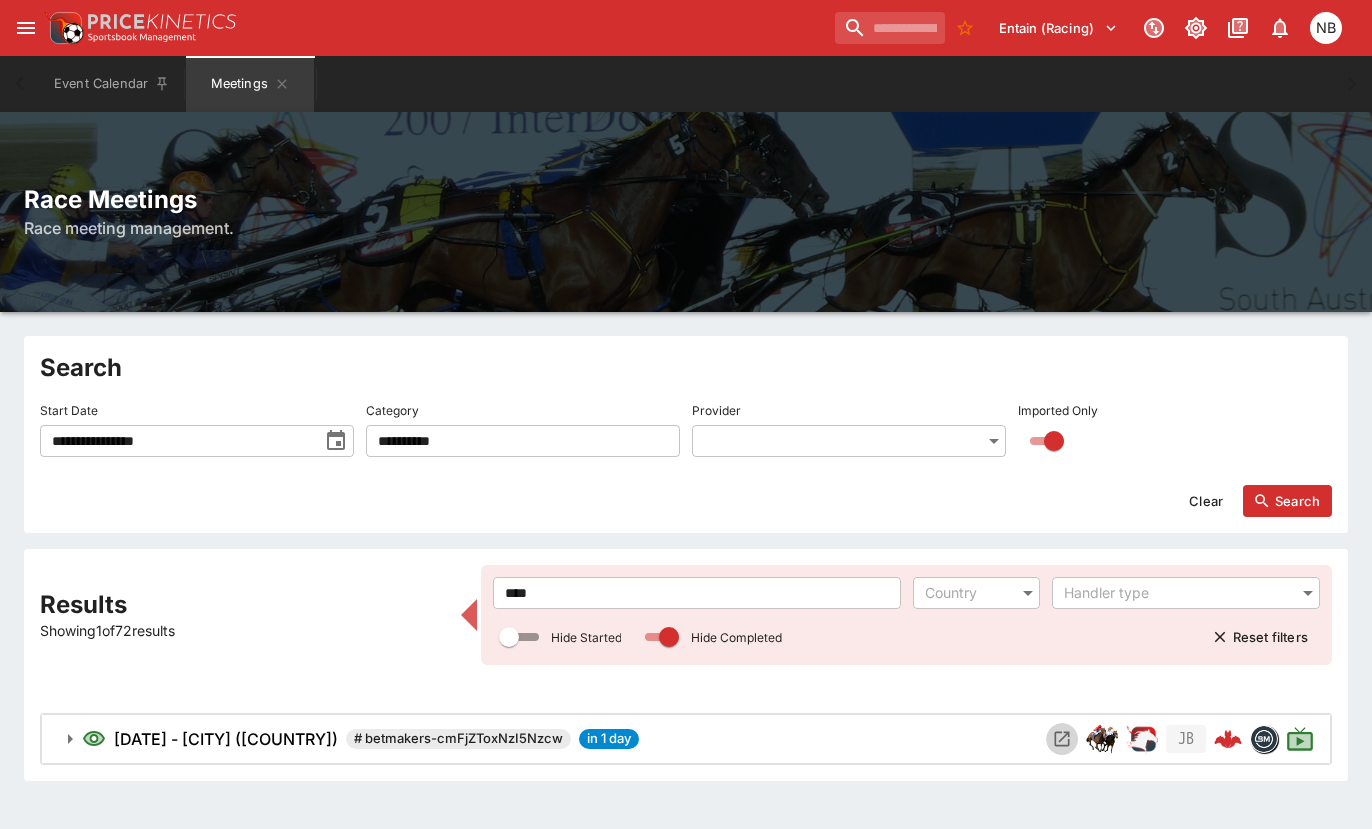click 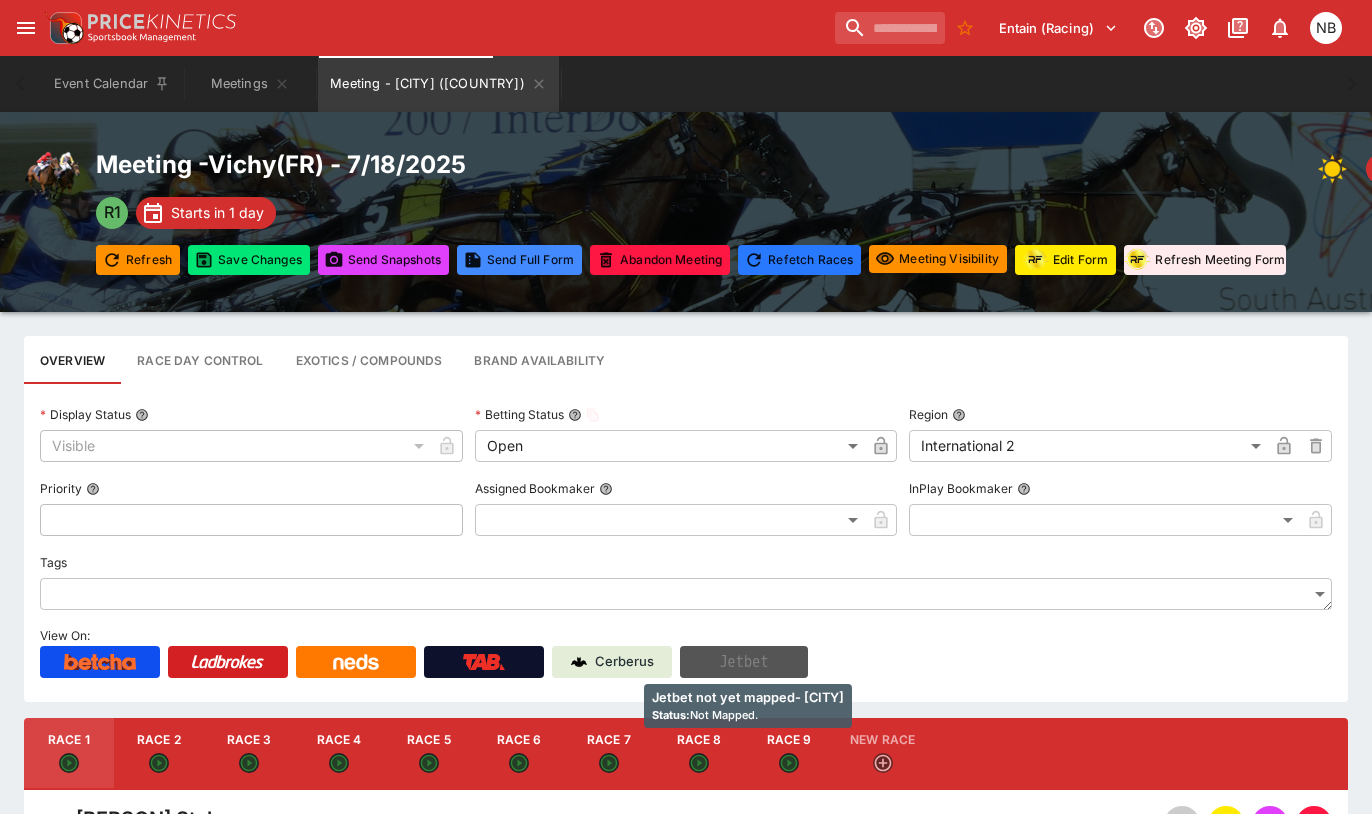 click on "Jetbet" at bounding box center (744, 662) 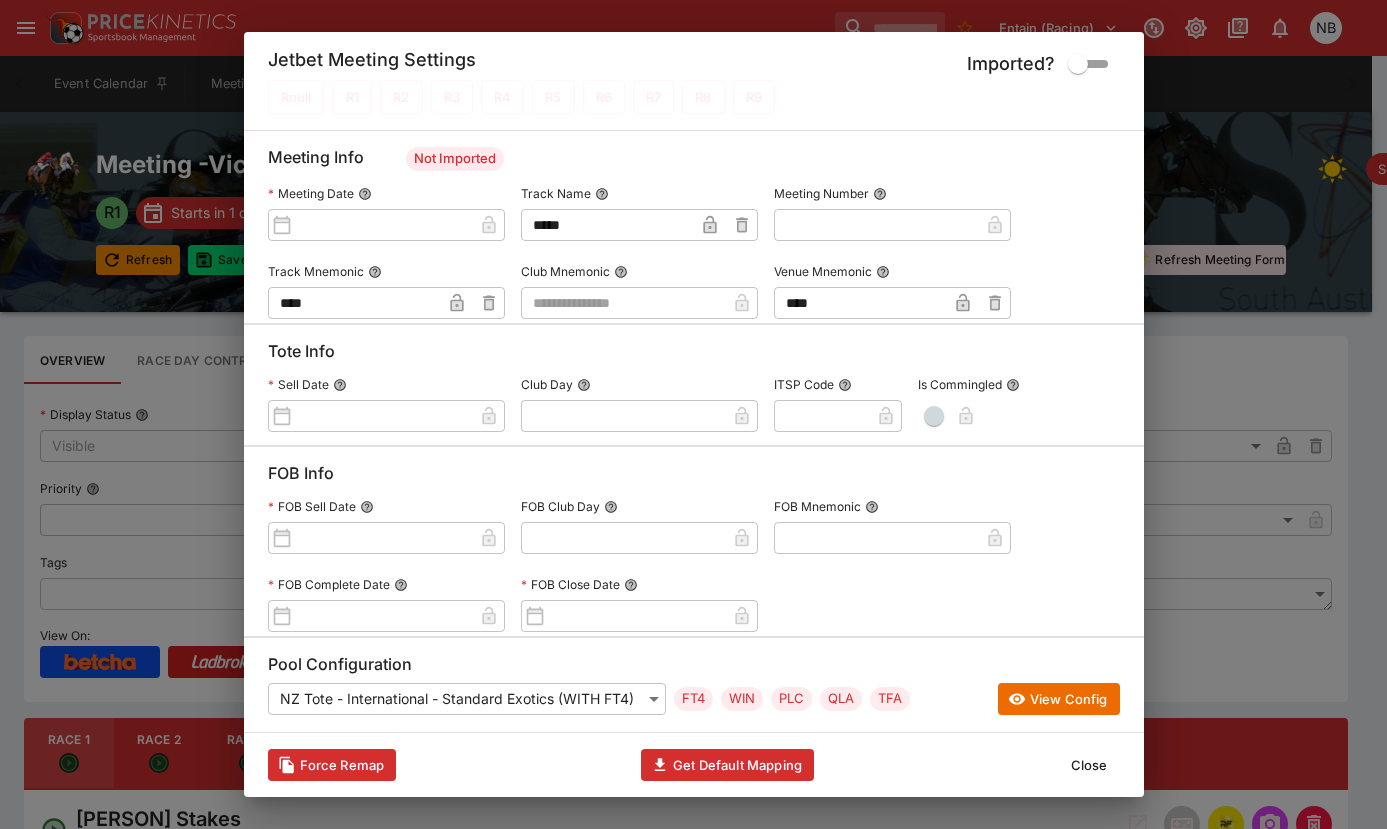 click at bounding box center [623, 303] 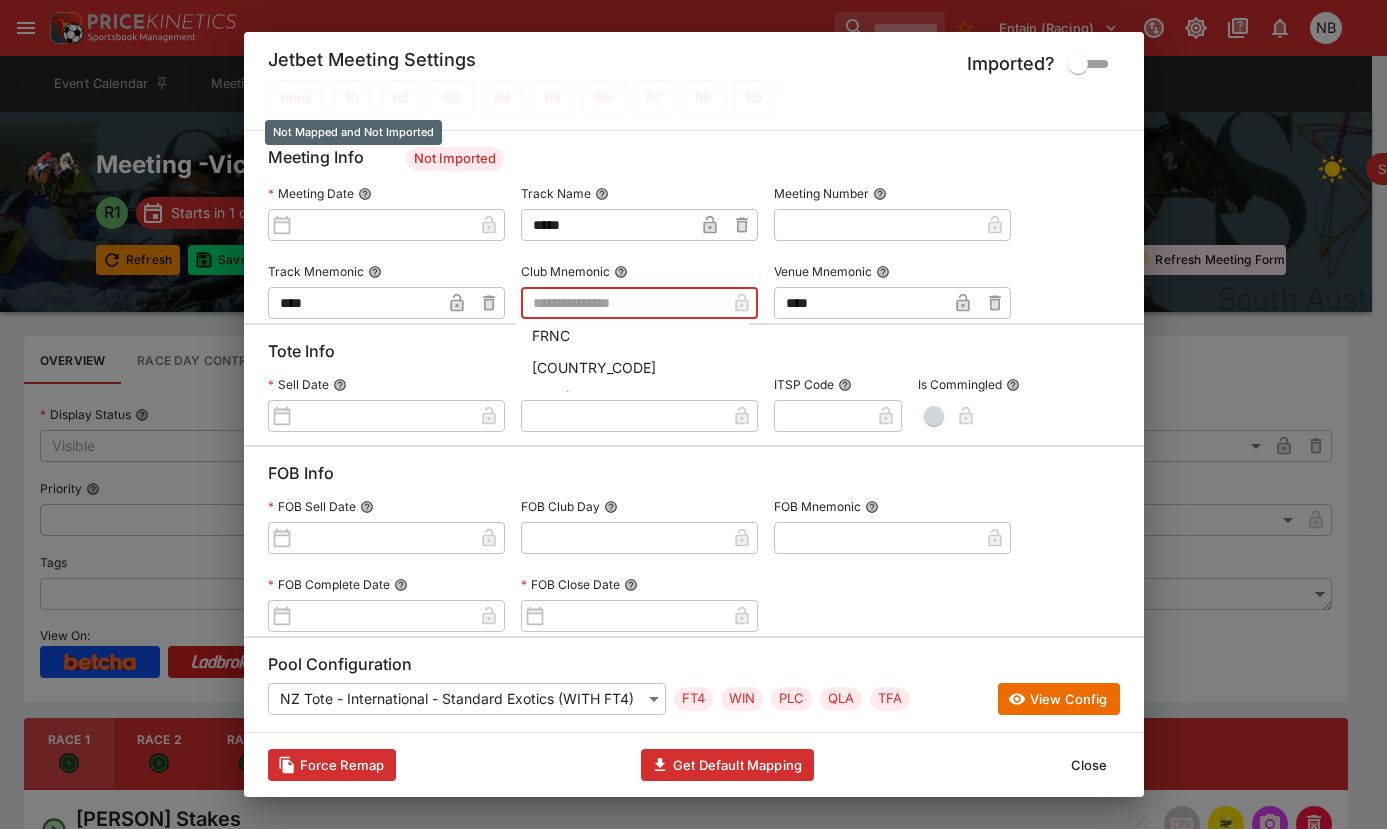 click on "R1" at bounding box center [352, 97] 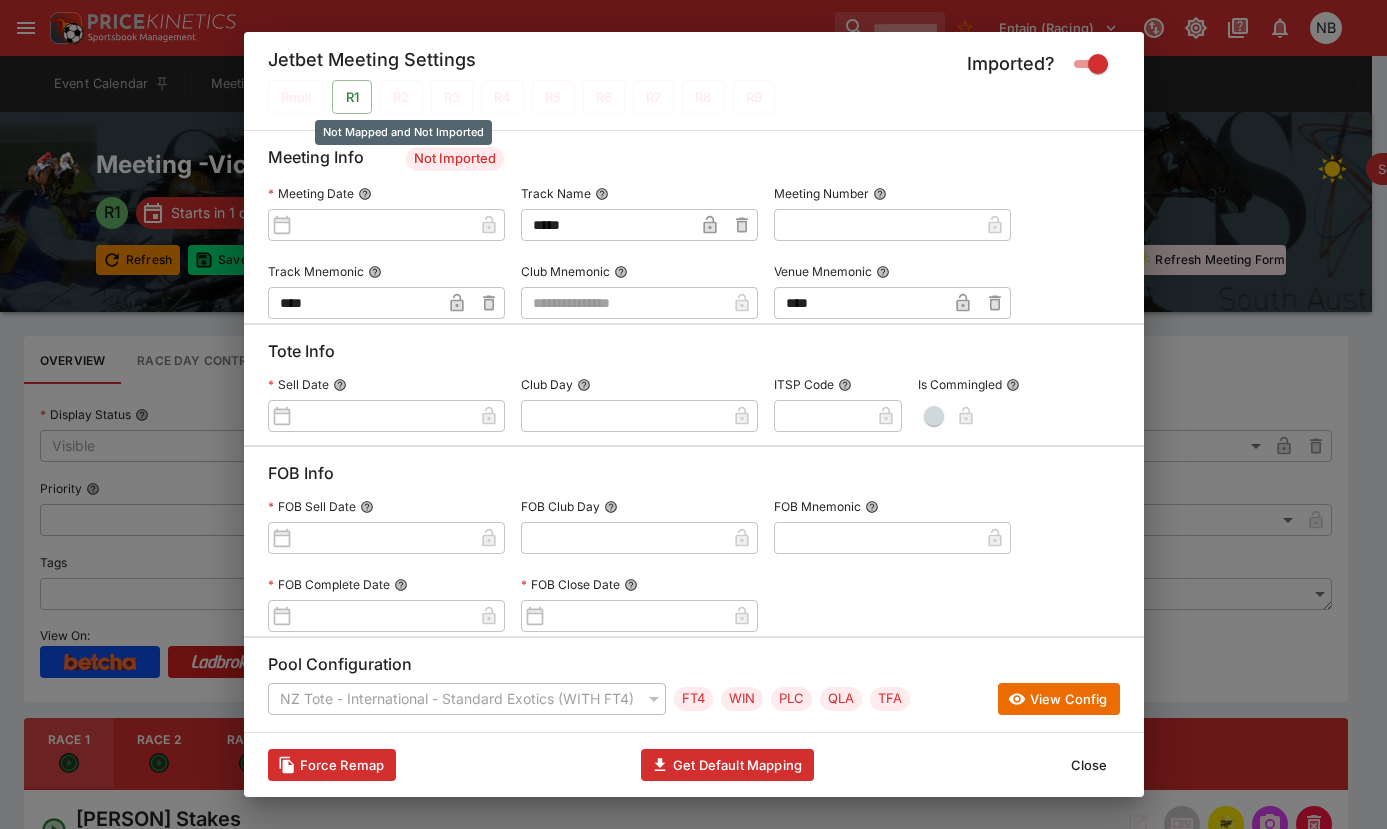 click on "R2" at bounding box center [401, 97] 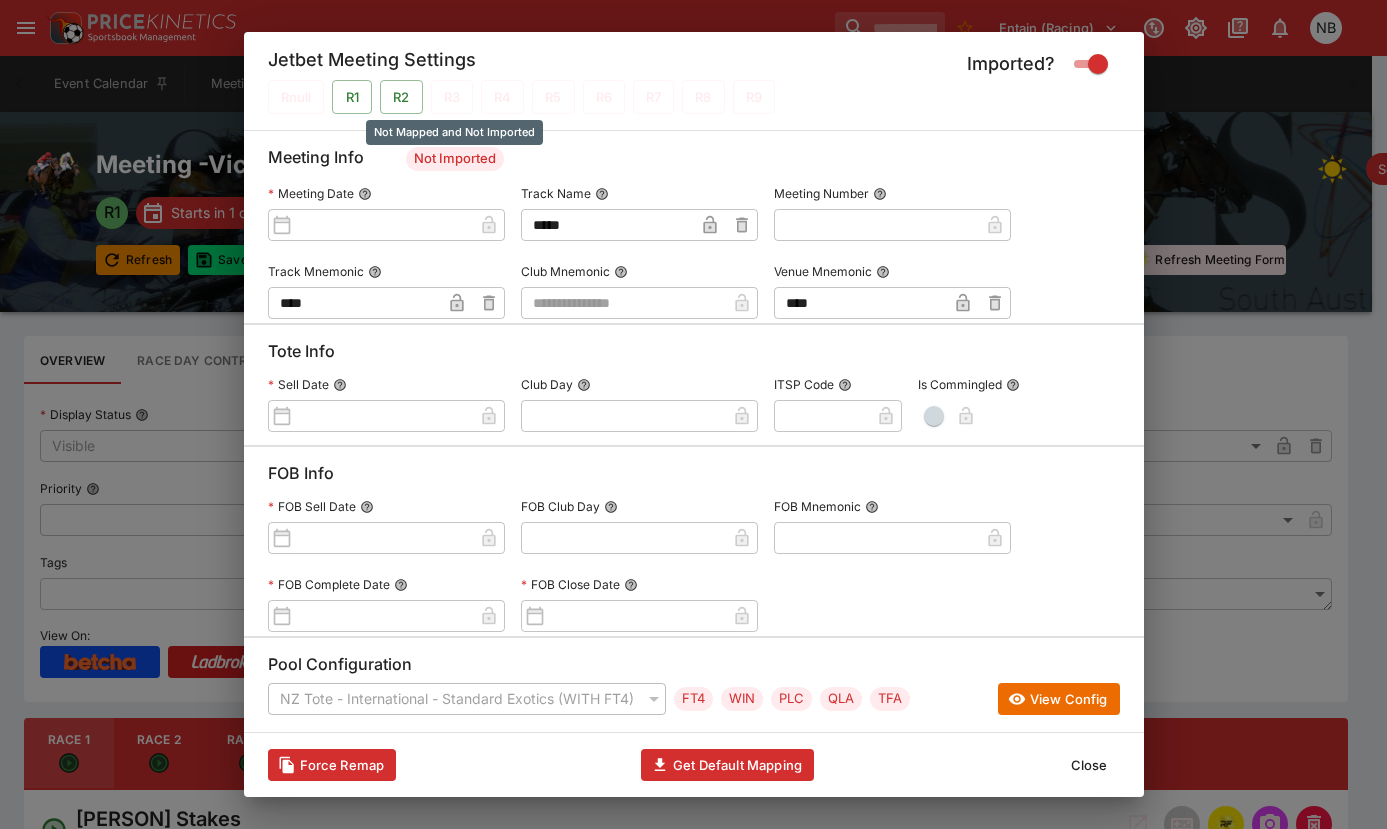click on "R3" at bounding box center [452, 97] 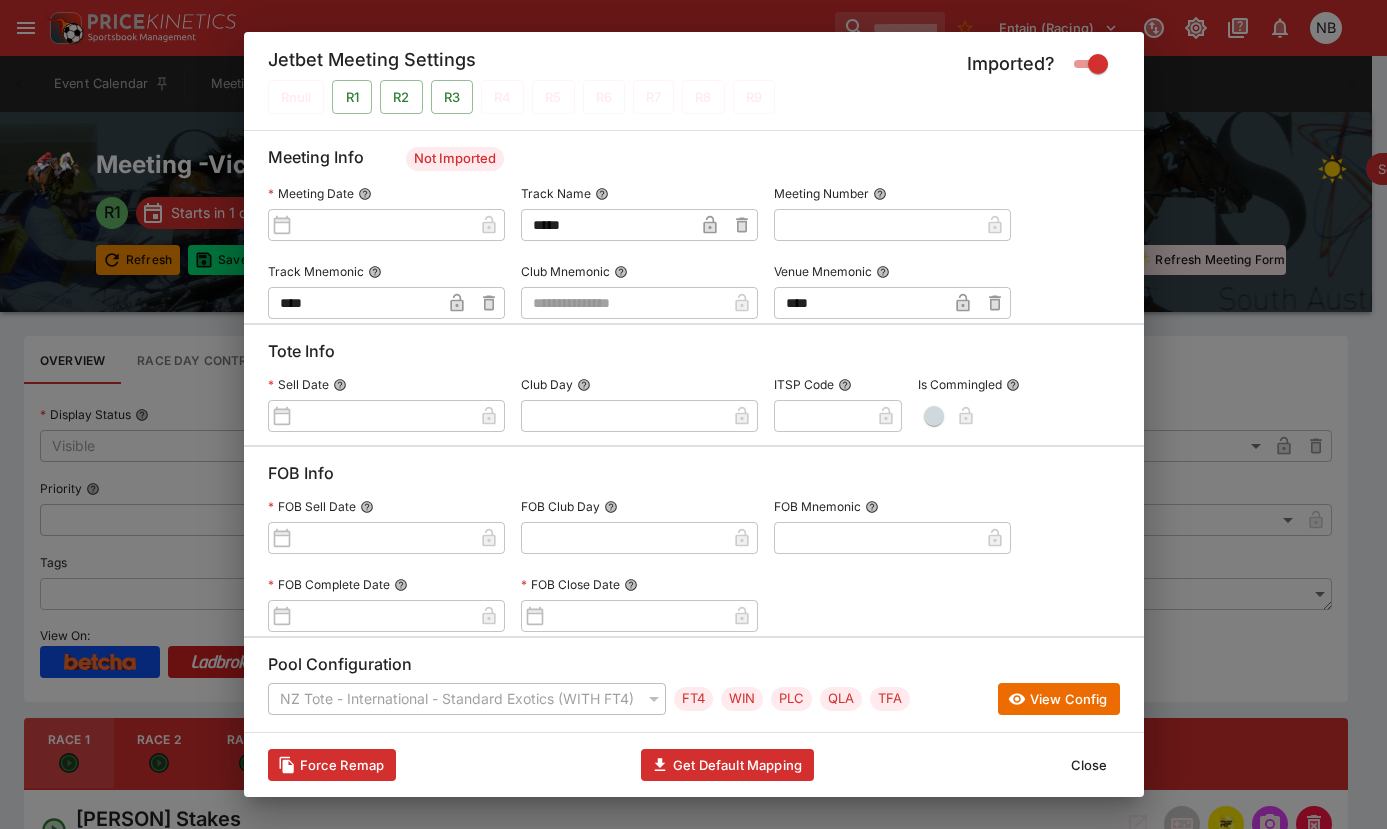 click at bounding box center (623, 303) 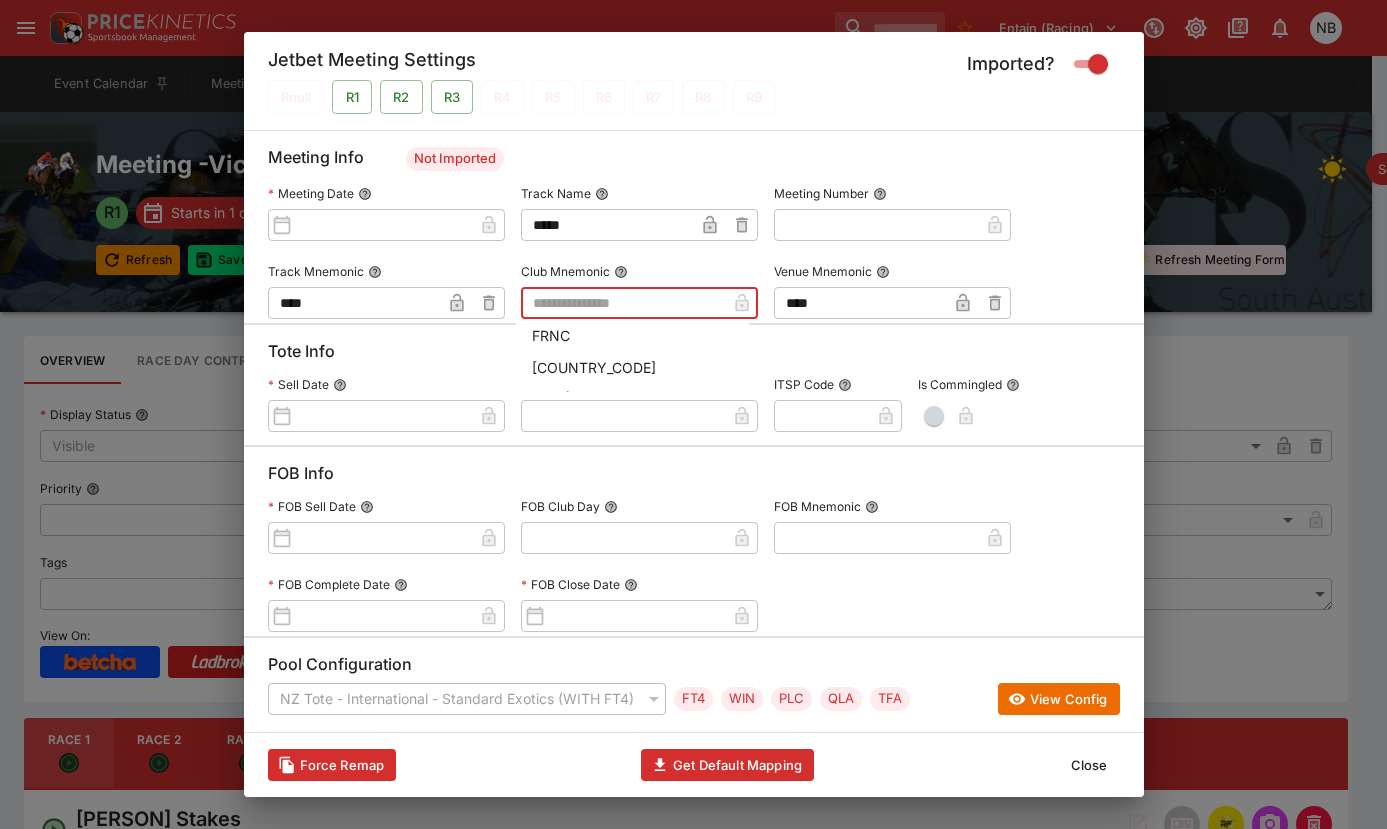 click on "FRNC" at bounding box center [632, 335] 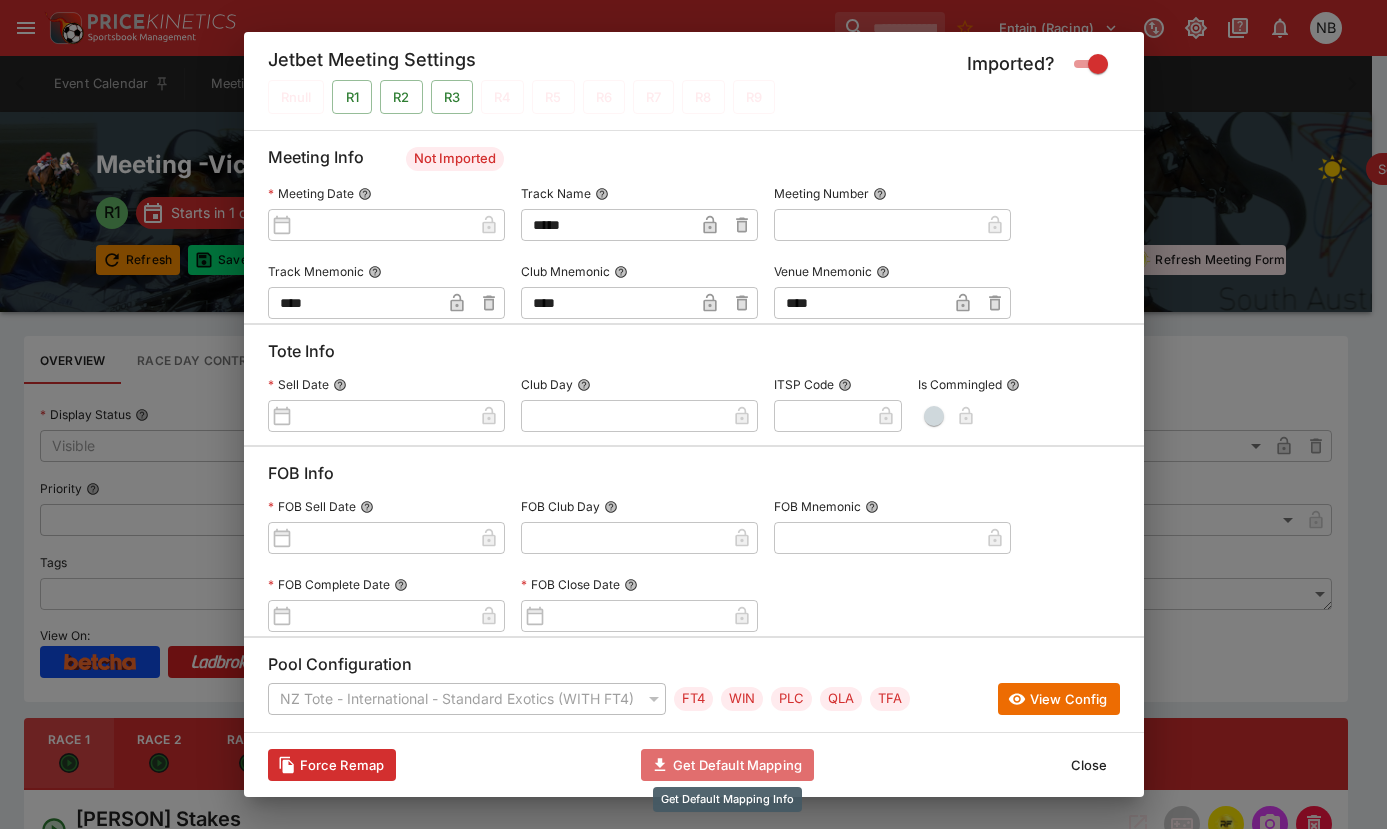 click on "Get Default Mapping" at bounding box center (727, 765) 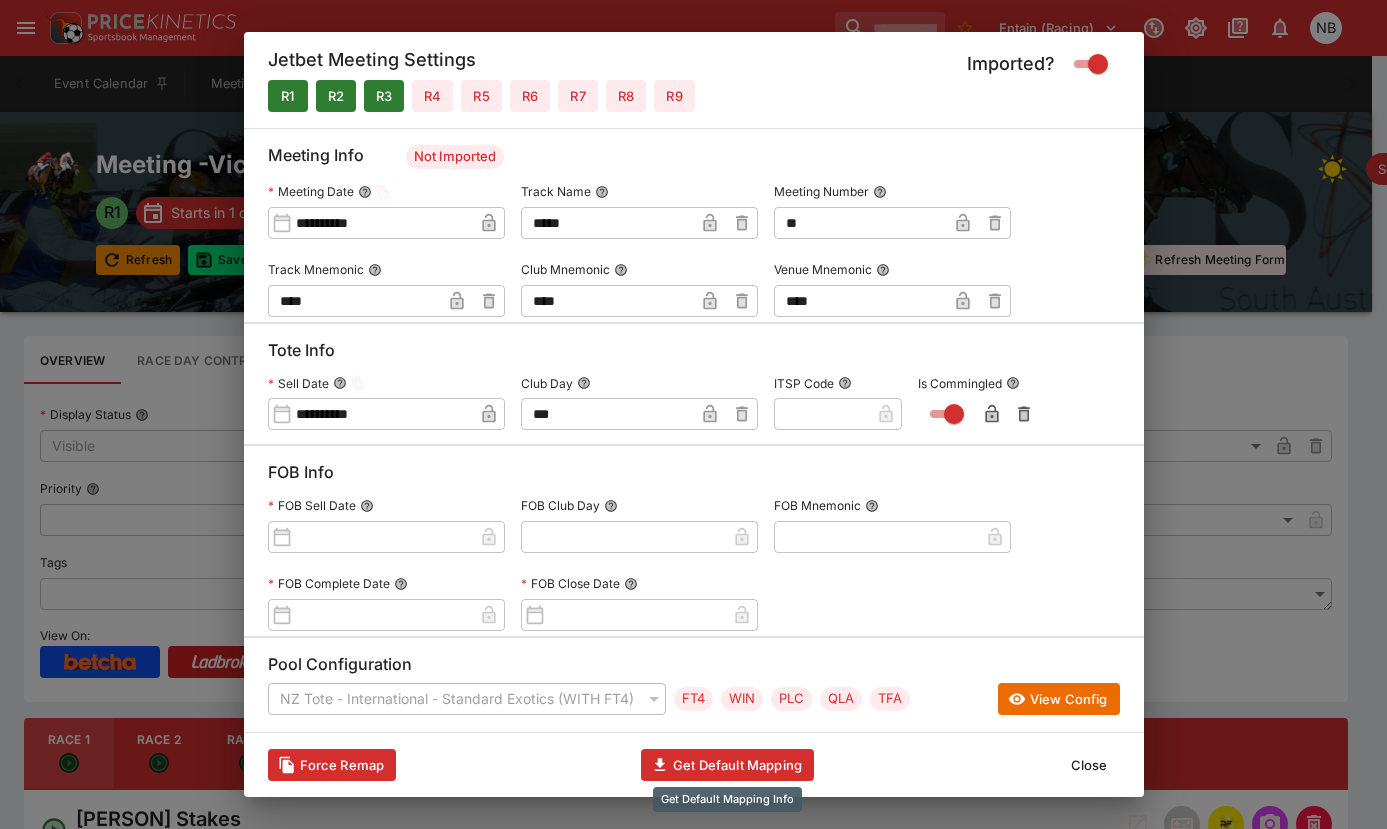 type on "**********" 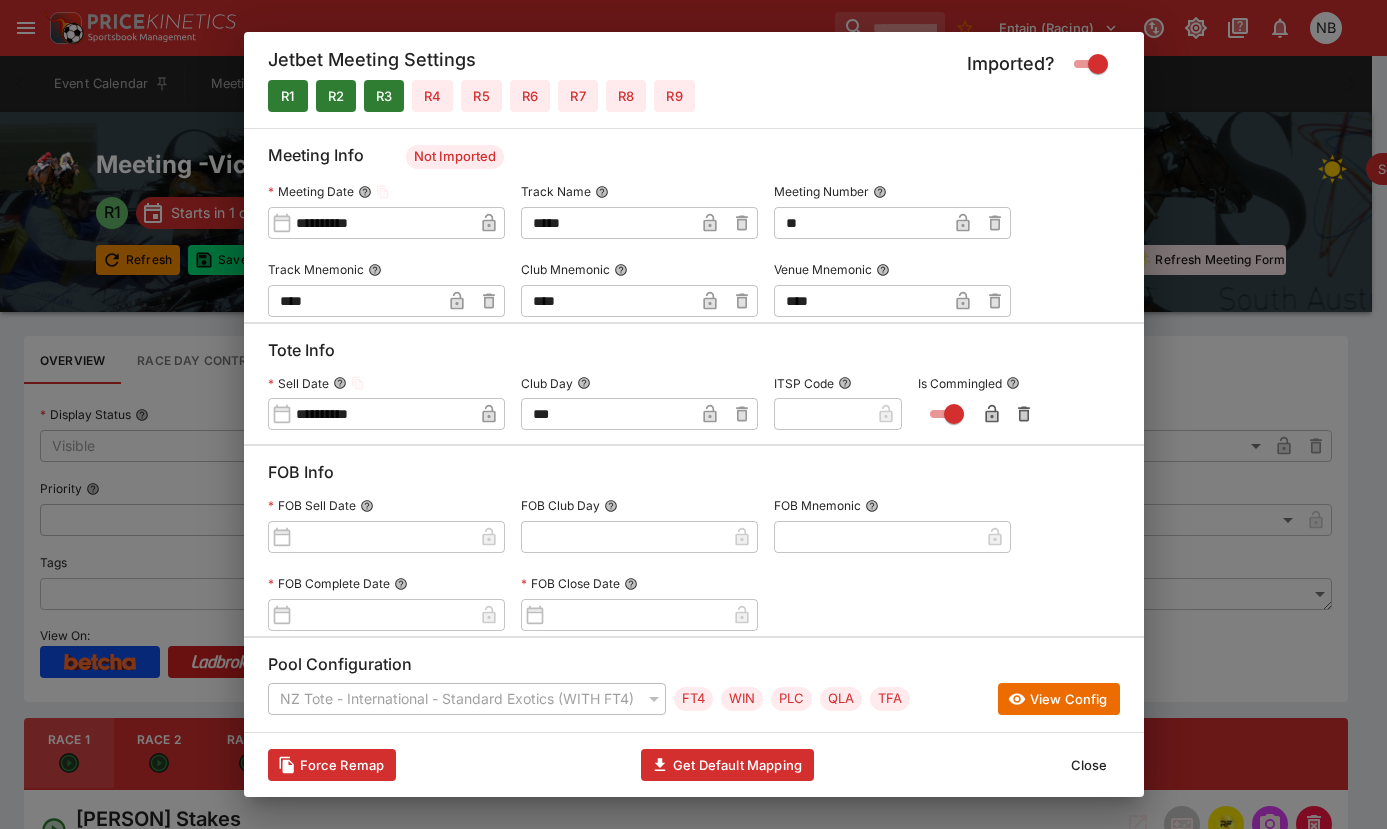 type 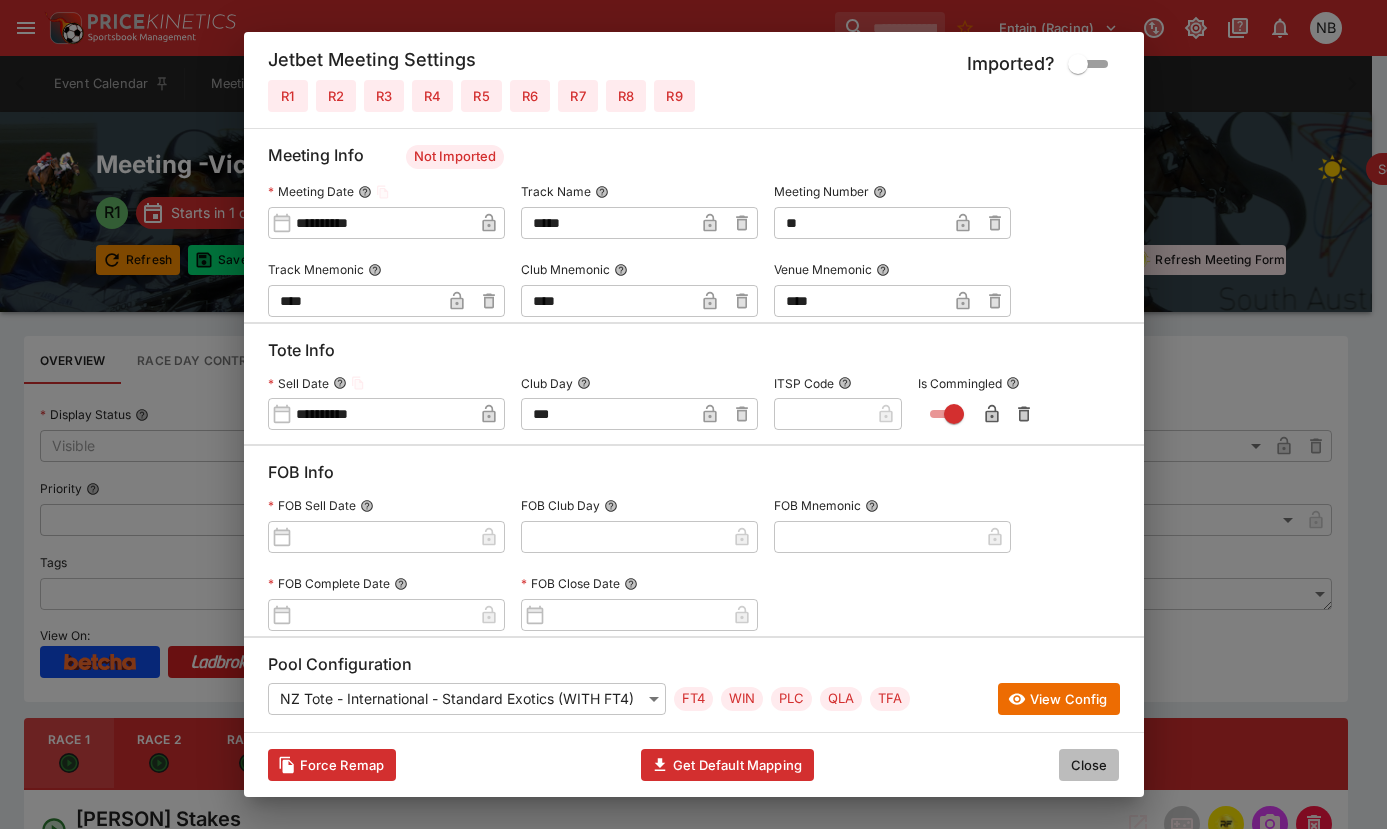 click on "Close" at bounding box center [1089, 765] 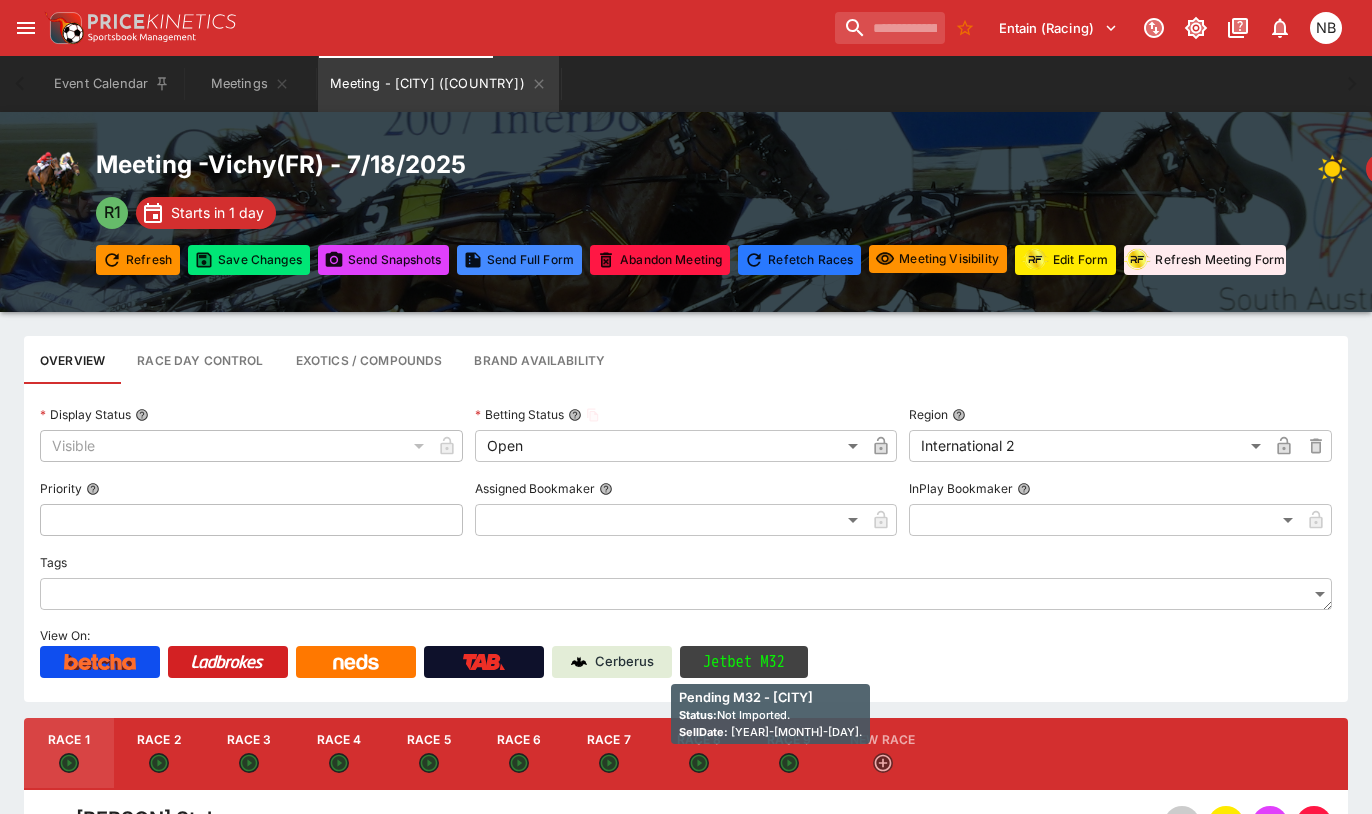 click on "Jetbet M32" at bounding box center (744, 662) 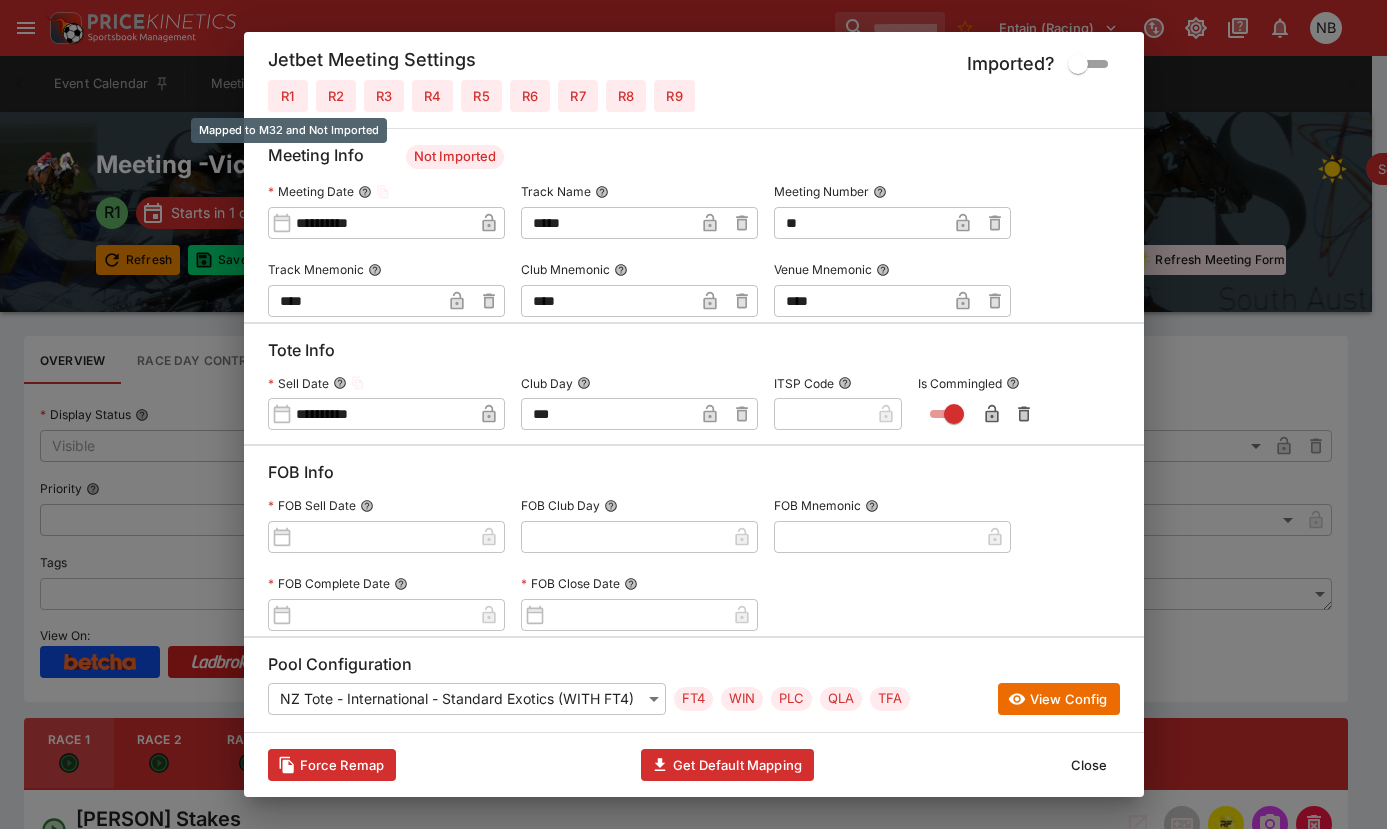 click on "R1" at bounding box center (288, 96) 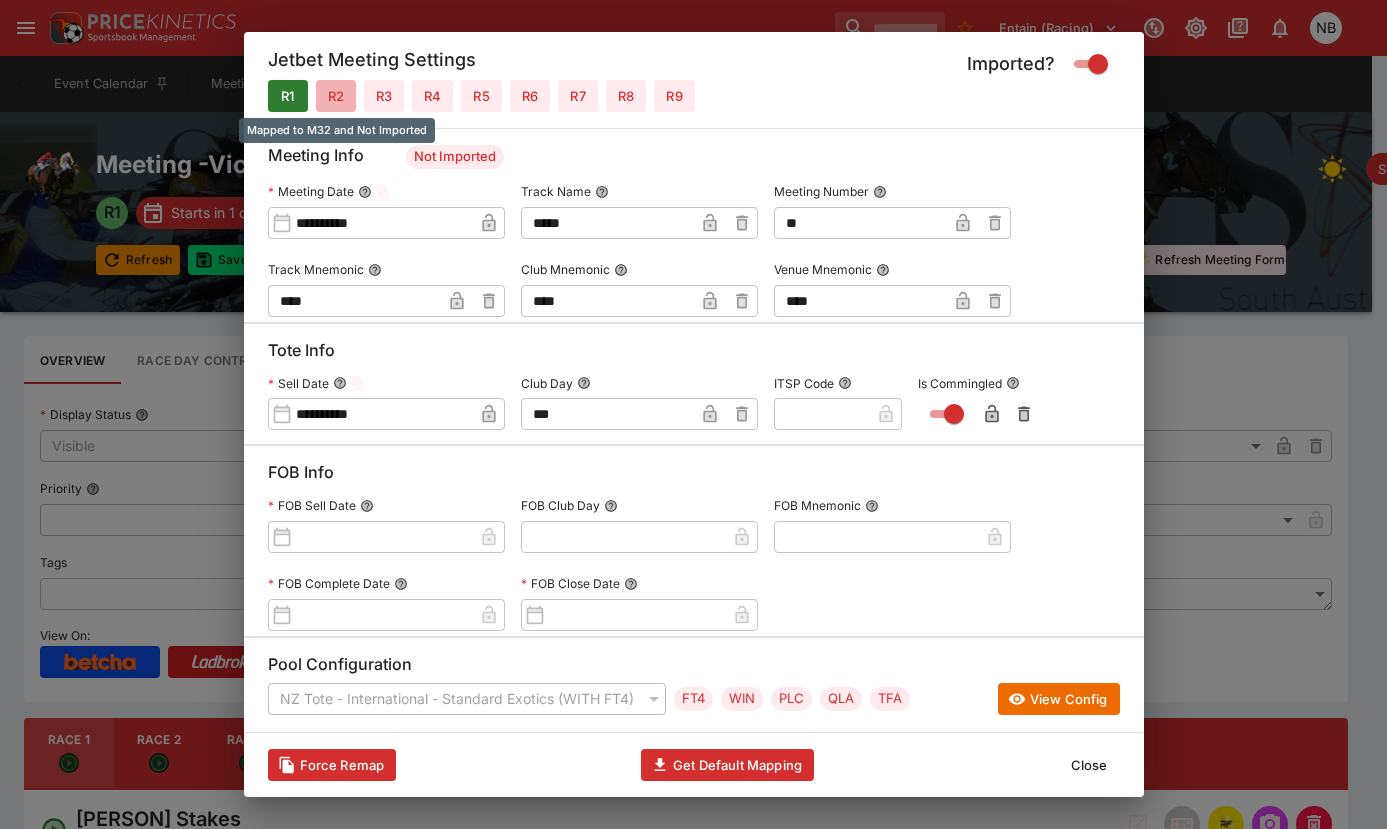 click on "R2" at bounding box center (336, 96) 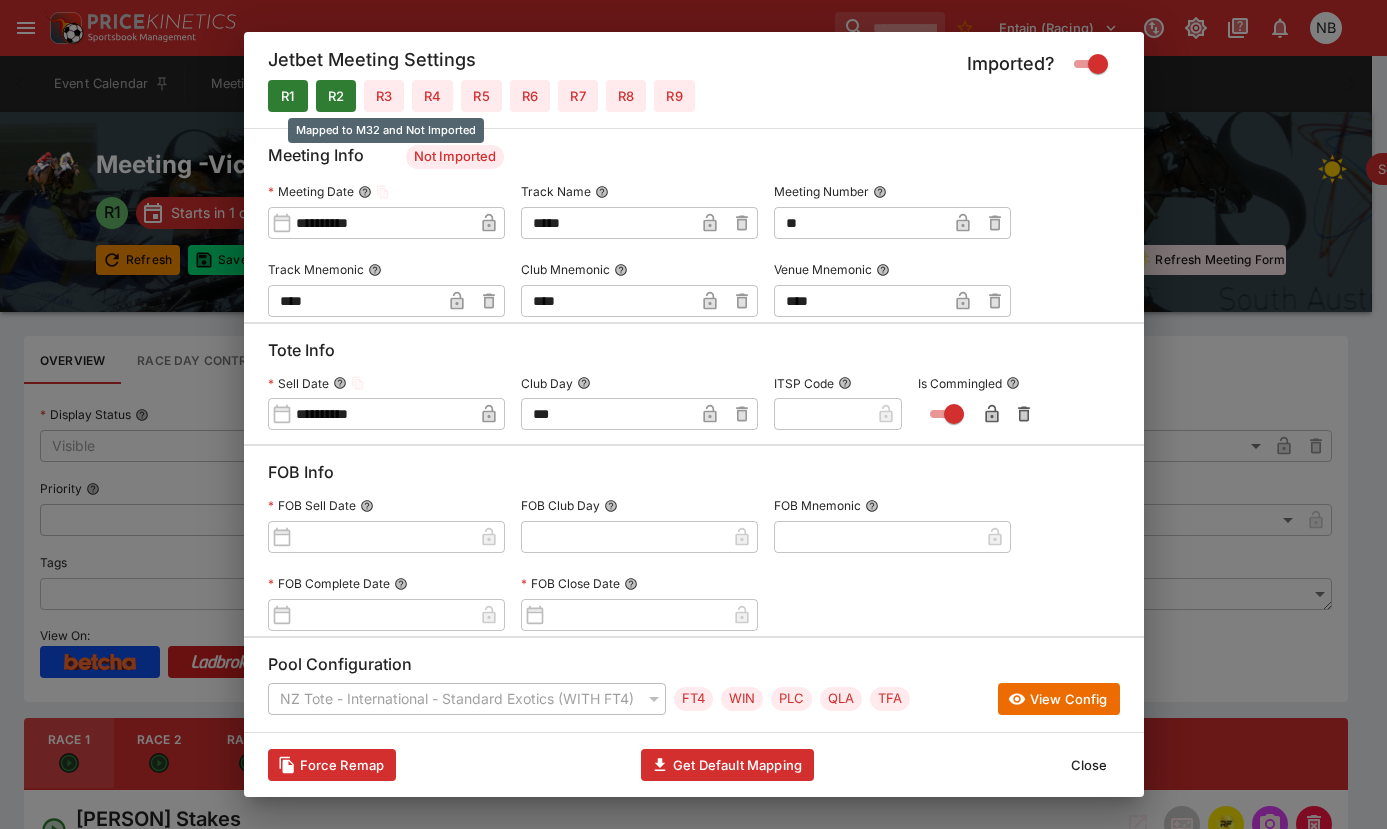 click on "R3" at bounding box center [384, 96] 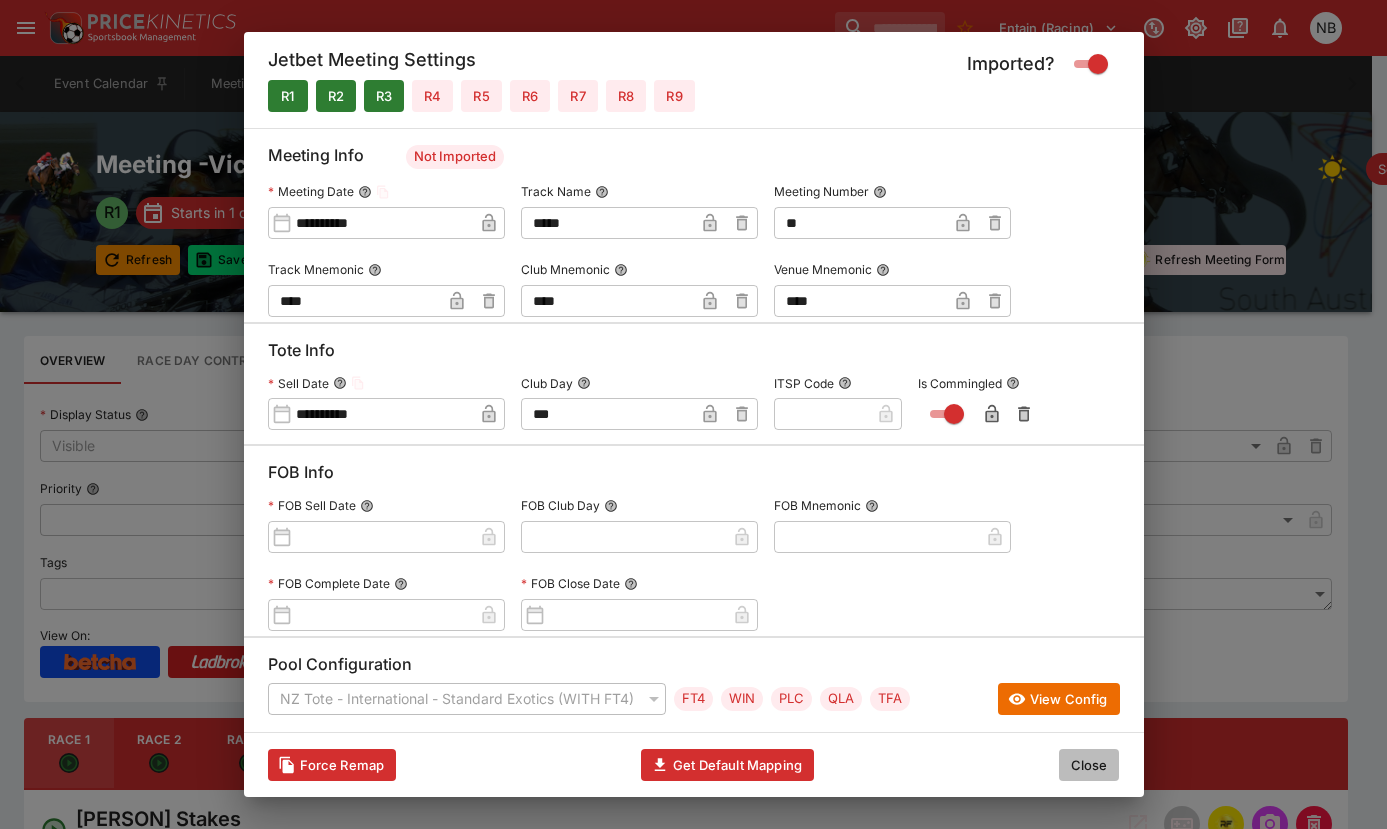 click on "Close" at bounding box center (1089, 765) 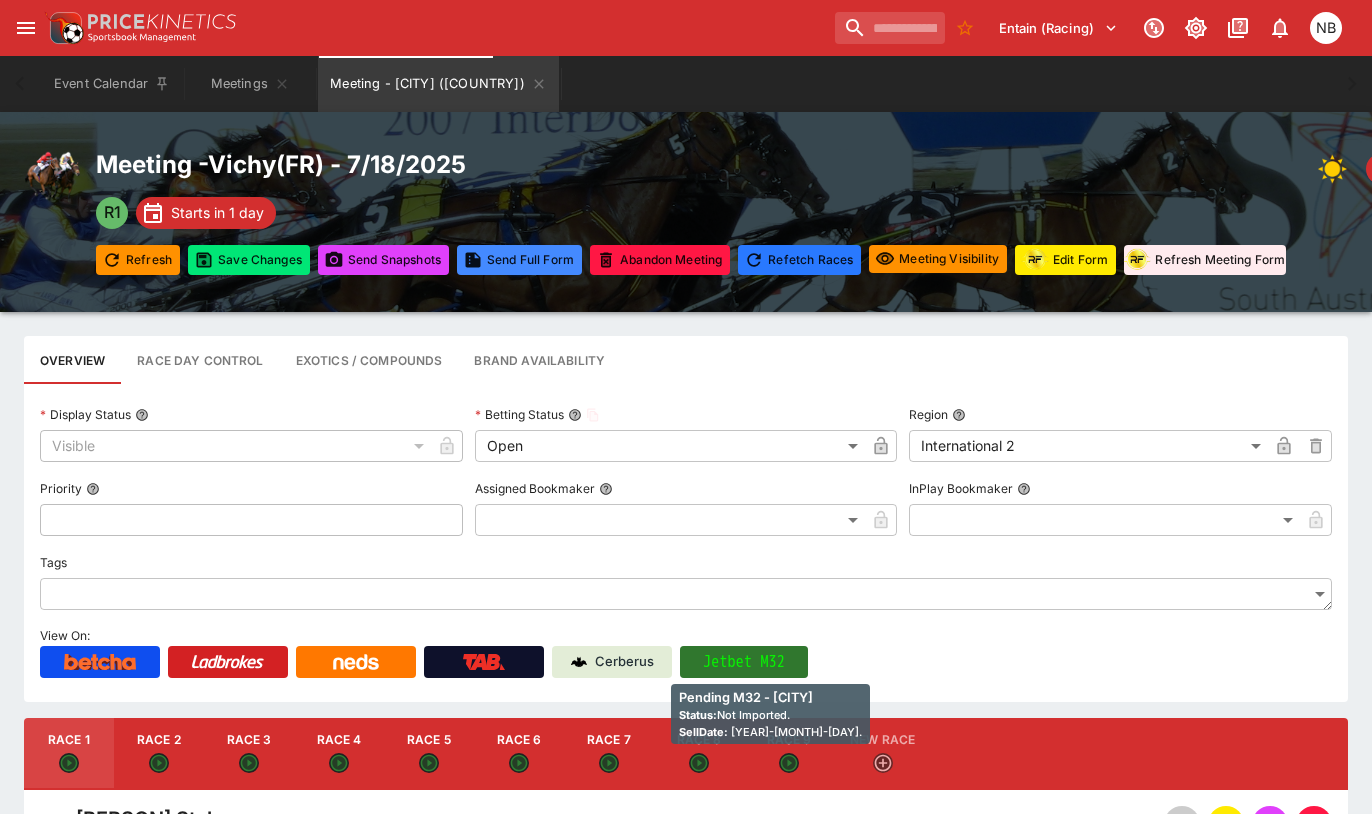 click on "Jetbet M32" at bounding box center (744, 662) 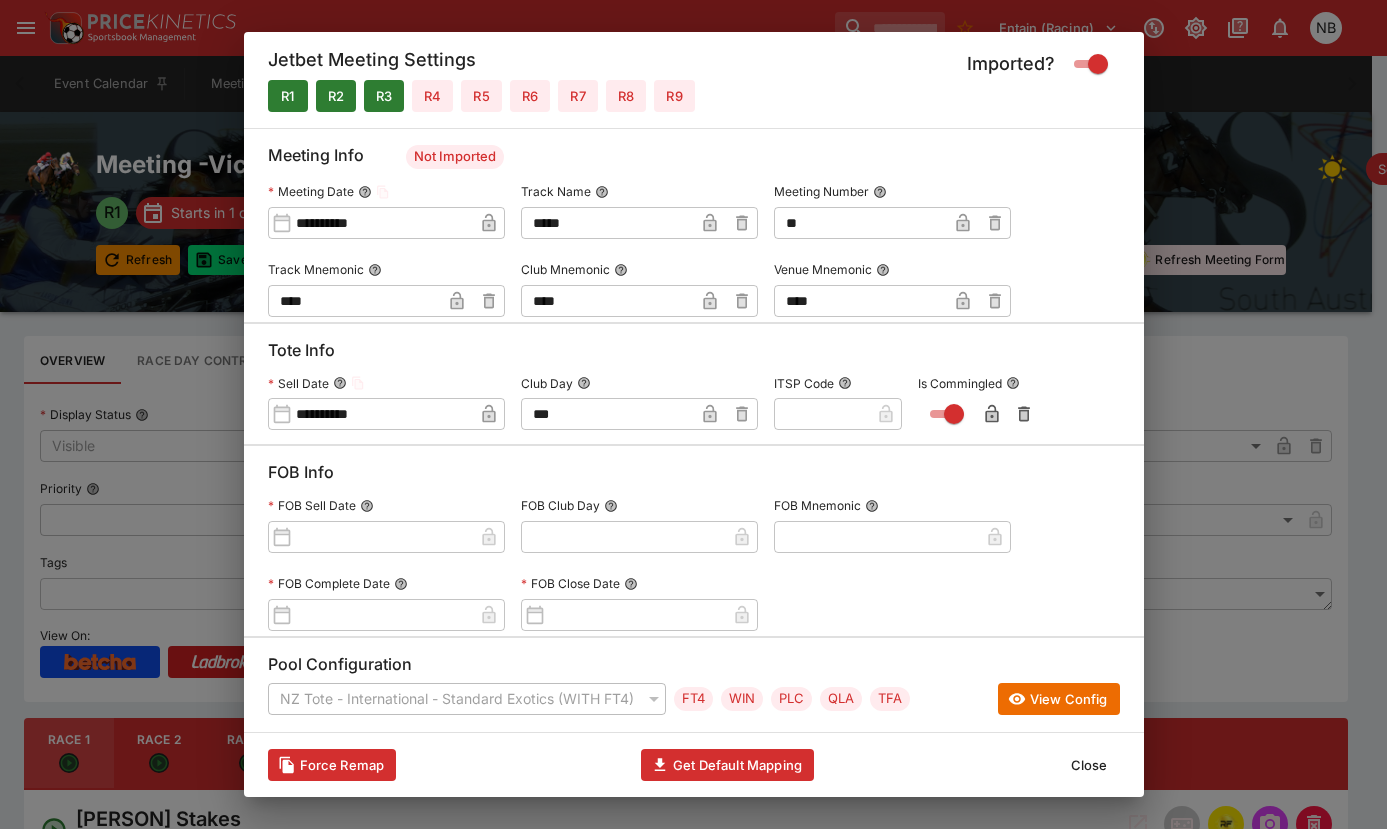 click on "Close" at bounding box center (1089, 765) 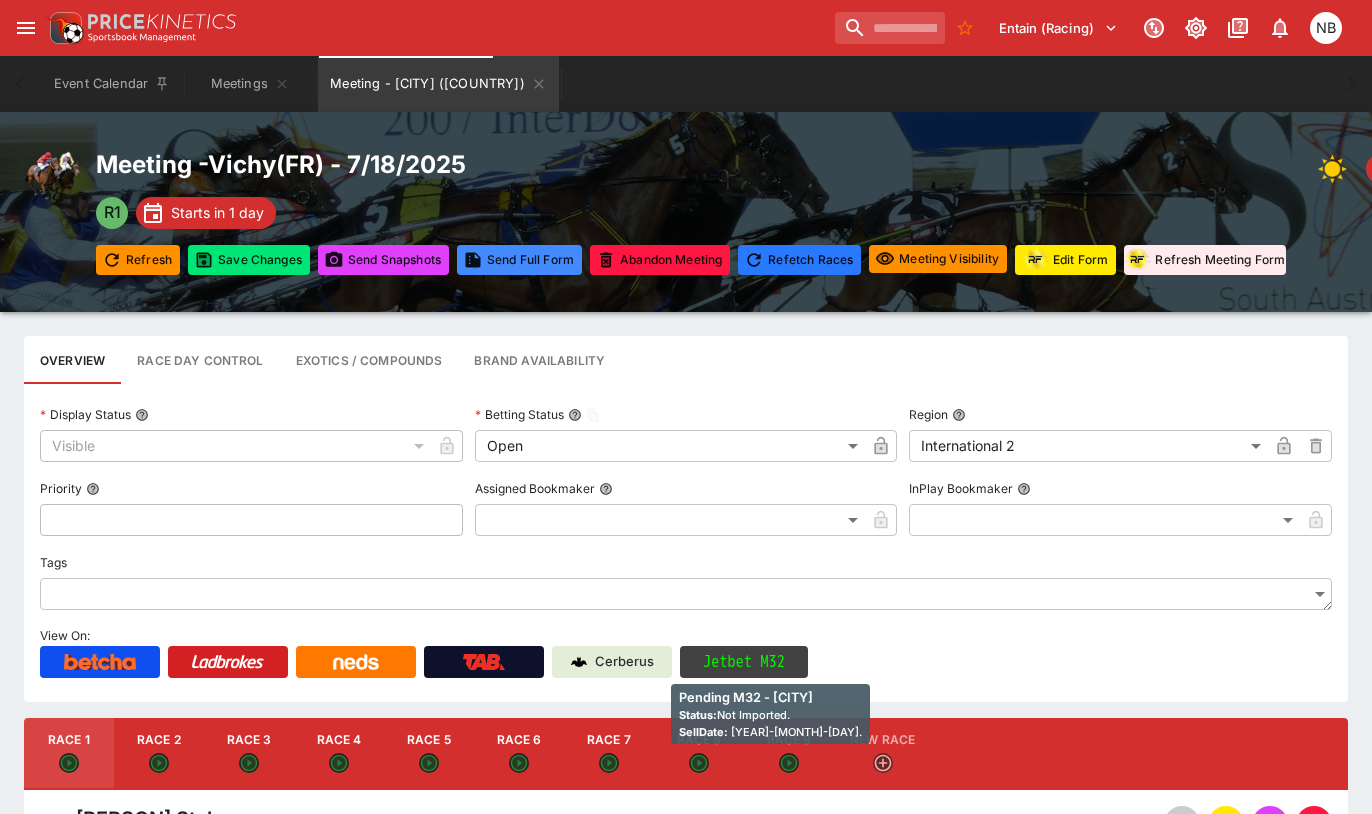 click on "Jetbet M32" at bounding box center [744, 662] 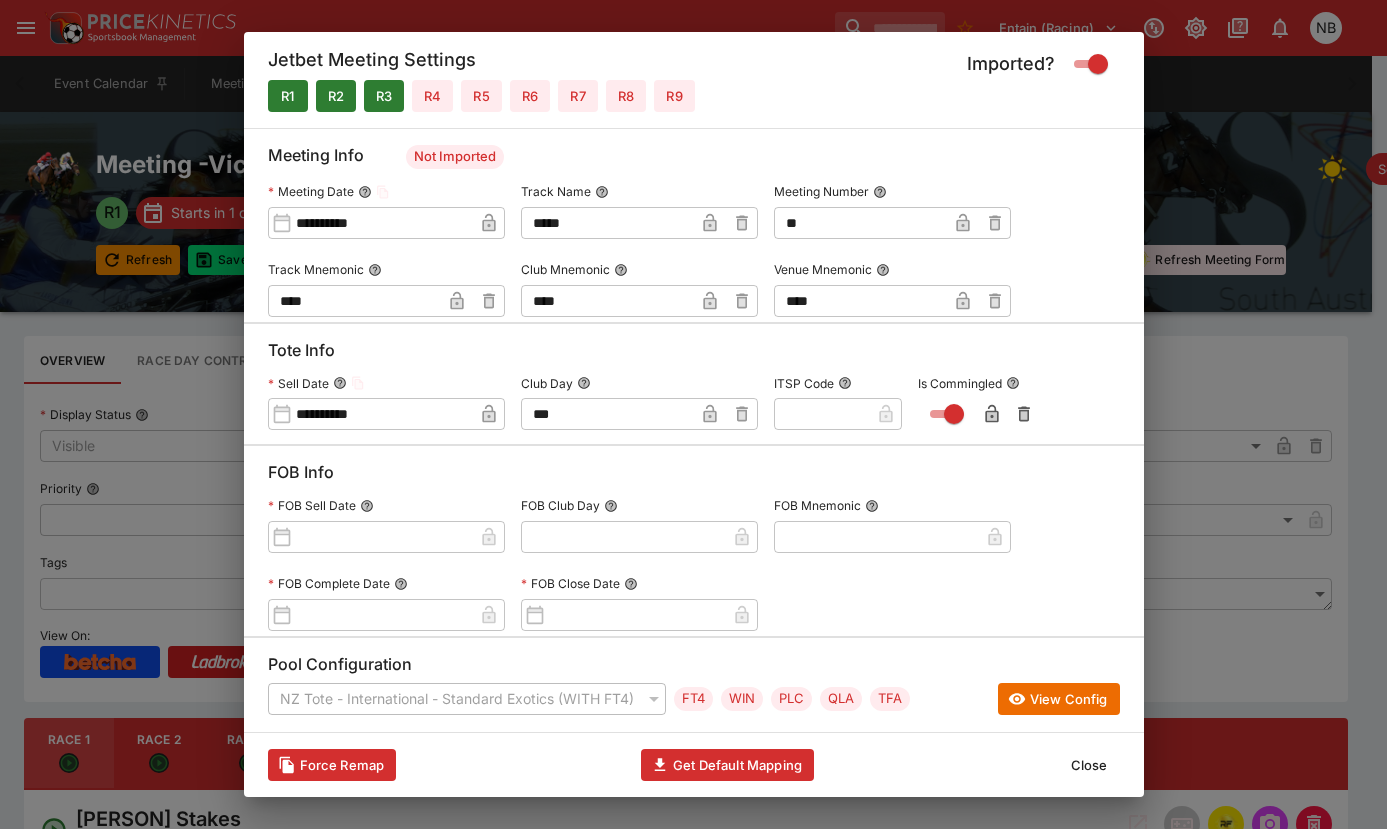 click 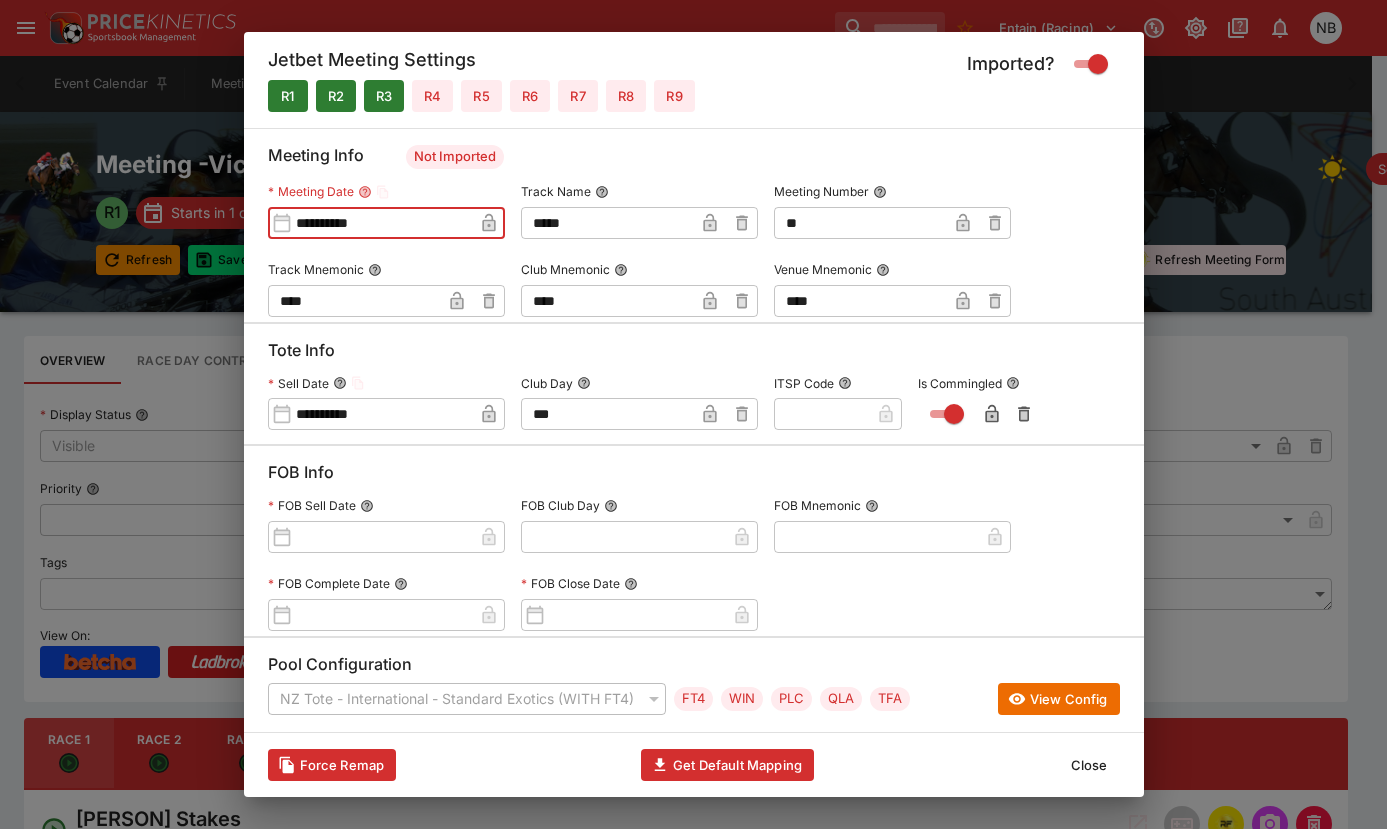 click on "**********" at bounding box center [382, 223] 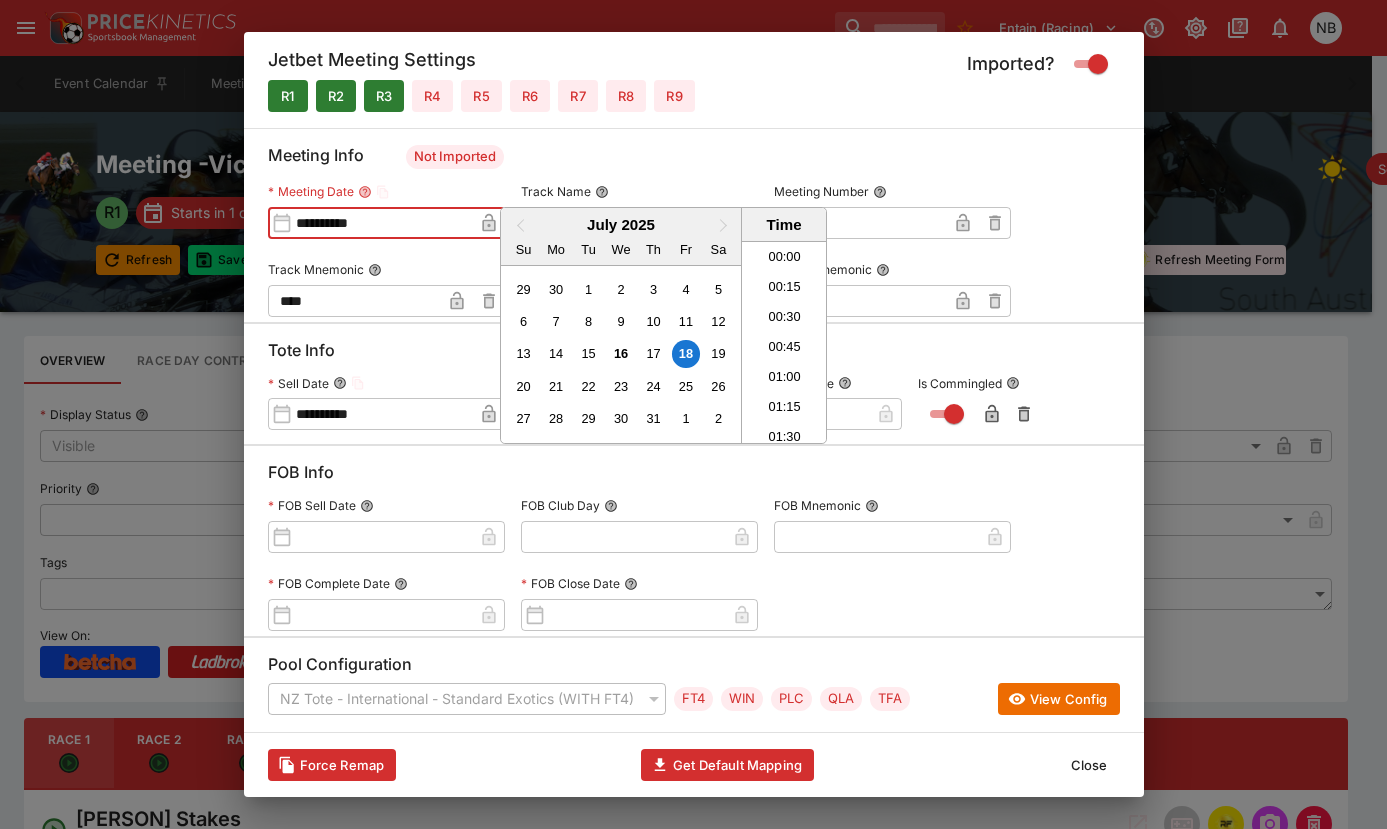 scroll, scrollTop: 1355, scrollLeft: 0, axis: vertical 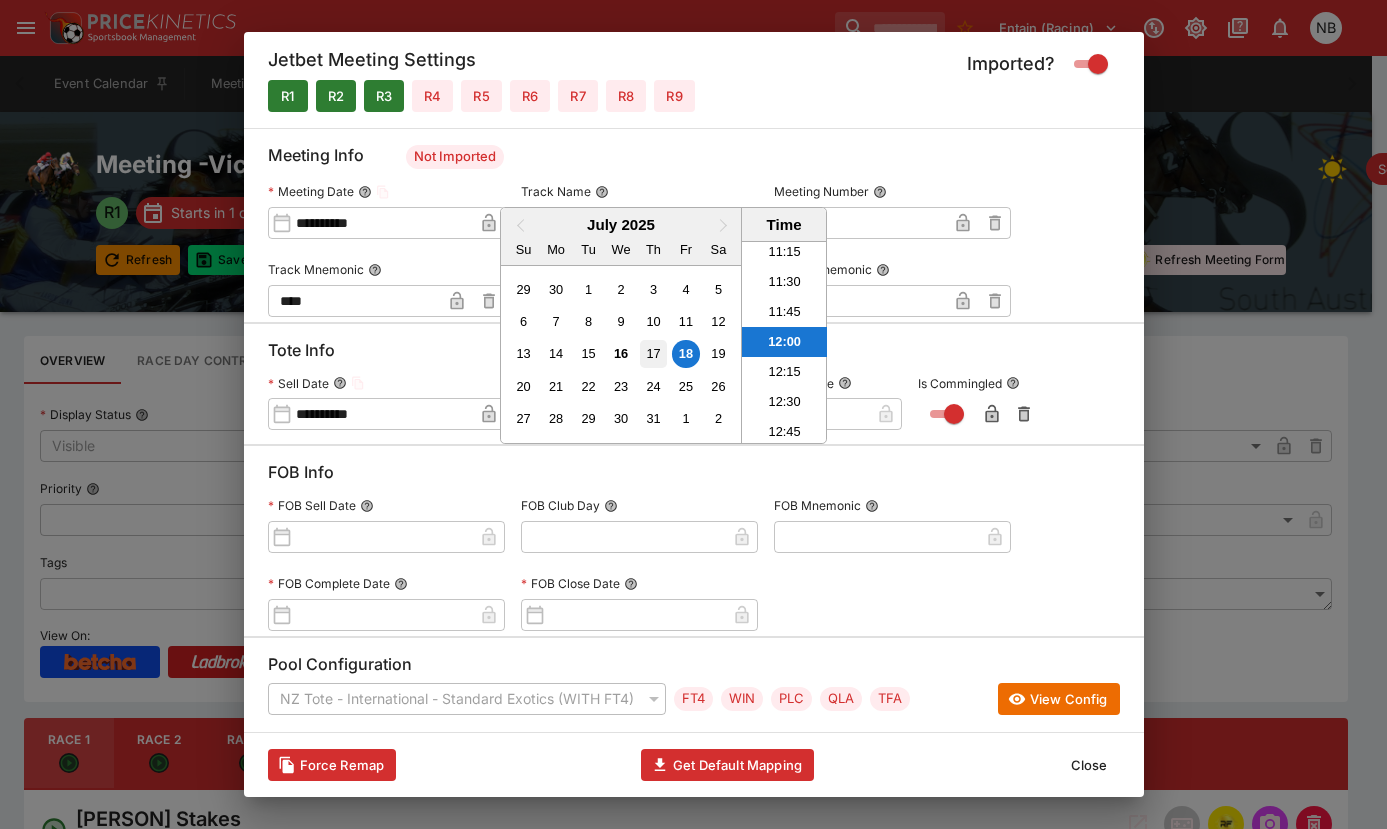 click on "17" at bounding box center (653, 353) 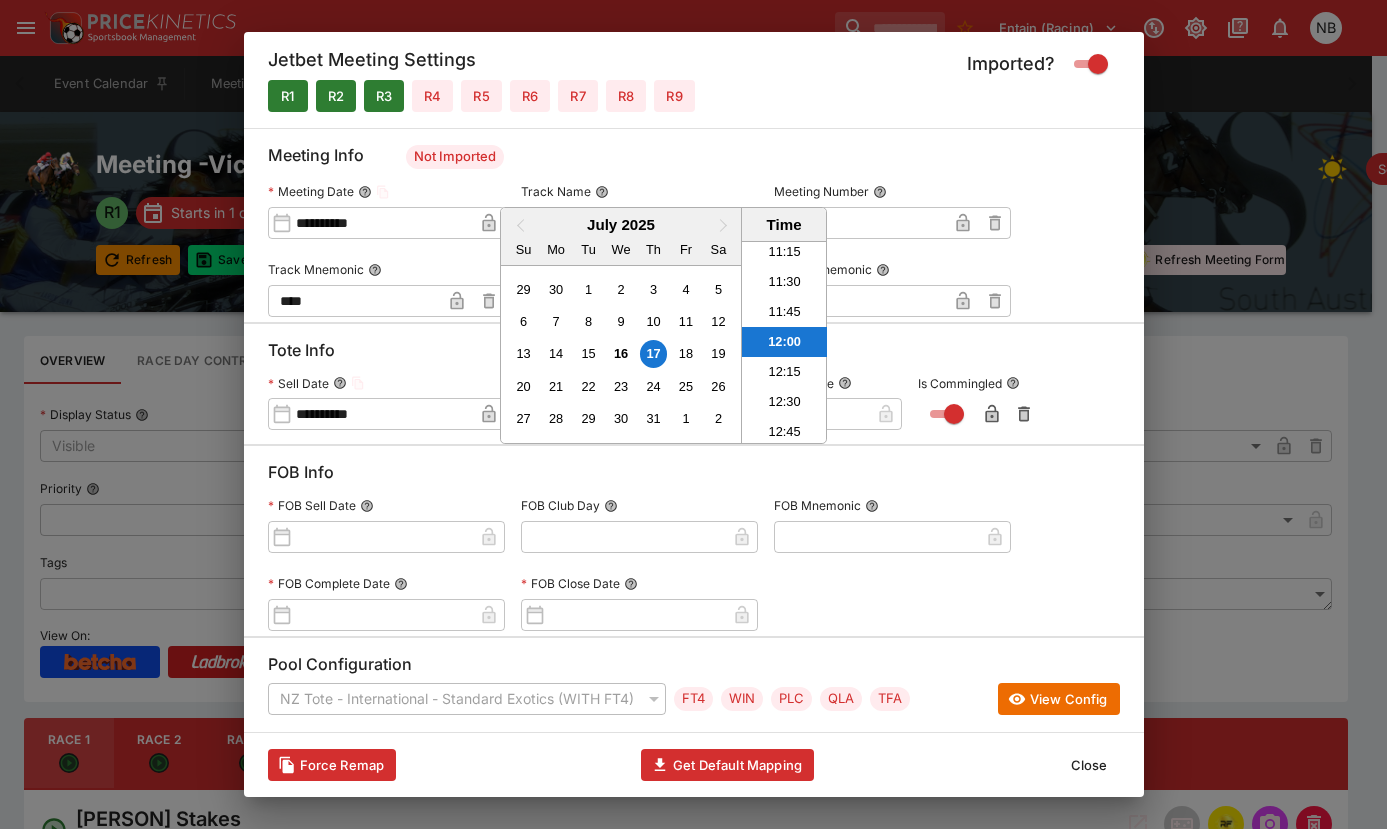 click at bounding box center [693, 414] 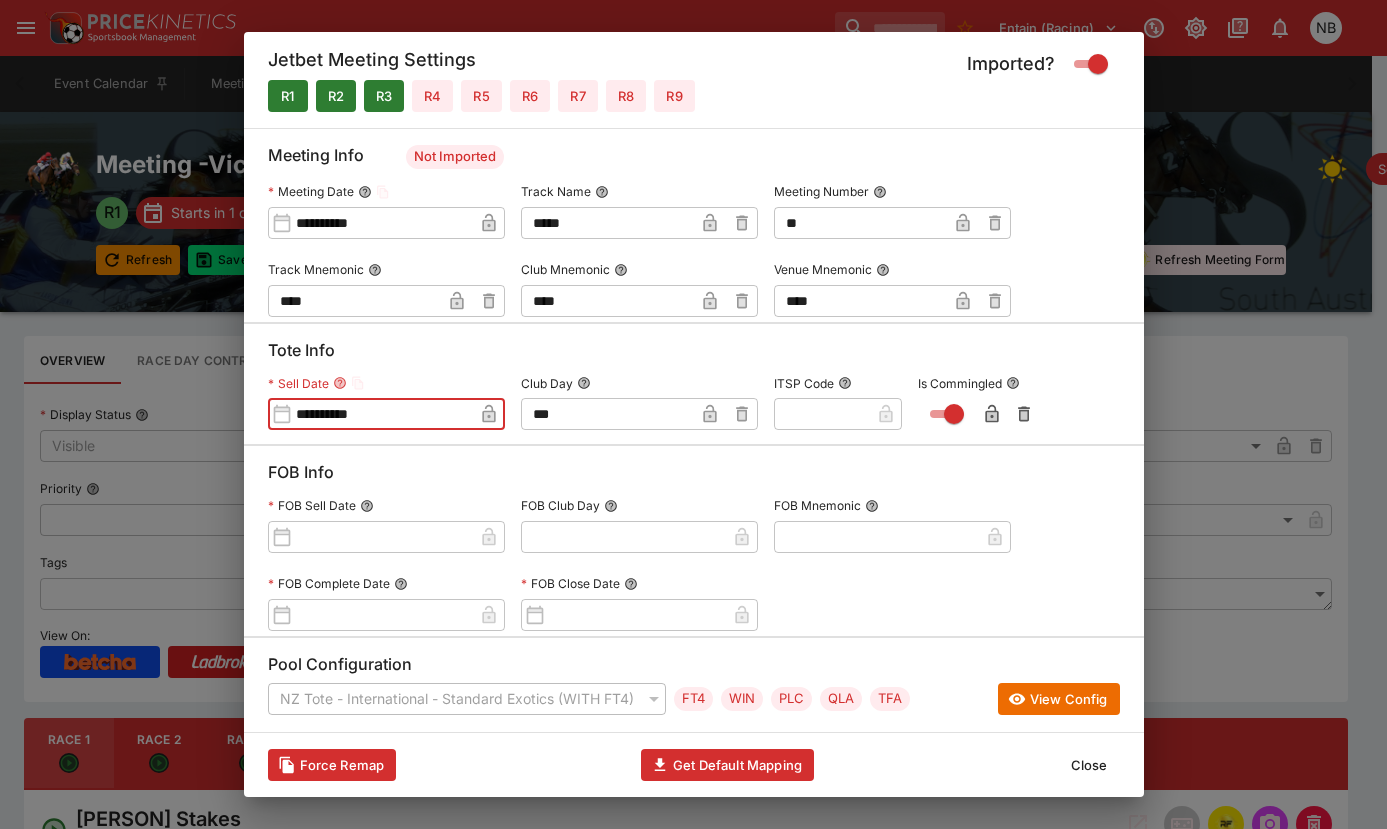 click on "**********" at bounding box center (382, 414) 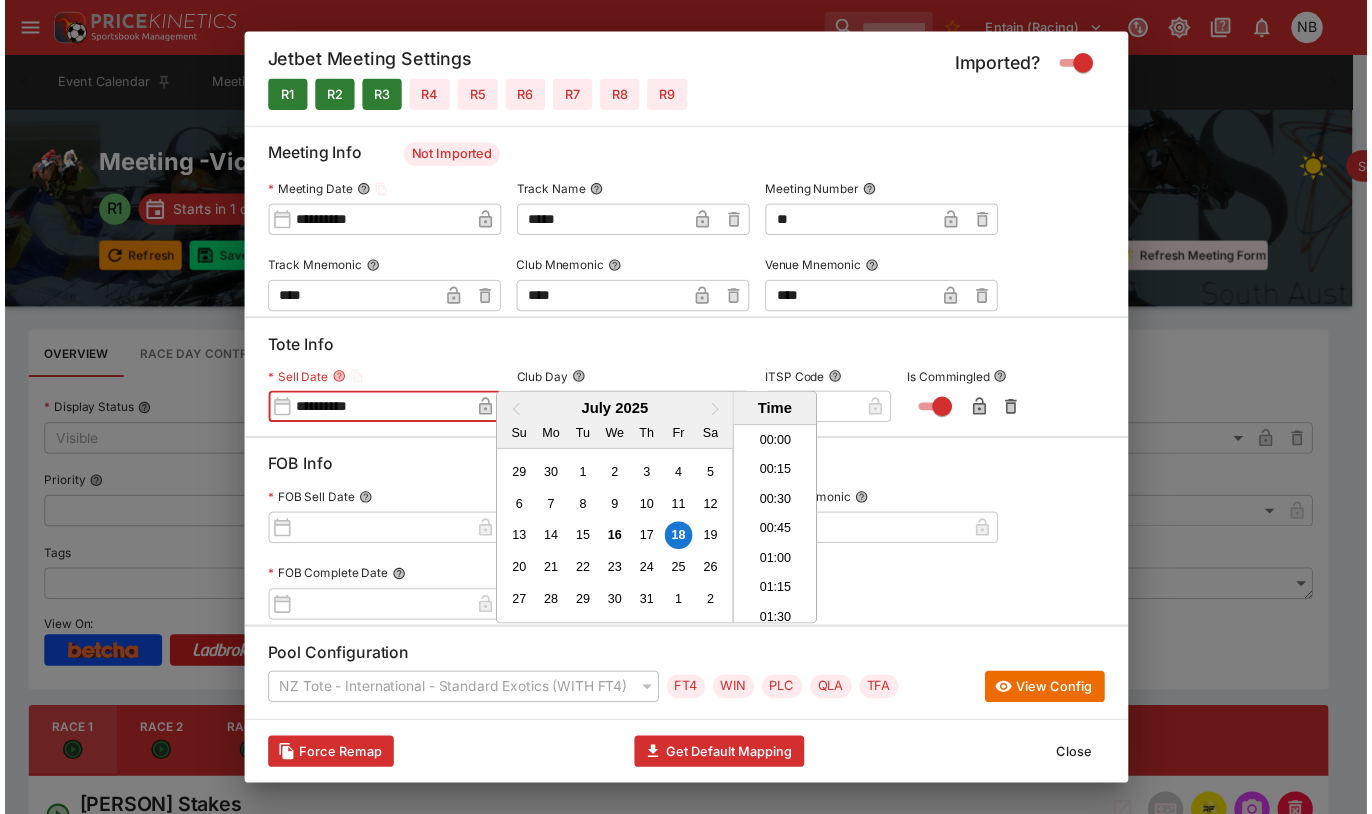 scroll, scrollTop: 1355, scrollLeft: 0, axis: vertical 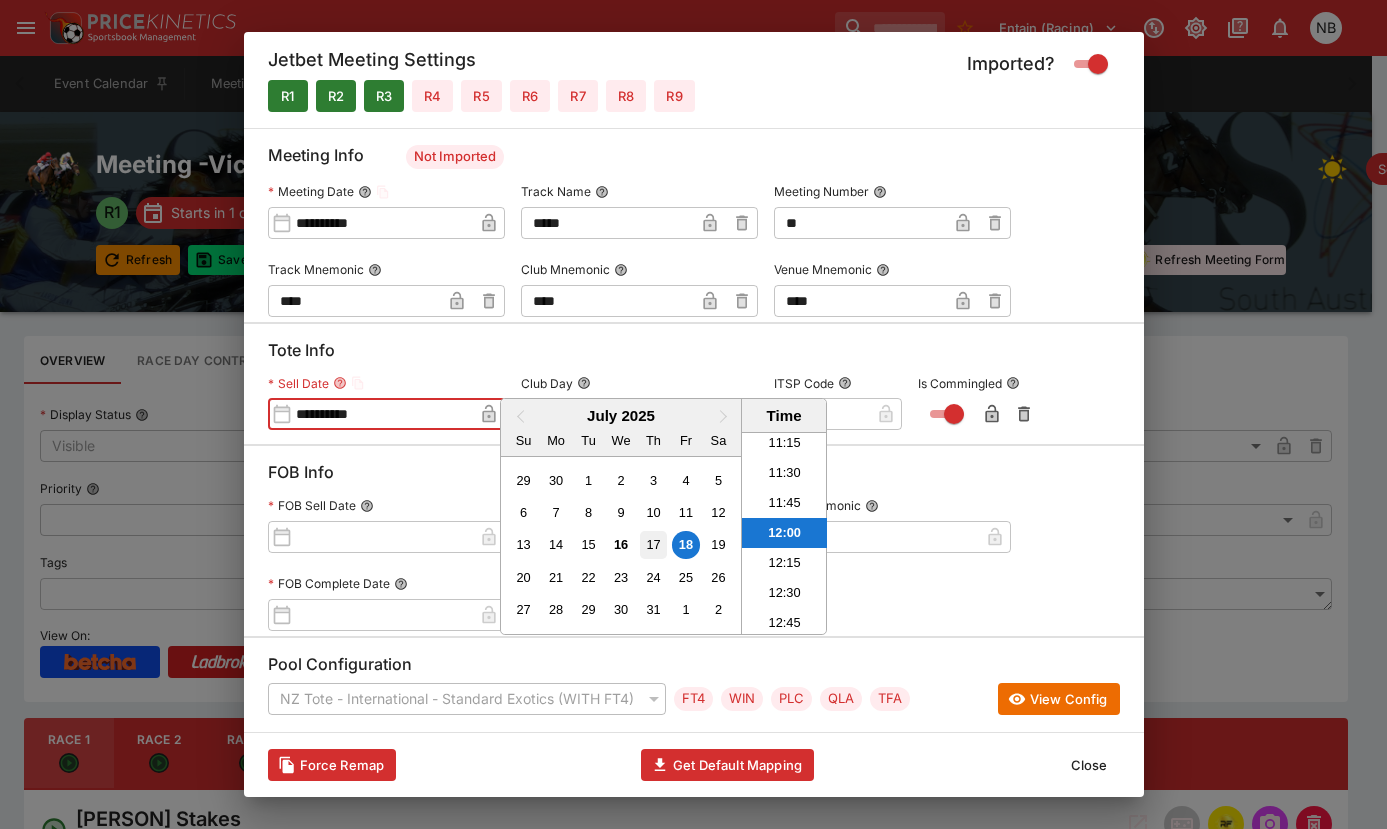 click on "17" at bounding box center (653, 544) 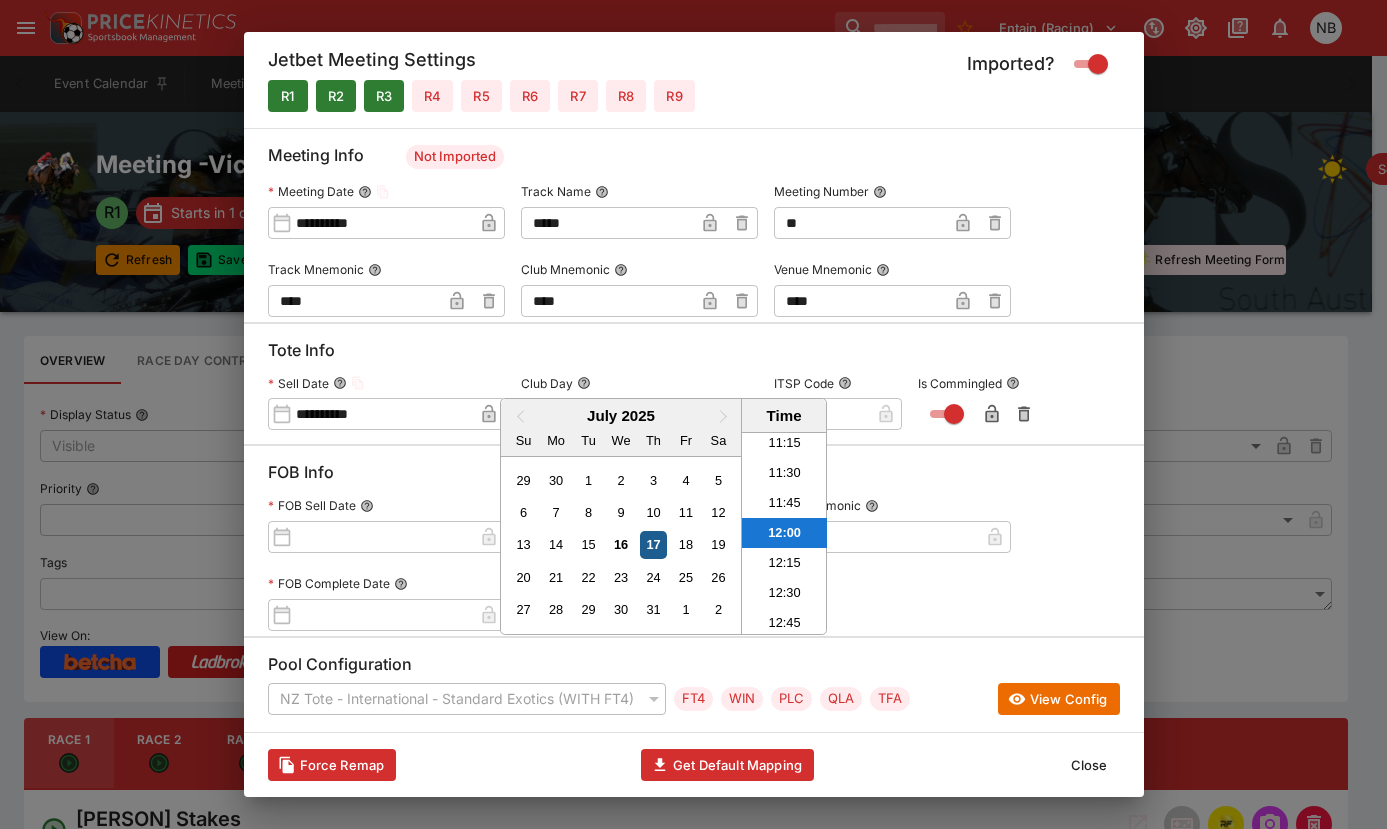 click on "17" at bounding box center [653, 544] 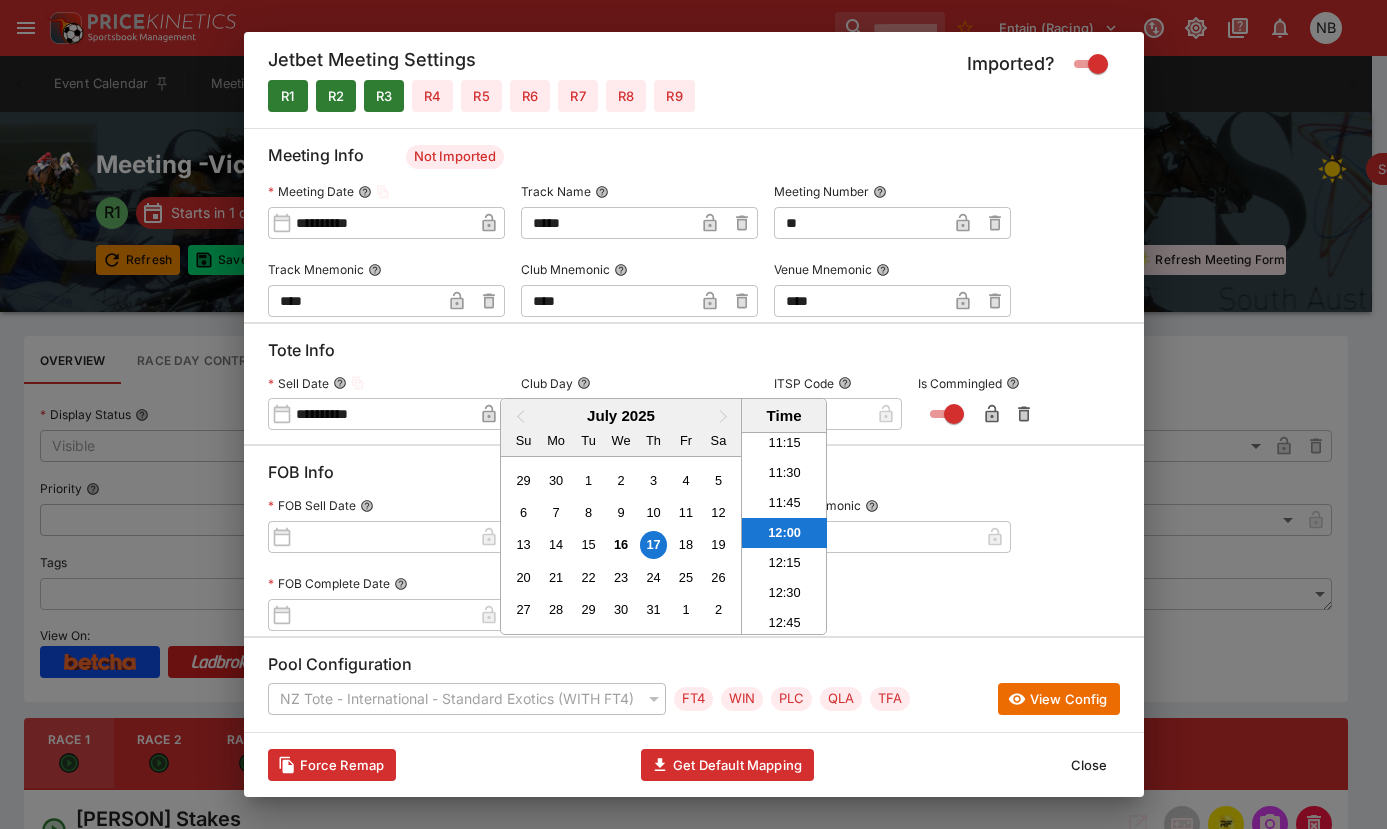 click at bounding box center (693, 414) 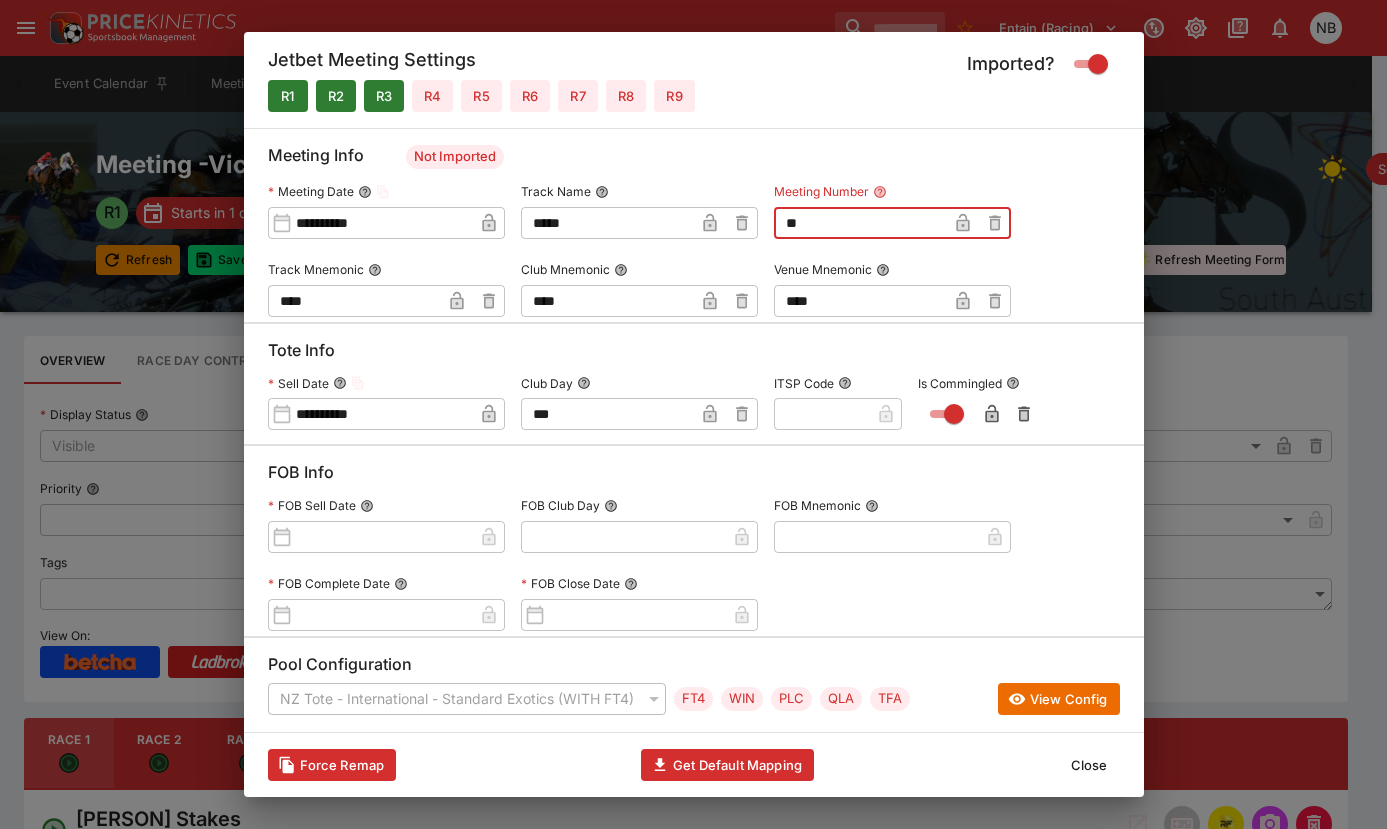 click on "**" at bounding box center (860, 223) 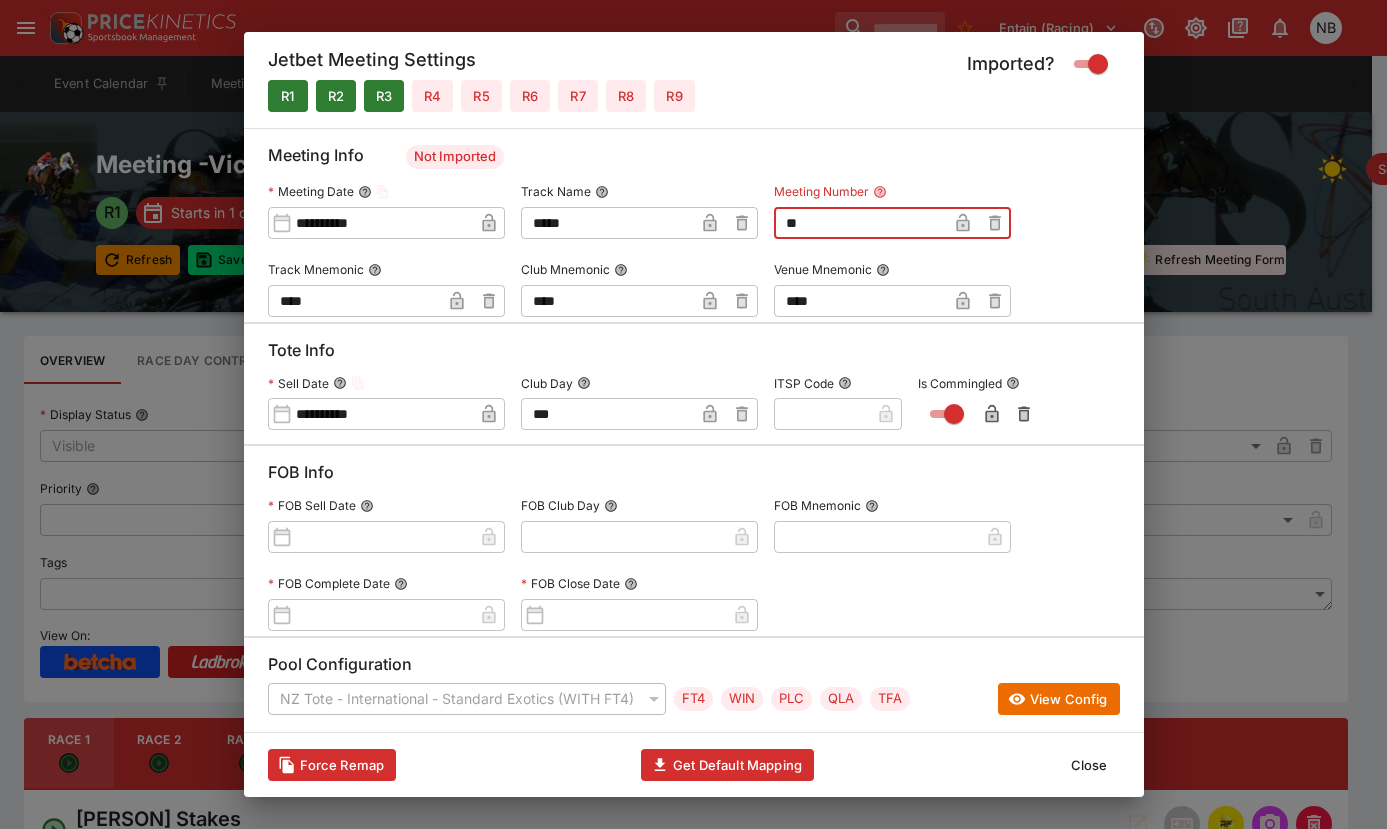 type on "*" 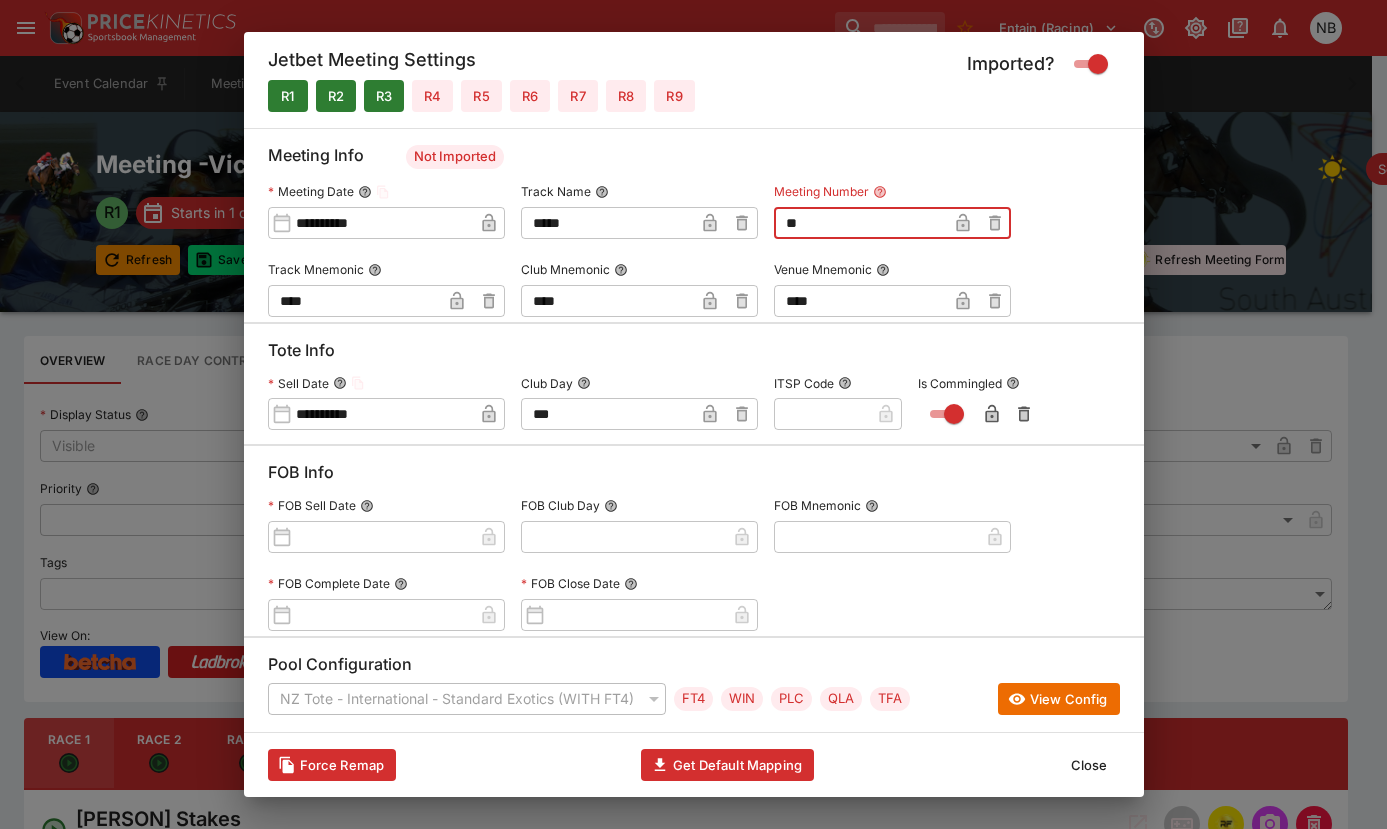 type on "**" 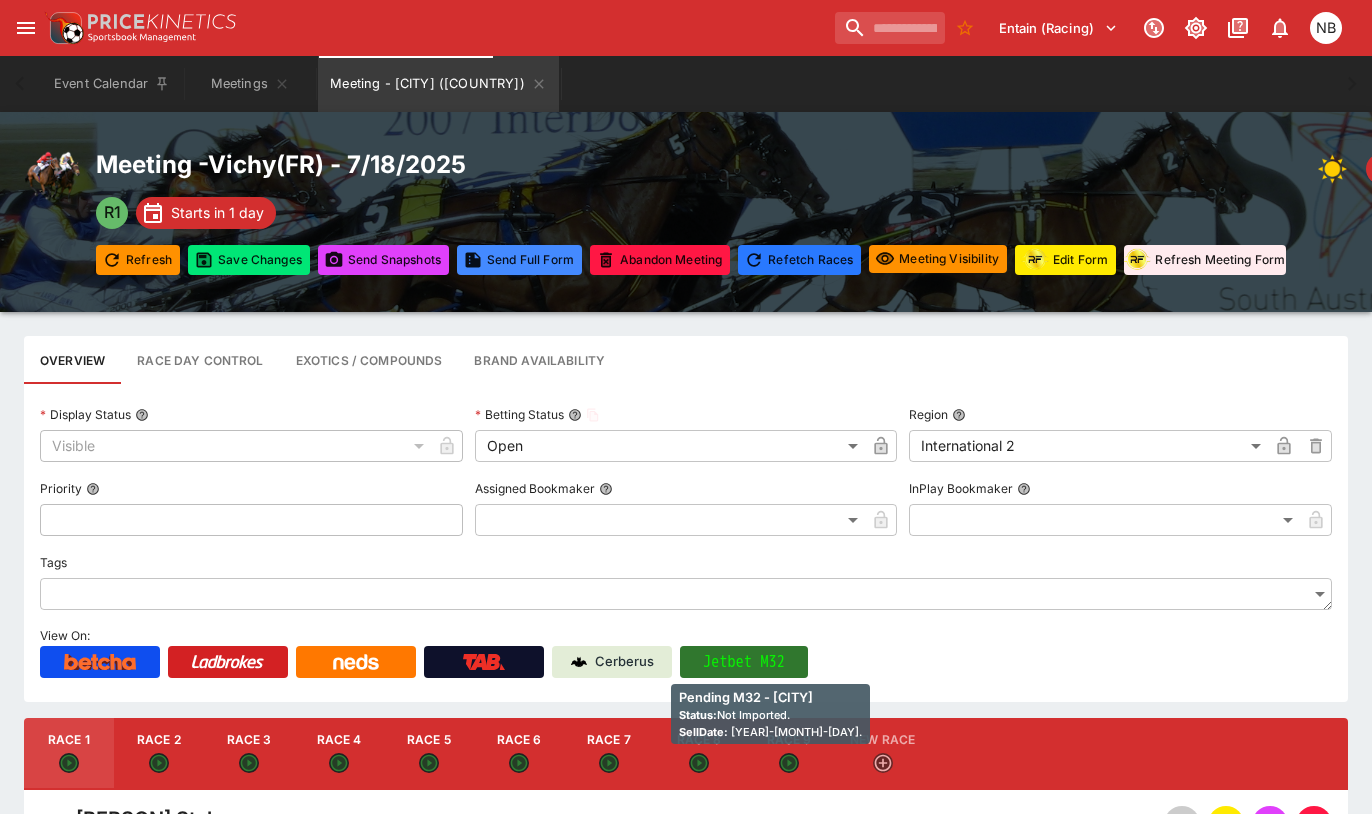 click on "Jetbet M32" at bounding box center [744, 662] 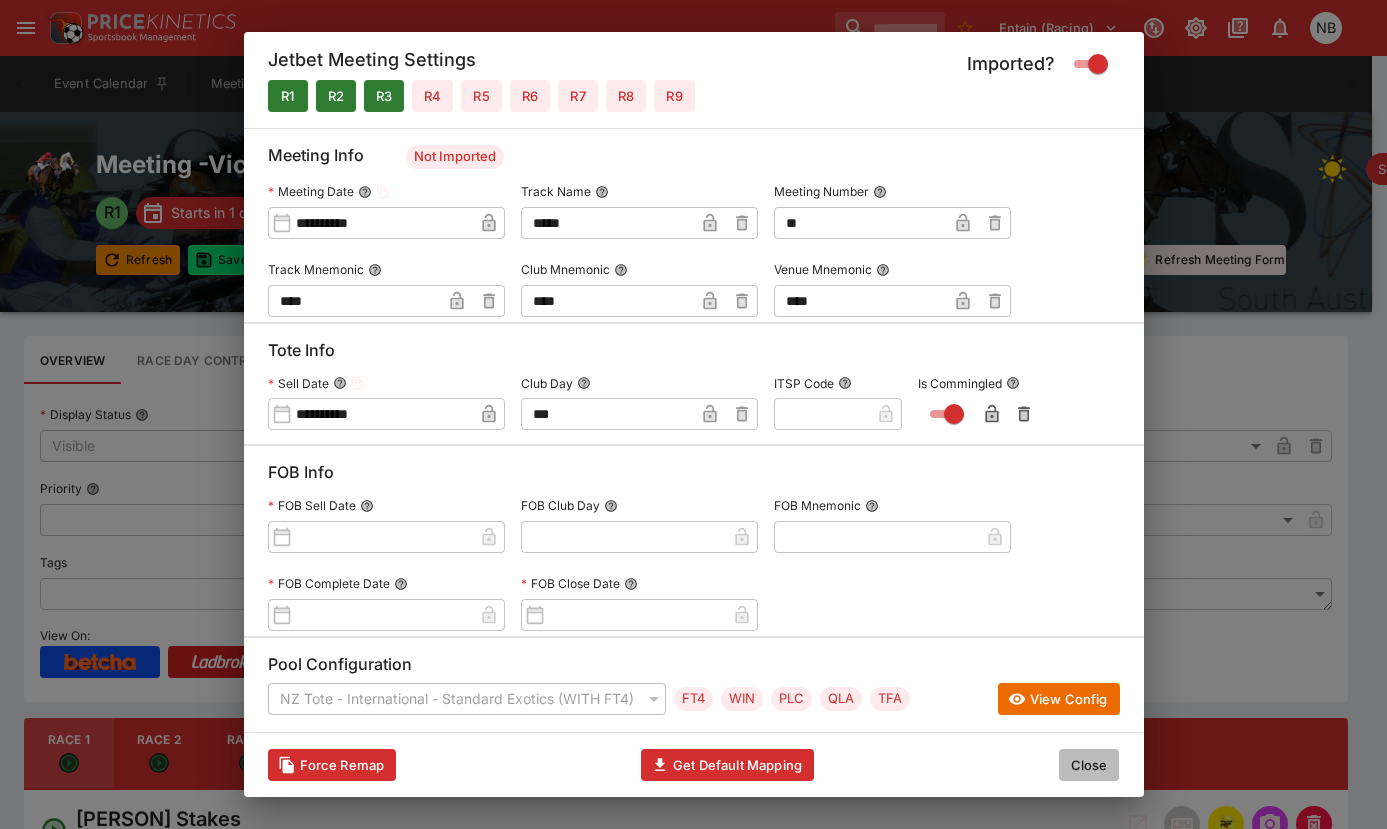 click on "Close" at bounding box center [1089, 765] 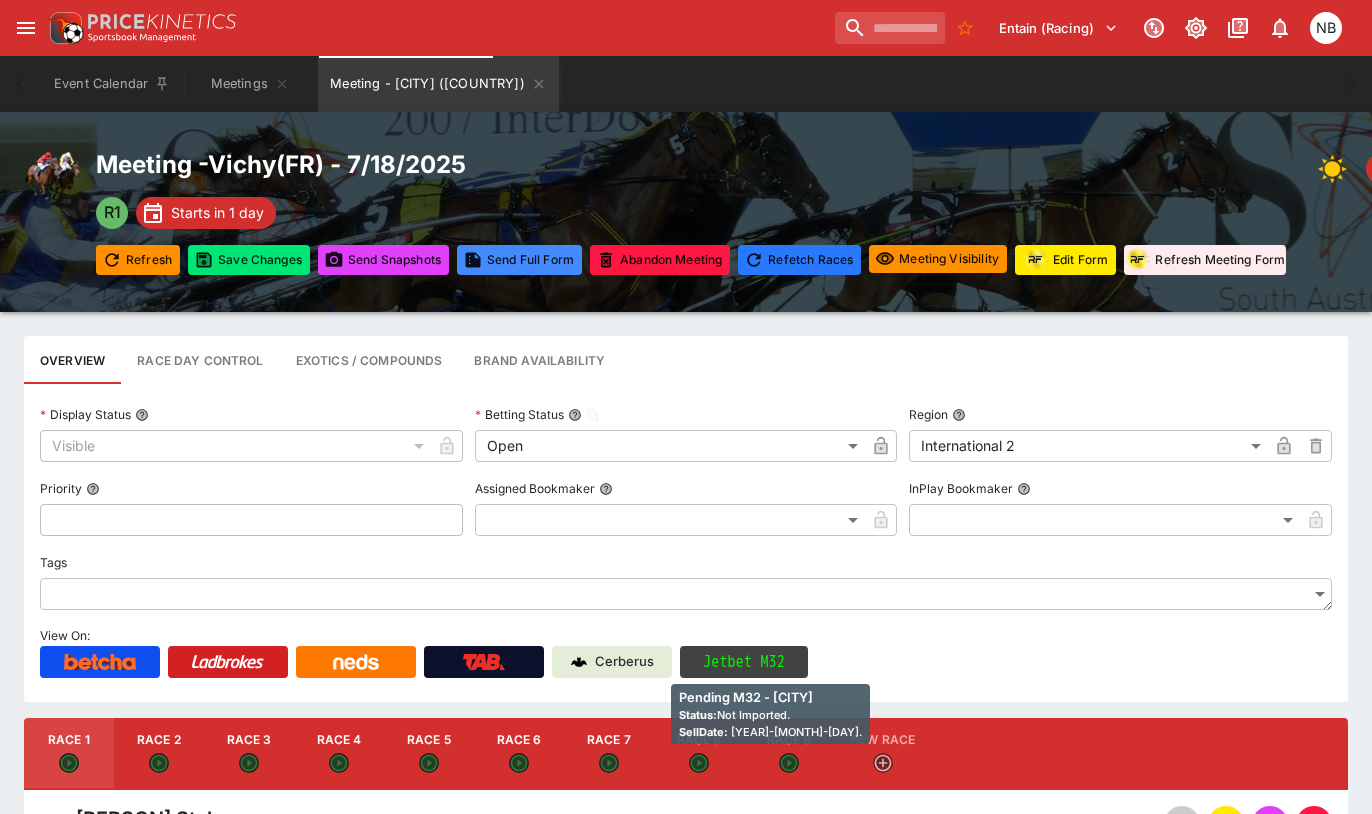click on "Jetbet M32" at bounding box center (744, 662) 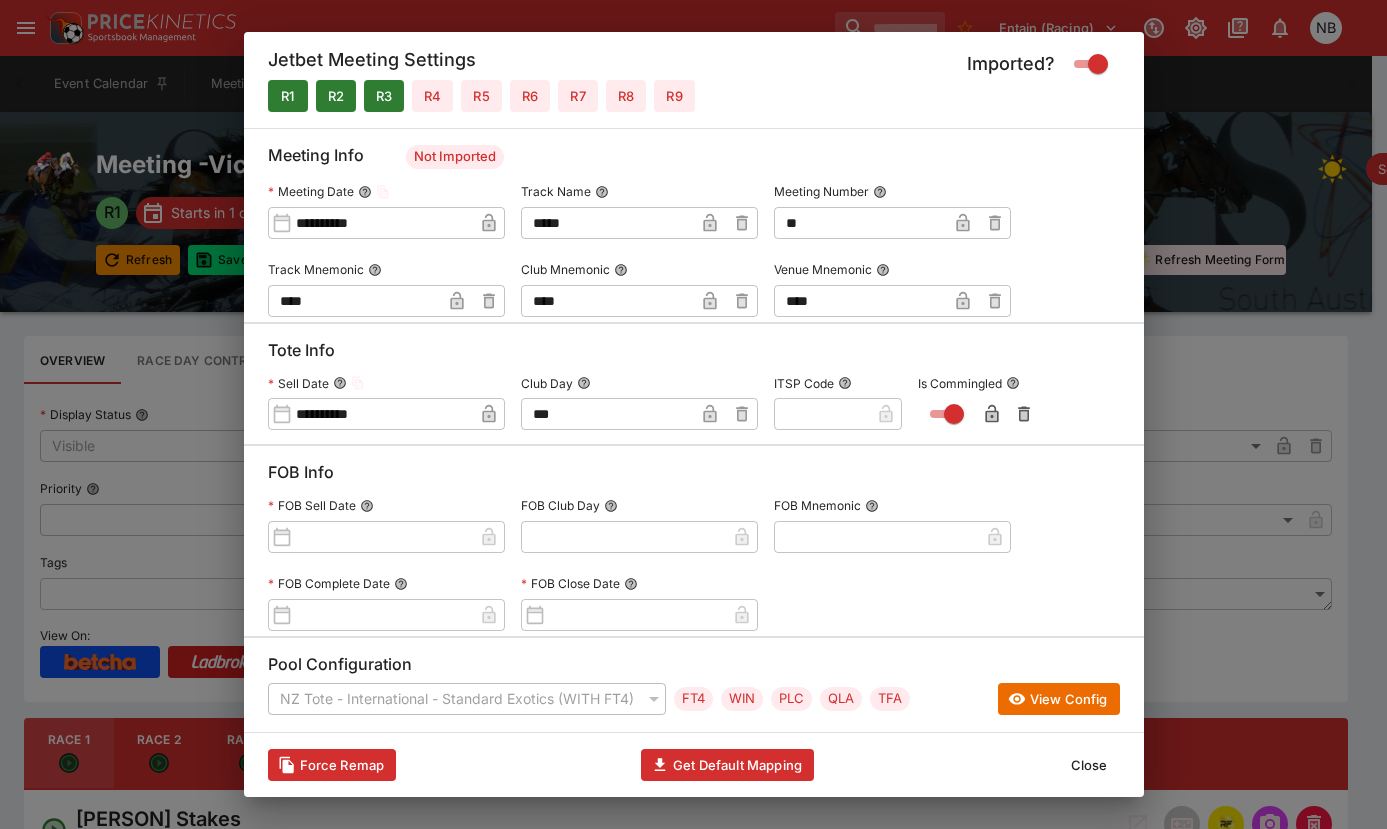 click on "Jetbet Meeting Settings Imported? R1   R2   R3   R4   R5   R6   R7   R8   R9" at bounding box center (694, 80) 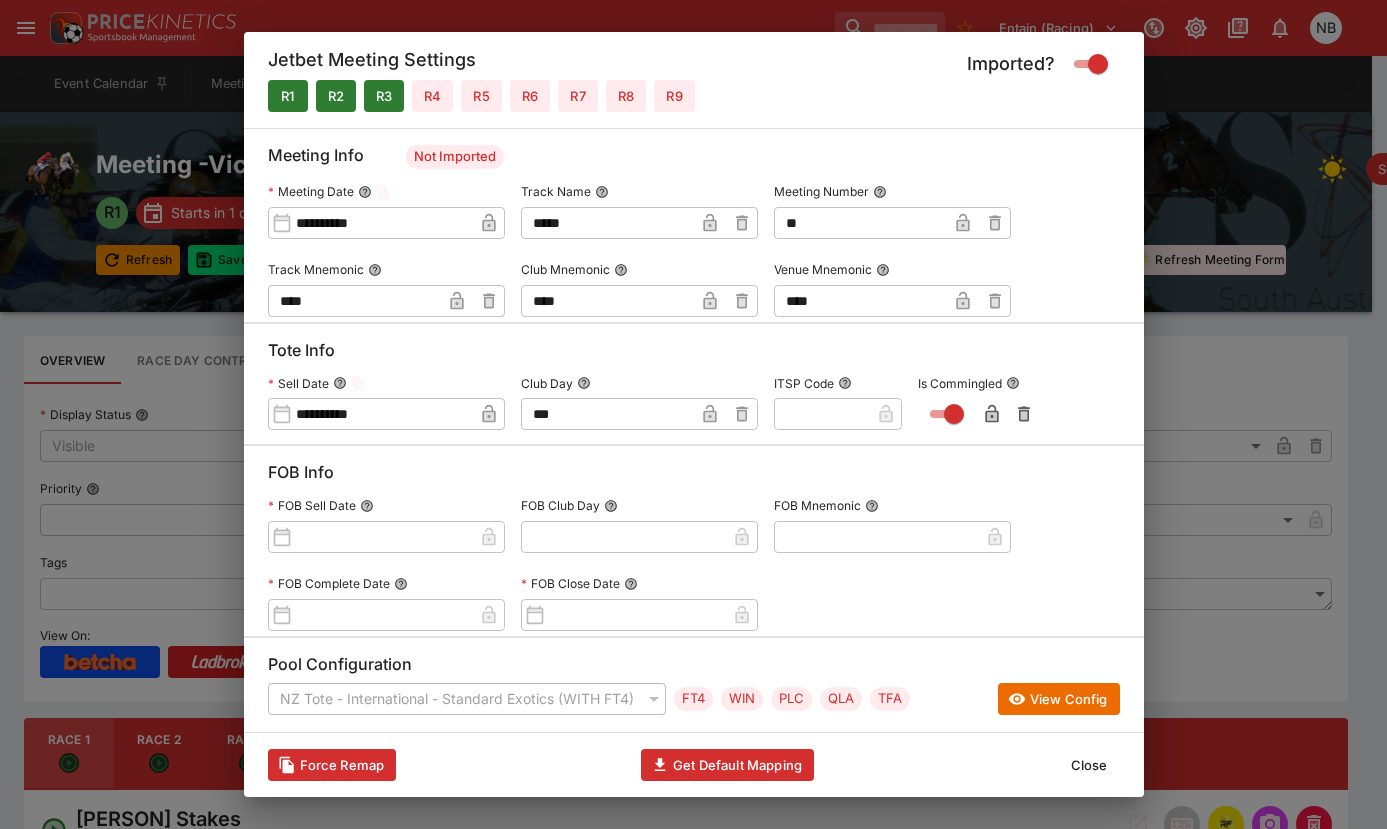 click on "Close" at bounding box center (1089, 765) 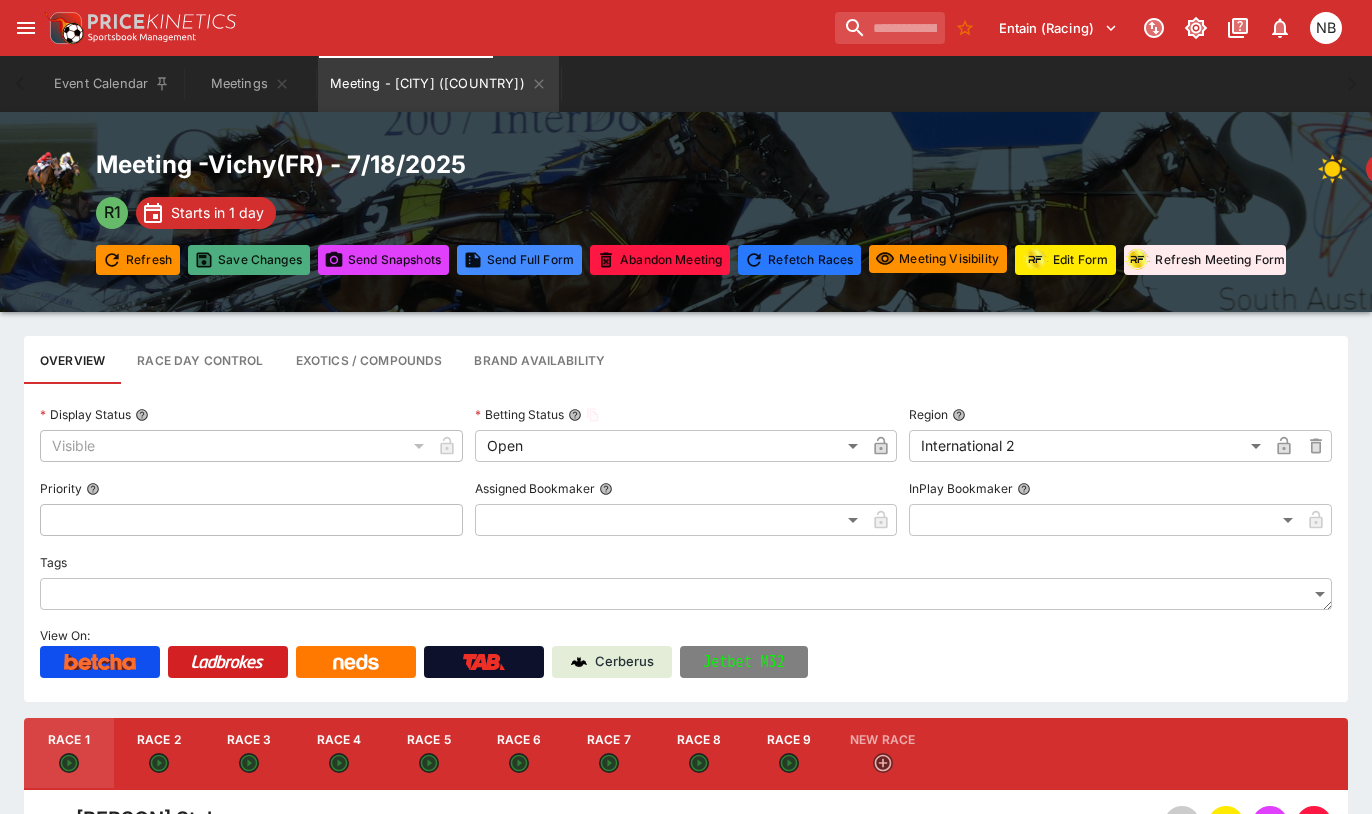 click on "Save Changes" at bounding box center [249, 260] 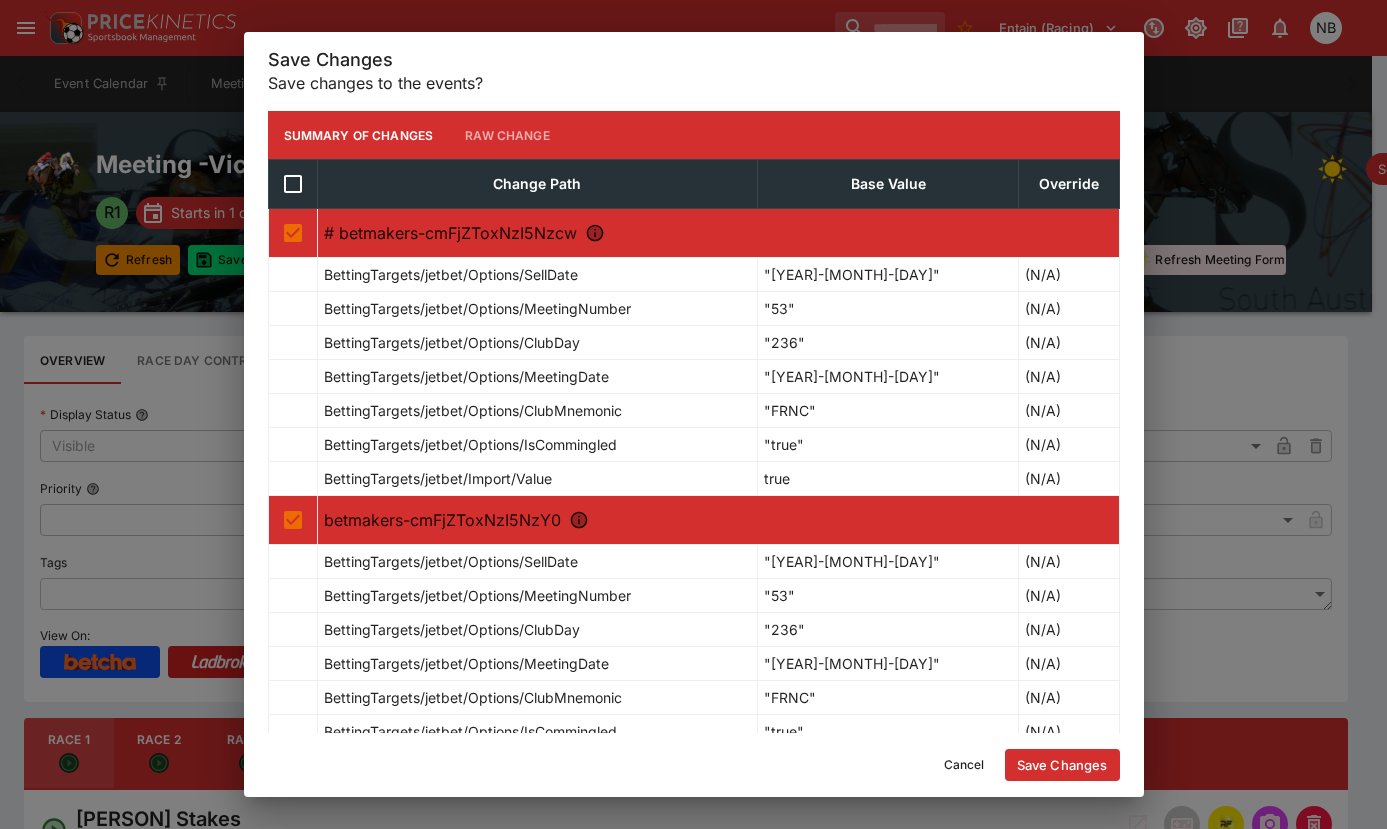 click on "Save Changes" at bounding box center [1062, 765] 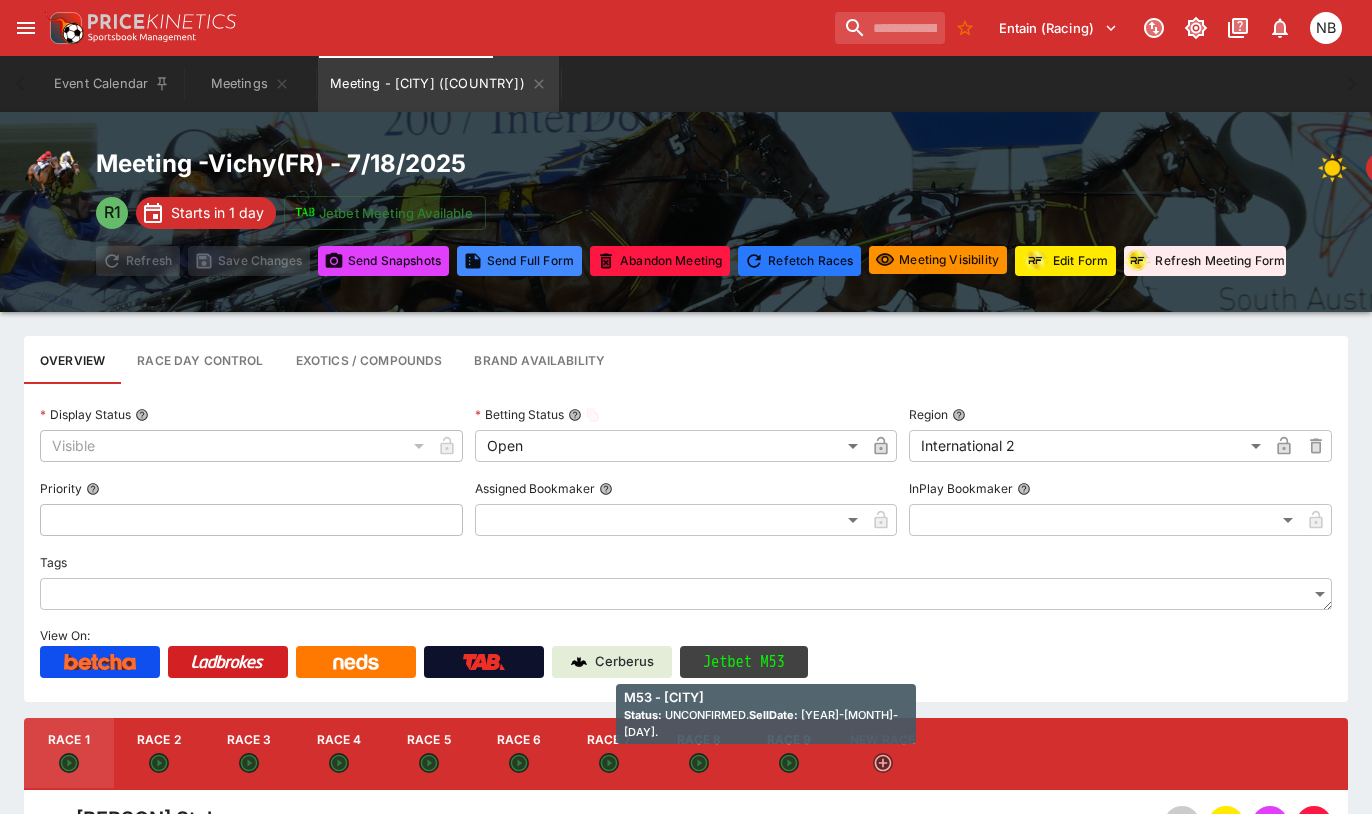 click on "Jetbet M53" at bounding box center (744, 662) 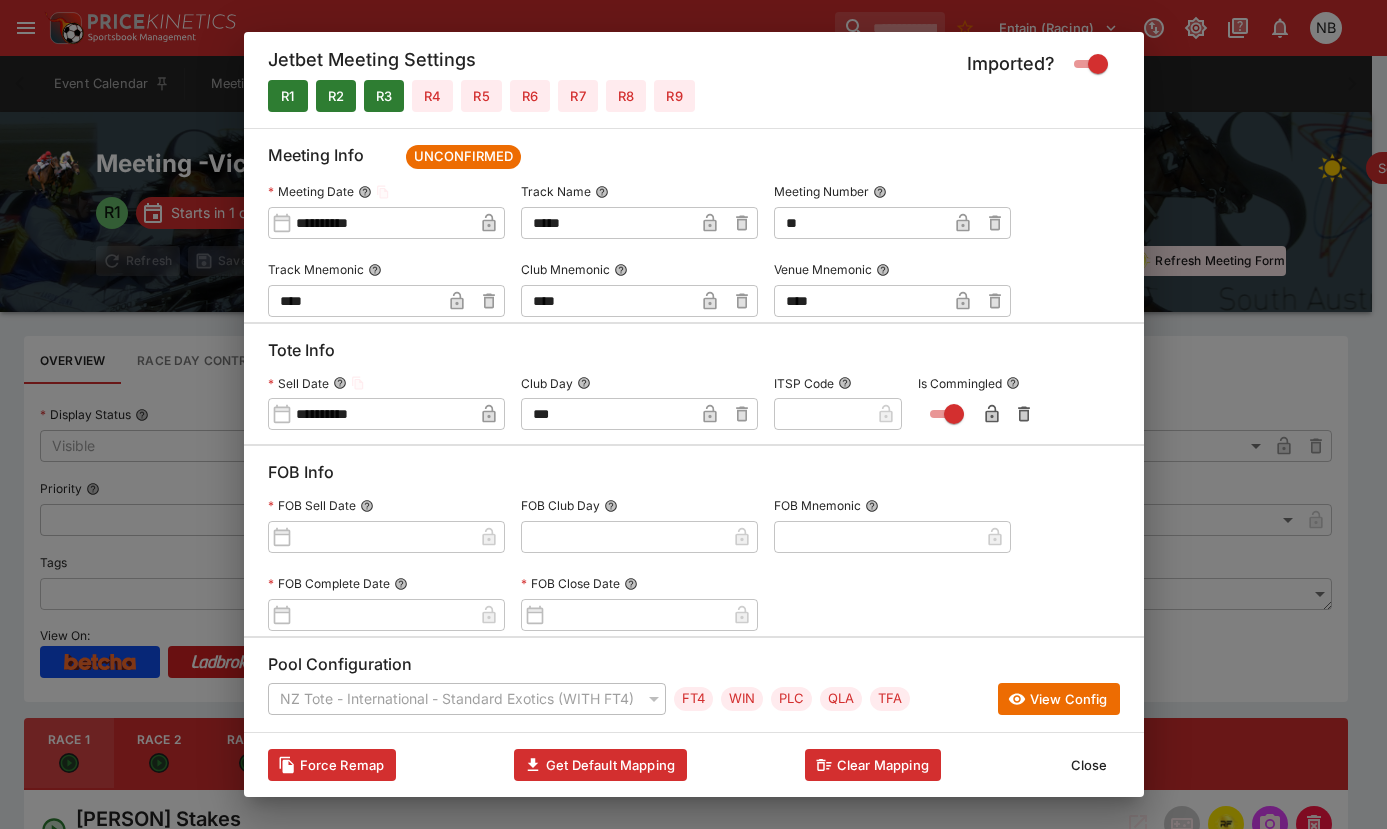 click on "Close" at bounding box center (1089, 765) 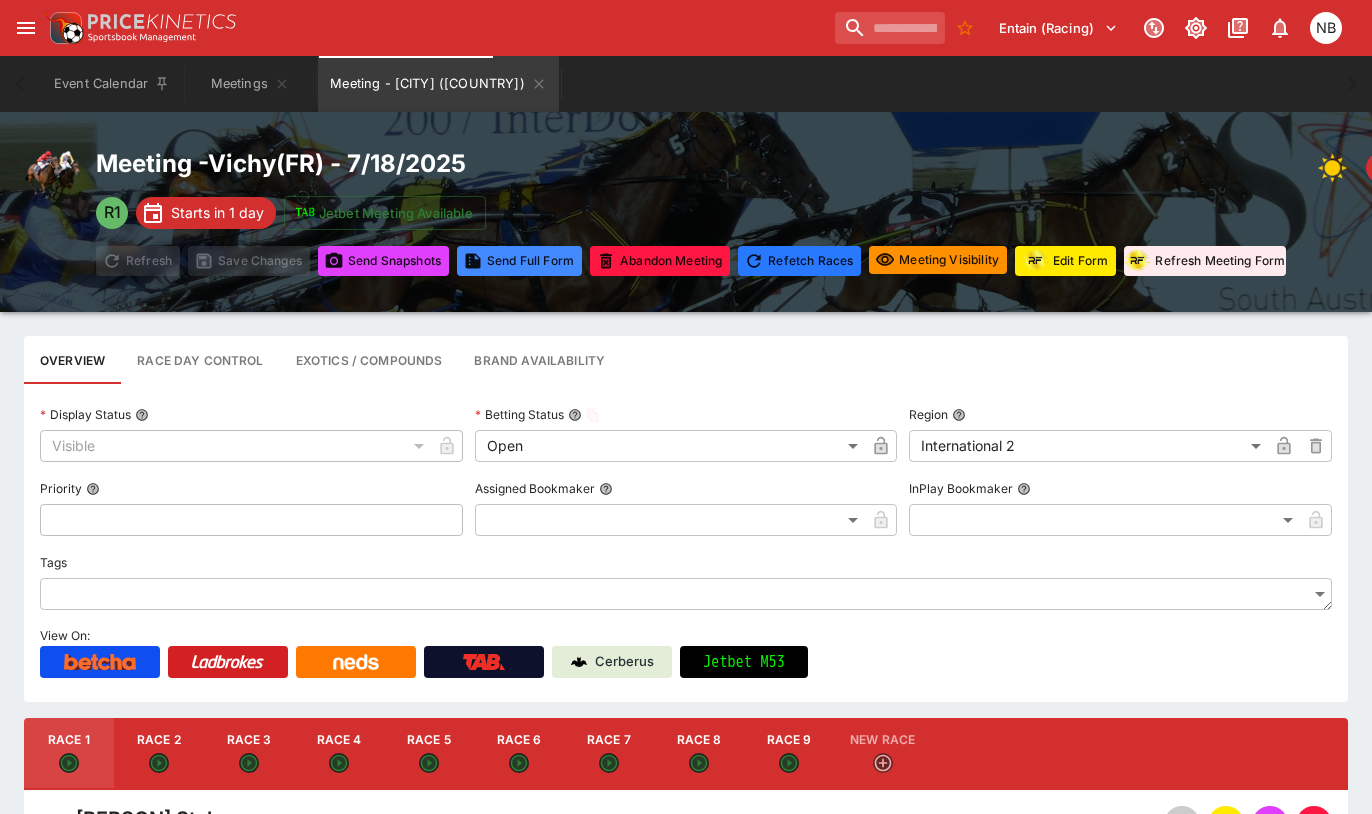 click on "Race 2" at bounding box center [159, 754] 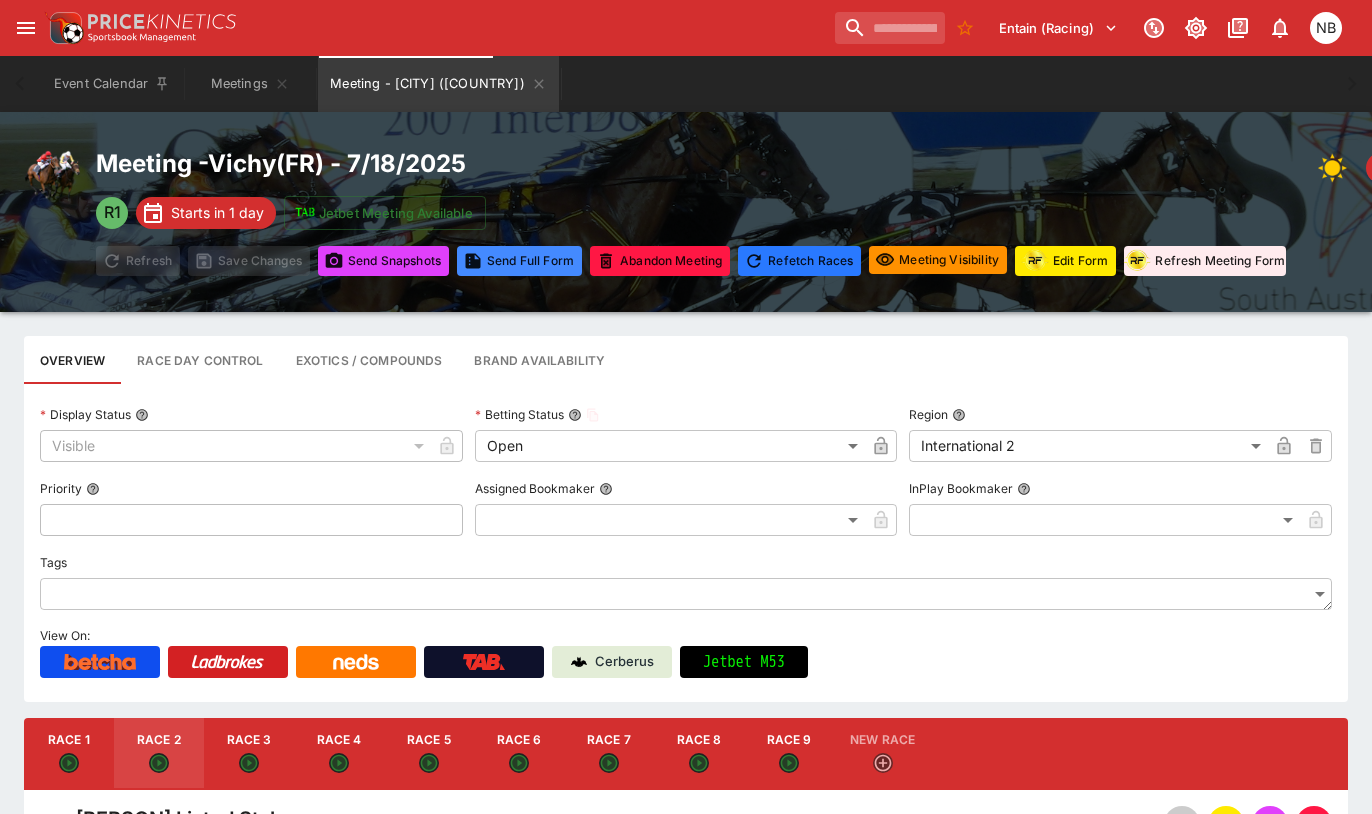 type on "**********" 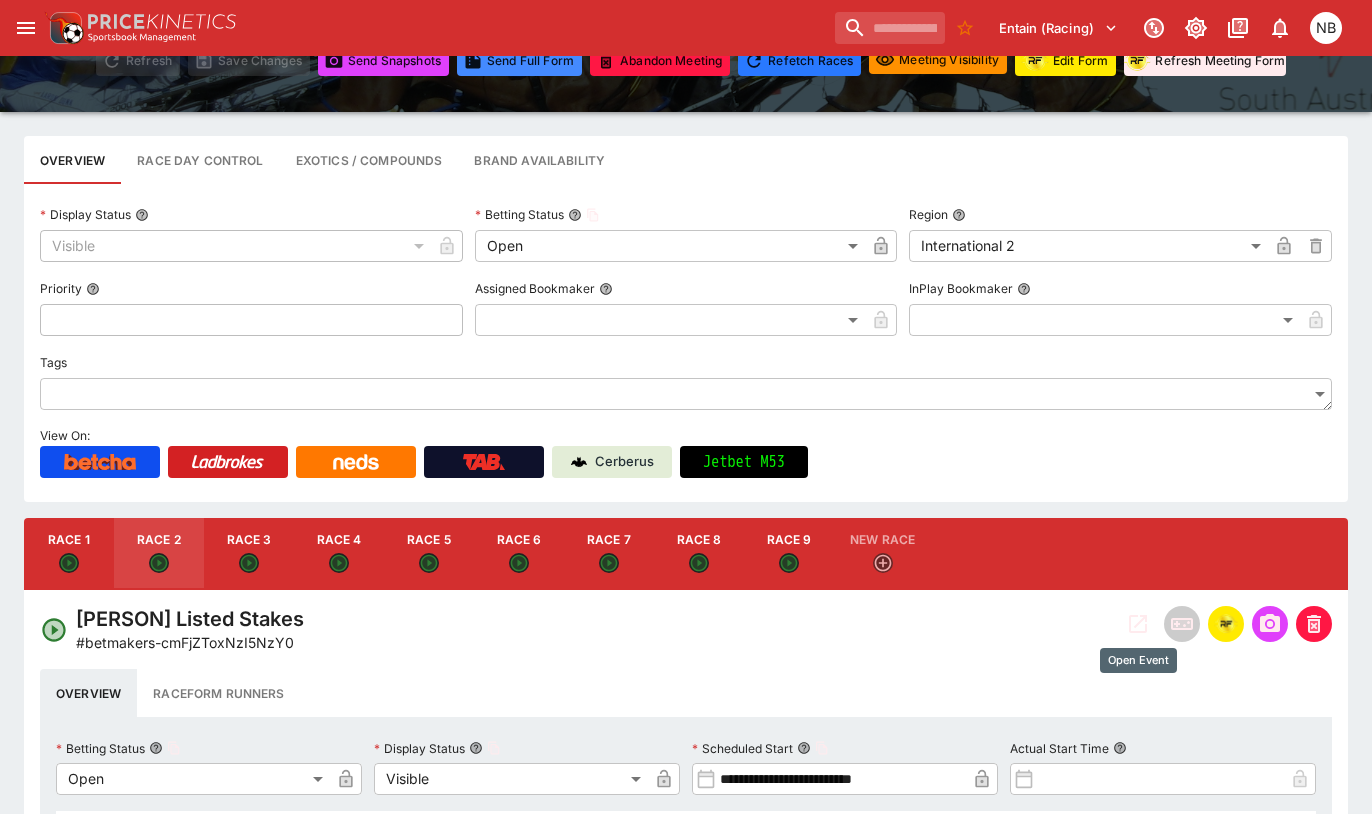 click 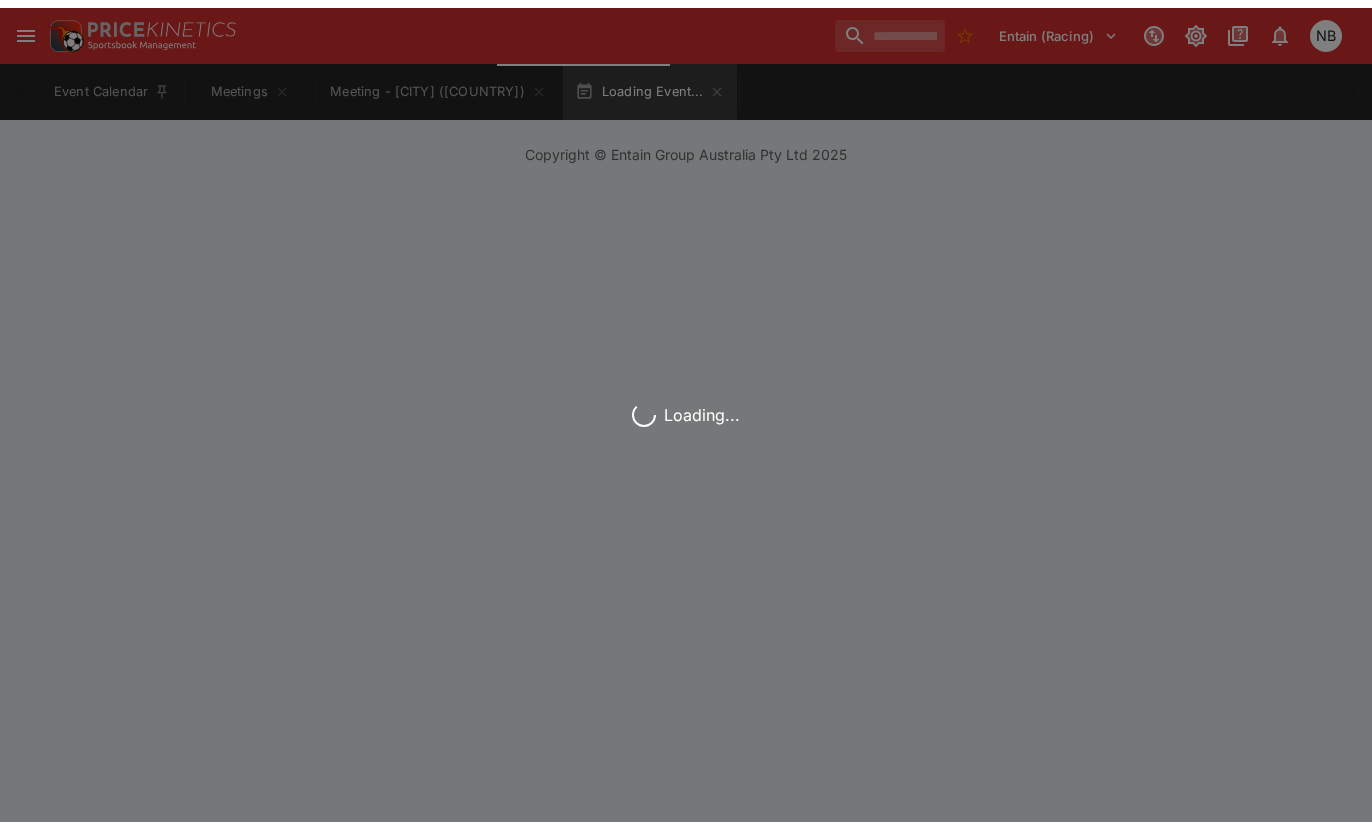 scroll, scrollTop: 0, scrollLeft: 0, axis: both 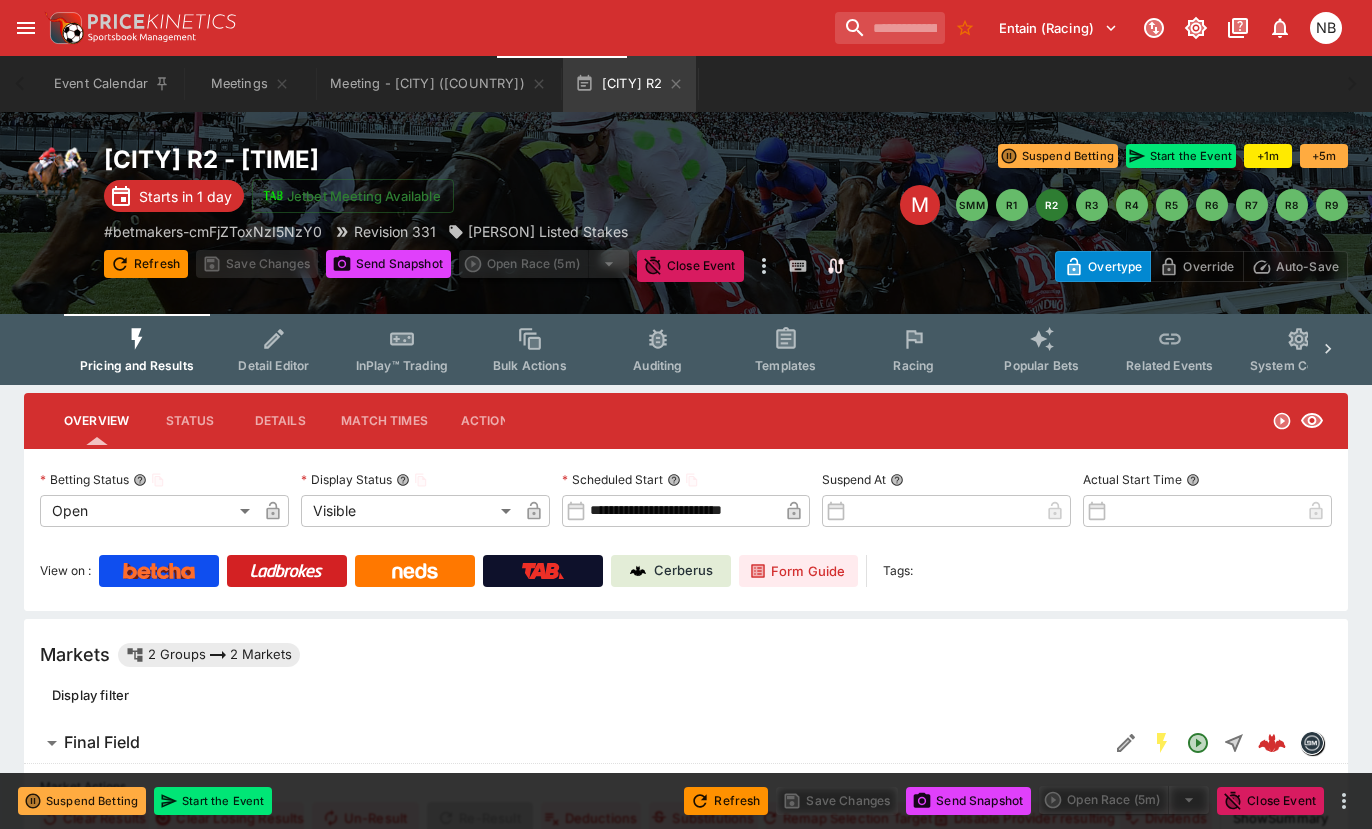 click on "Details" at bounding box center [280, 421] 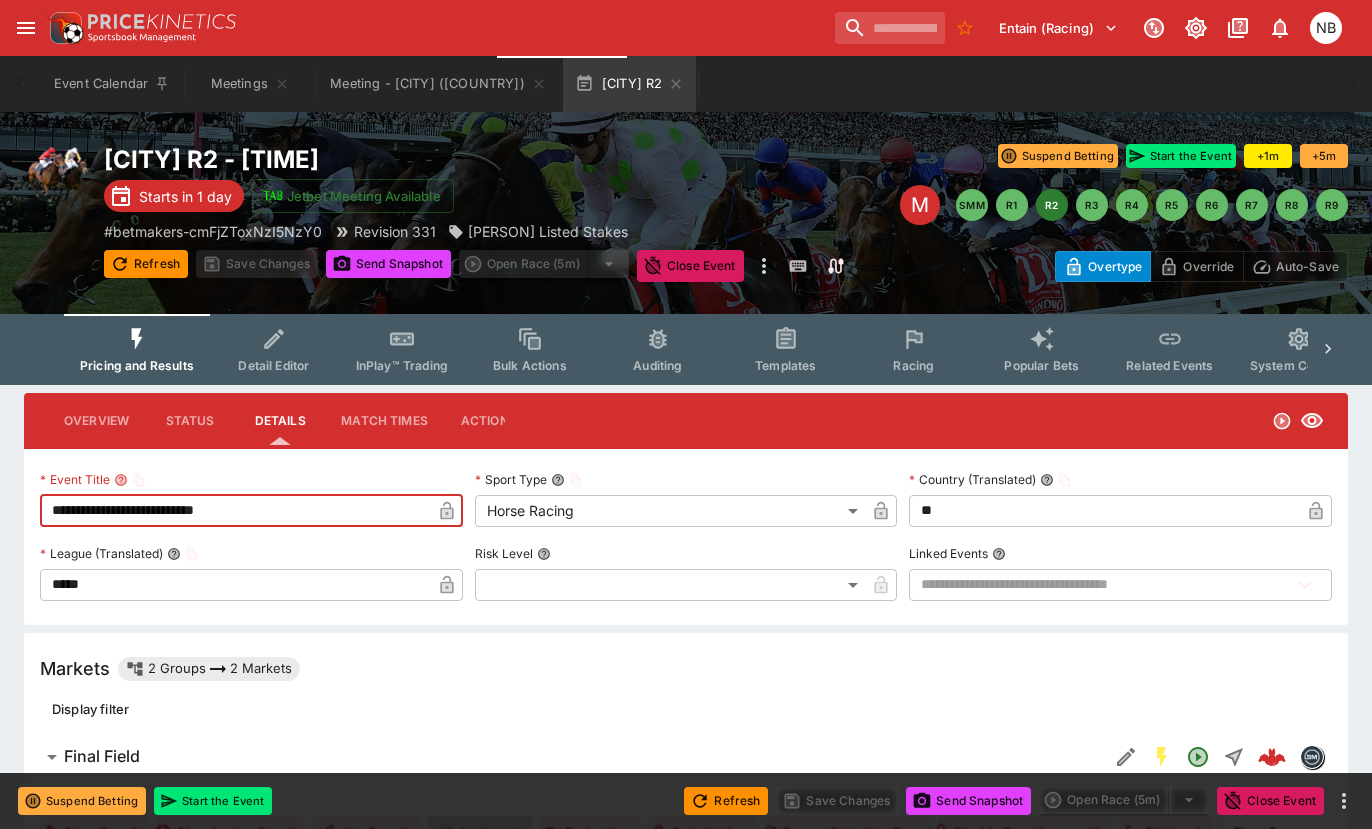 click on "**********" at bounding box center (235, 511) 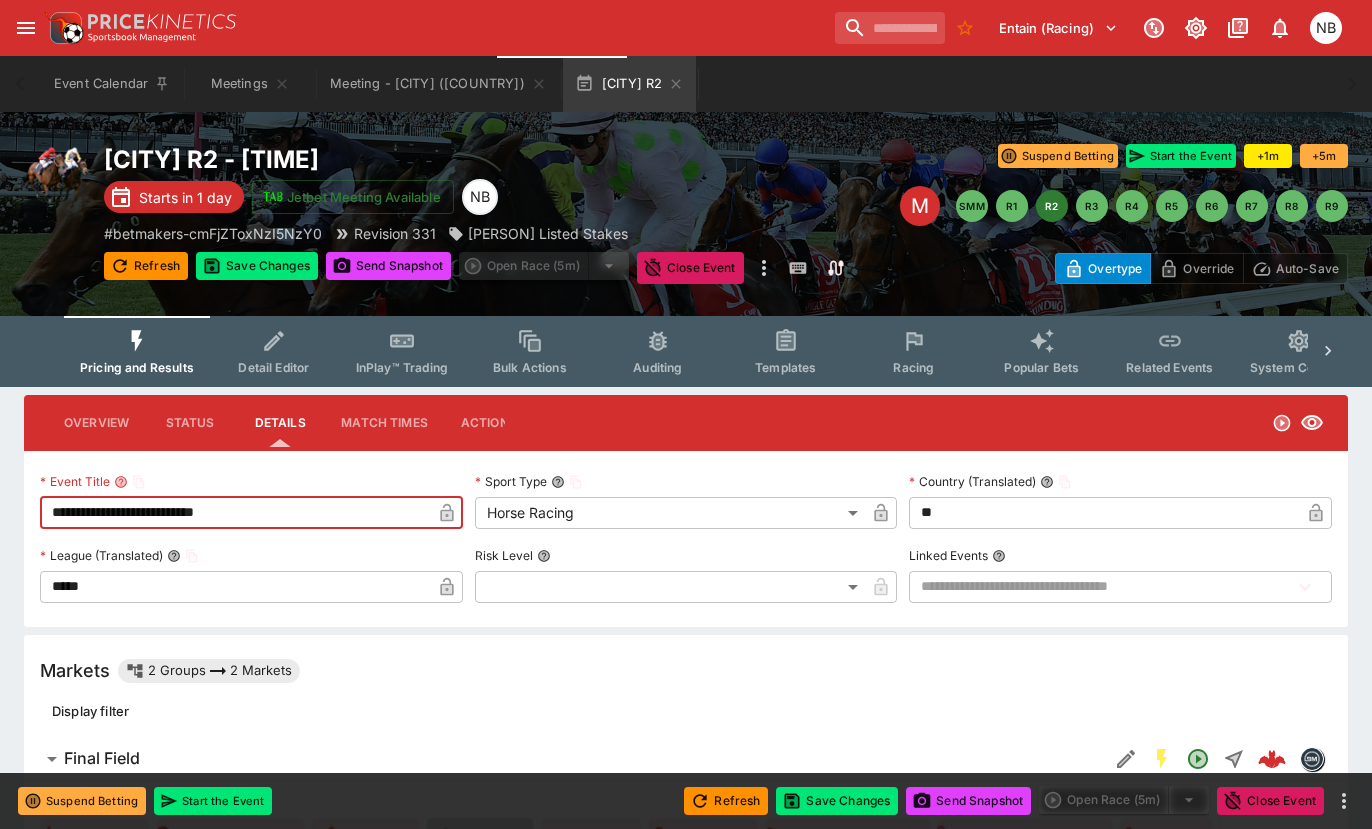 type on "**********" 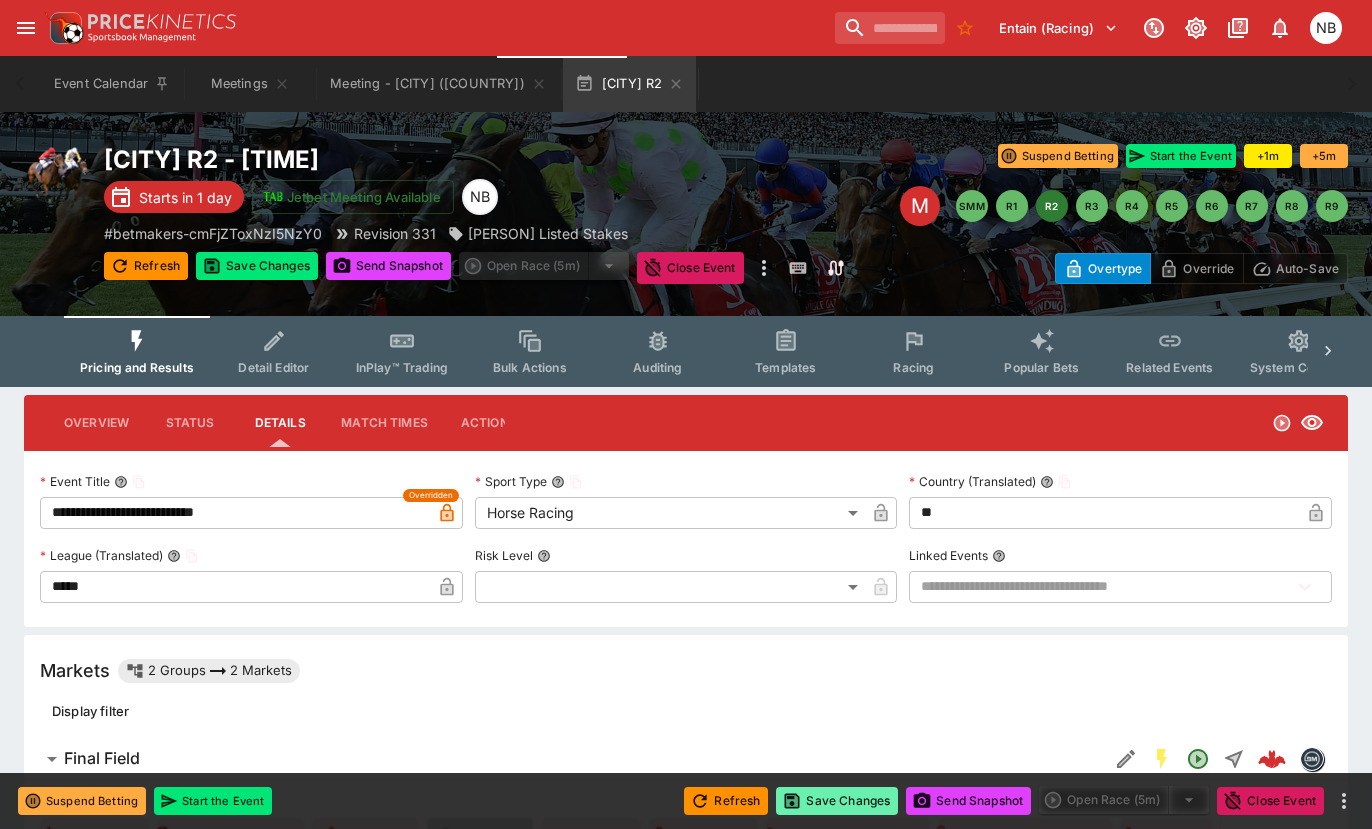 click on "Save Changes" at bounding box center [837, 801] 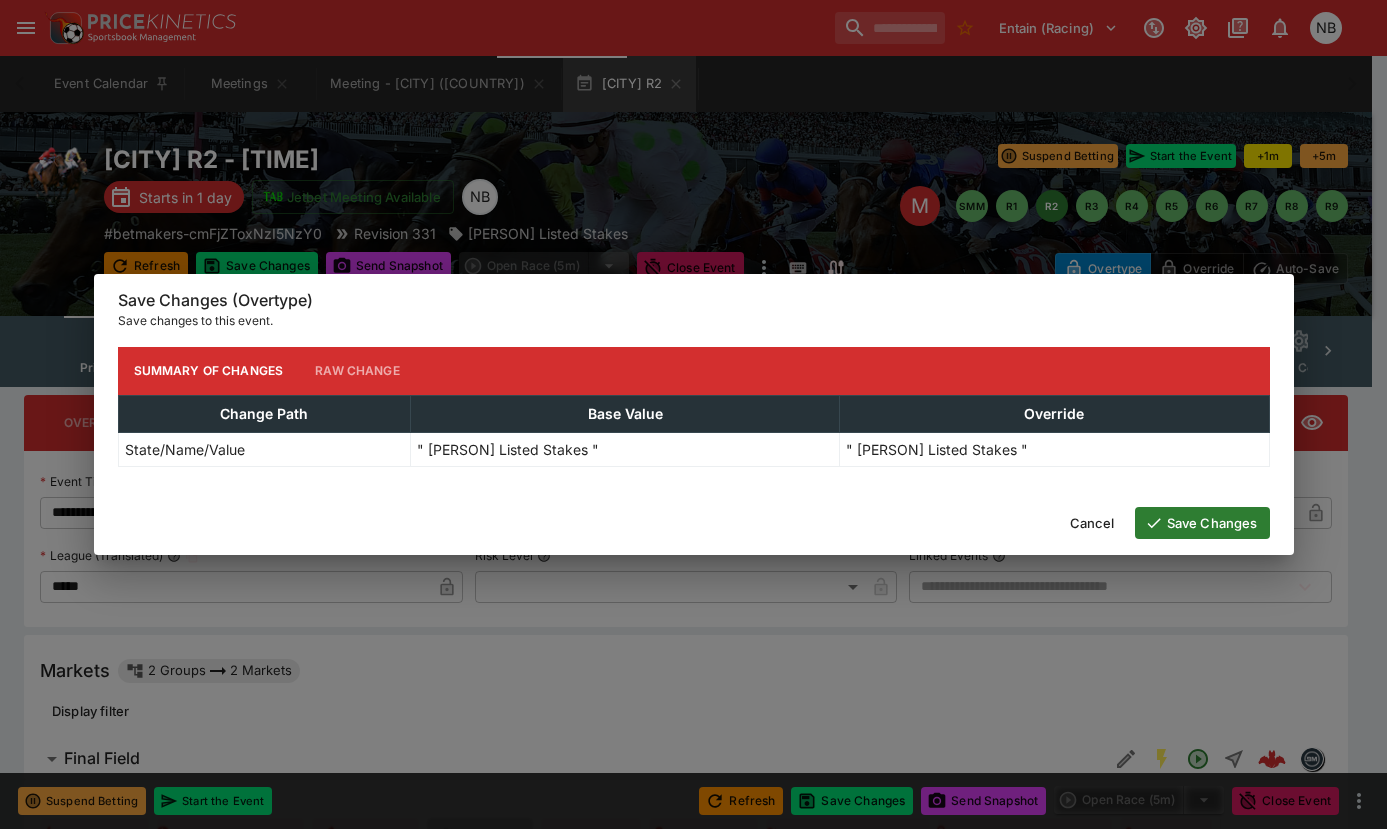 click on "Save Changes" at bounding box center (1202, 523) 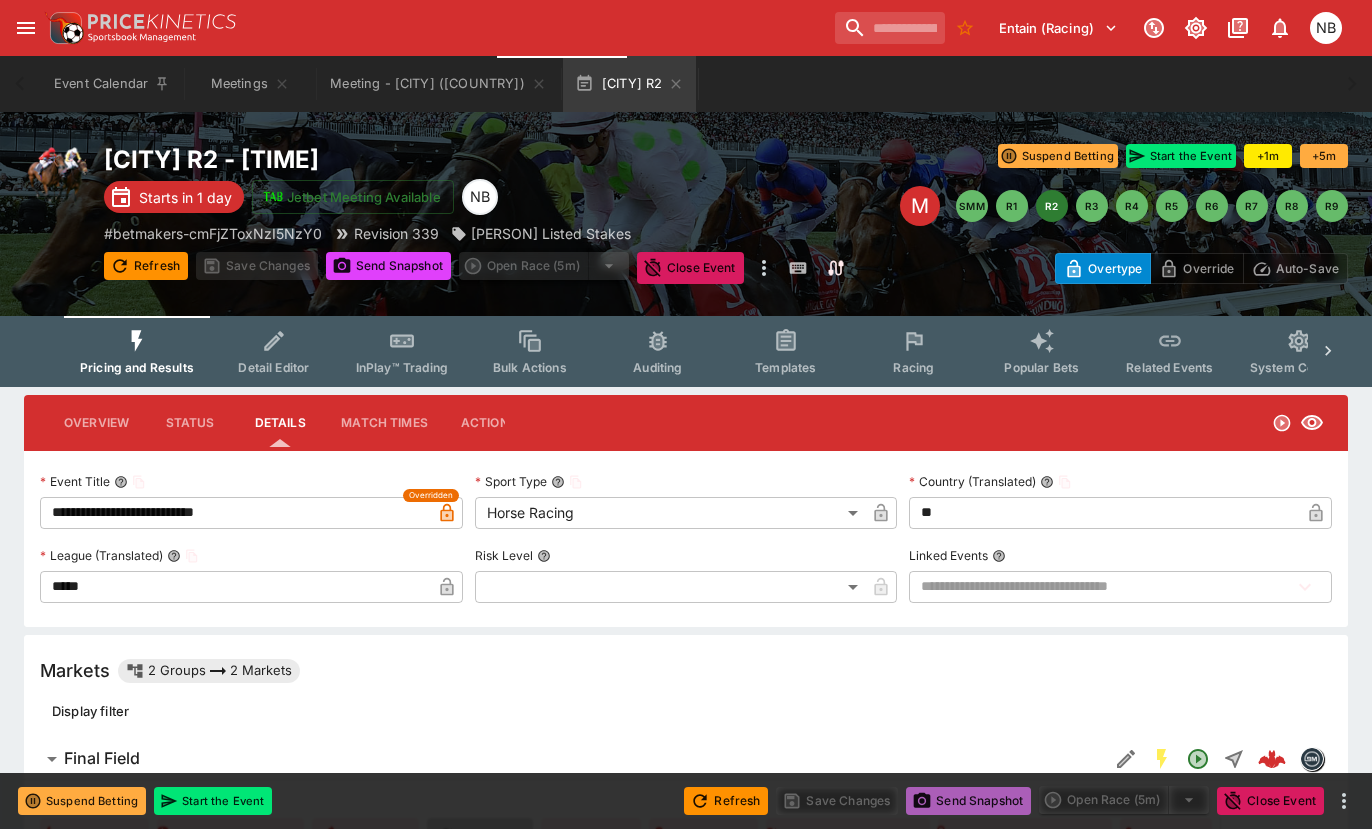 click on "Send Snapshot" at bounding box center [968, 801] 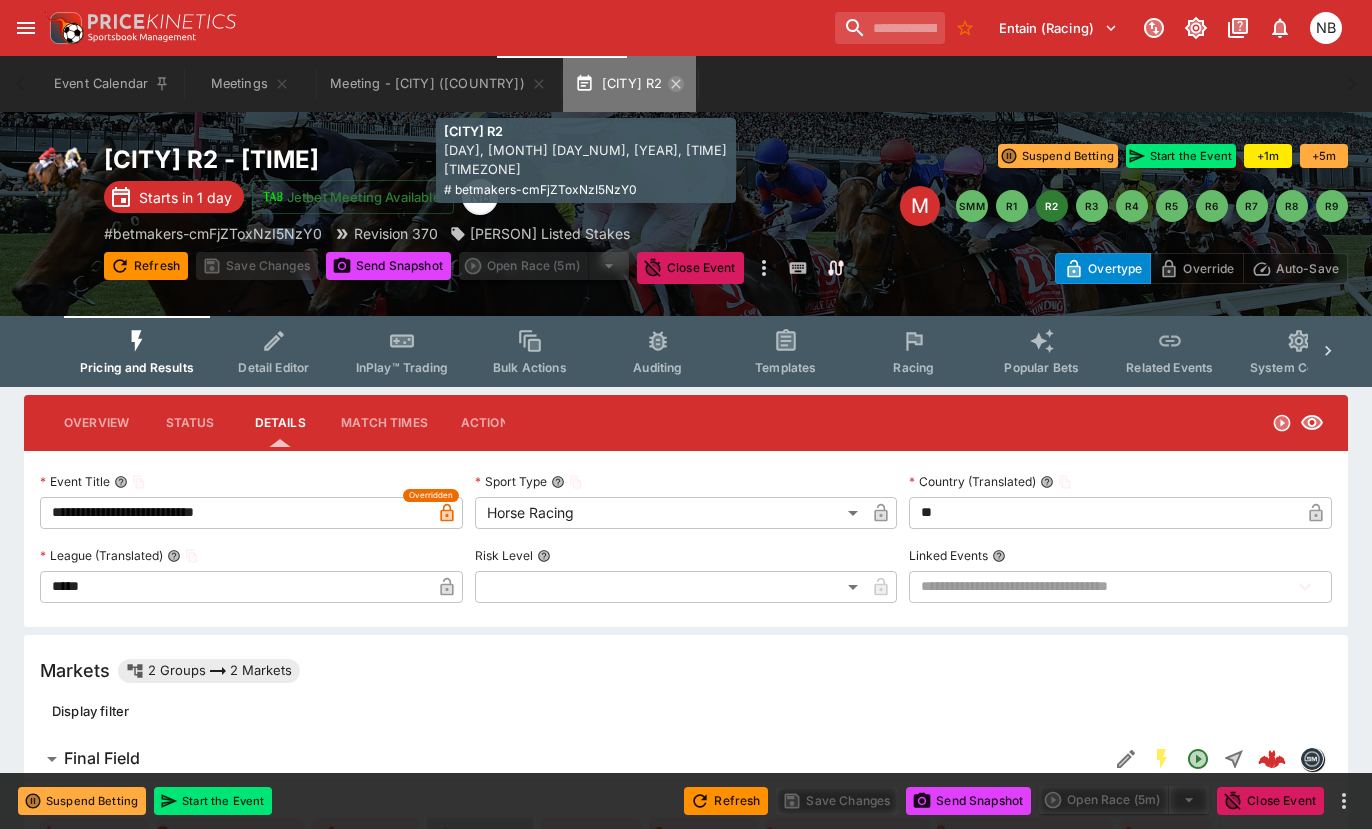 click 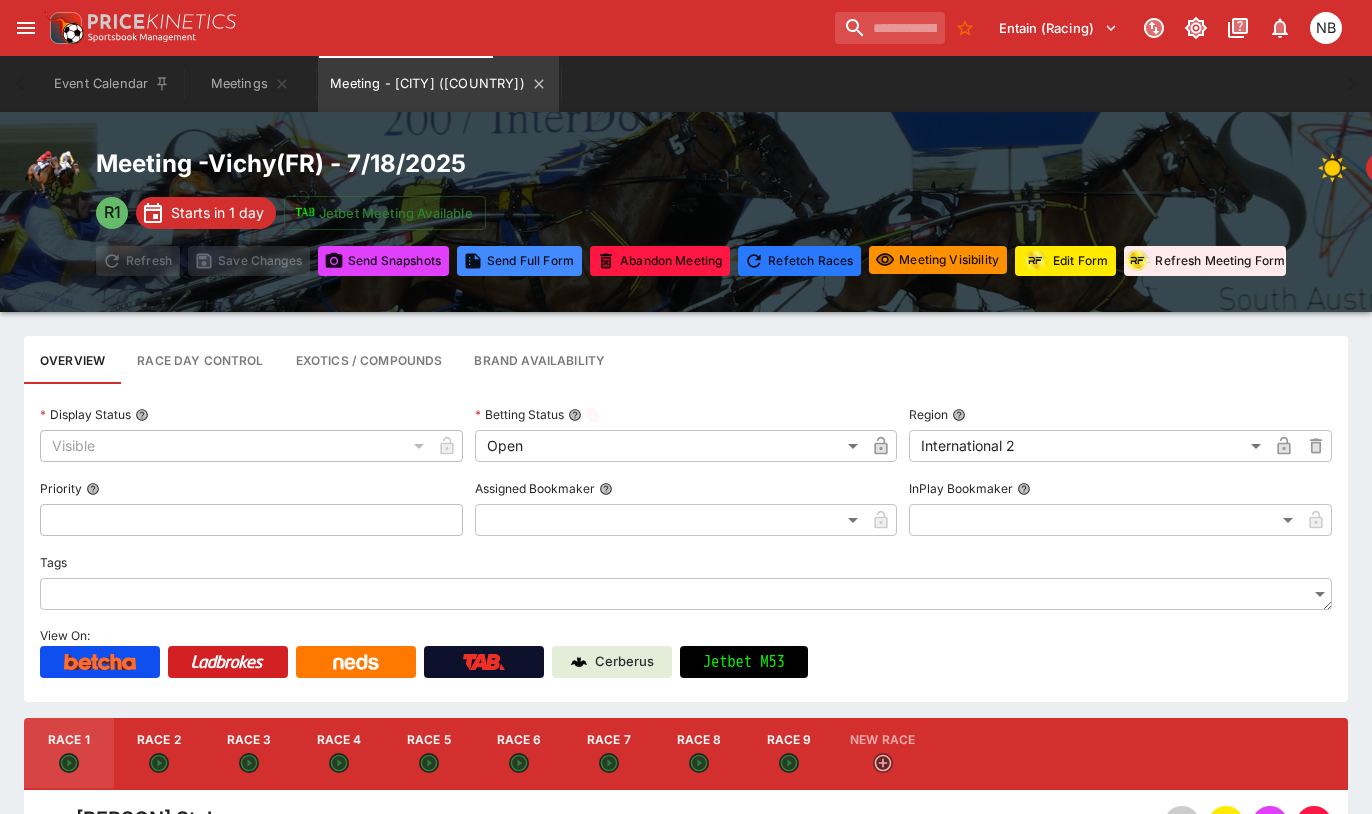 click on "Meeting - [CITY] ([COUNTRY])" at bounding box center [438, 84] 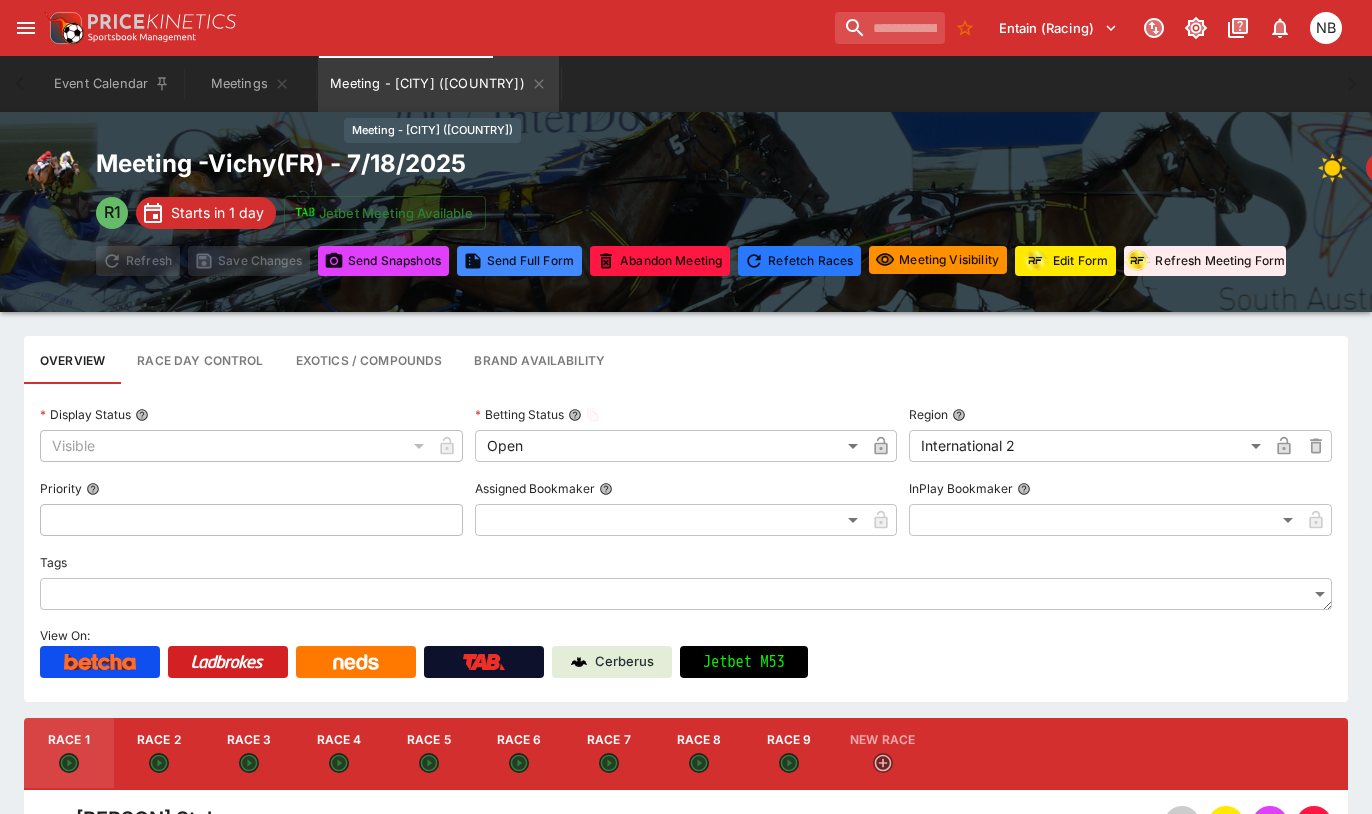 click 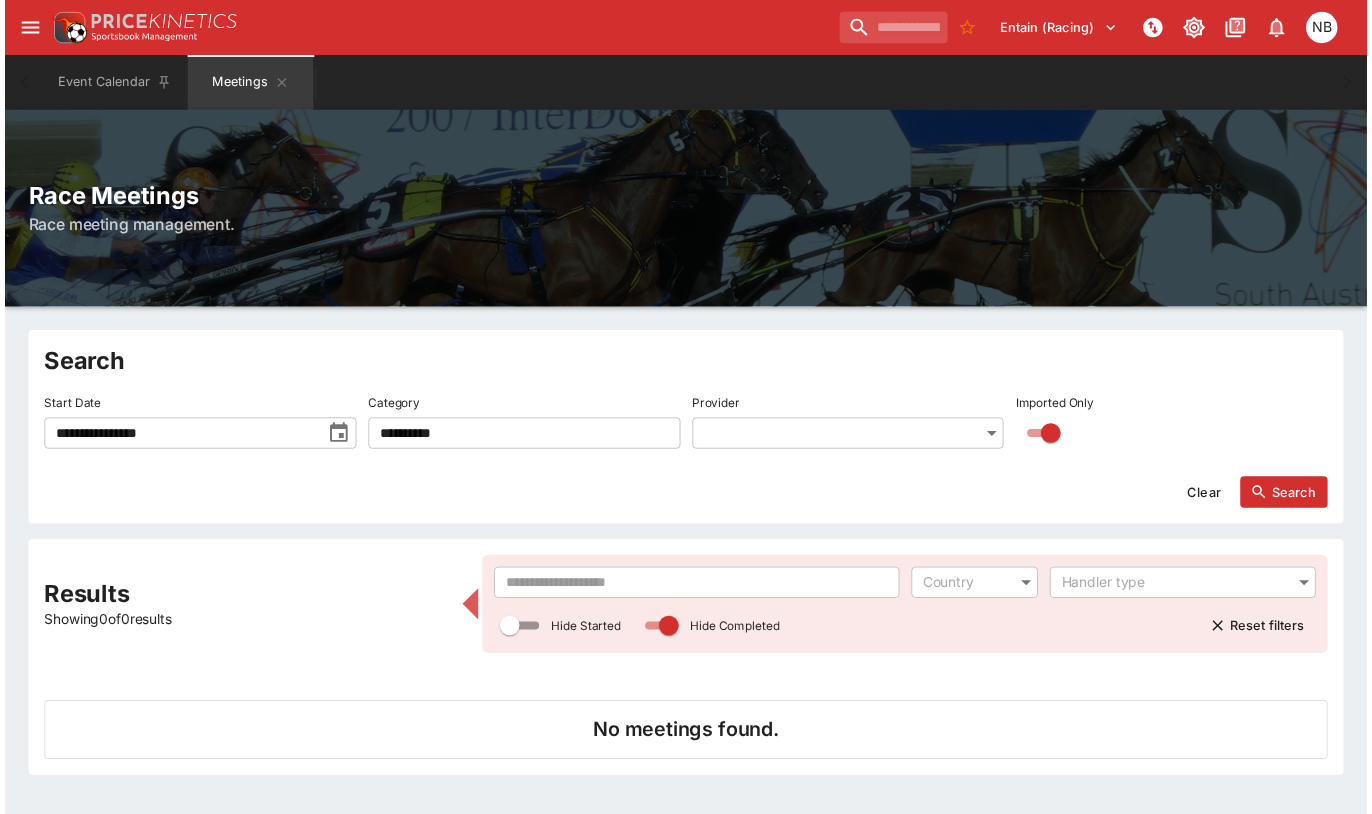scroll, scrollTop: 0, scrollLeft: 0, axis: both 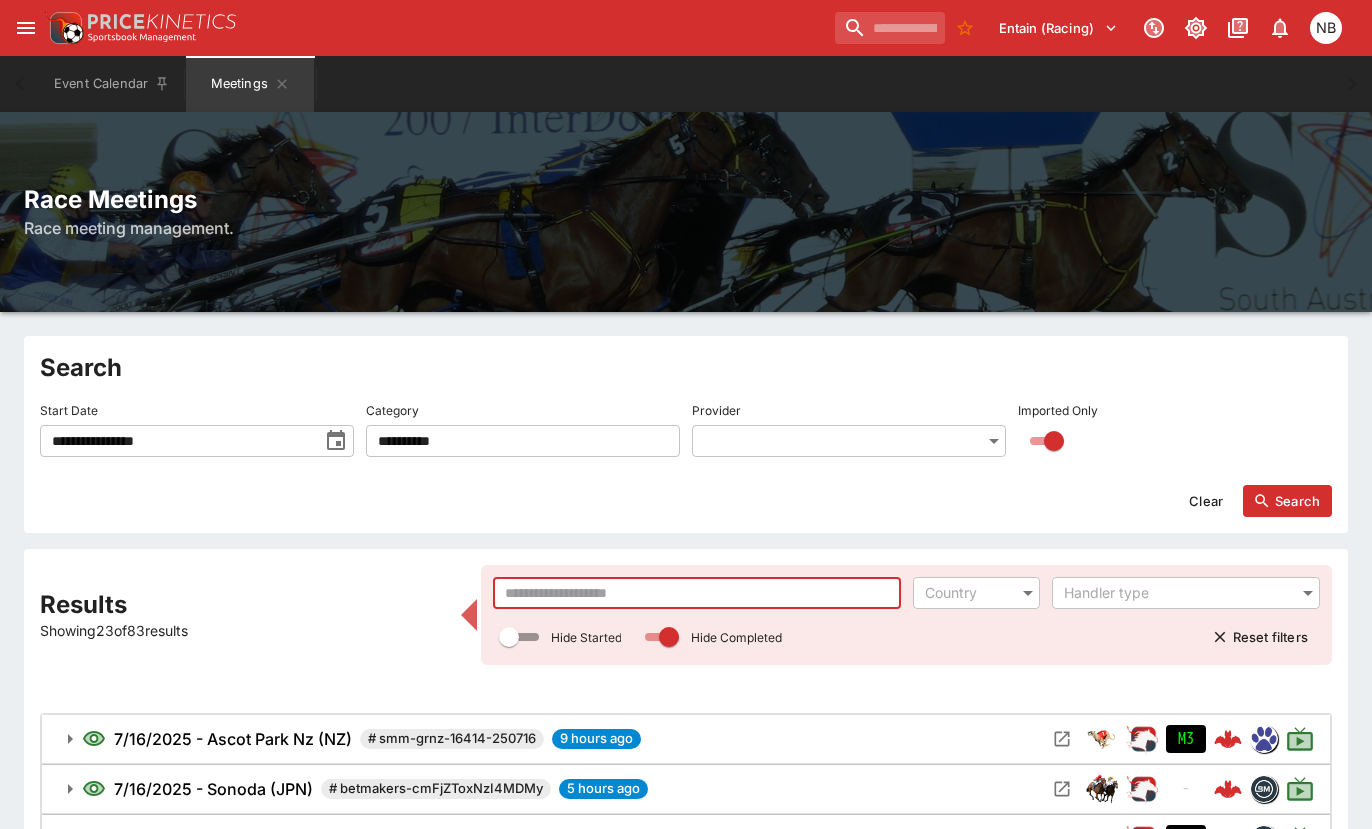 click at bounding box center (696, 593) 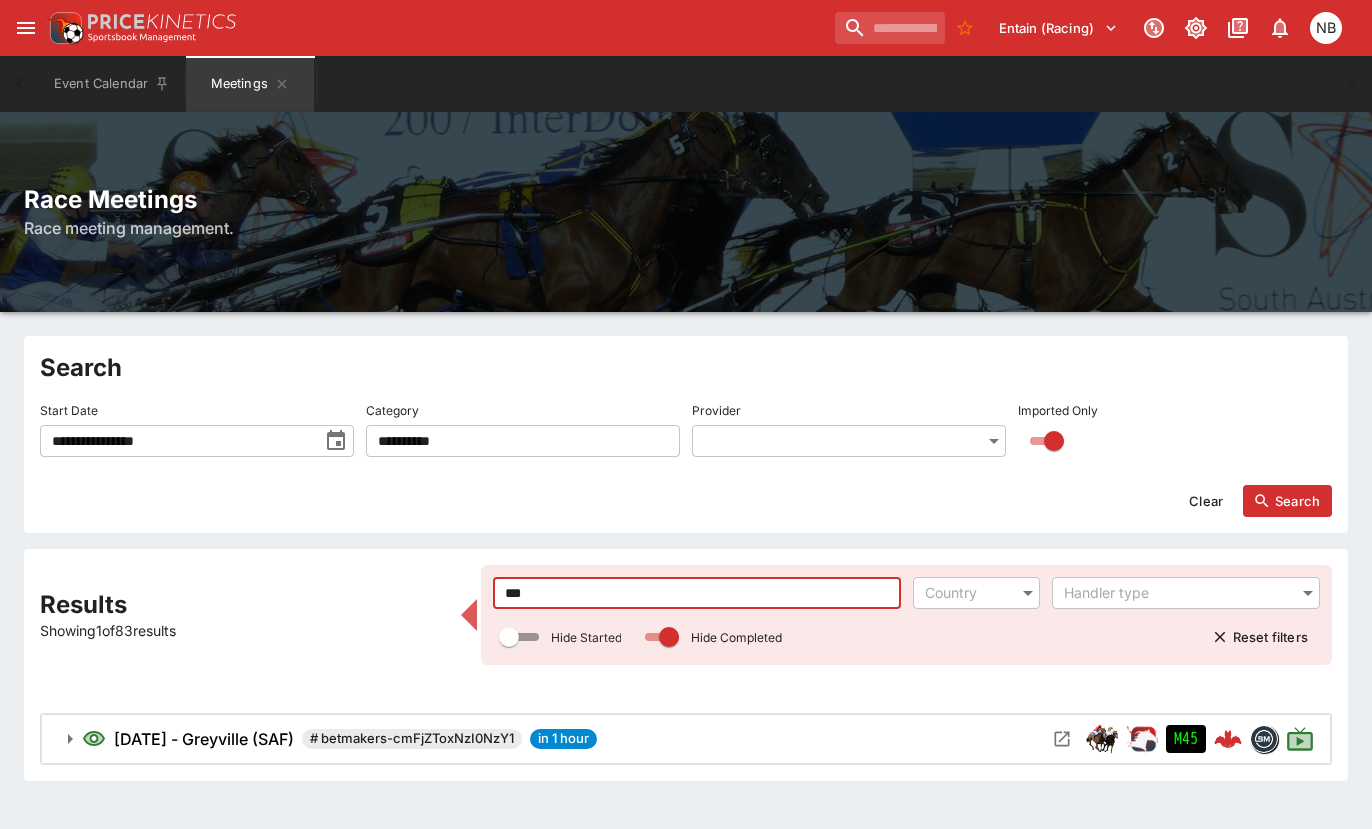 type on "***" 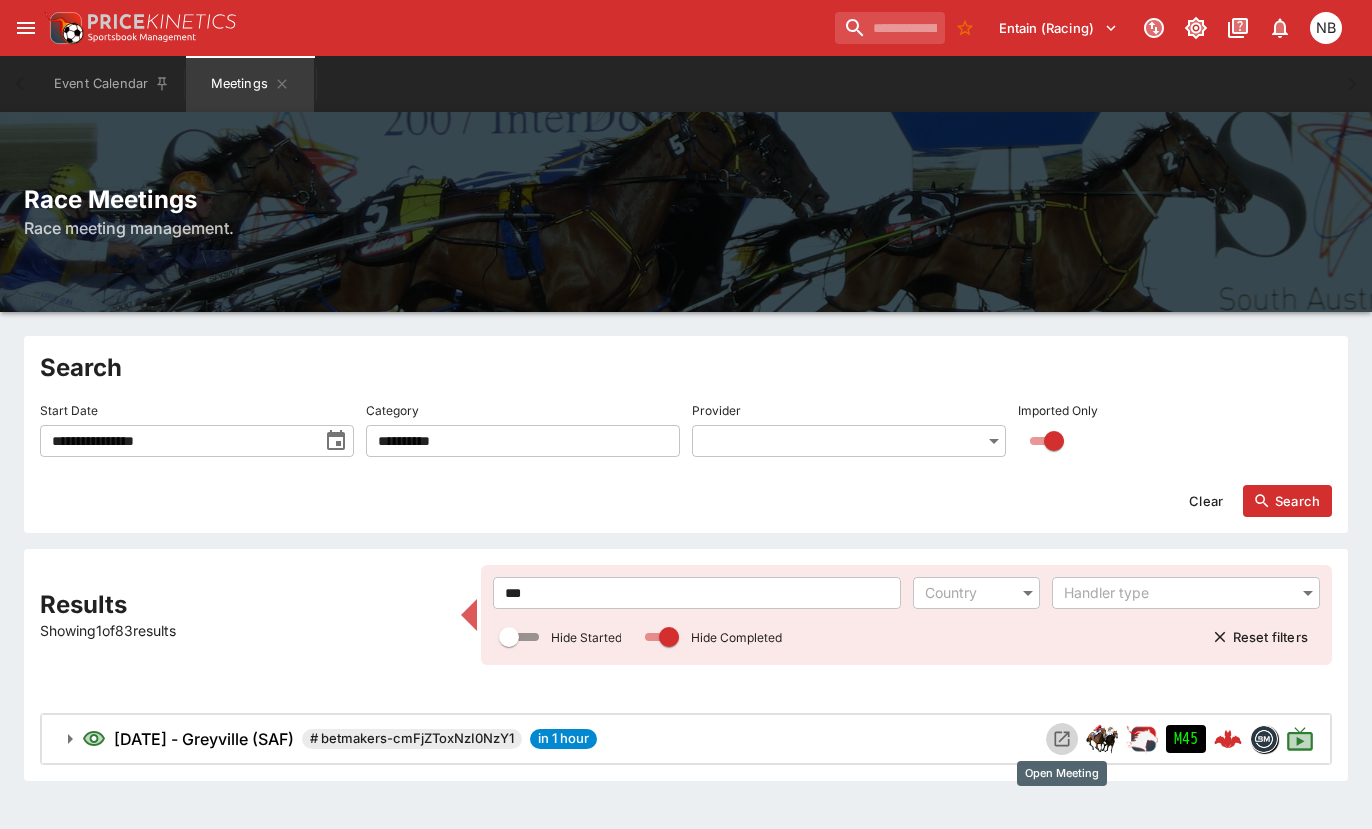 click 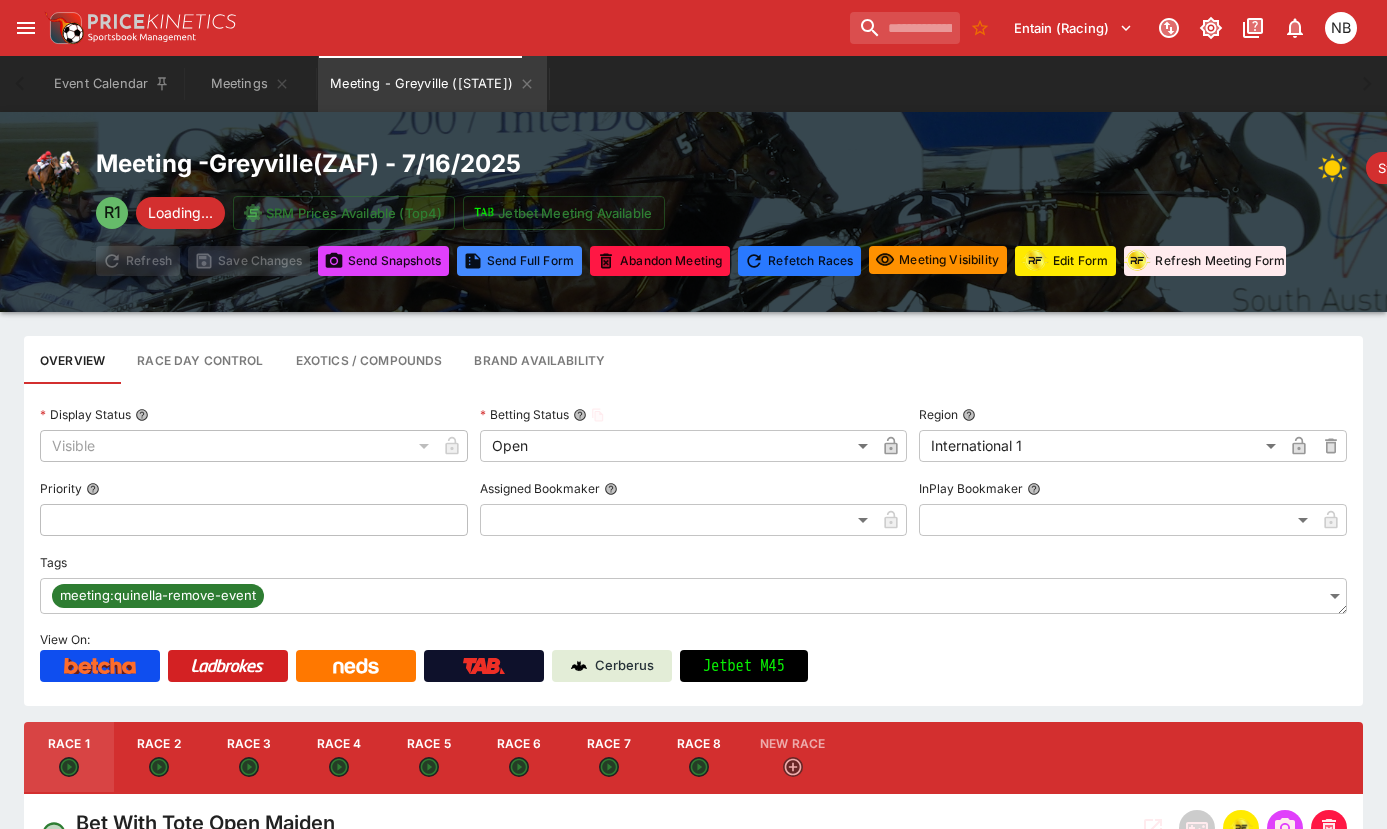type on "*****" 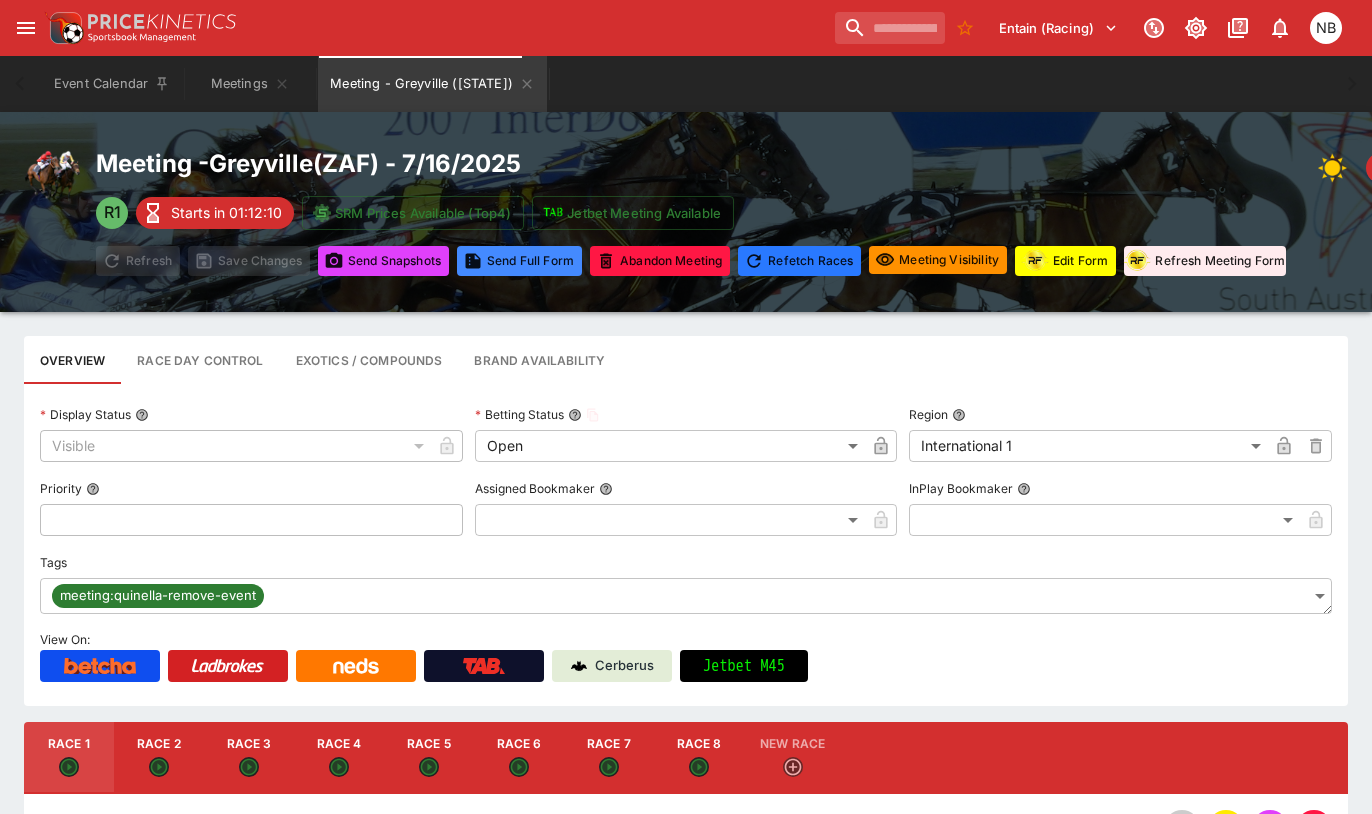 click at bounding box center (1035, 260) 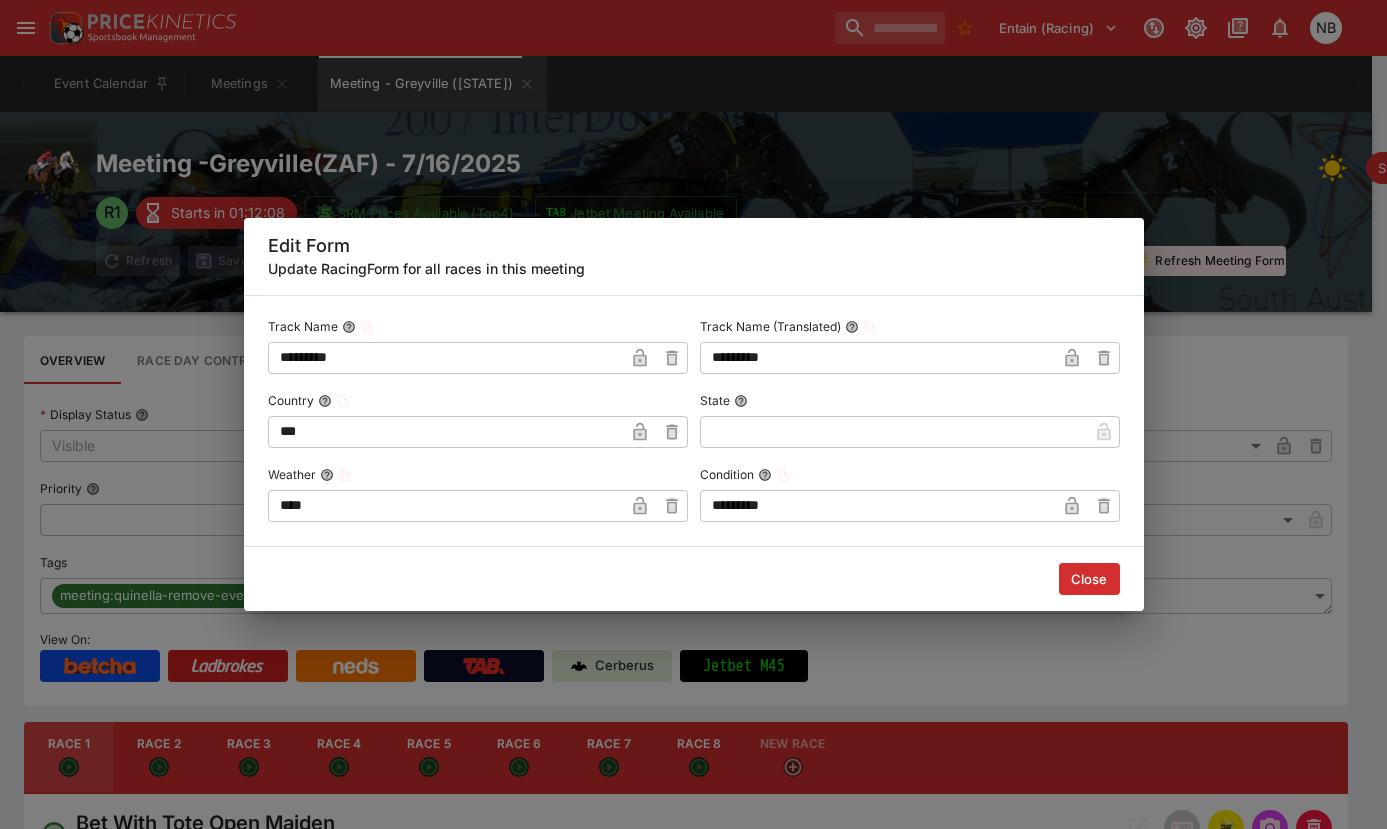 click 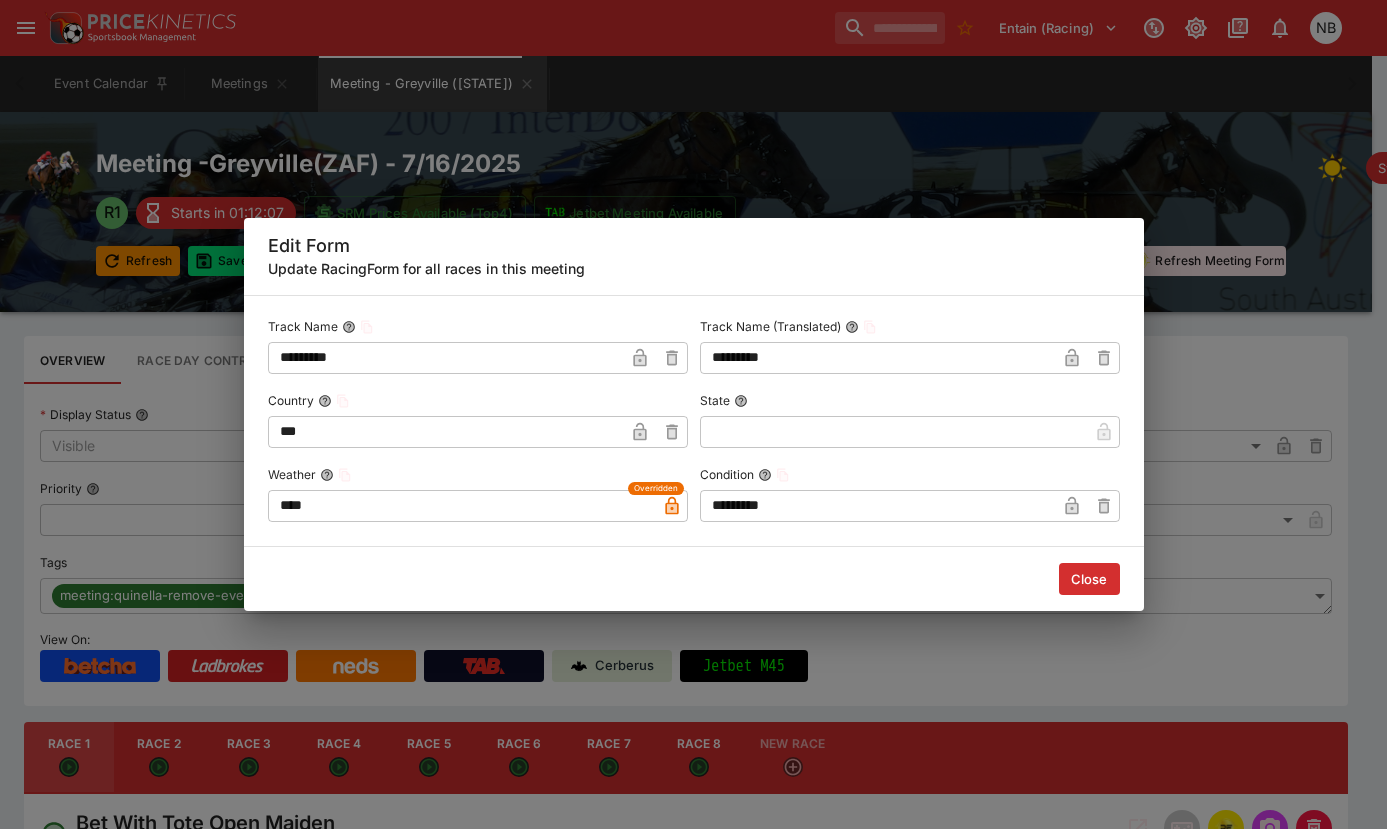 type on "*****" 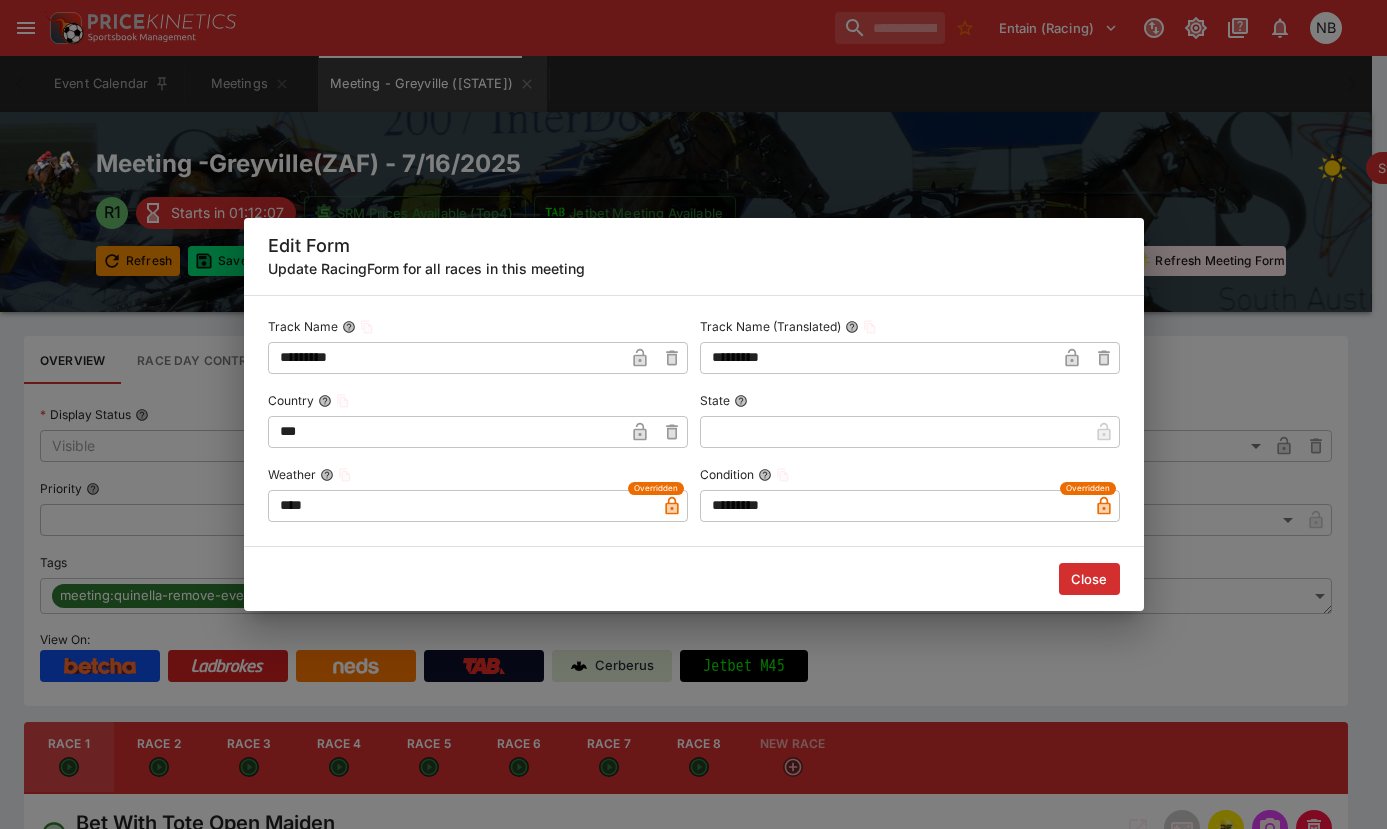 click on "Close" at bounding box center [1089, 579] 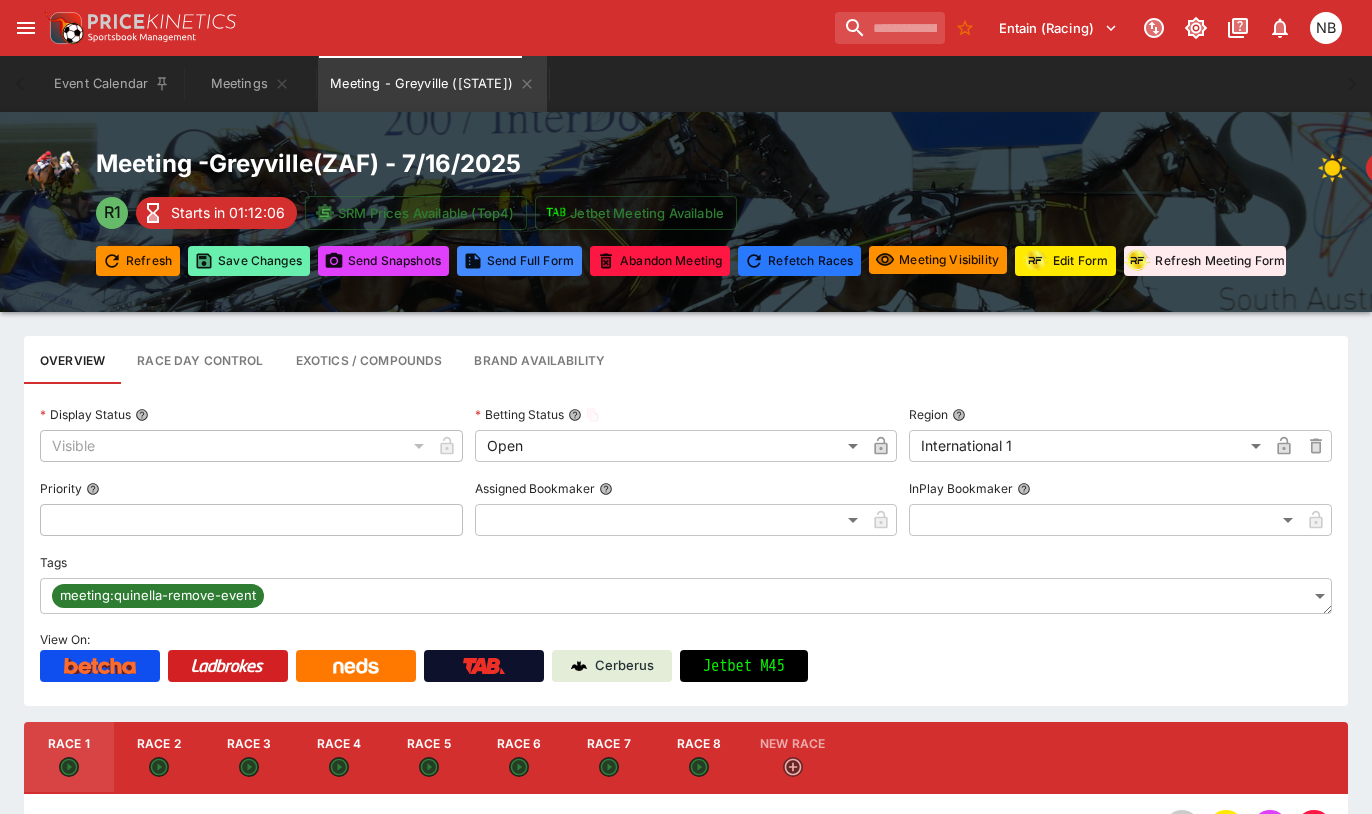 click on "Save Changes" at bounding box center (249, 261) 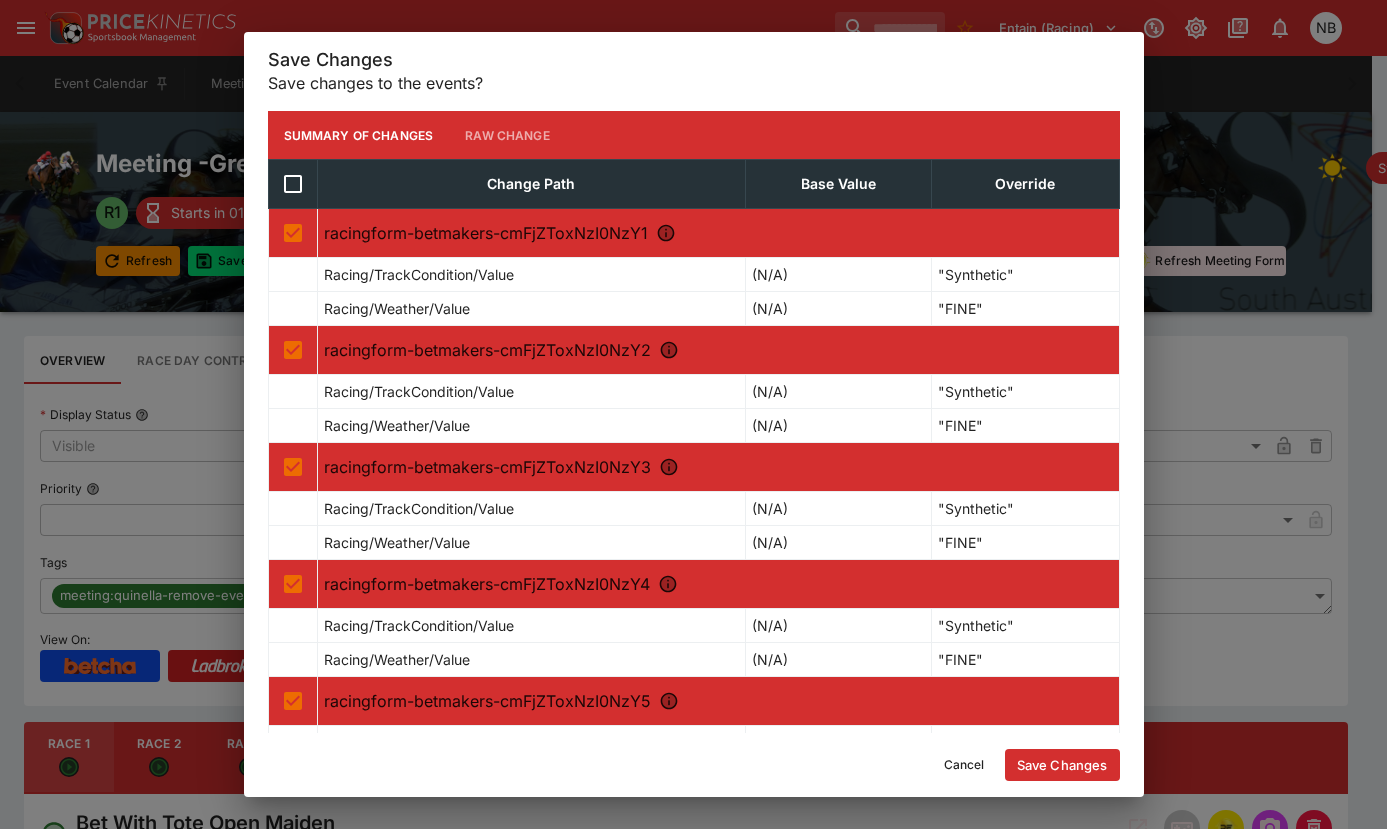 click on "Save Changes" at bounding box center (1062, 765) 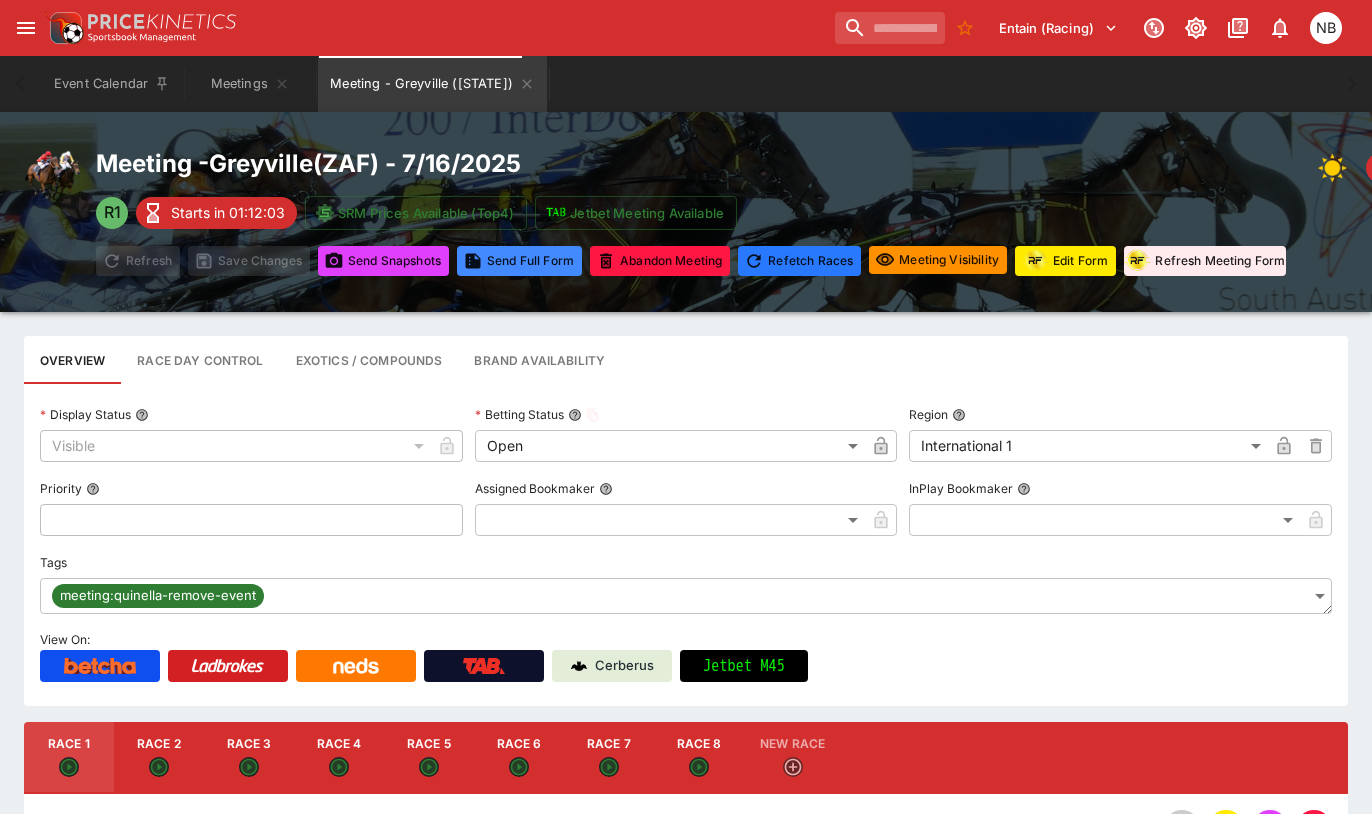 type on "*****" 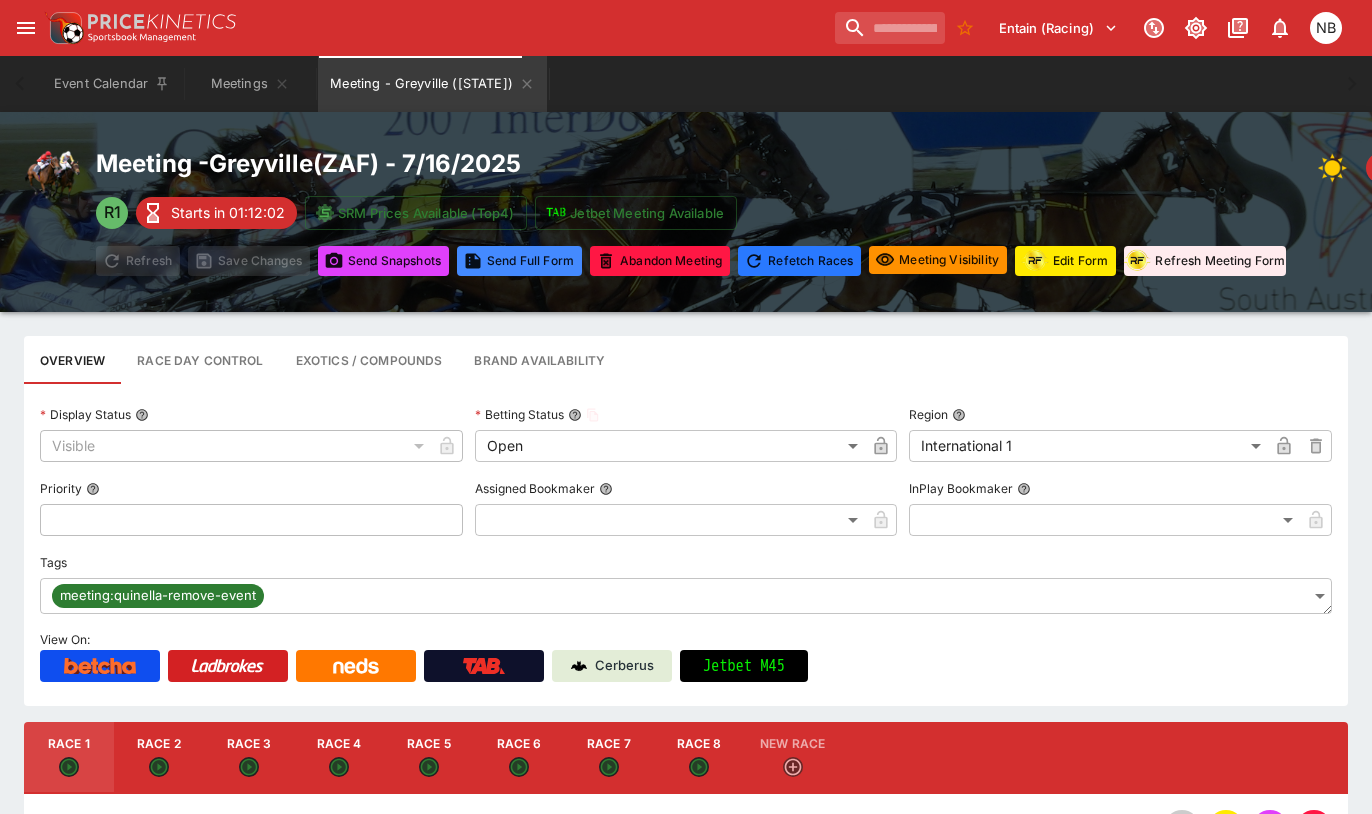 type on "*****" 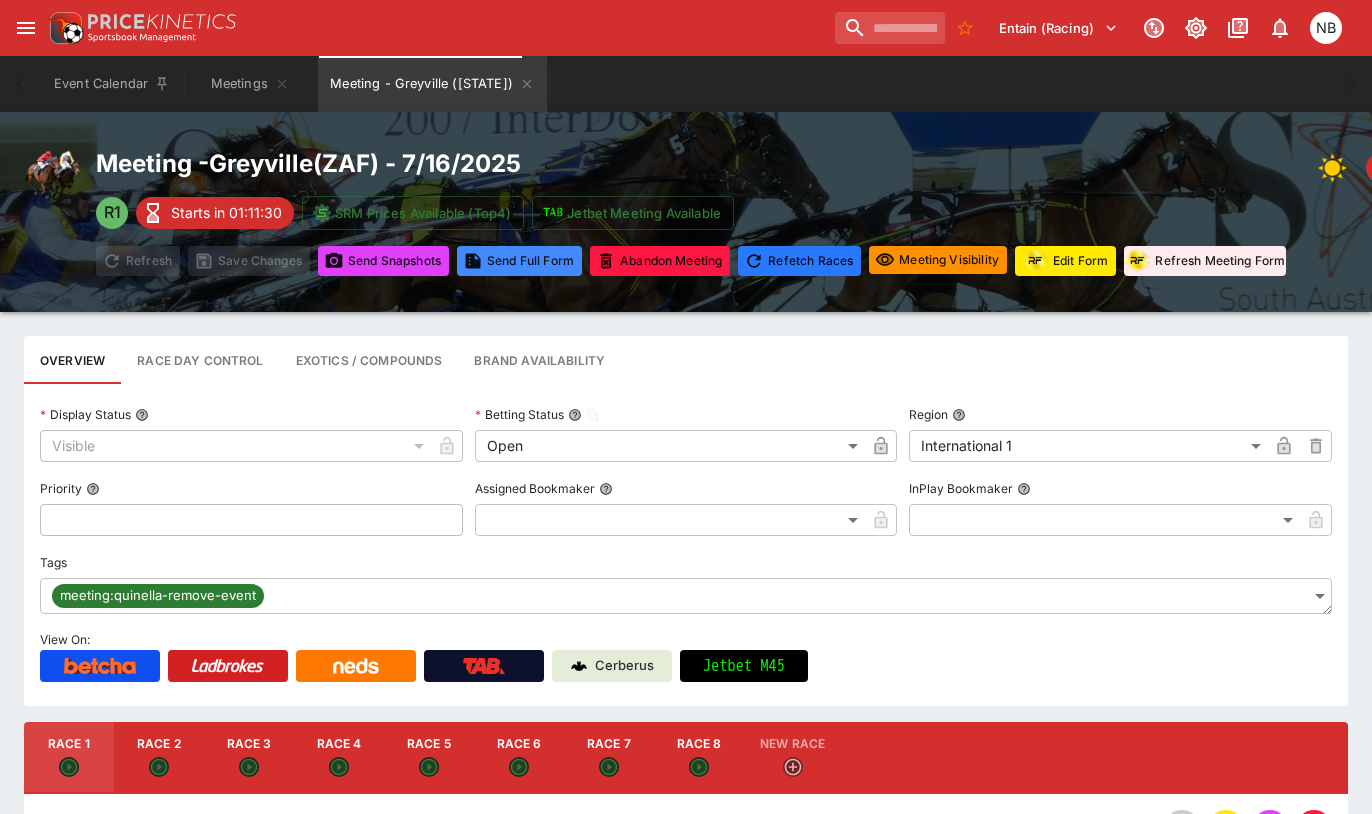 type on "*****" 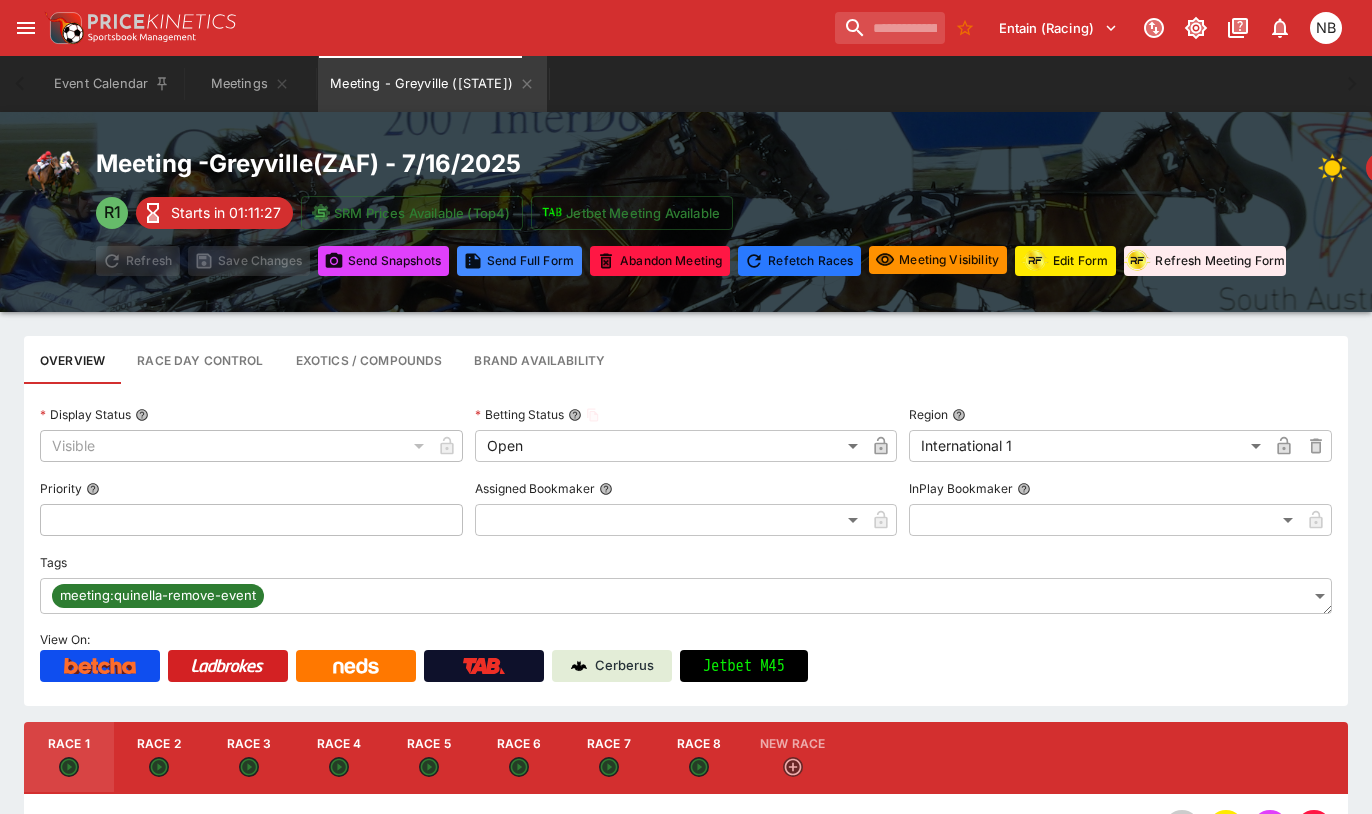 type on "*****" 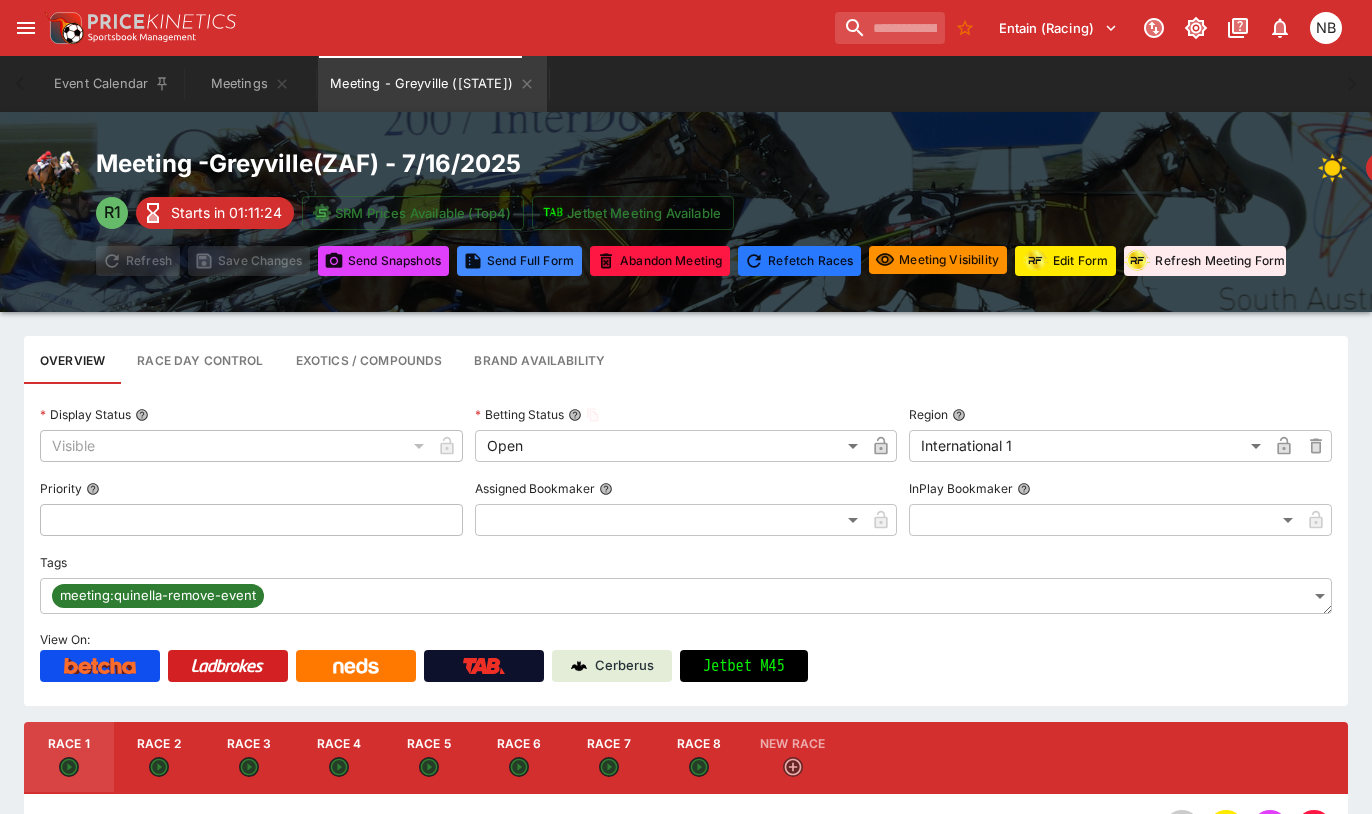 type on "*****" 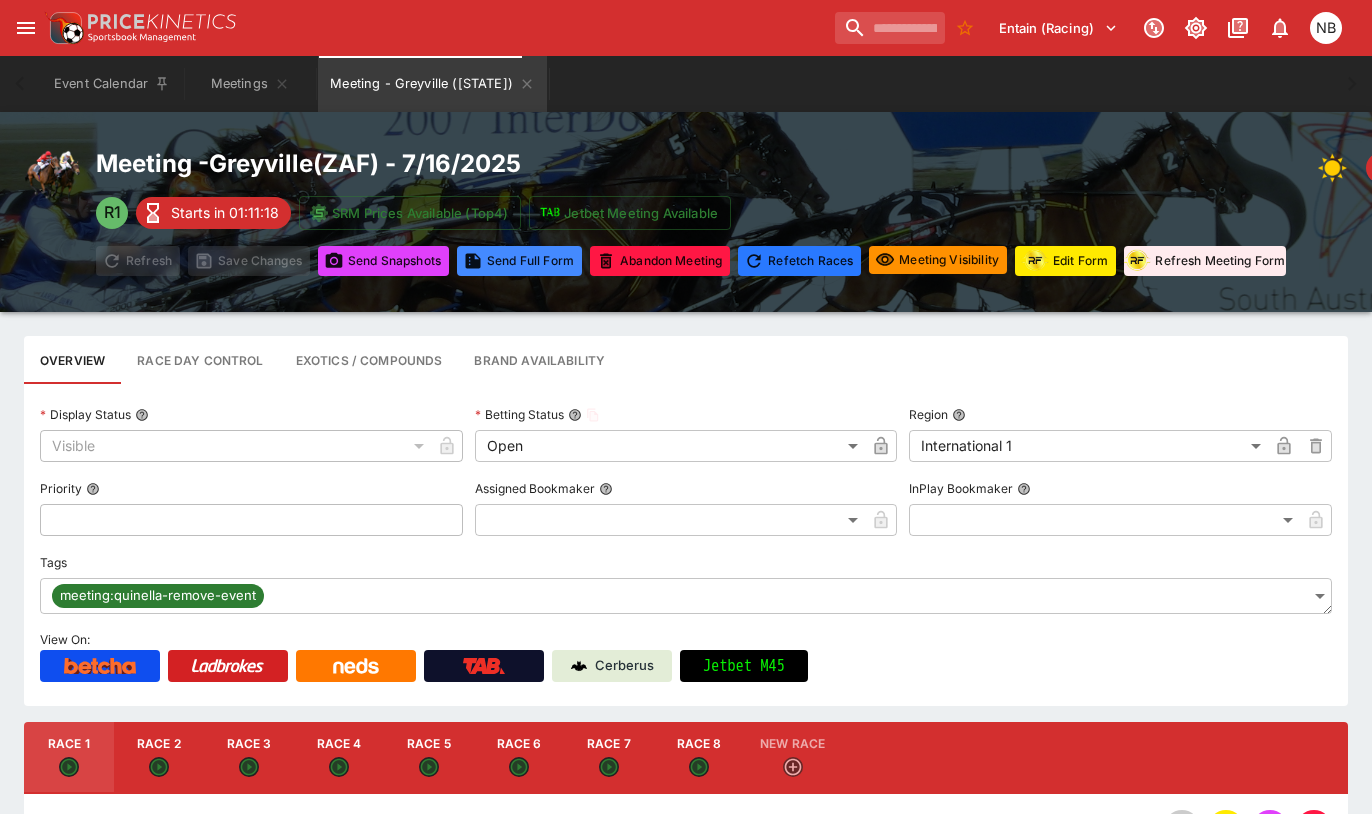 type on "*****" 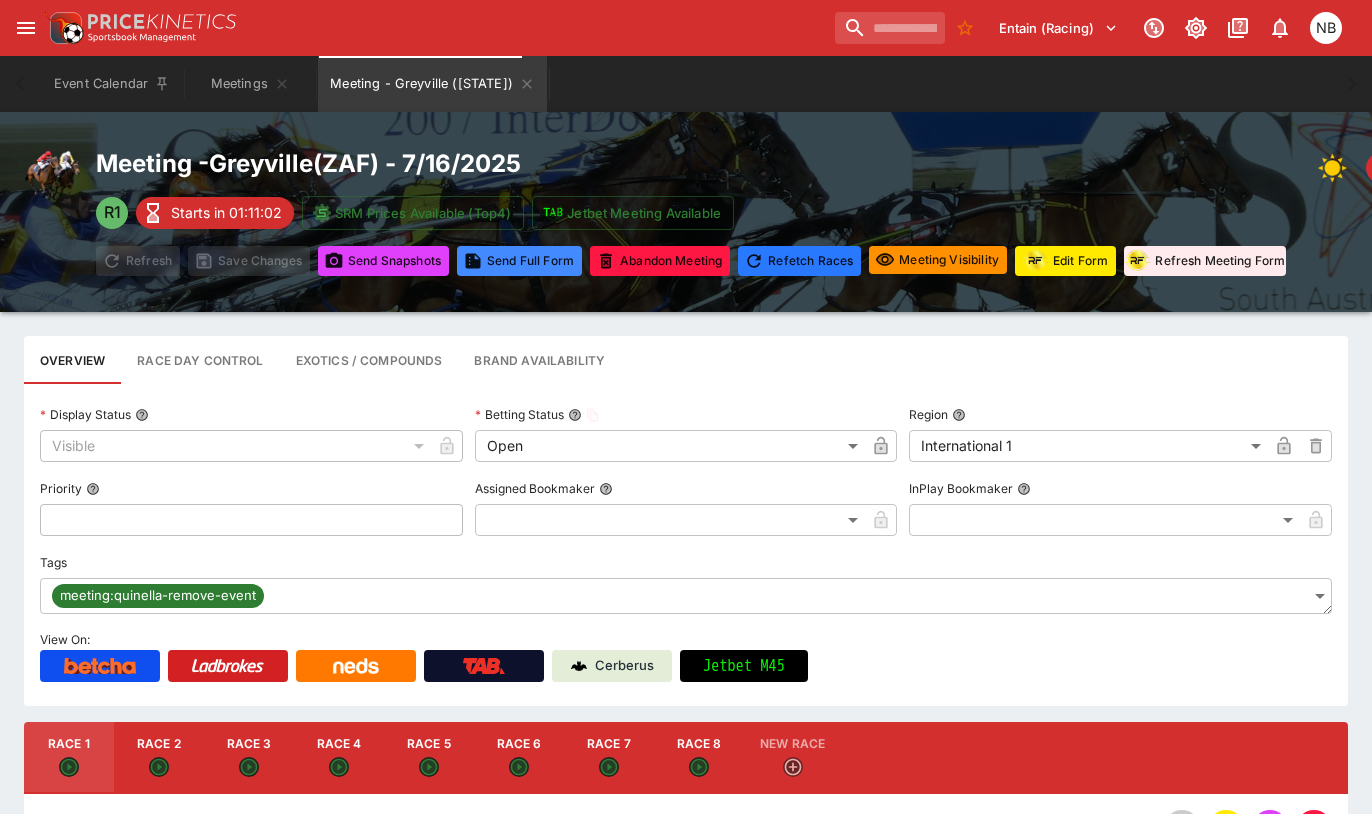 type on "*****" 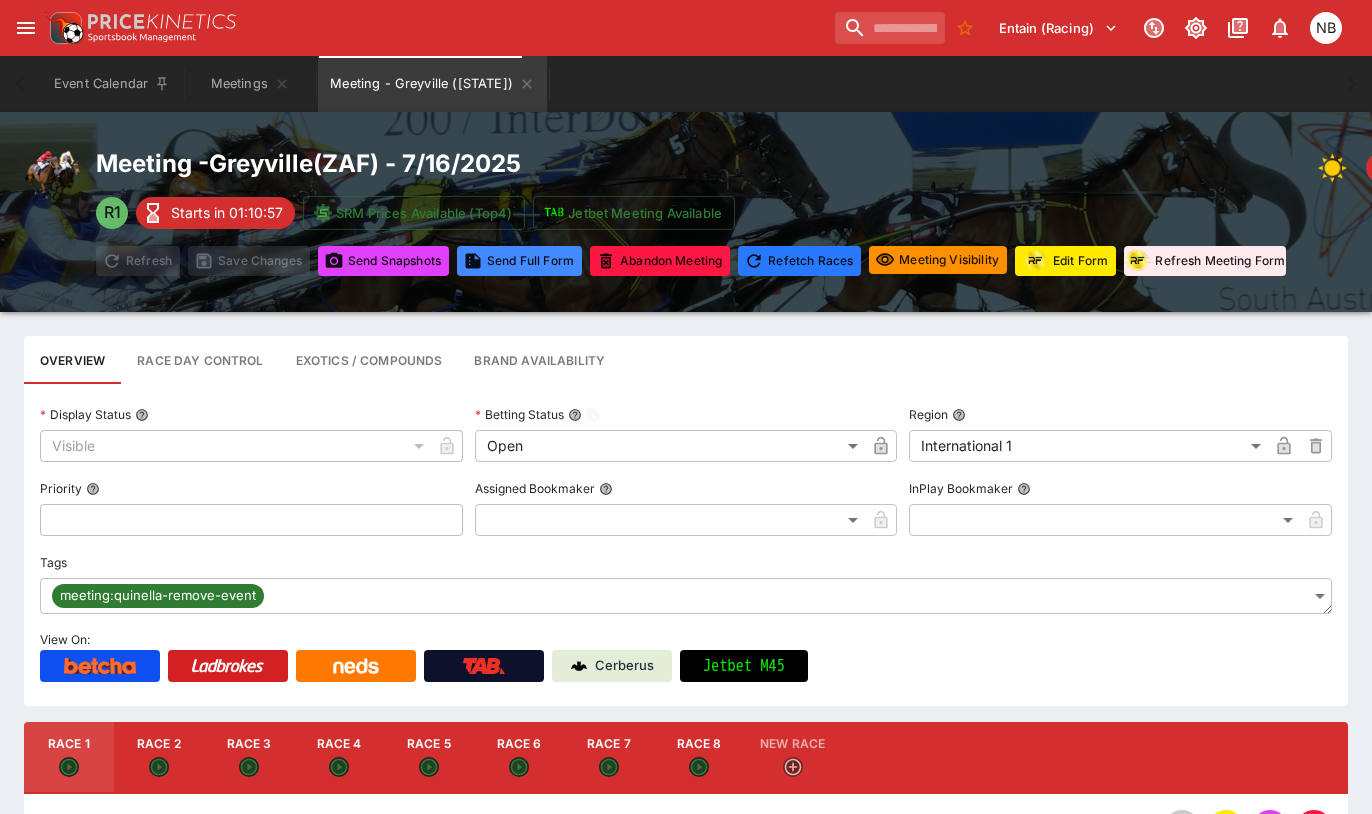 type on "*****" 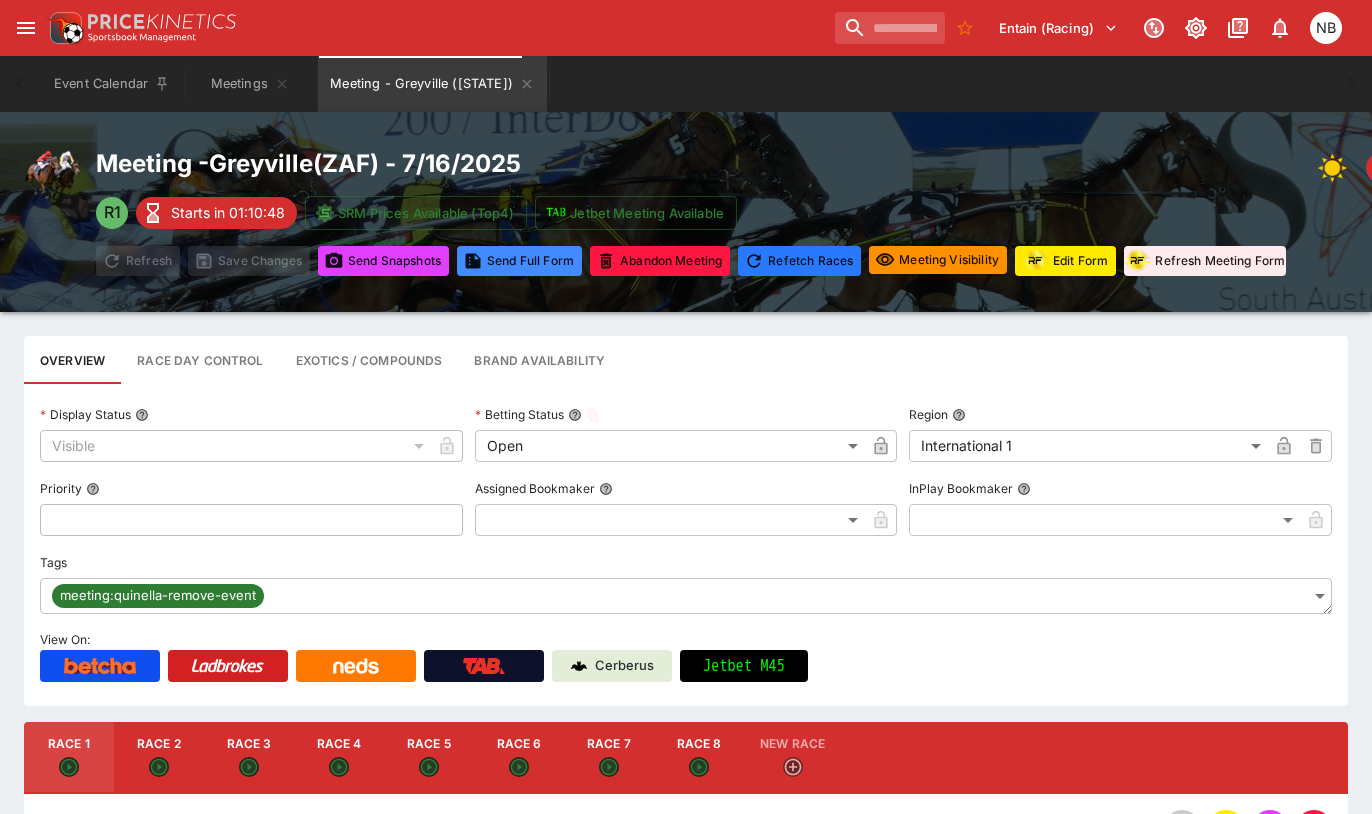 type on "*****" 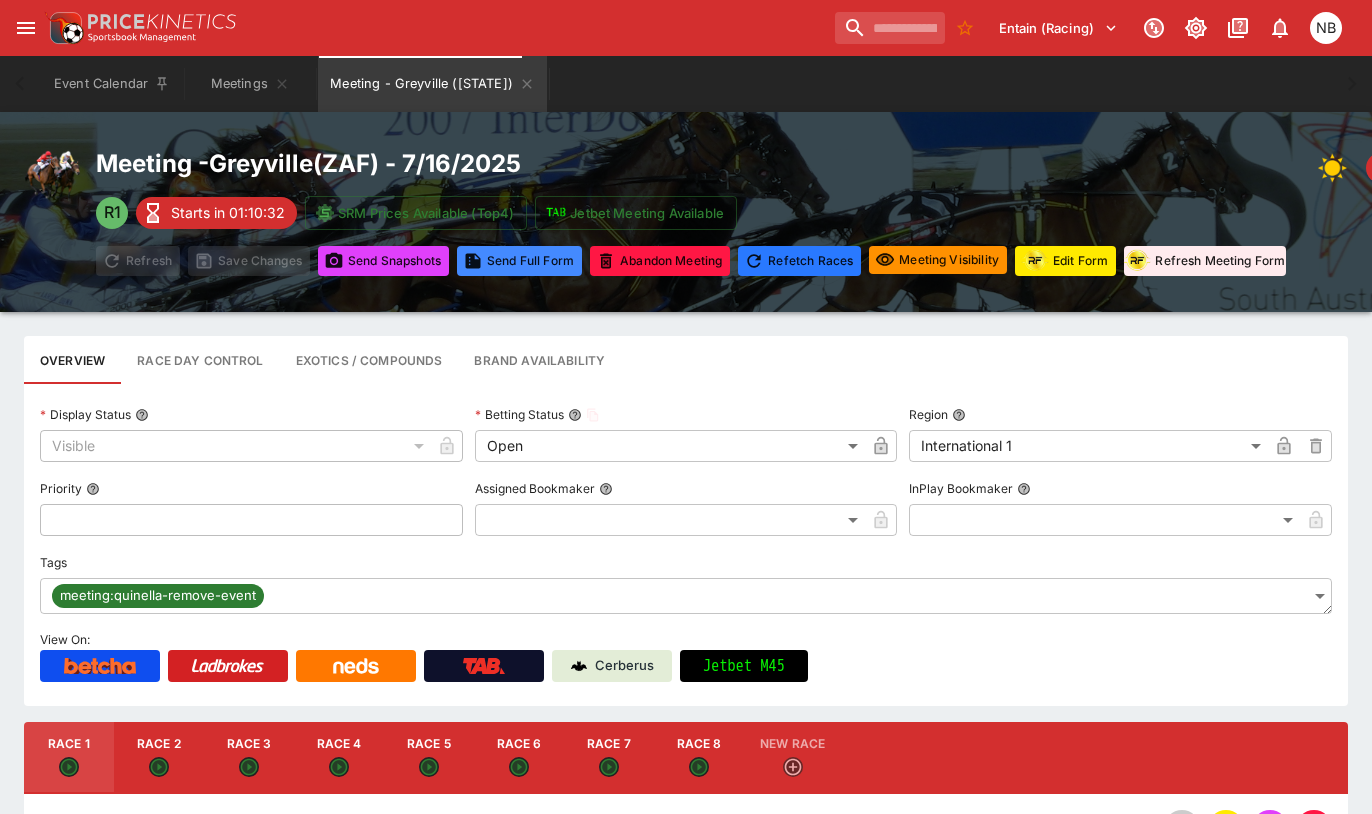 type on "*****" 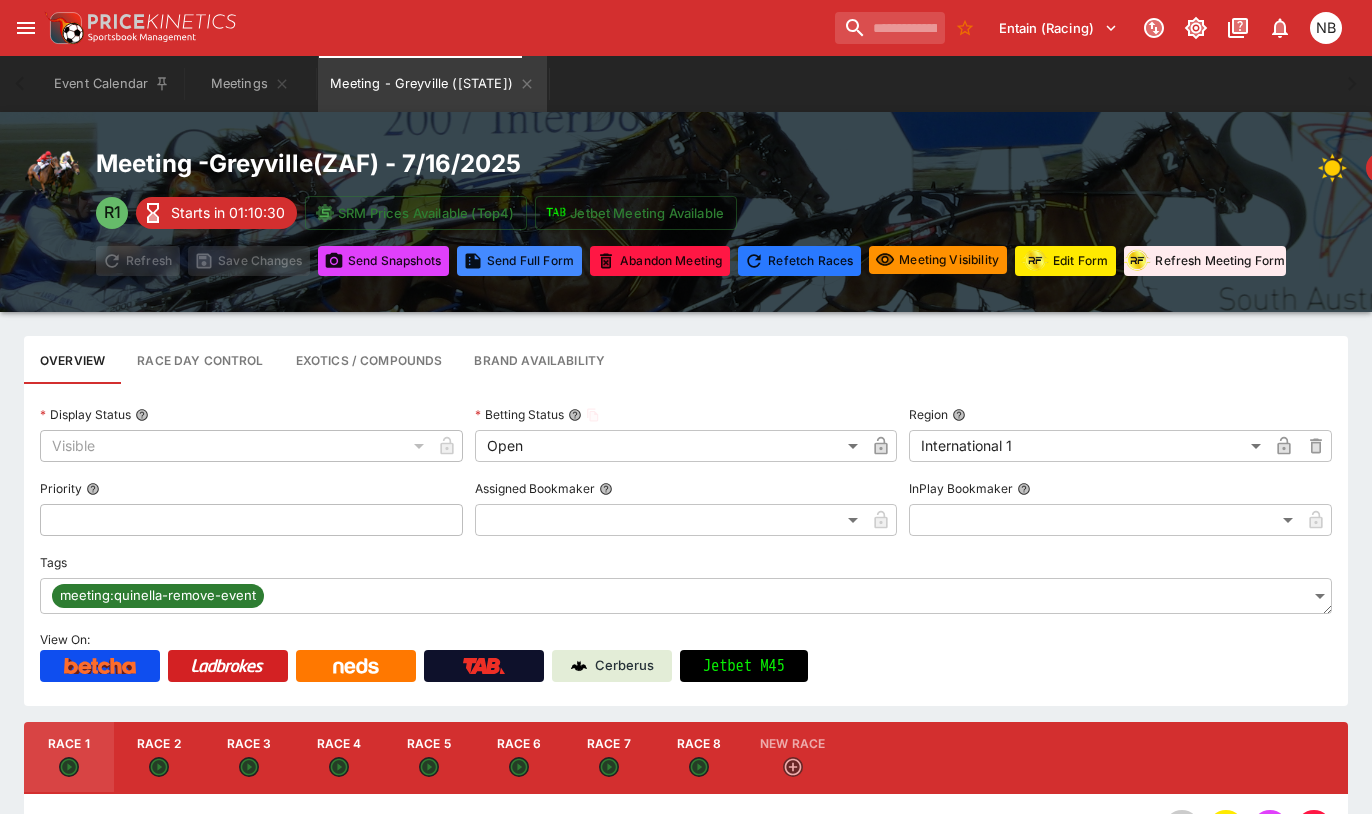 type on "*****" 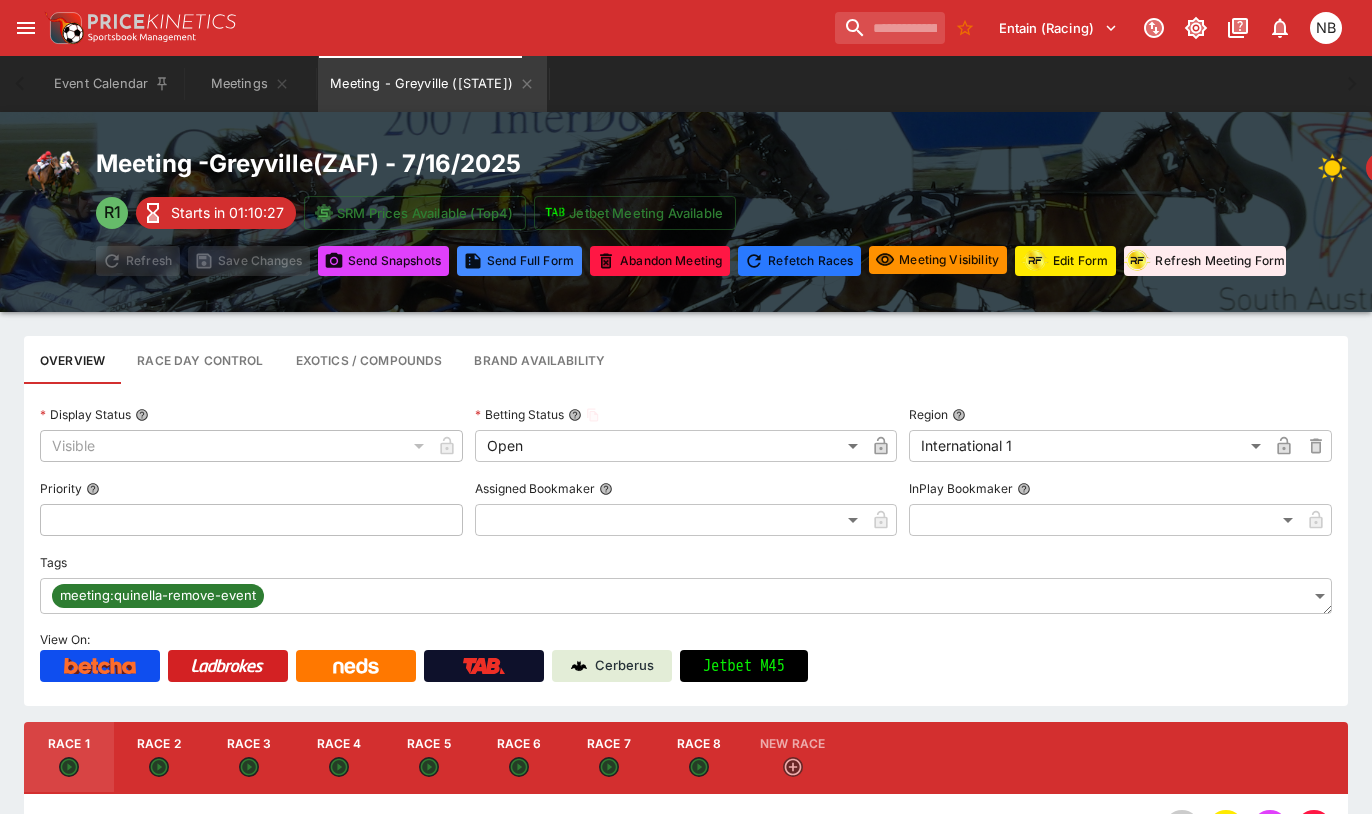 type on "*****" 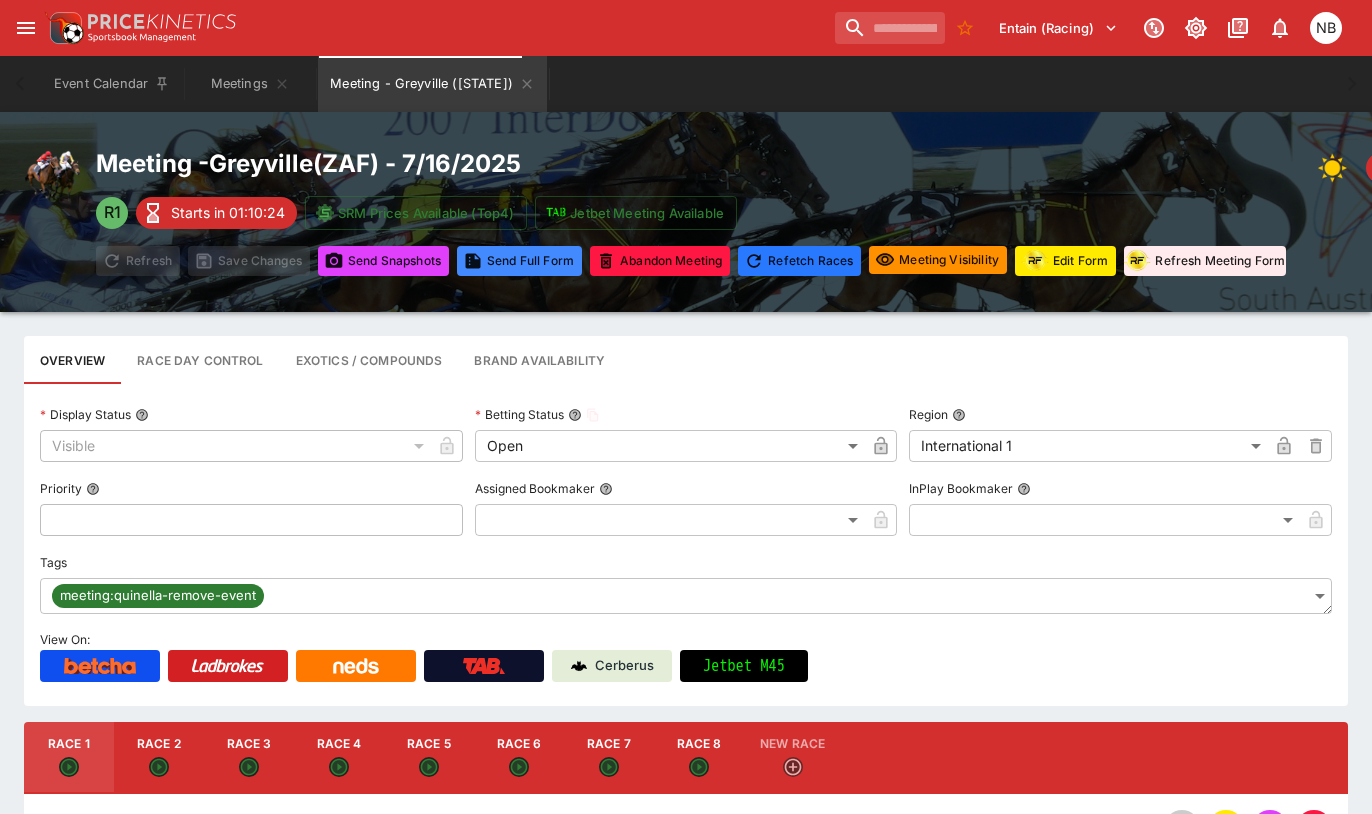 type on "*****" 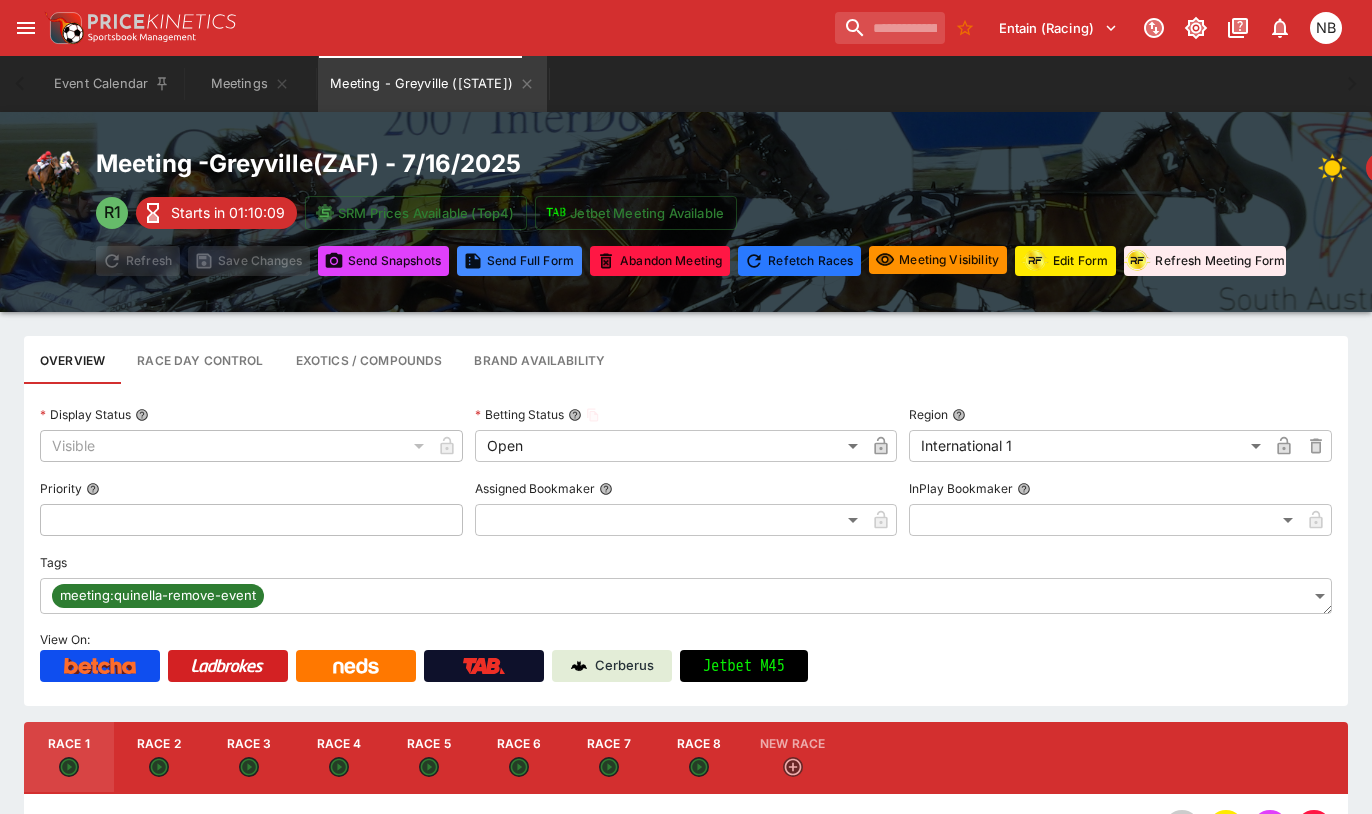 type on "*****" 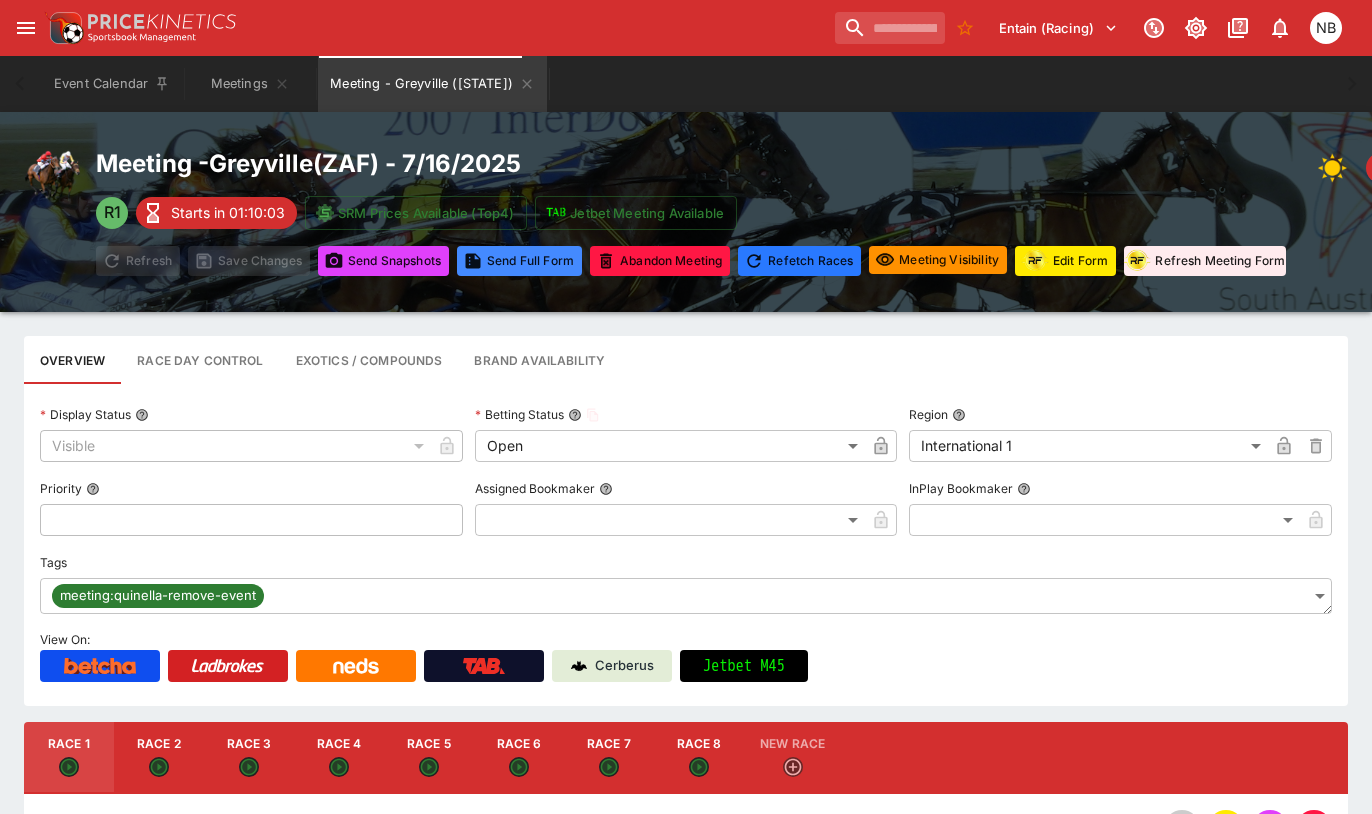 type on "*****" 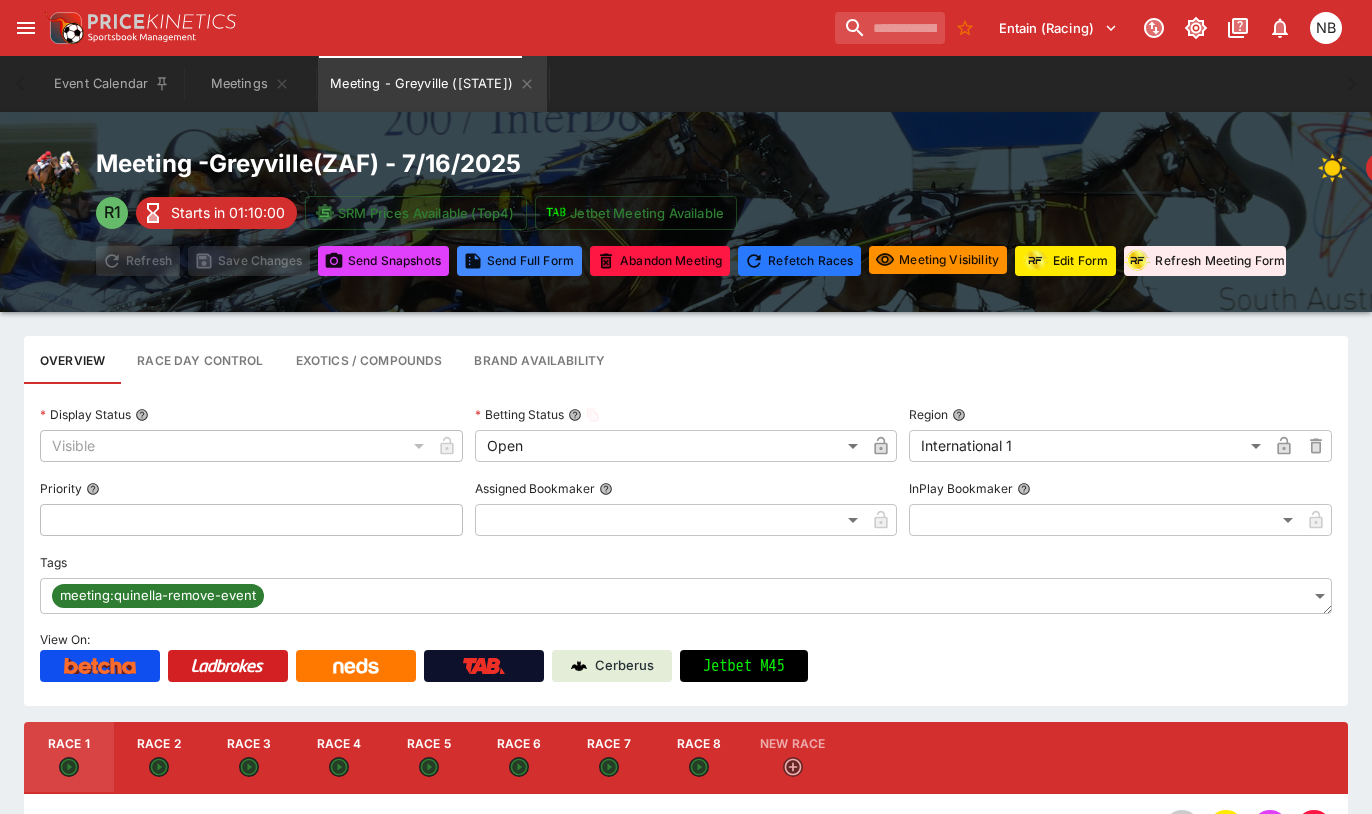 type on "*****" 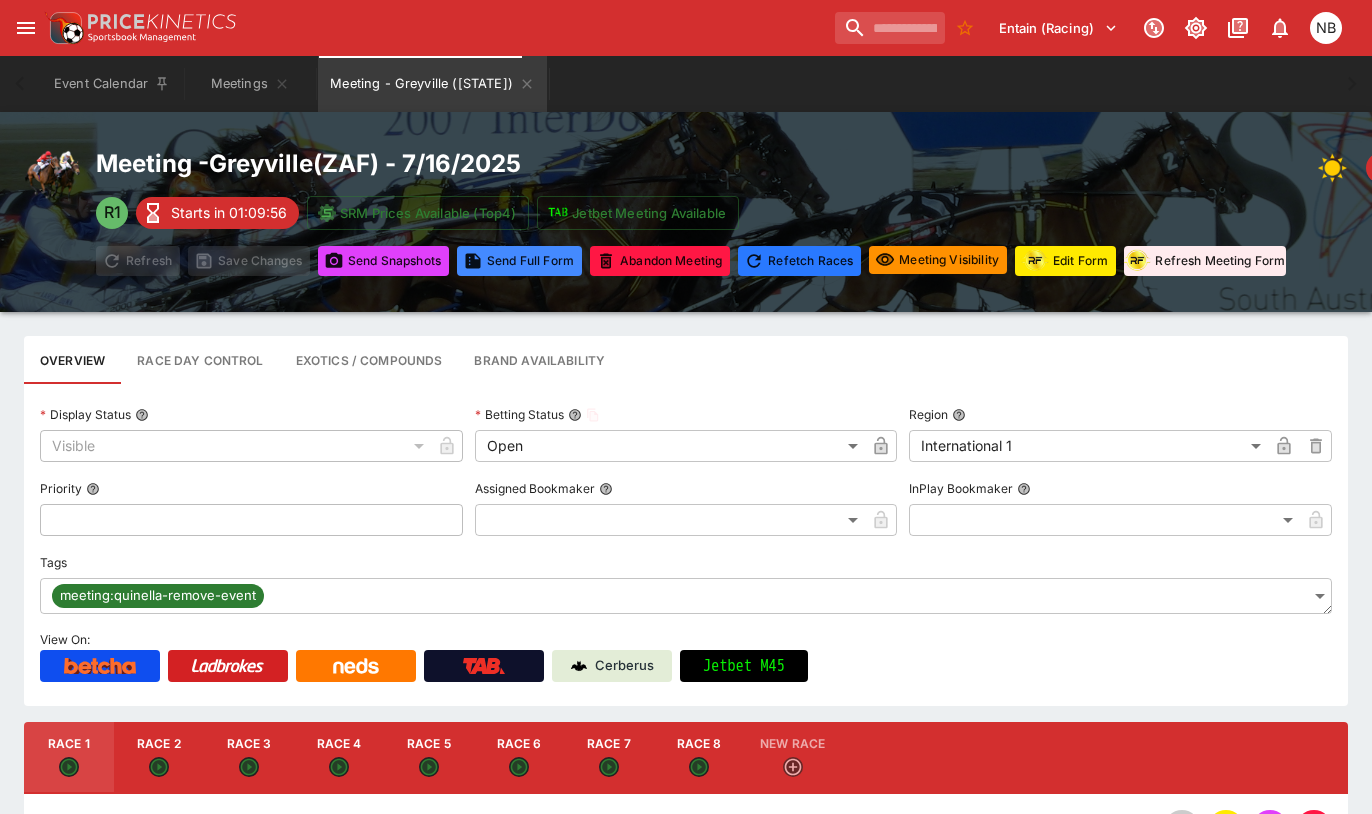 type on "*****" 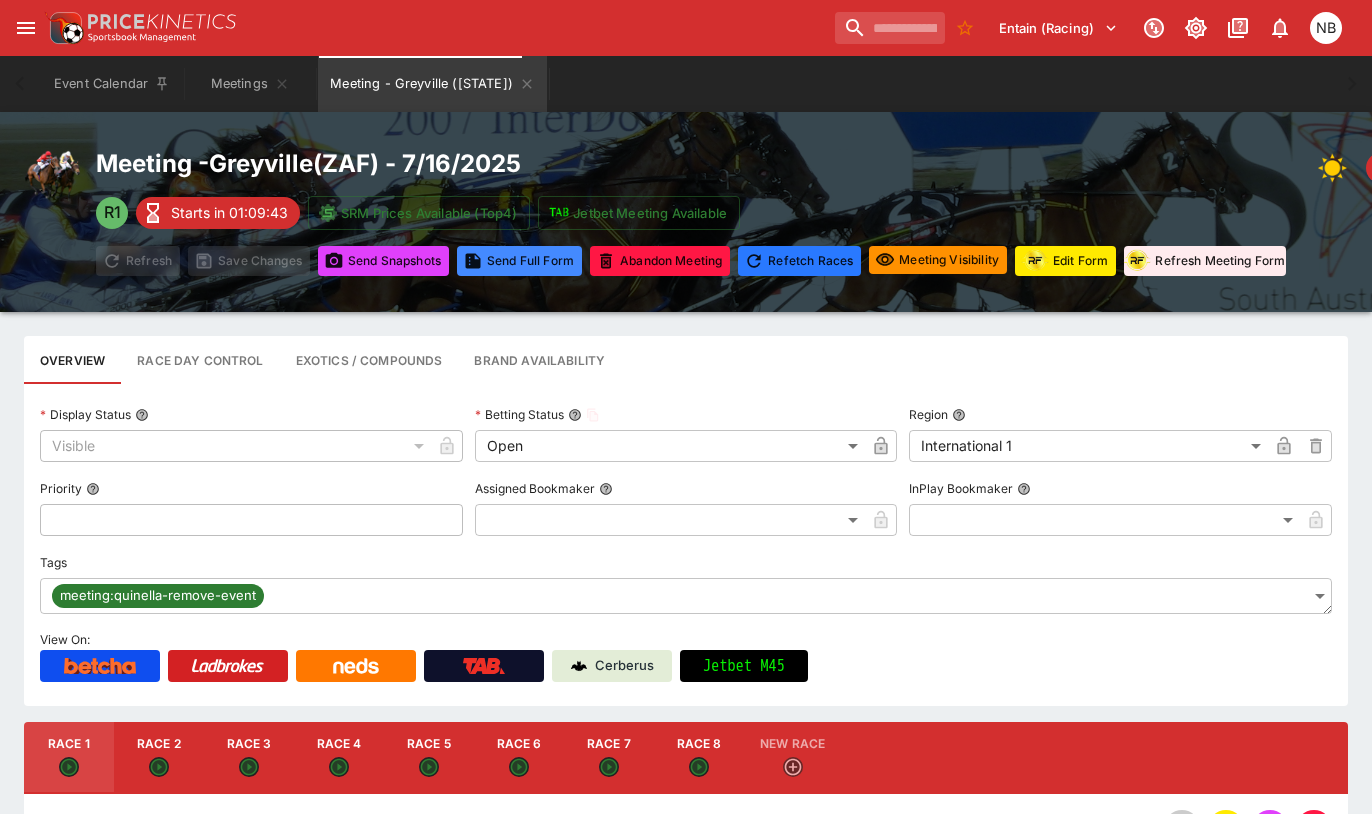 type on "*****" 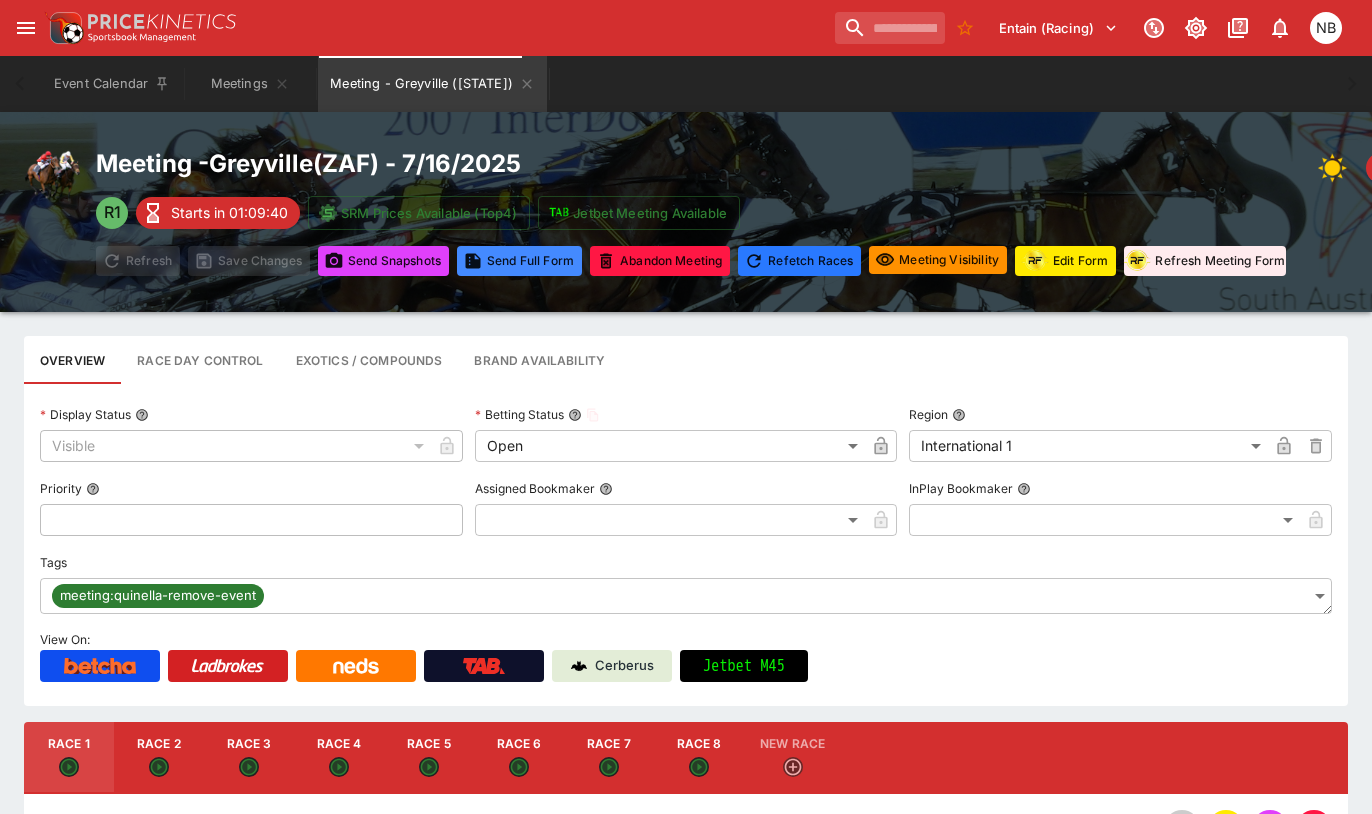 type on "*****" 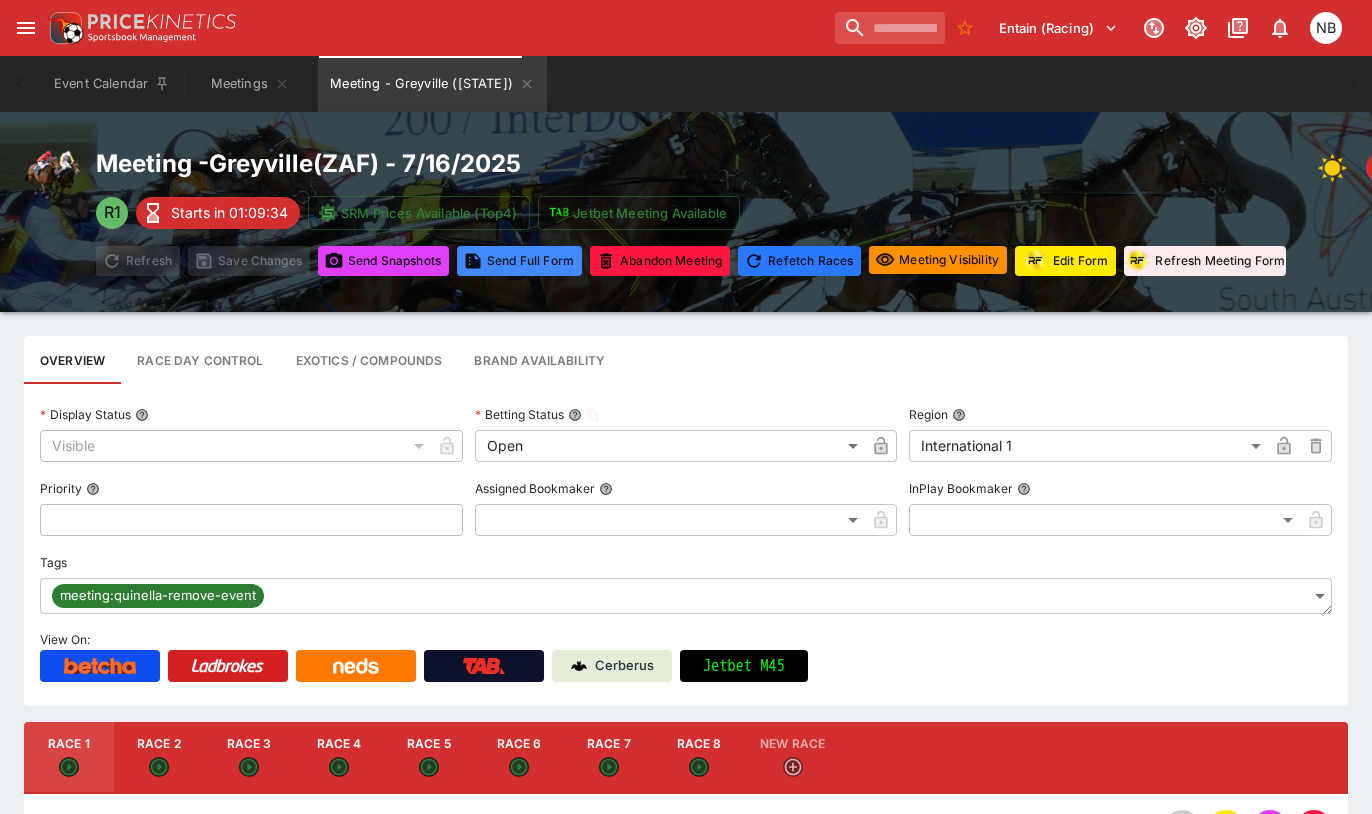 type on "*****" 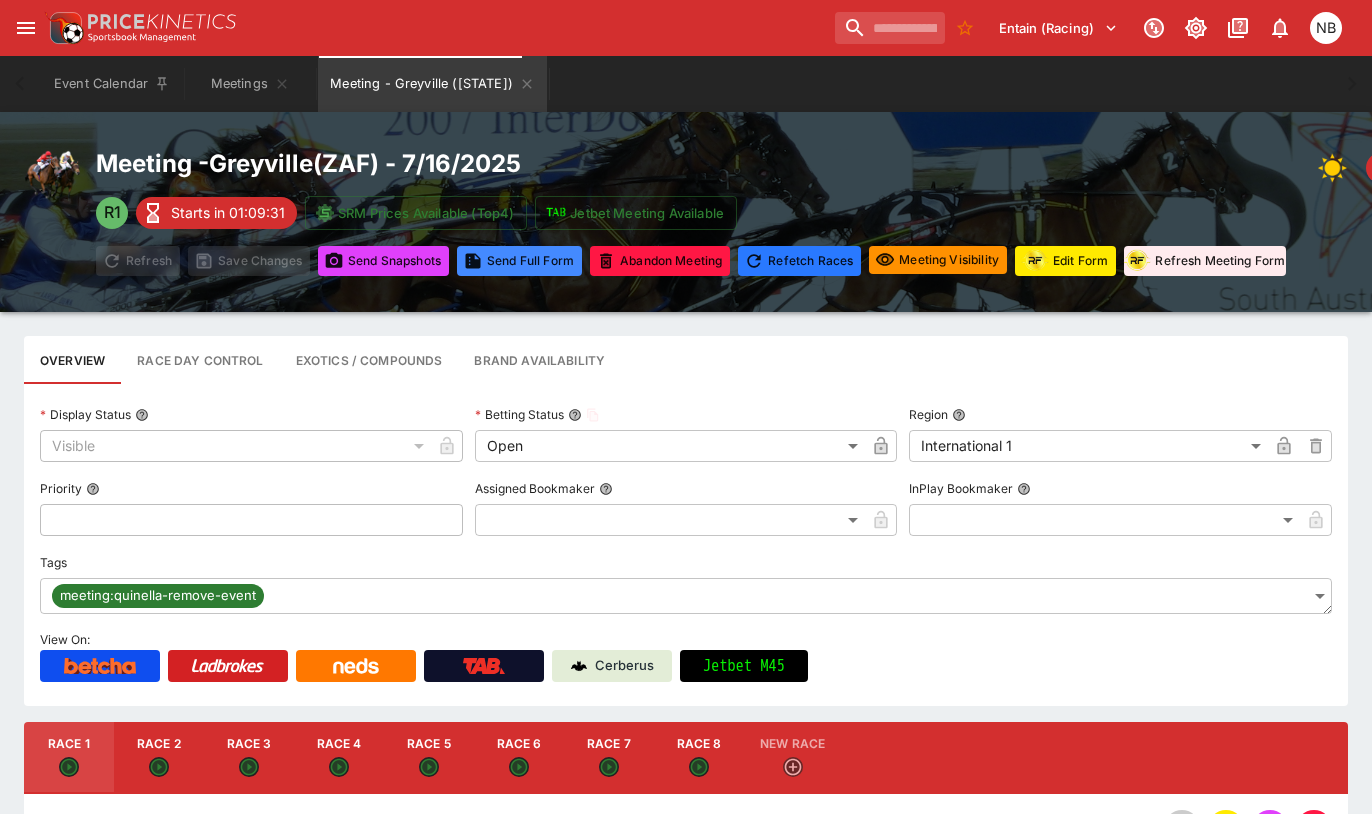 type on "*****" 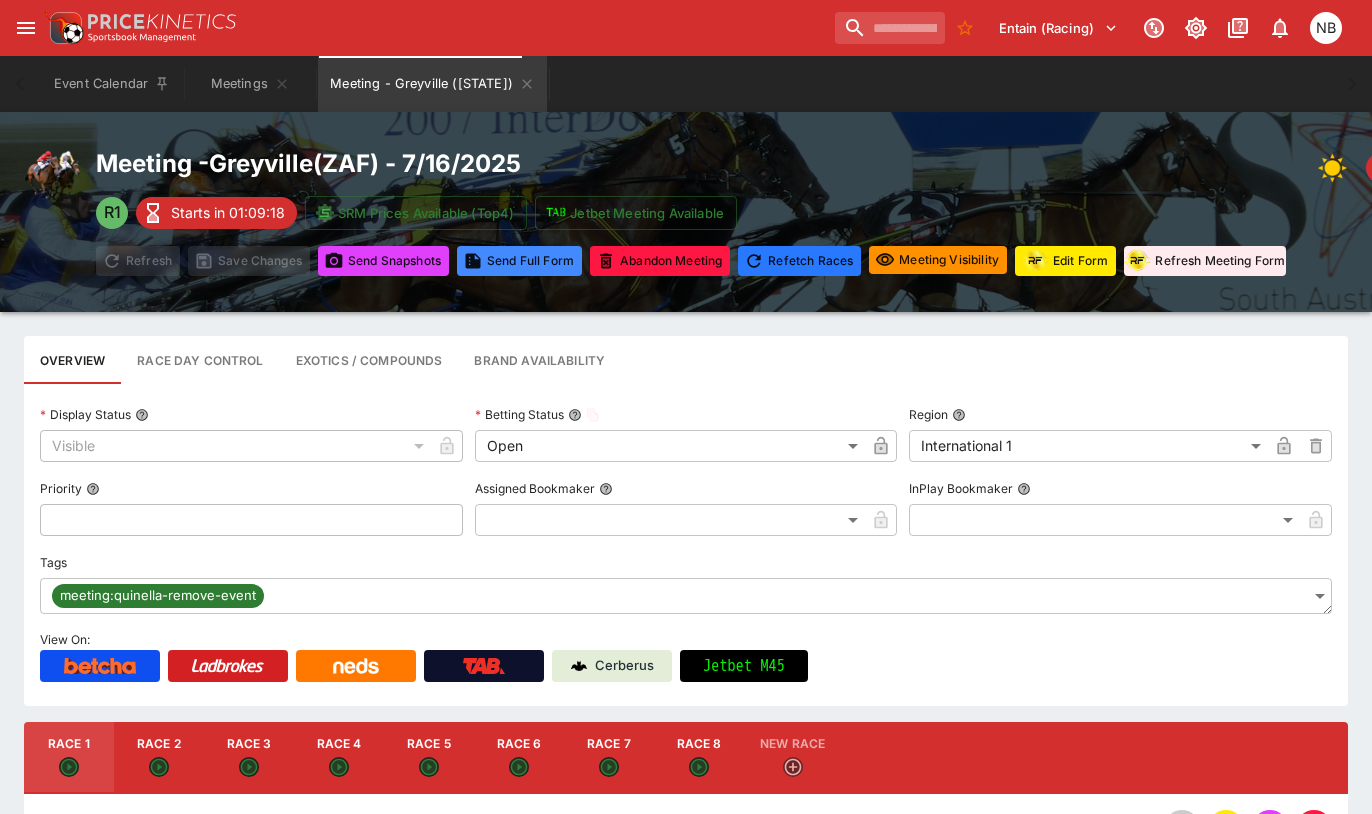 type on "*****" 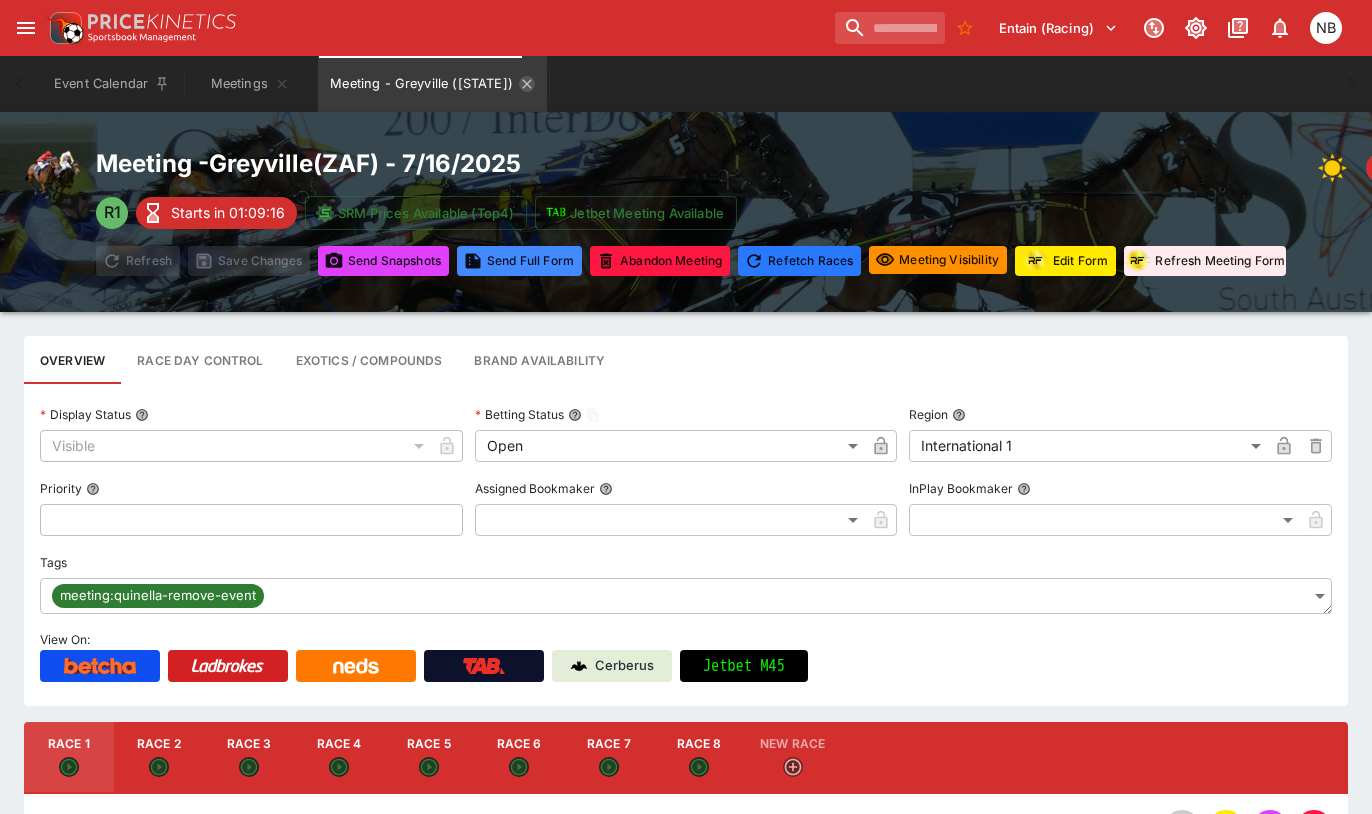 click 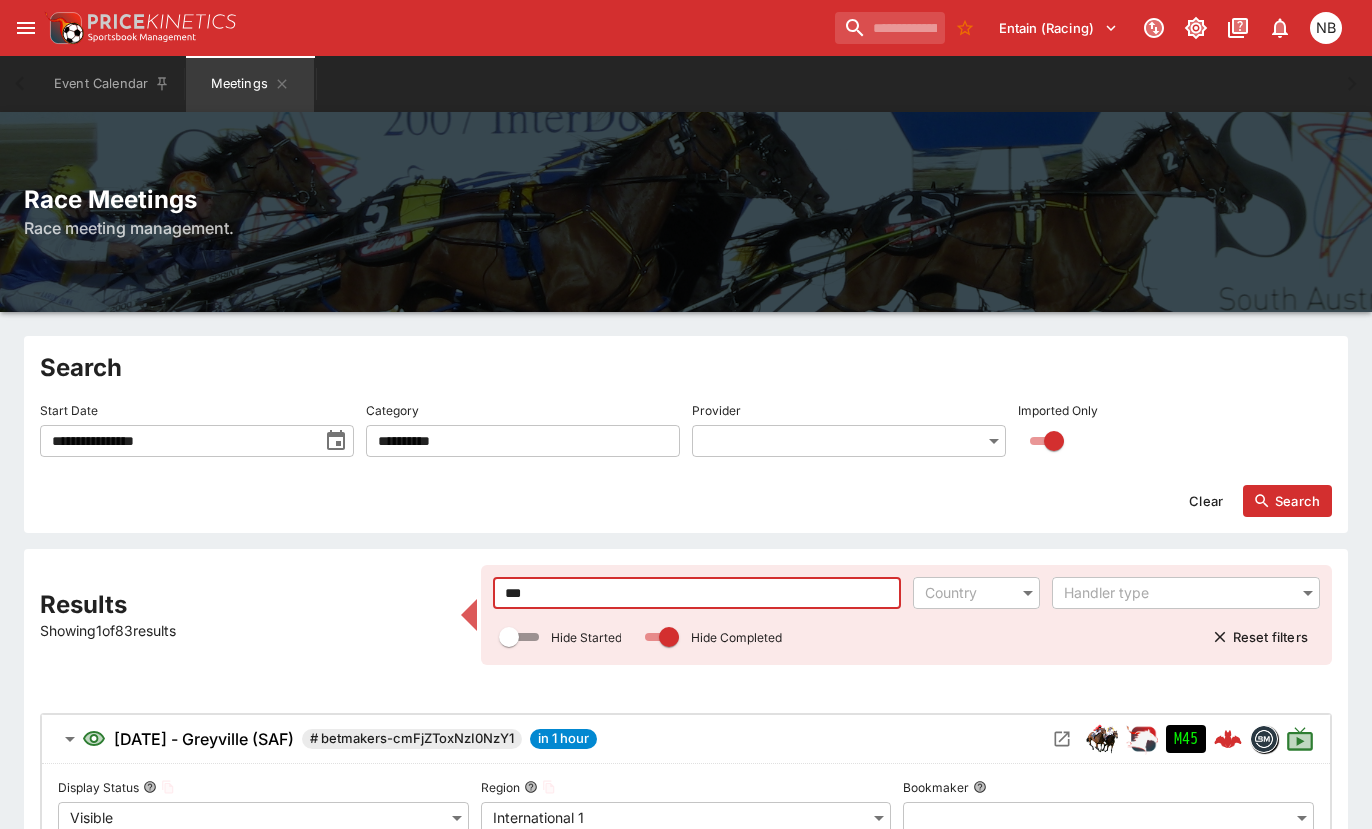 drag, startPoint x: 581, startPoint y: 602, endPoint x: 351, endPoint y: 540, distance: 238.20999 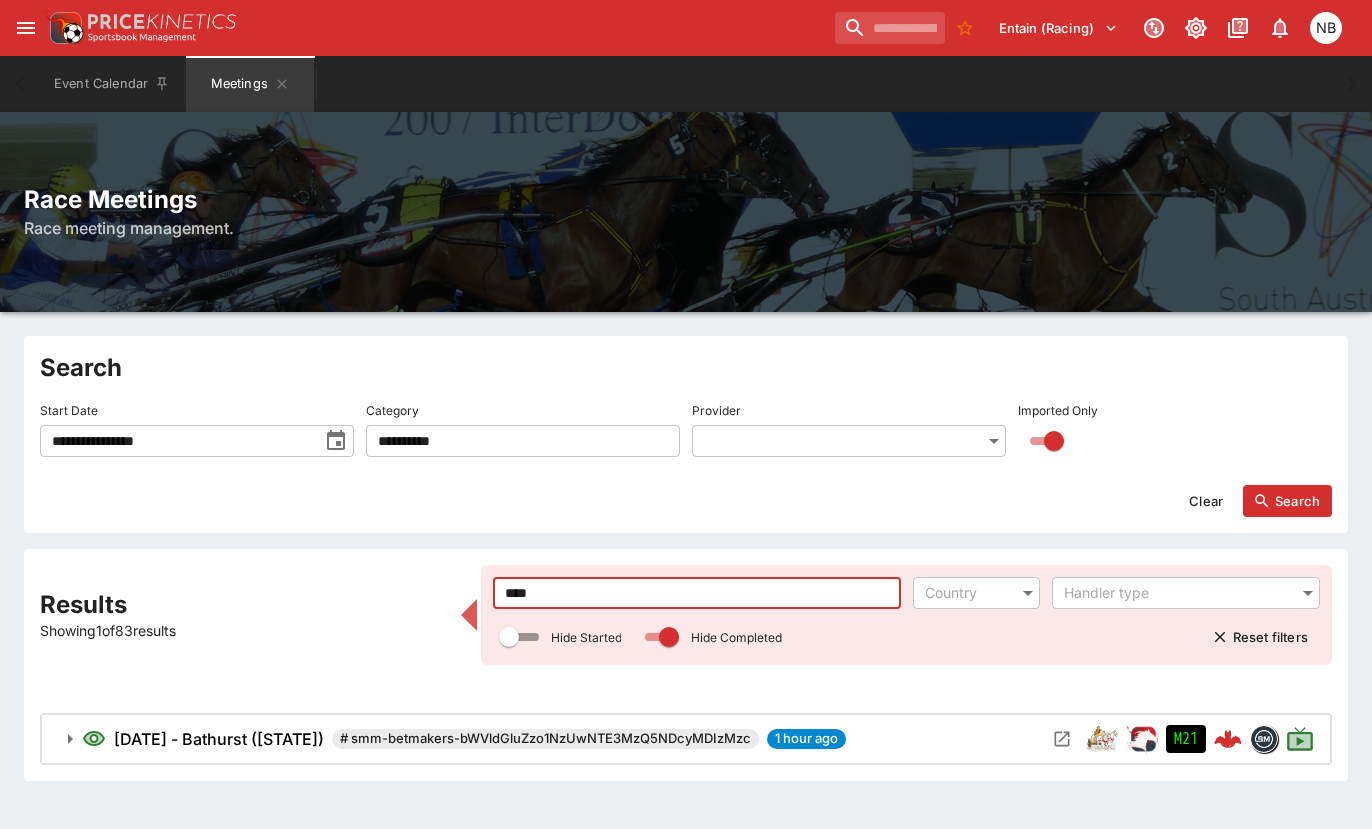 type on "****" 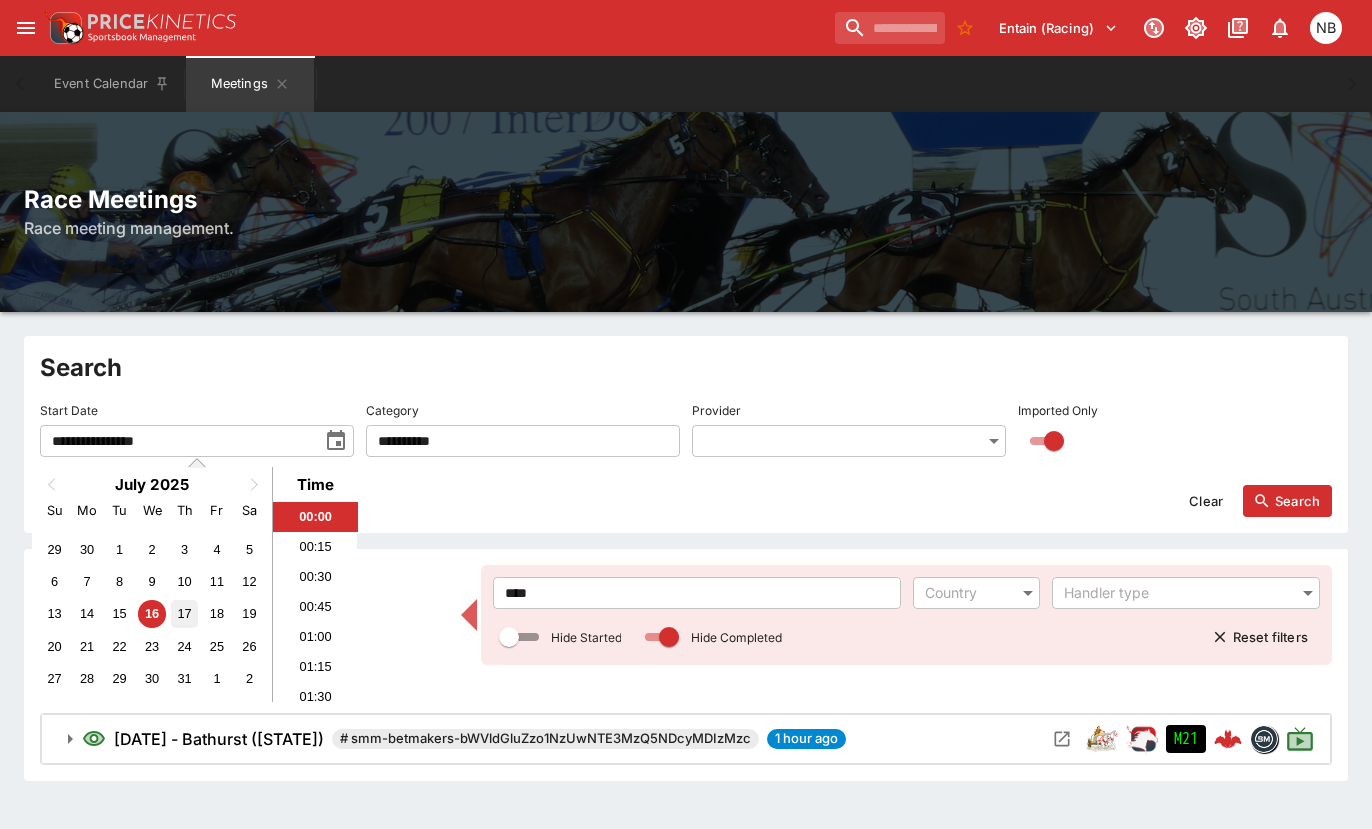 click on "17" at bounding box center [184, 613] 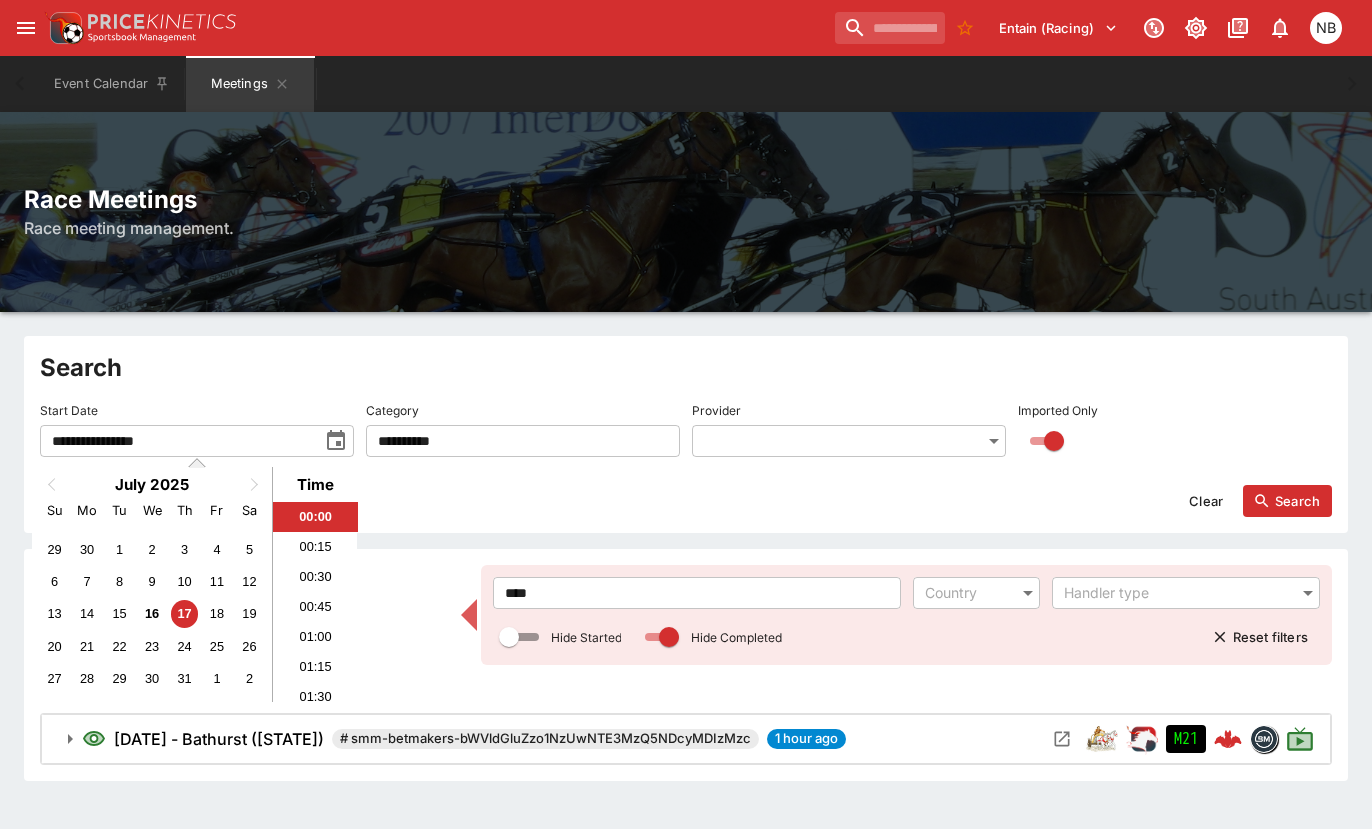 click on "Search" at bounding box center (1287, 501) 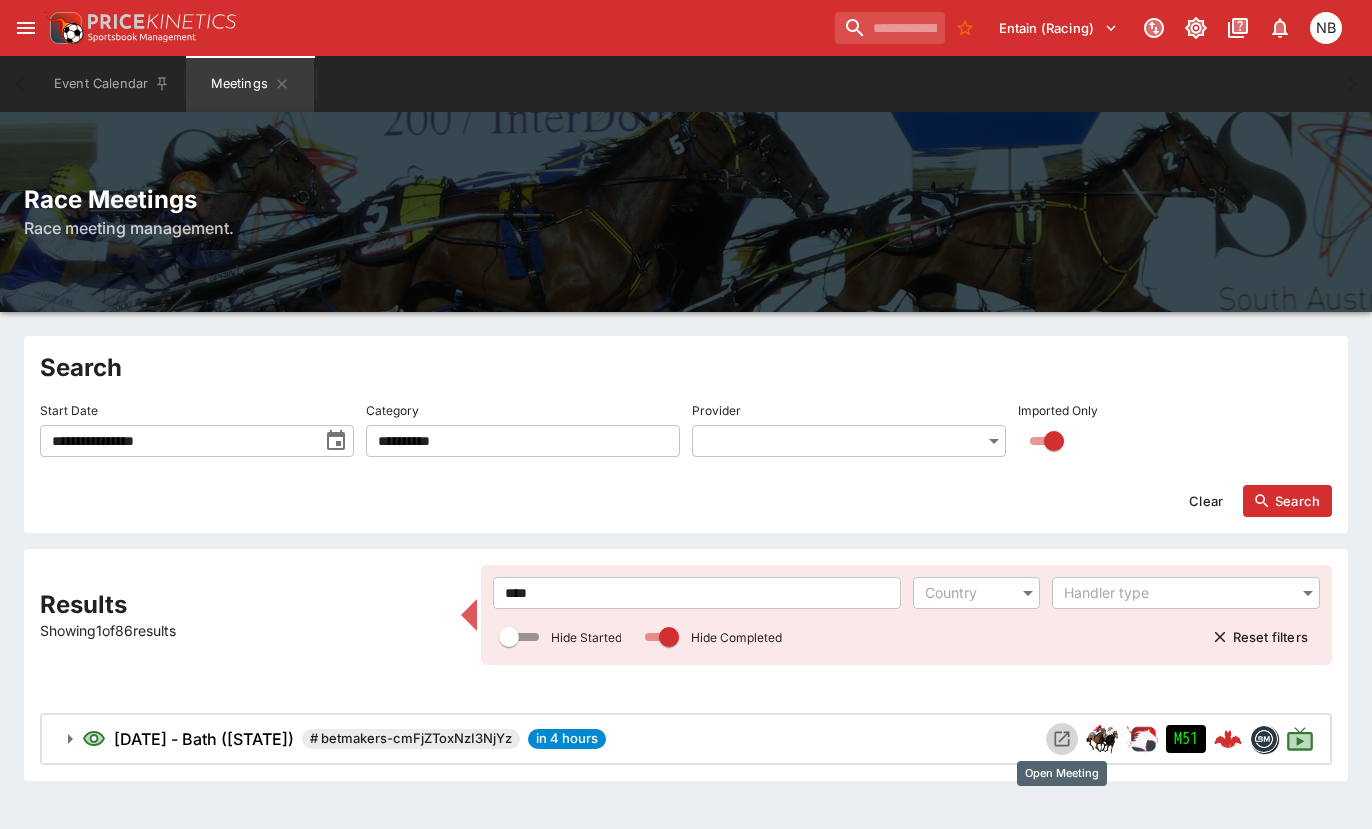 click 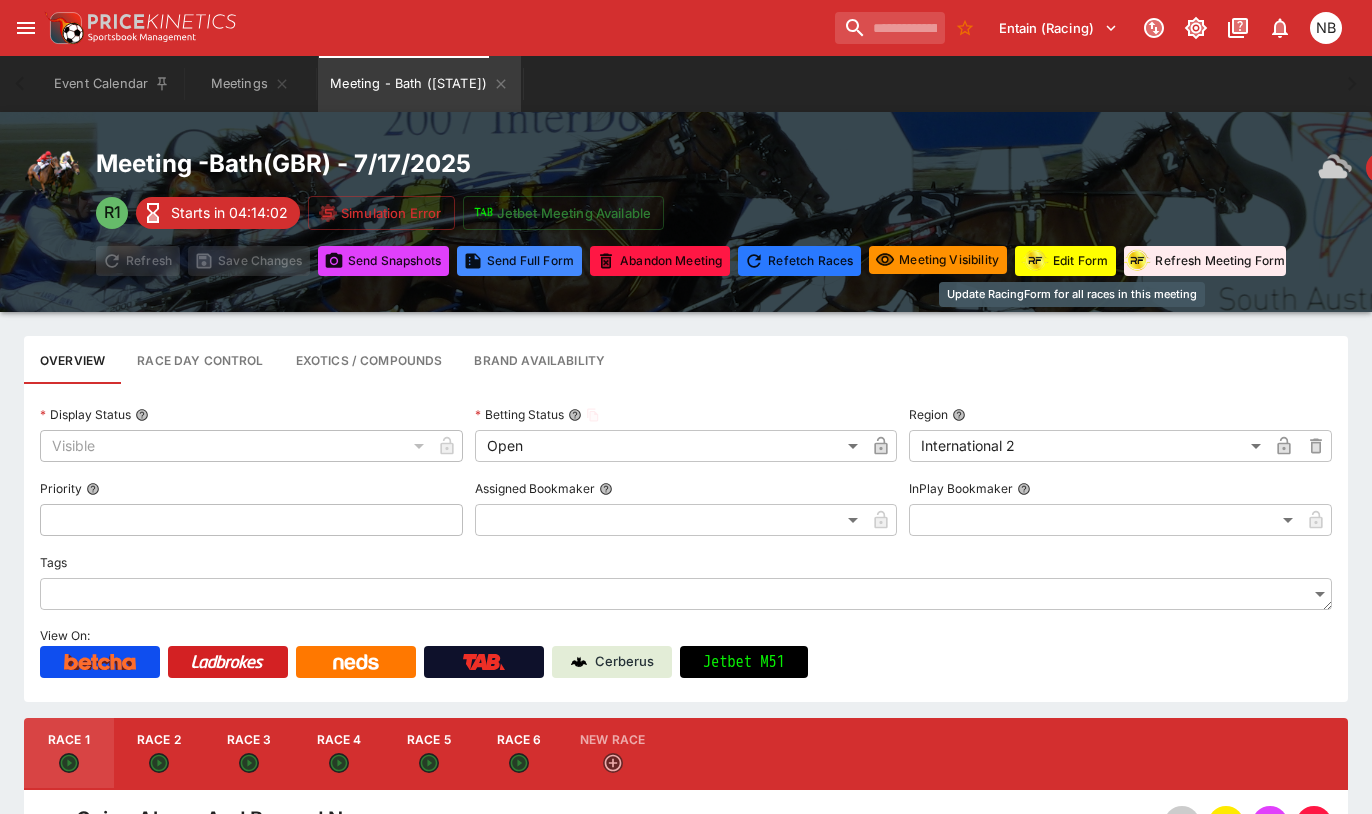 click on "Edit Form" at bounding box center [1065, 261] 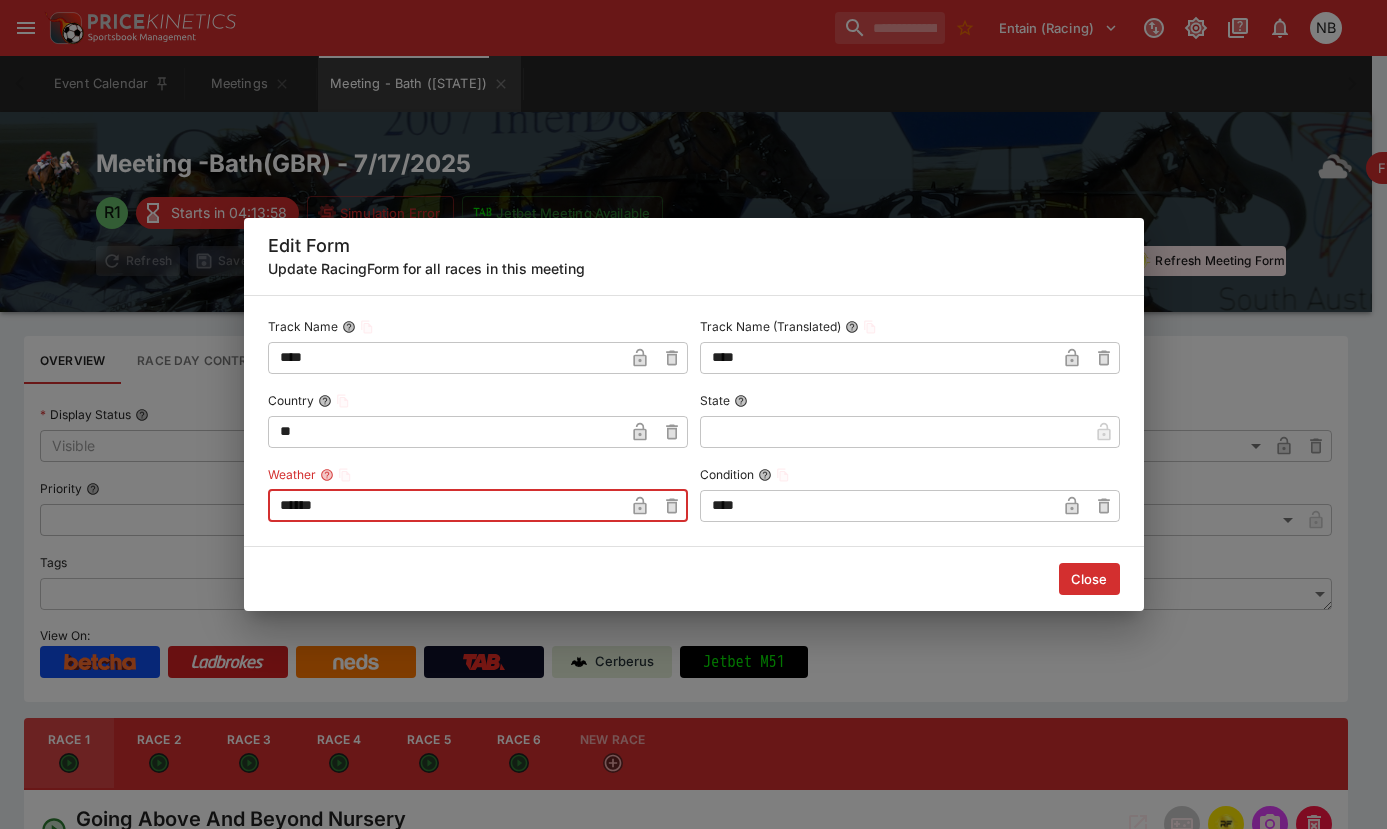drag, startPoint x: 496, startPoint y: 507, endPoint x: -392, endPoint y: 425, distance: 891.778 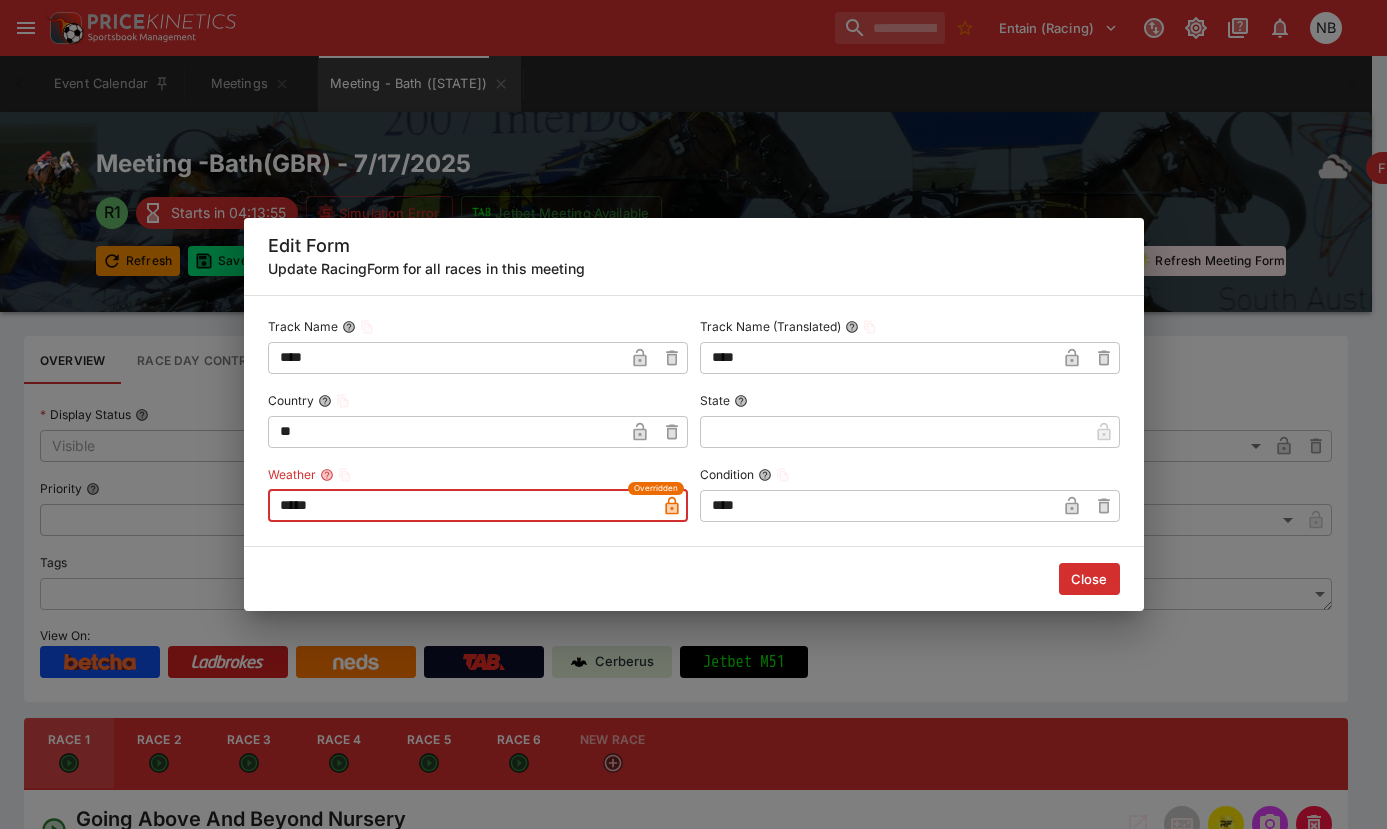 type on "*****" 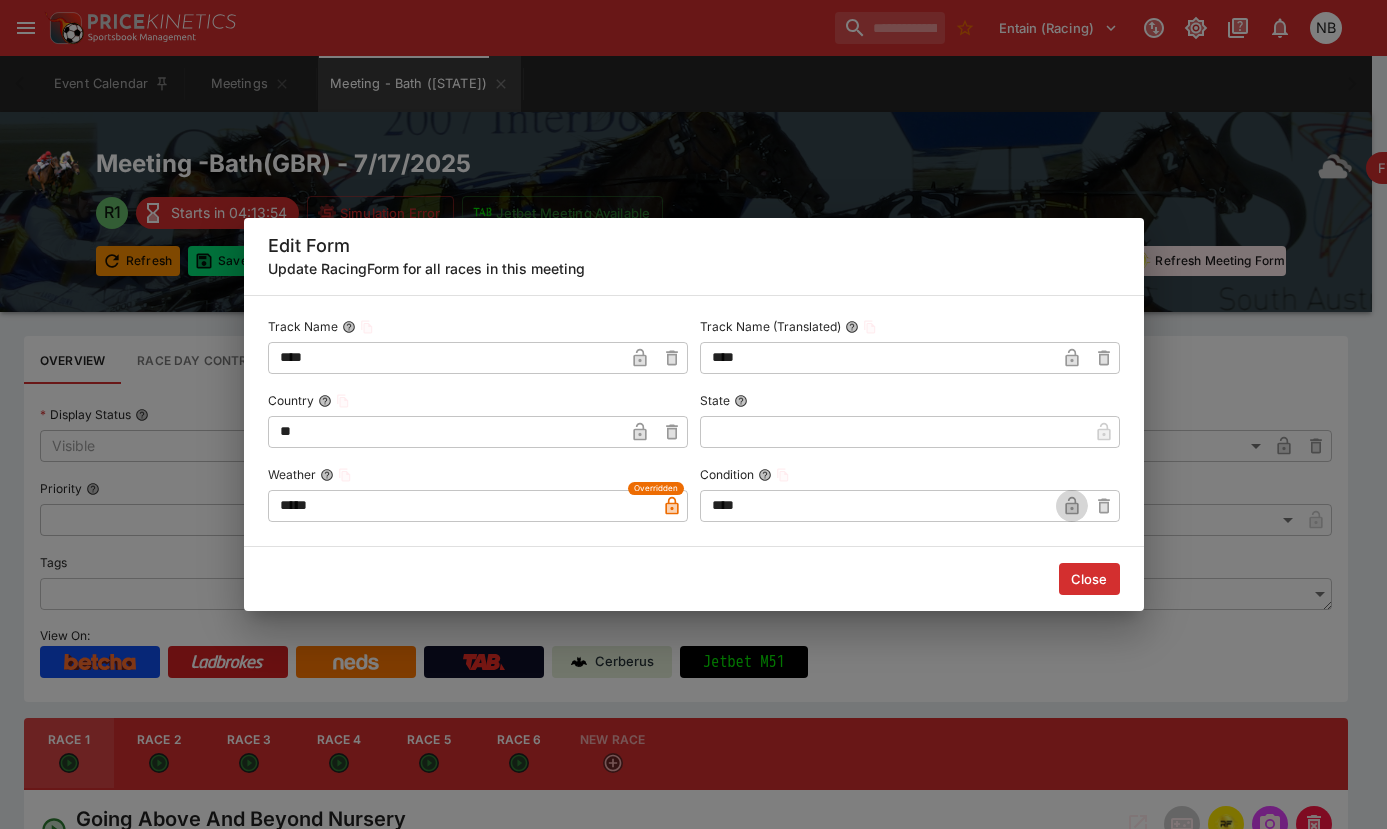 click 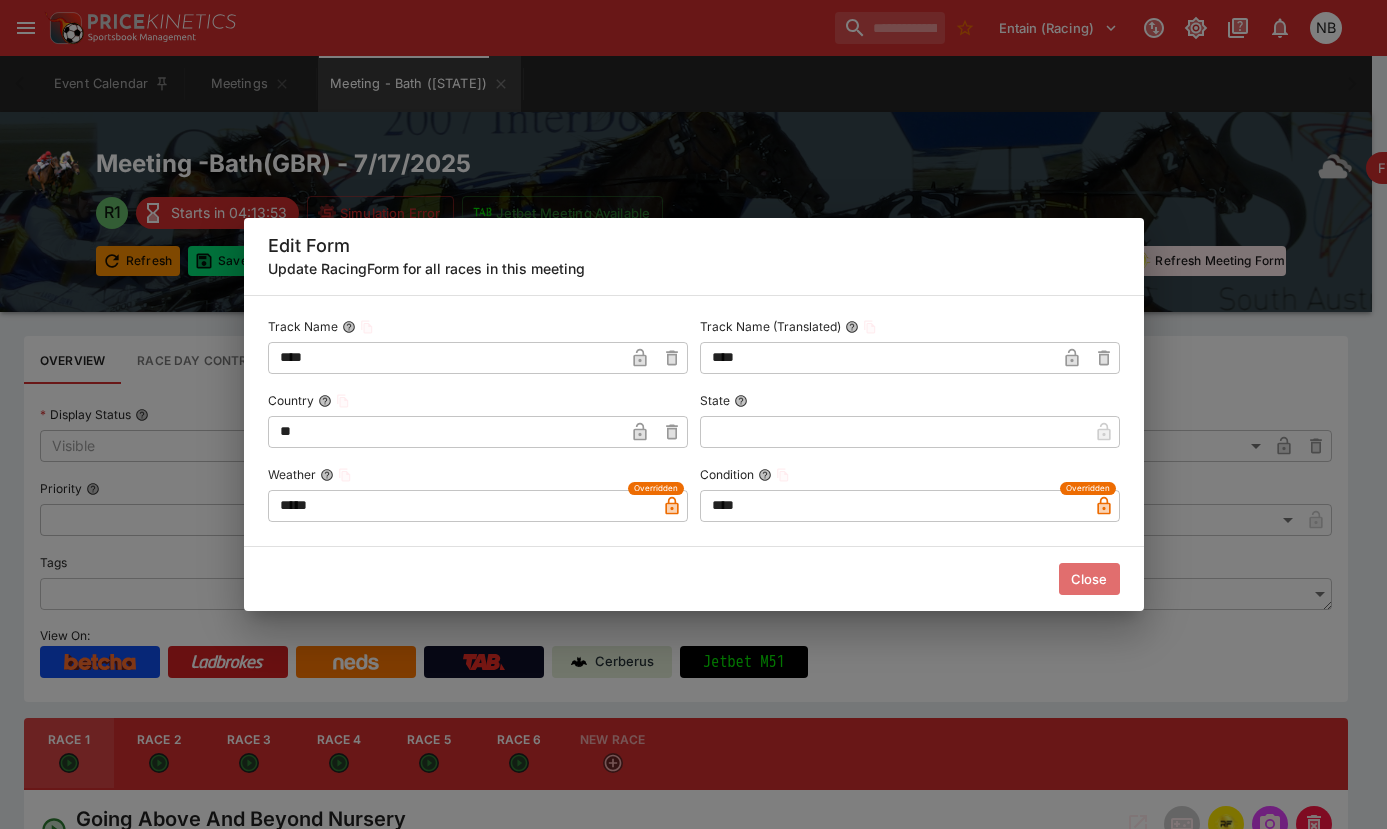 click on "Close" at bounding box center (1089, 579) 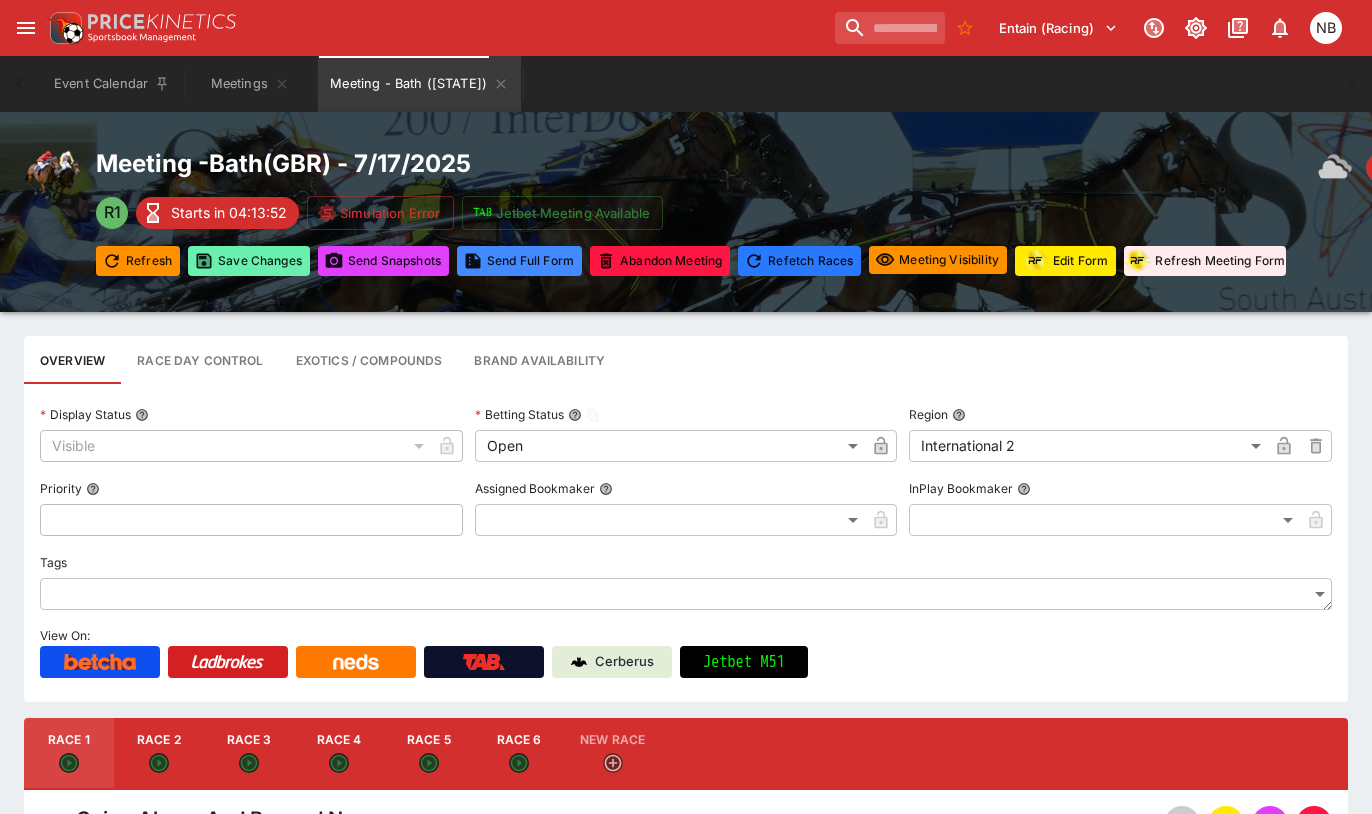 click on "Save Changes" at bounding box center (249, 261) 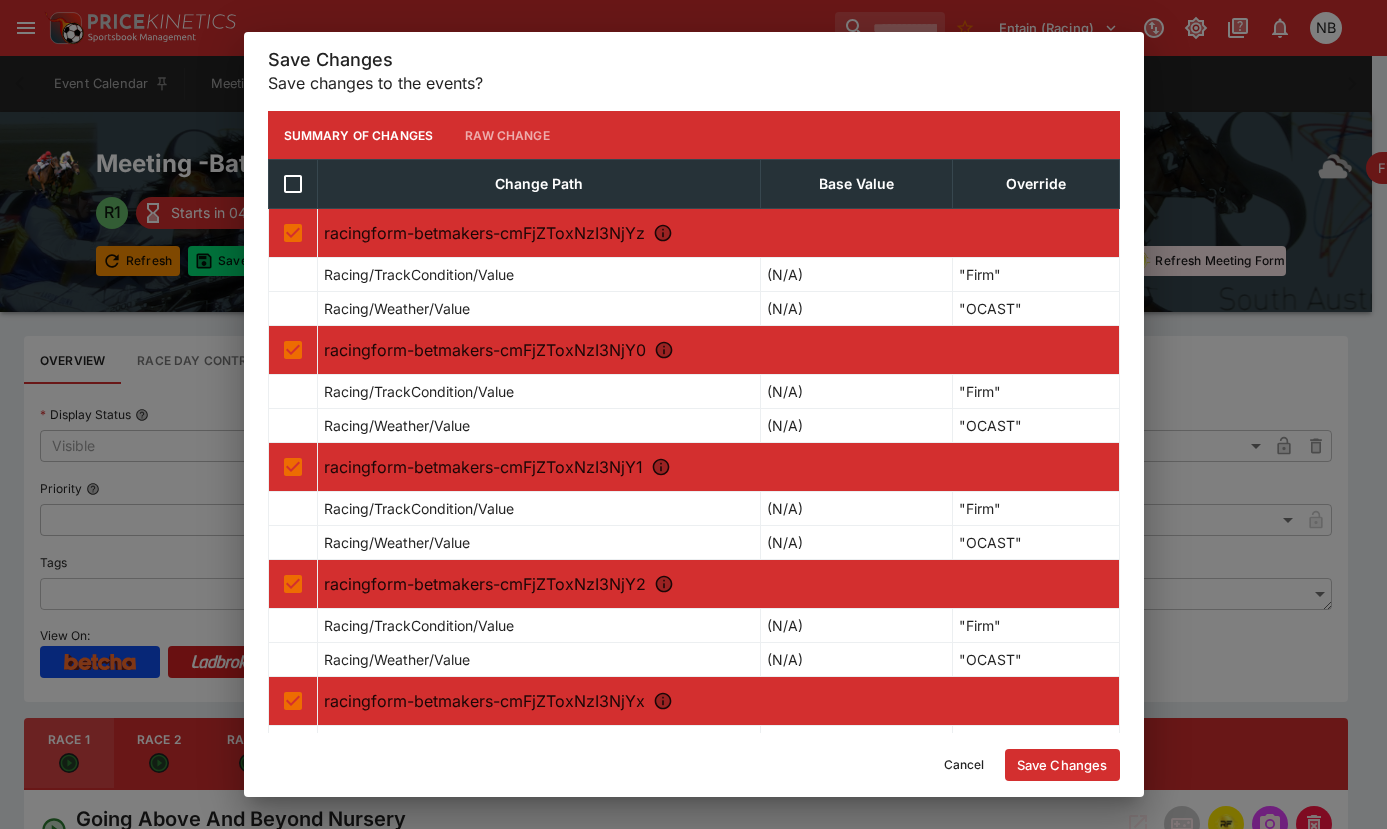 click on "Save Changes" at bounding box center (1062, 765) 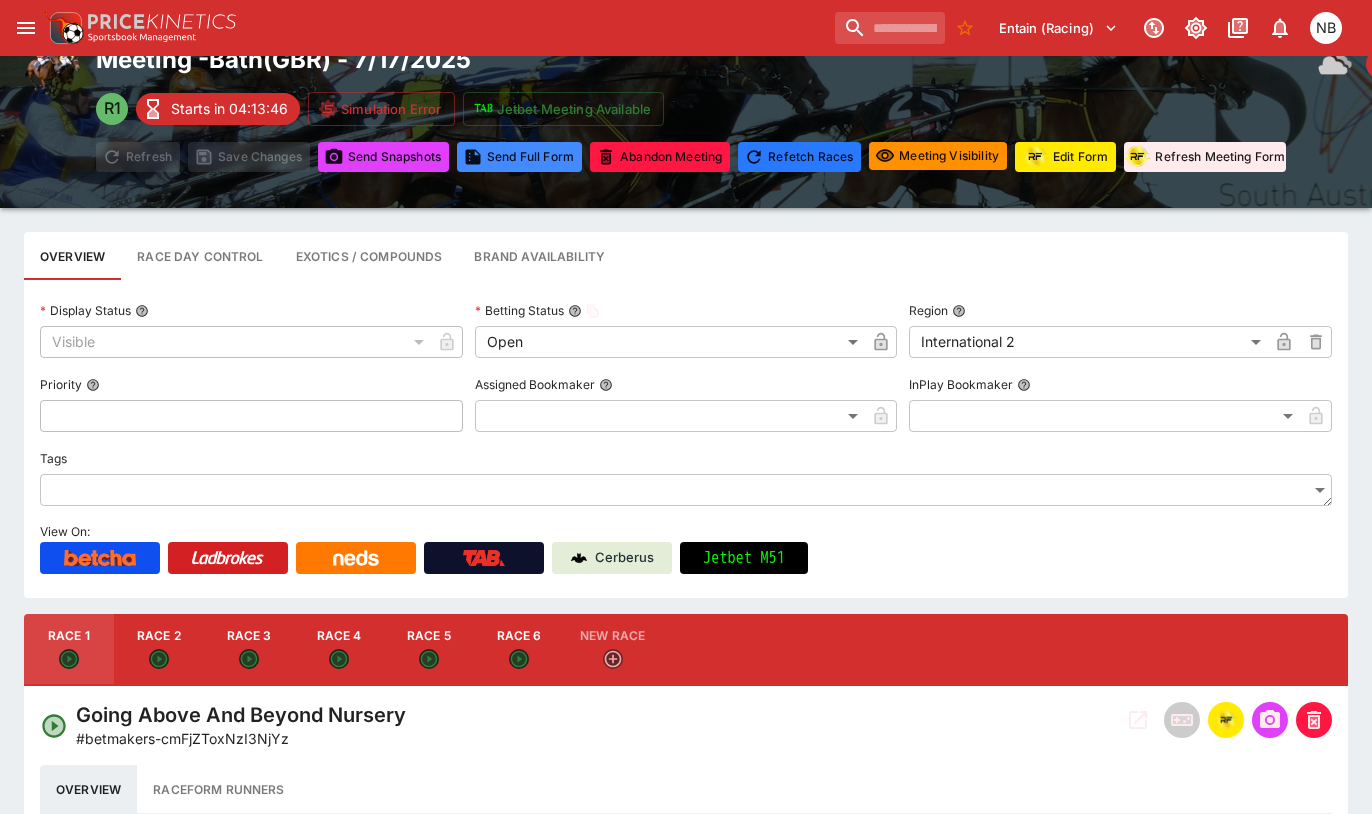 scroll, scrollTop: 300, scrollLeft: 0, axis: vertical 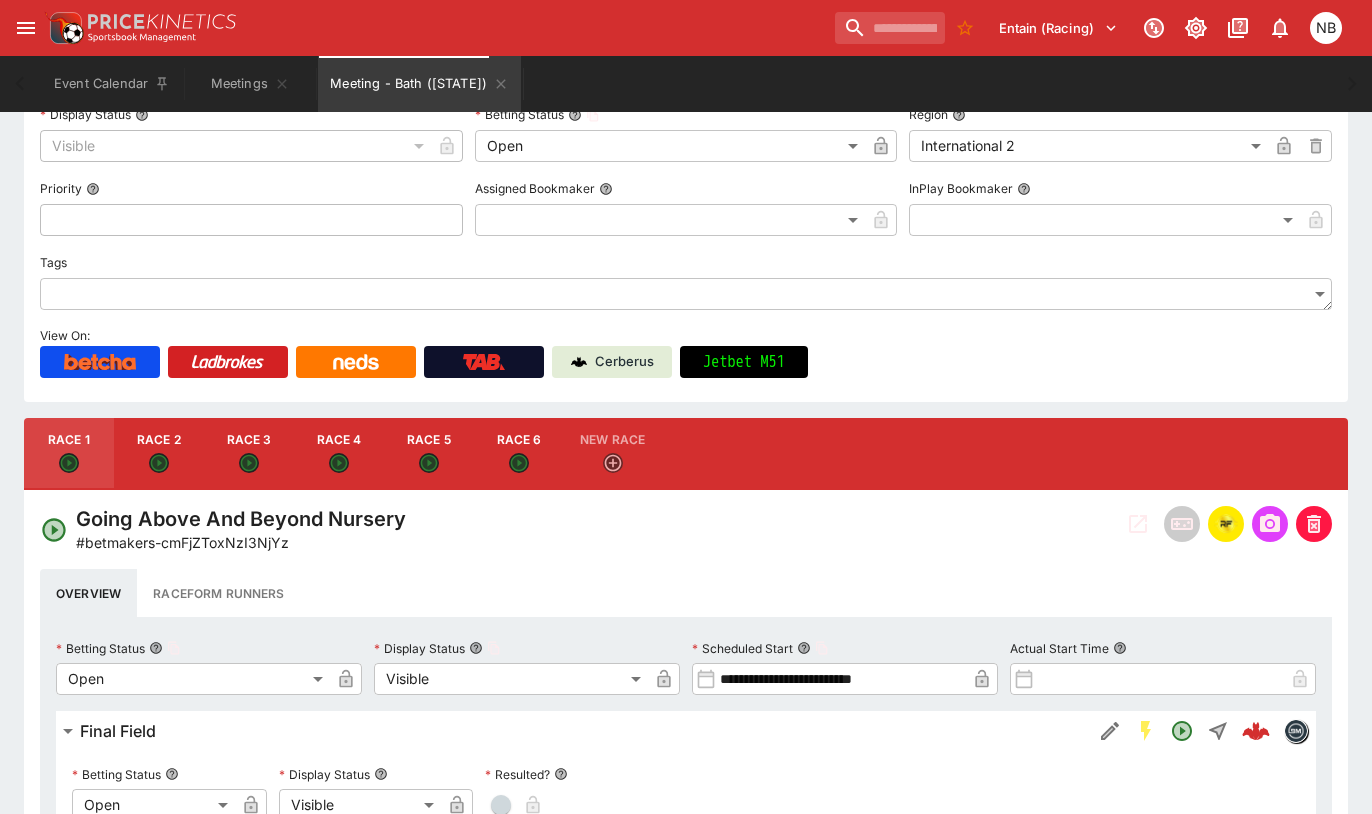 click 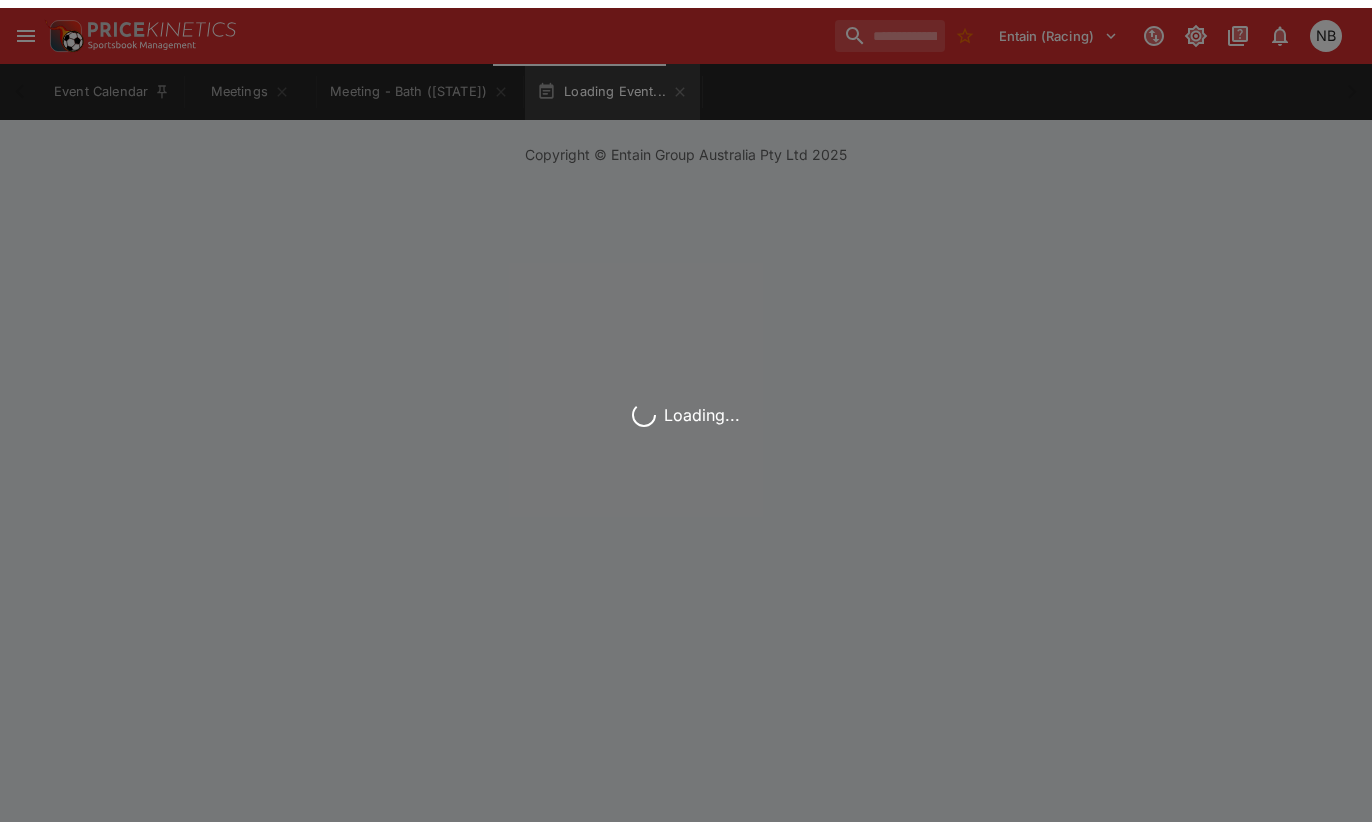 scroll, scrollTop: 0, scrollLeft: 0, axis: both 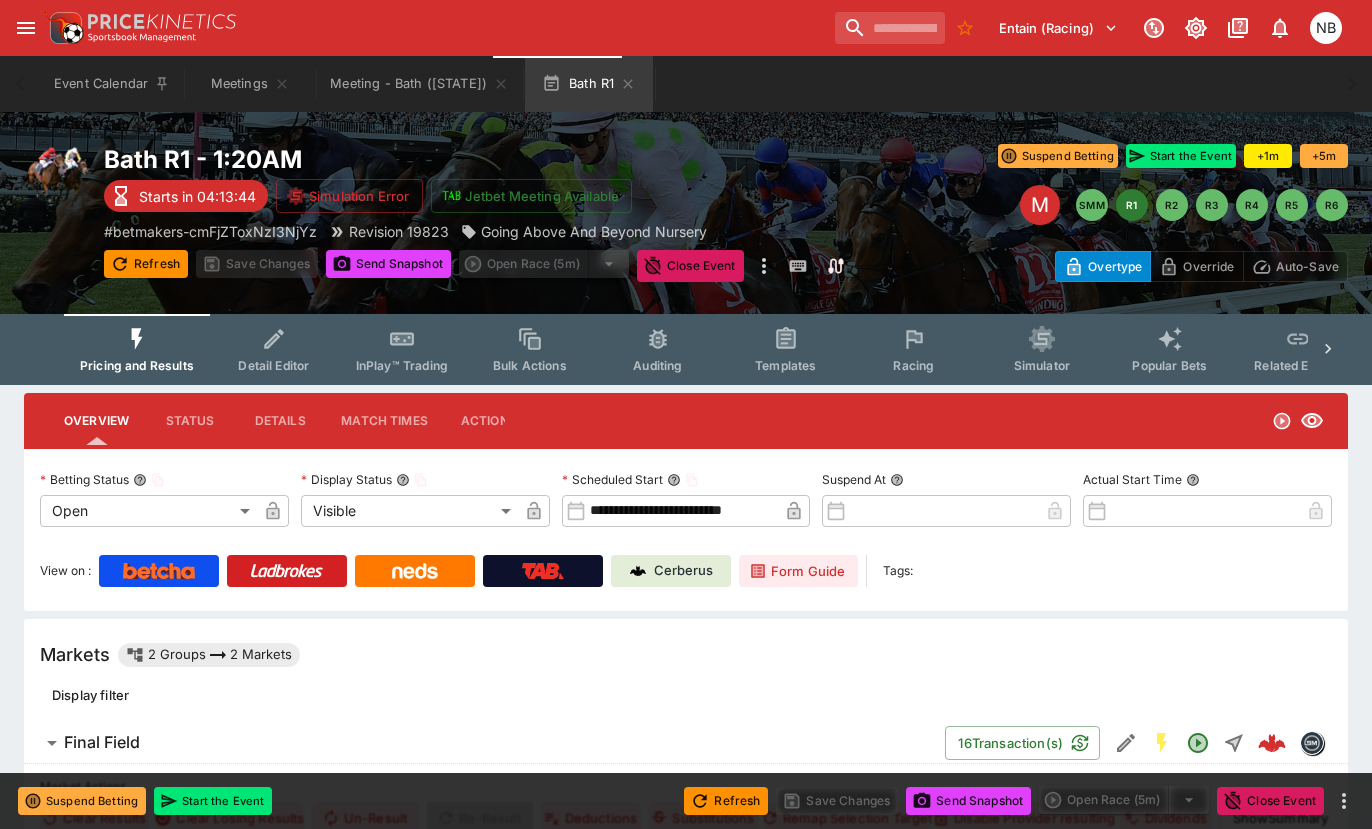 click 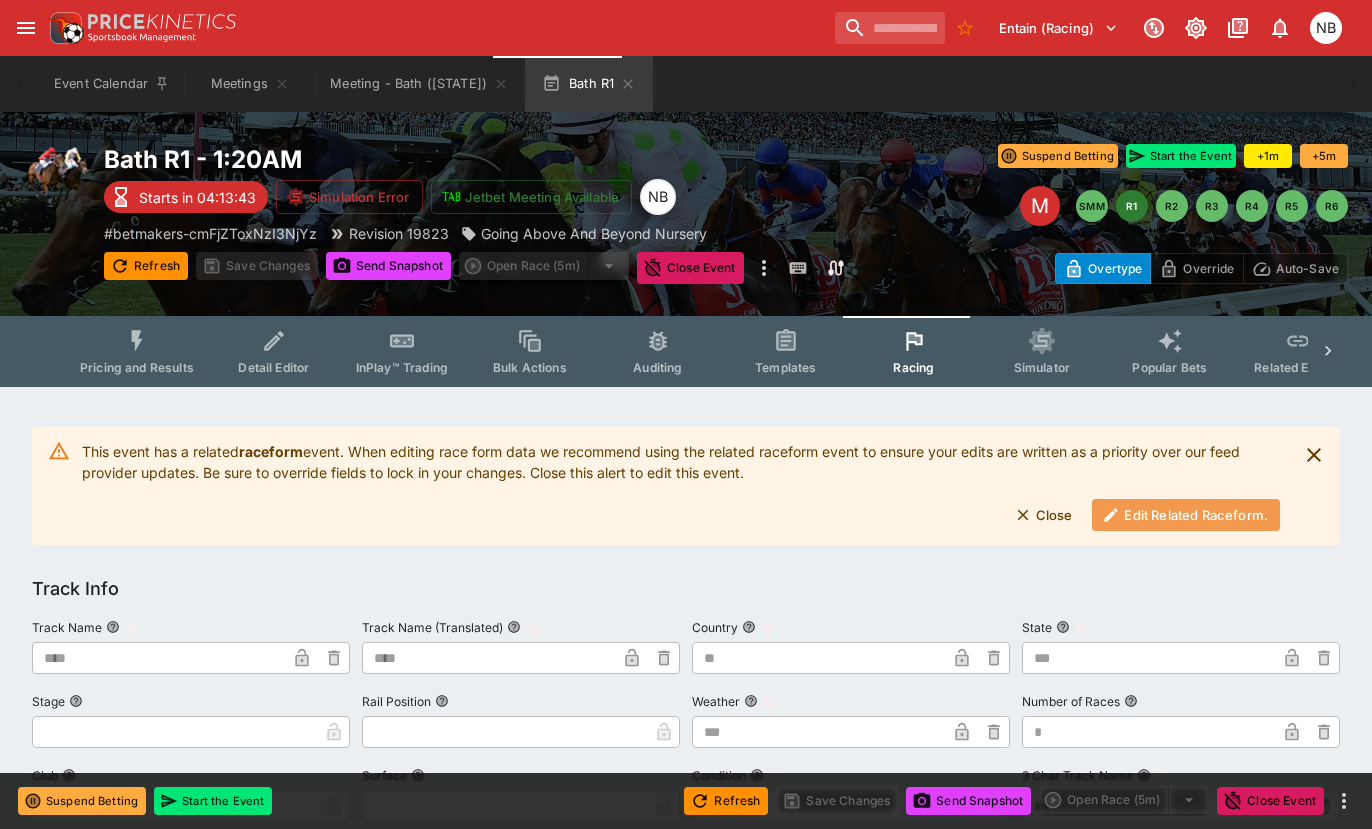 click on "Edit Related Raceform." at bounding box center [1186, 515] 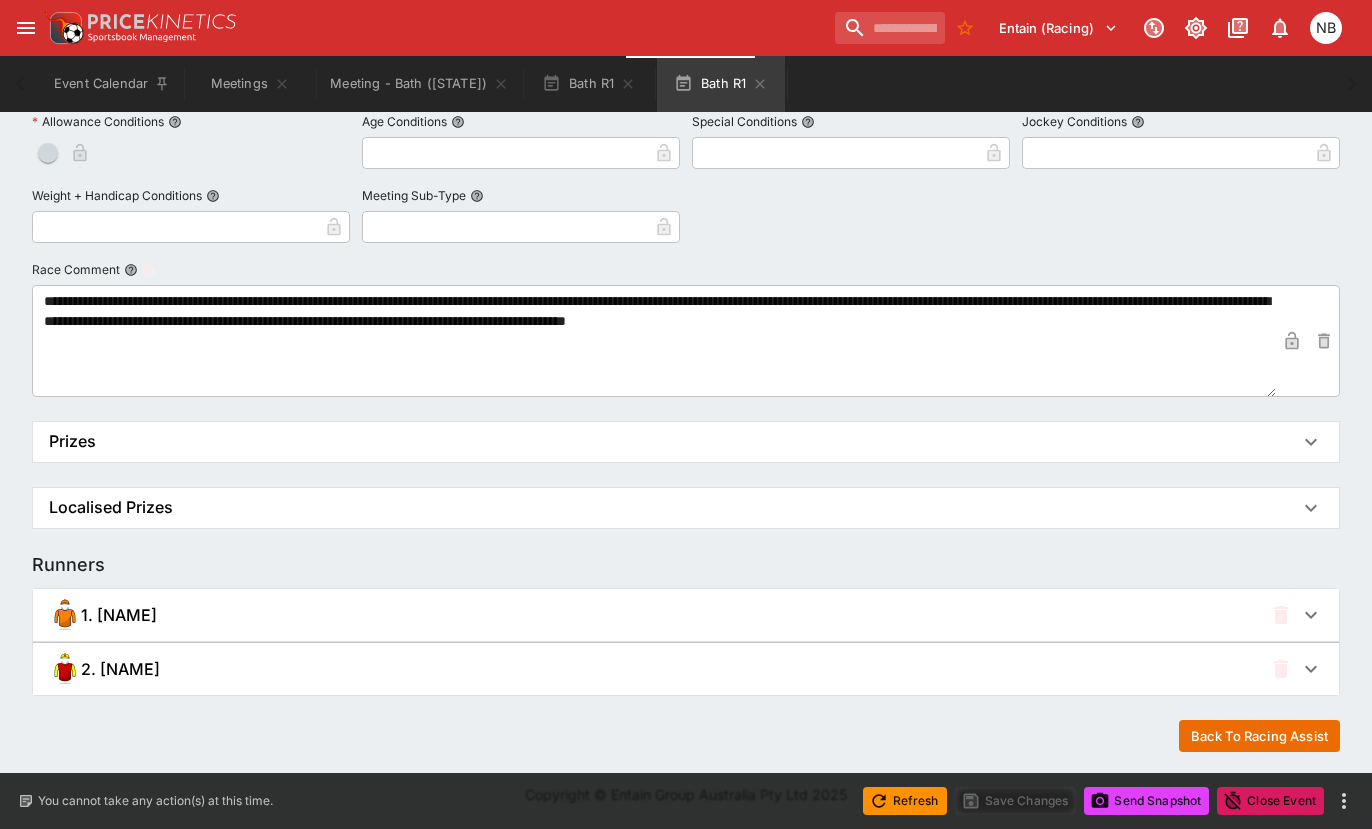 scroll, scrollTop: 971, scrollLeft: 0, axis: vertical 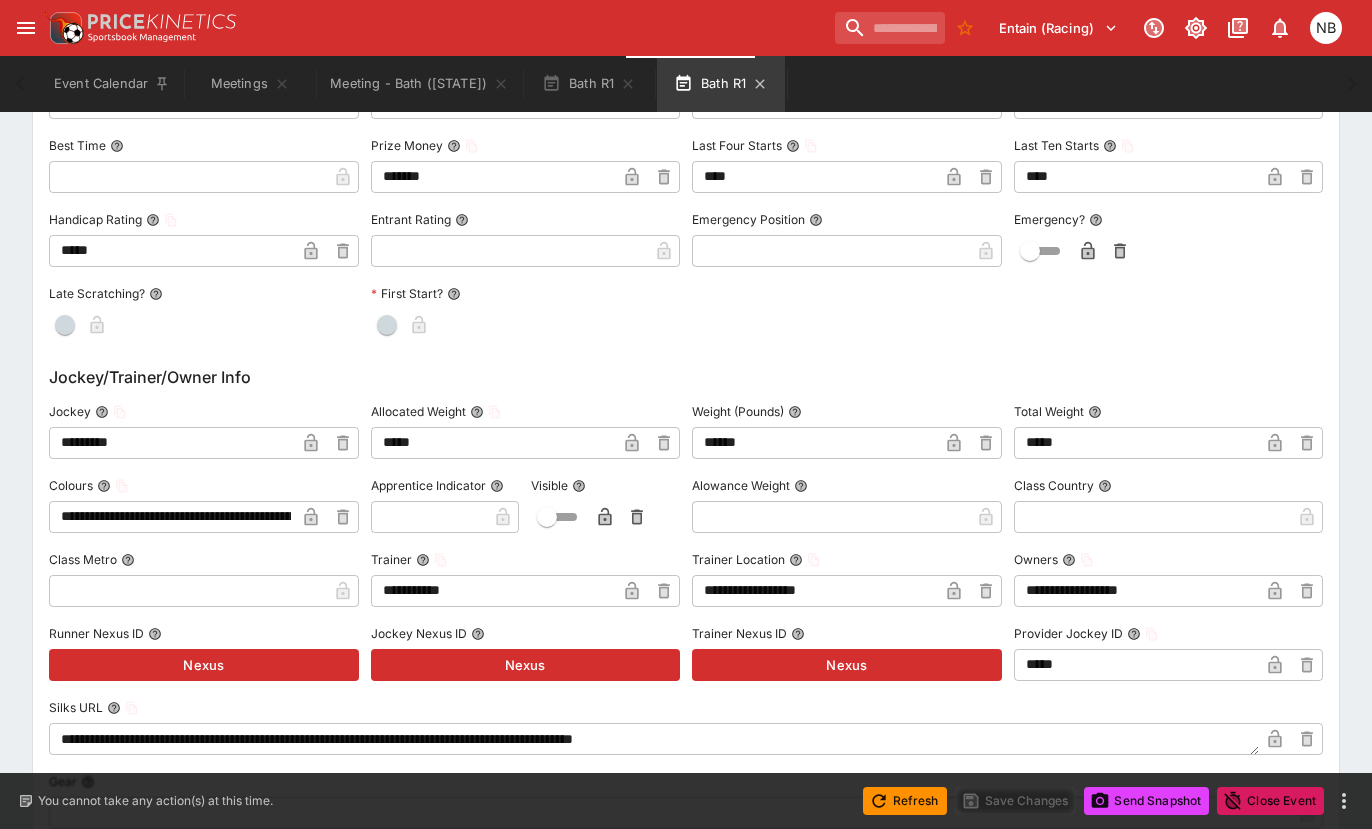 click on "Bath R1" at bounding box center (721, 84) 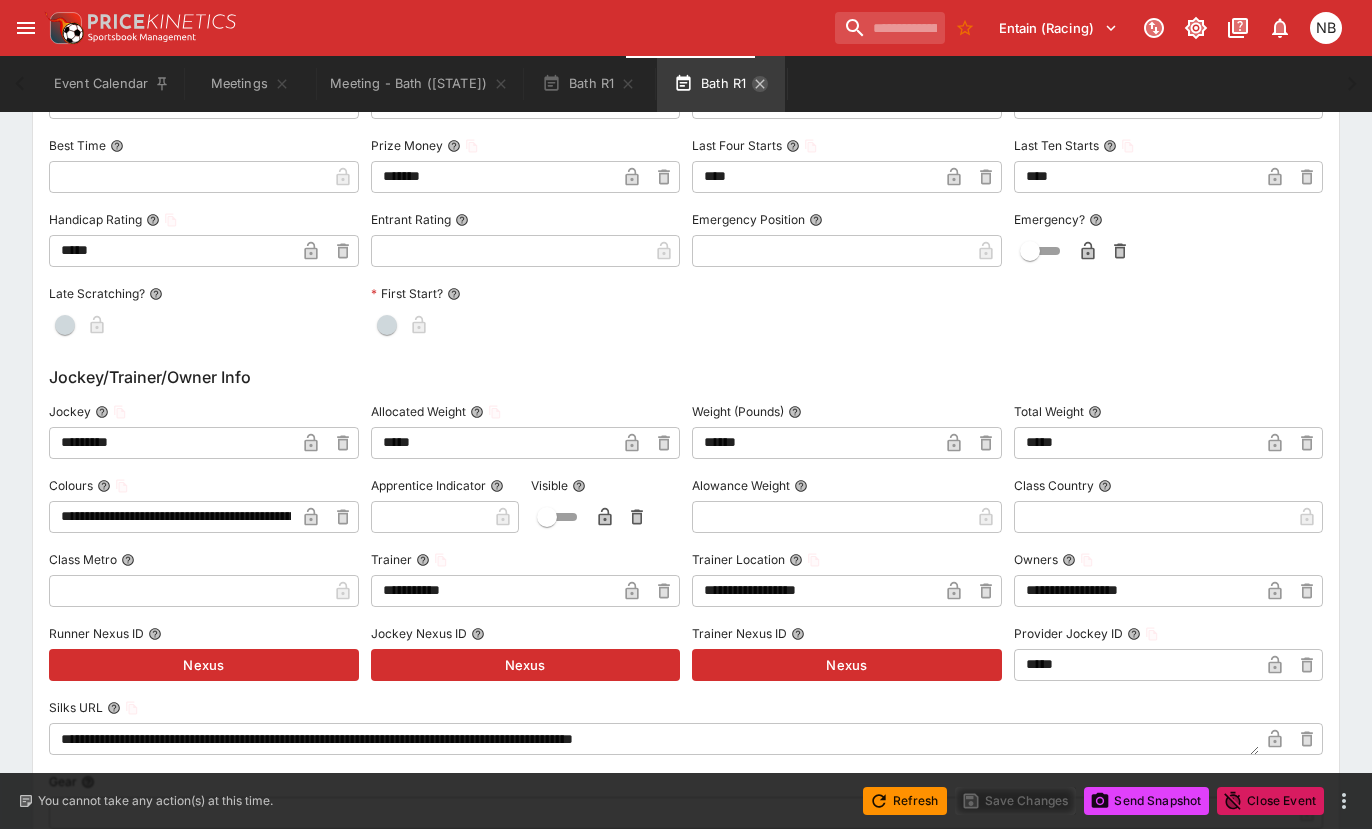 click 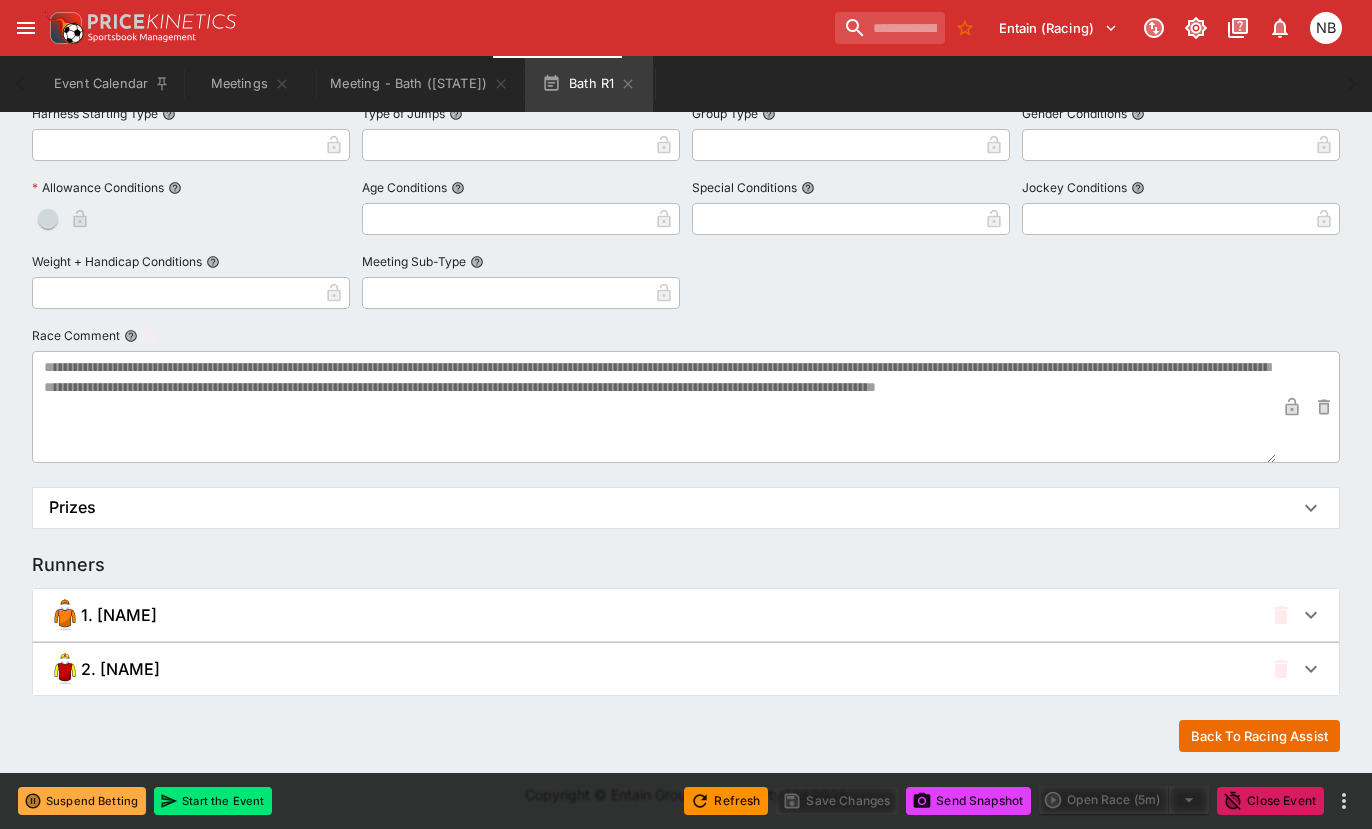 scroll, scrollTop: 0, scrollLeft: 0, axis: both 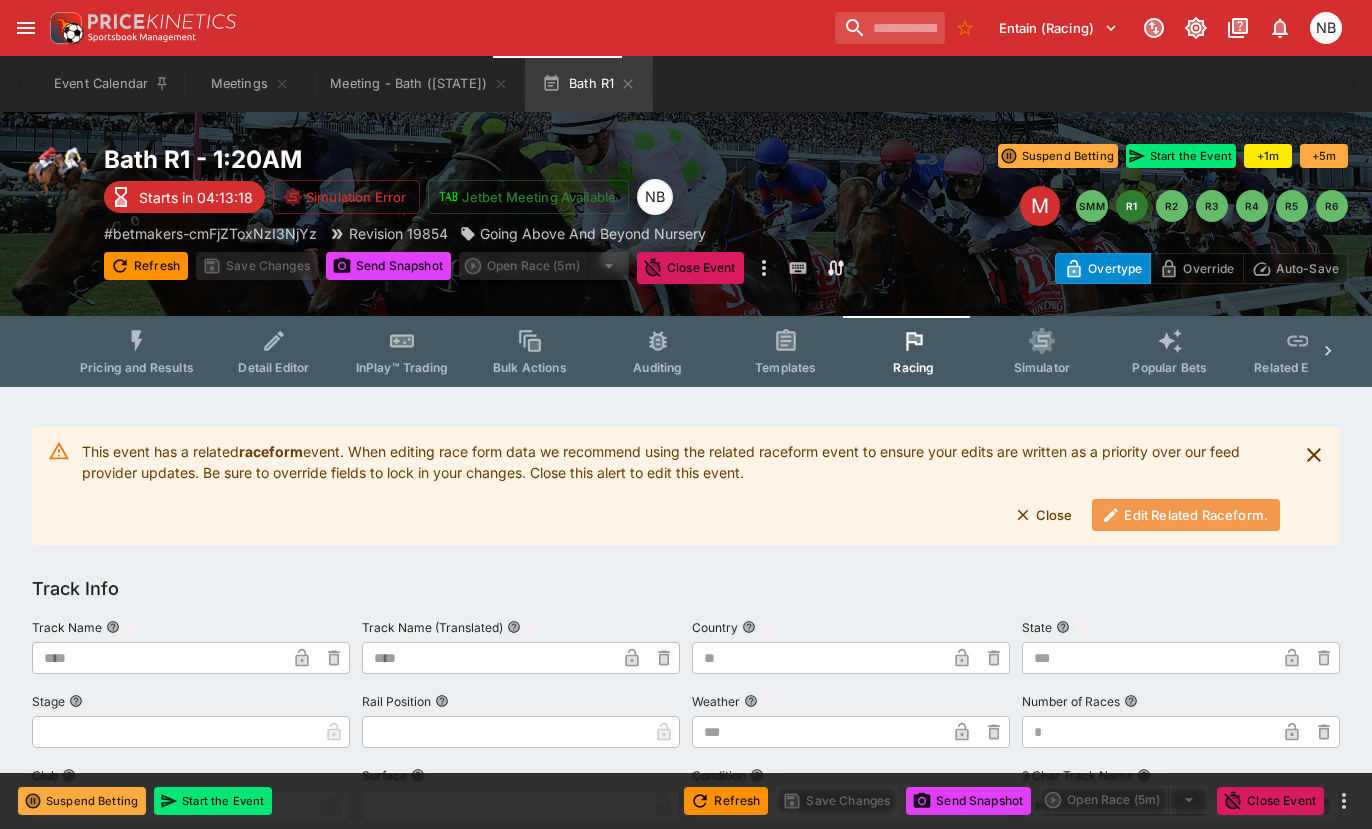 click on "Edit Related Raceform." at bounding box center [1186, 515] 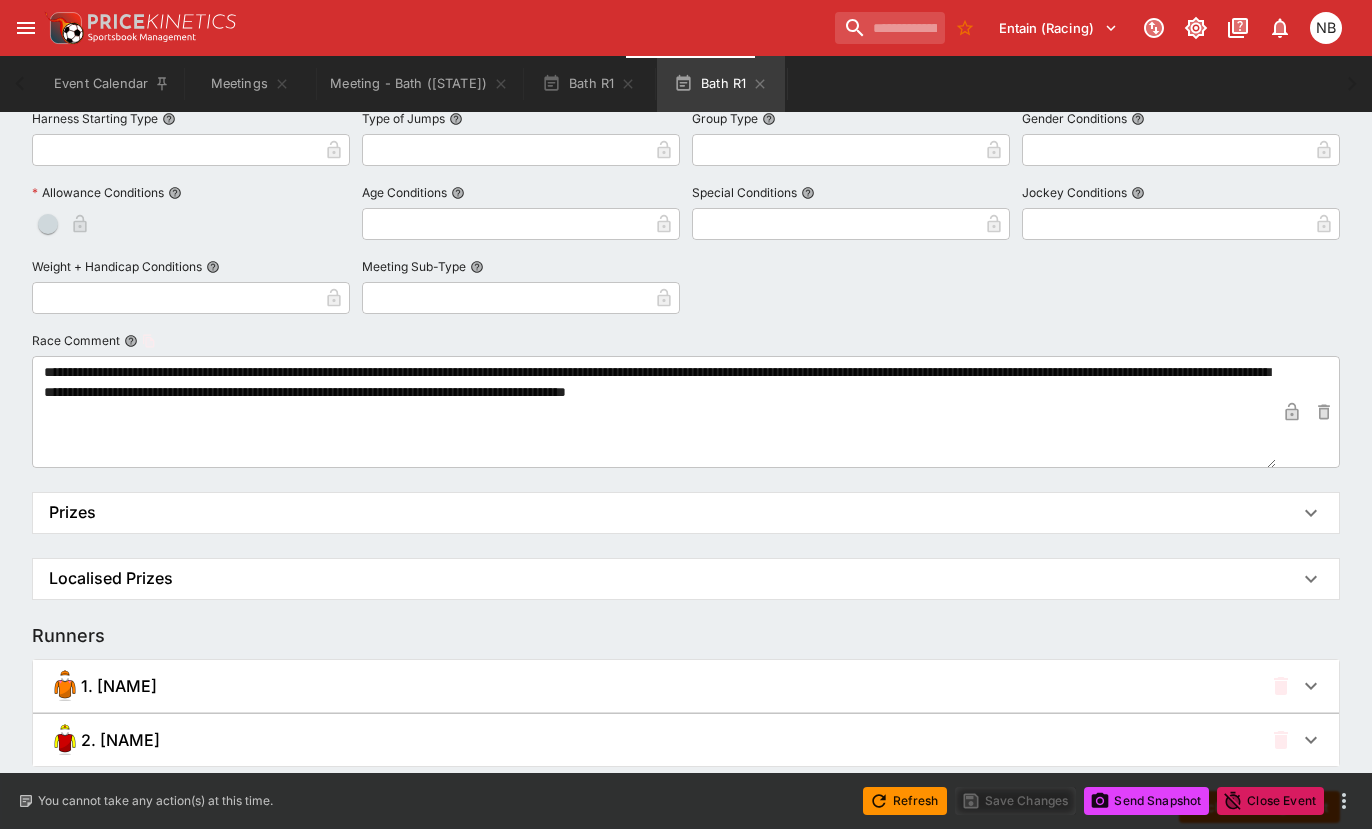scroll, scrollTop: 971, scrollLeft: 0, axis: vertical 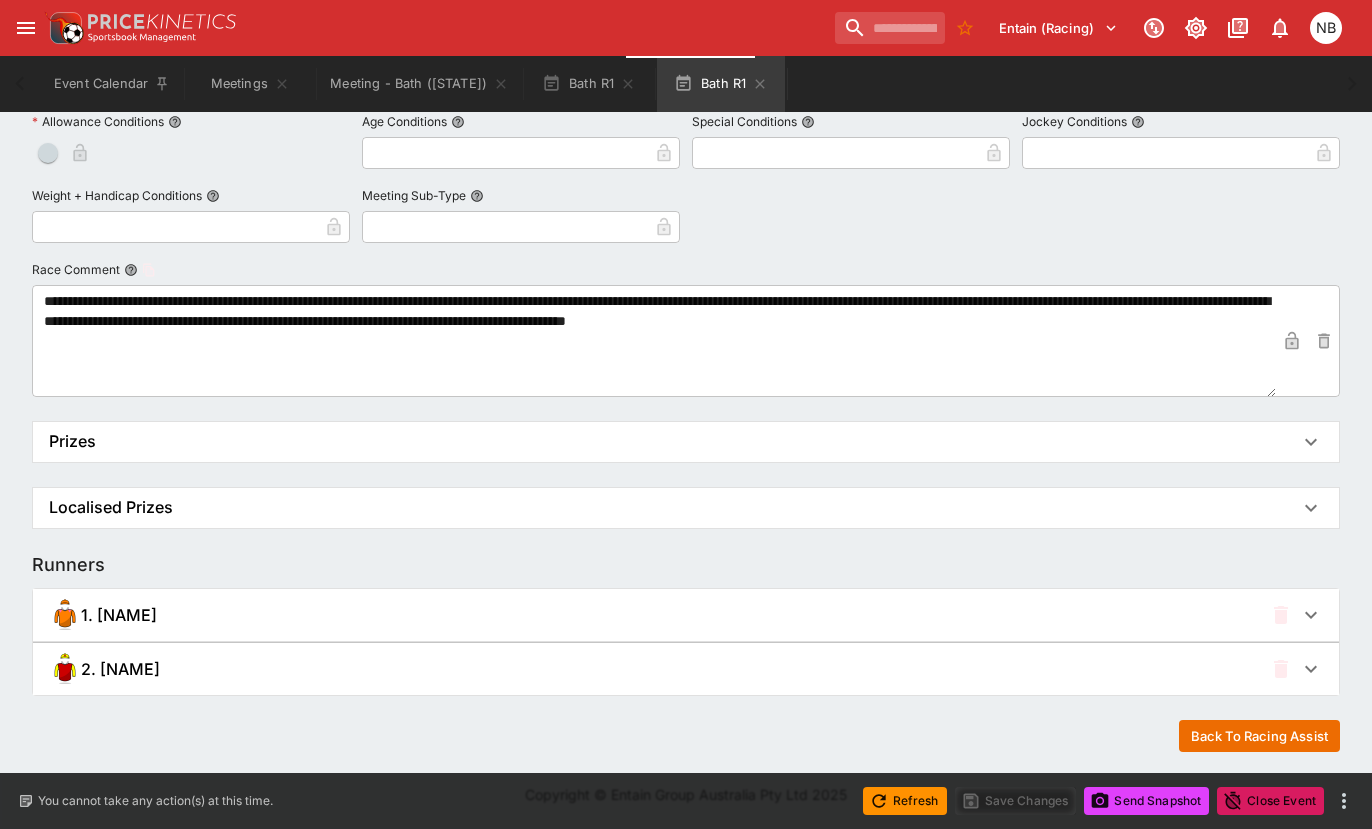 click on "2. Brightling" at bounding box center [656, 669] 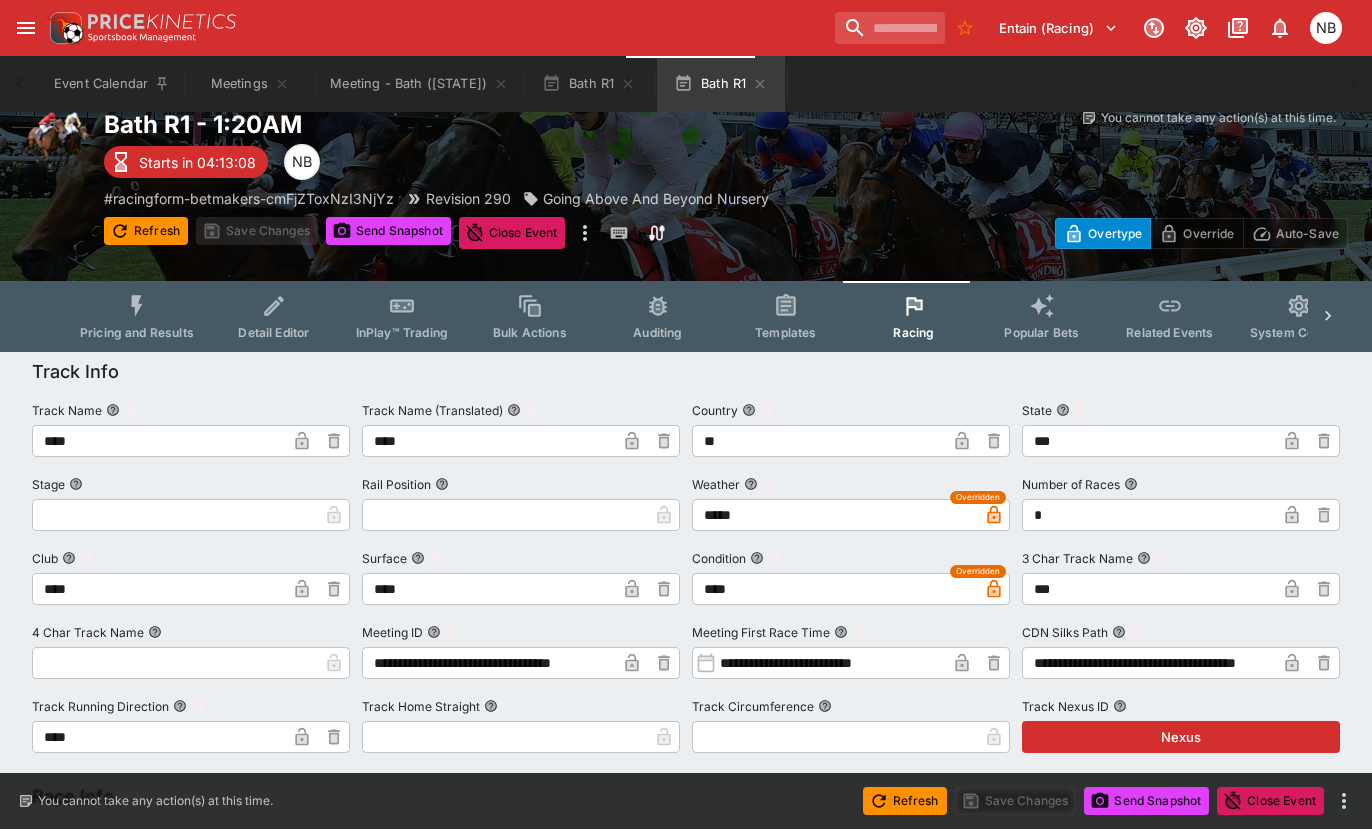 scroll, scrollTop: 0, scrollLeft: 0, axis: both 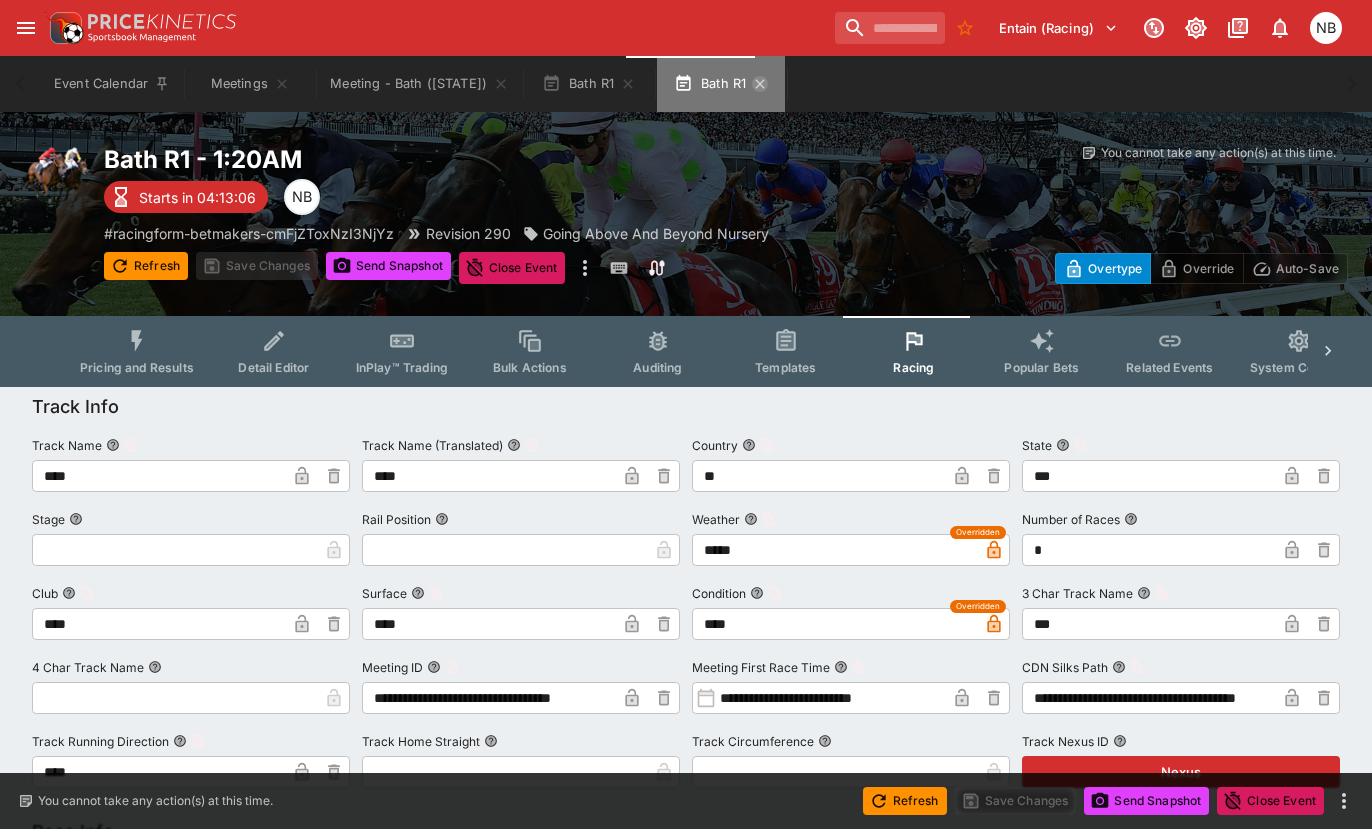 click 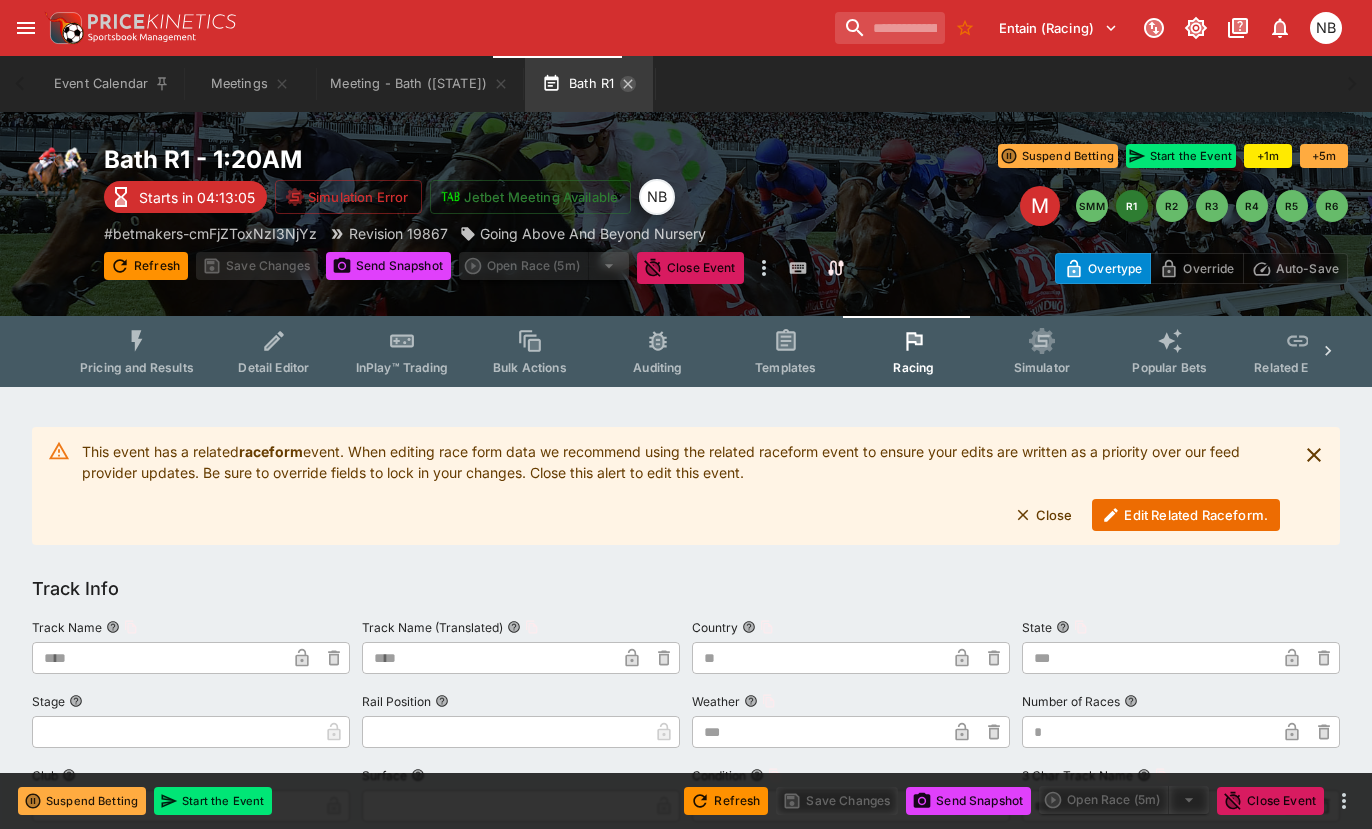 click 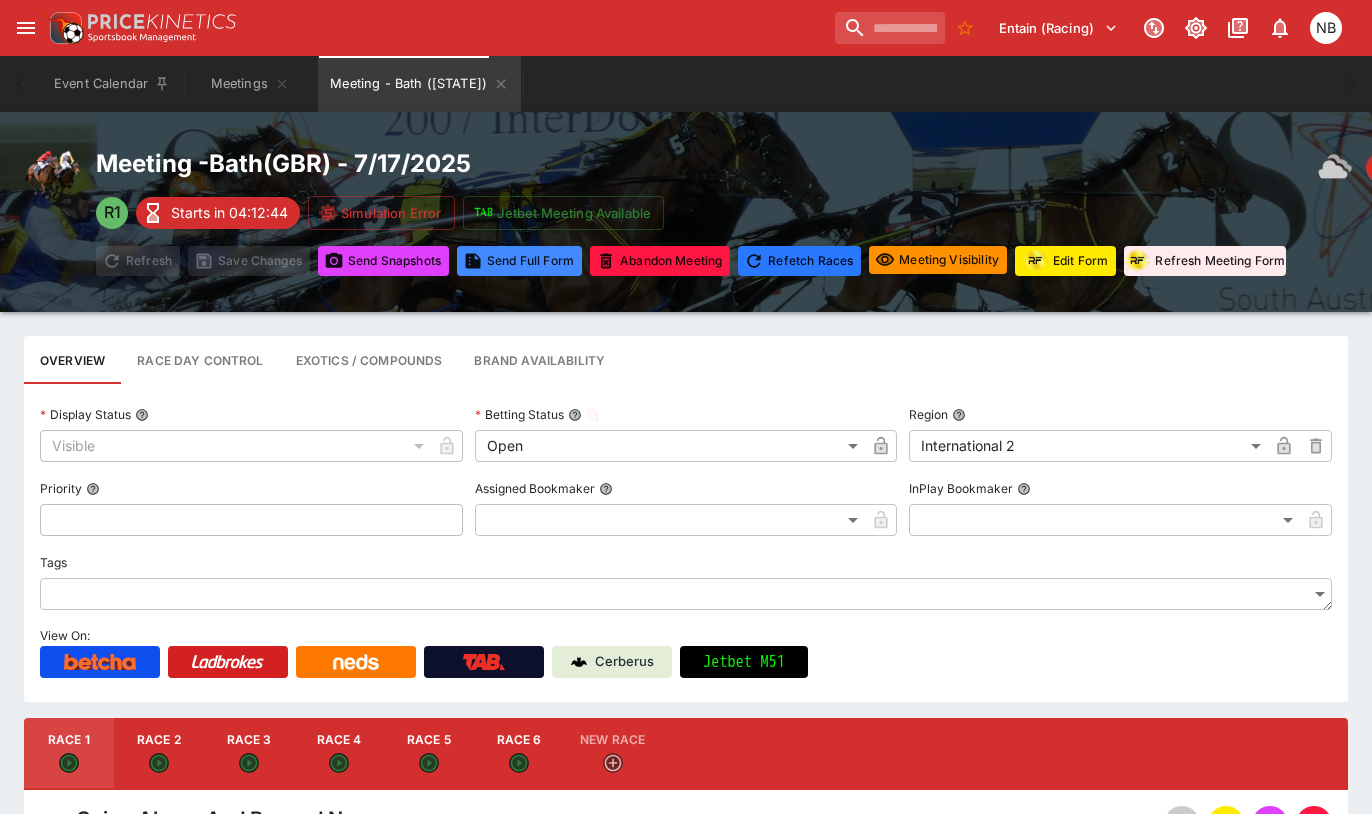 type on "****" 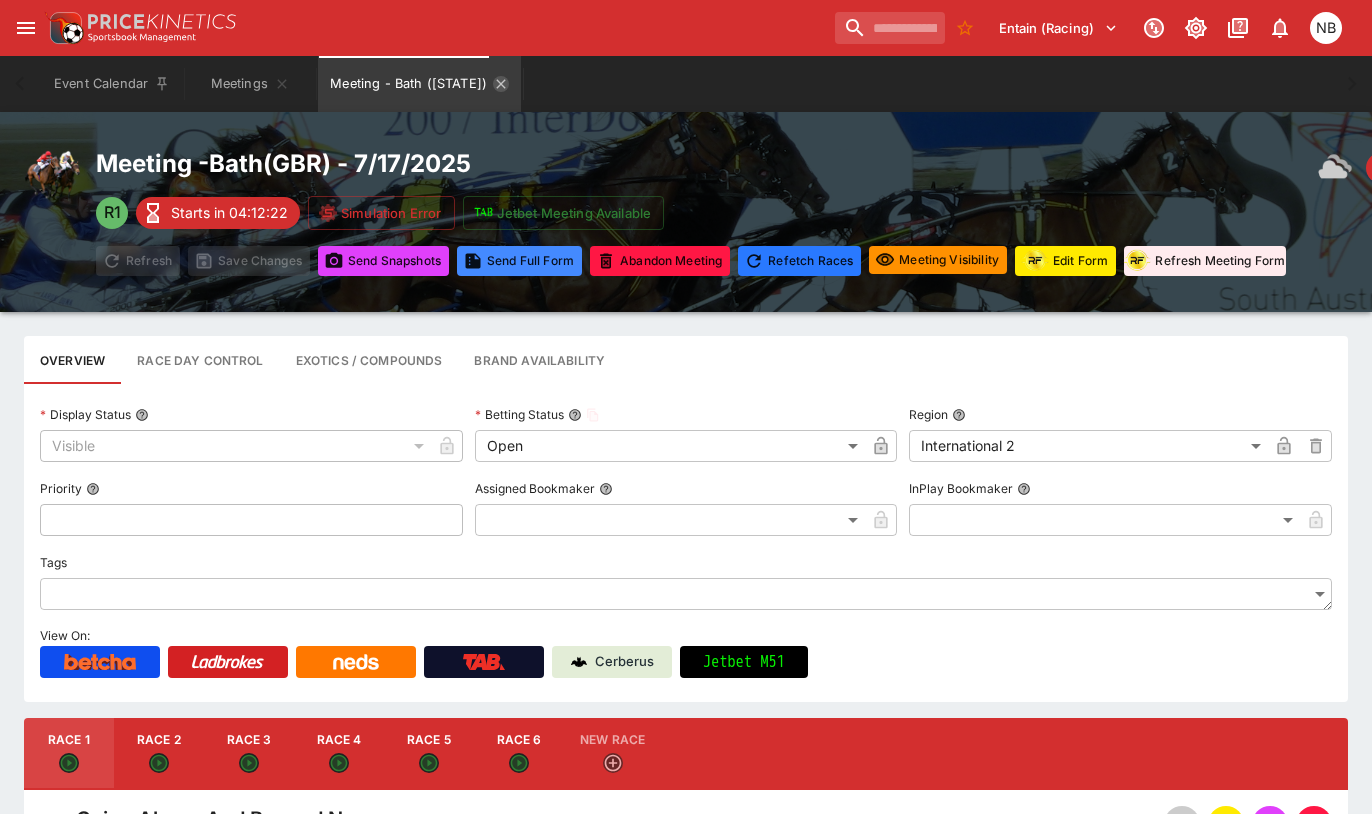 click 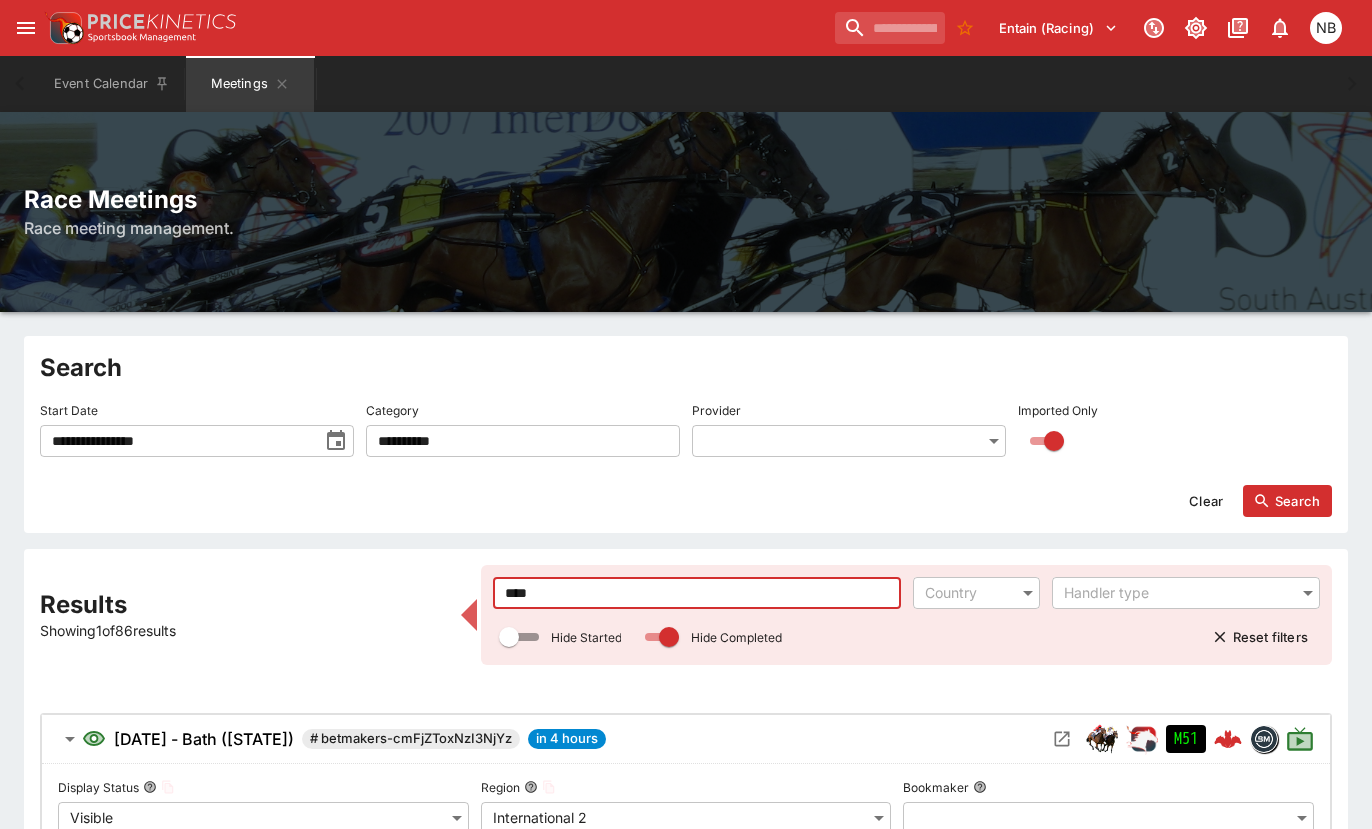 drag, startPoint x: 486, startPoint y: 595, endPoint x: 451, endPoint y: 594, distance: 35.014282 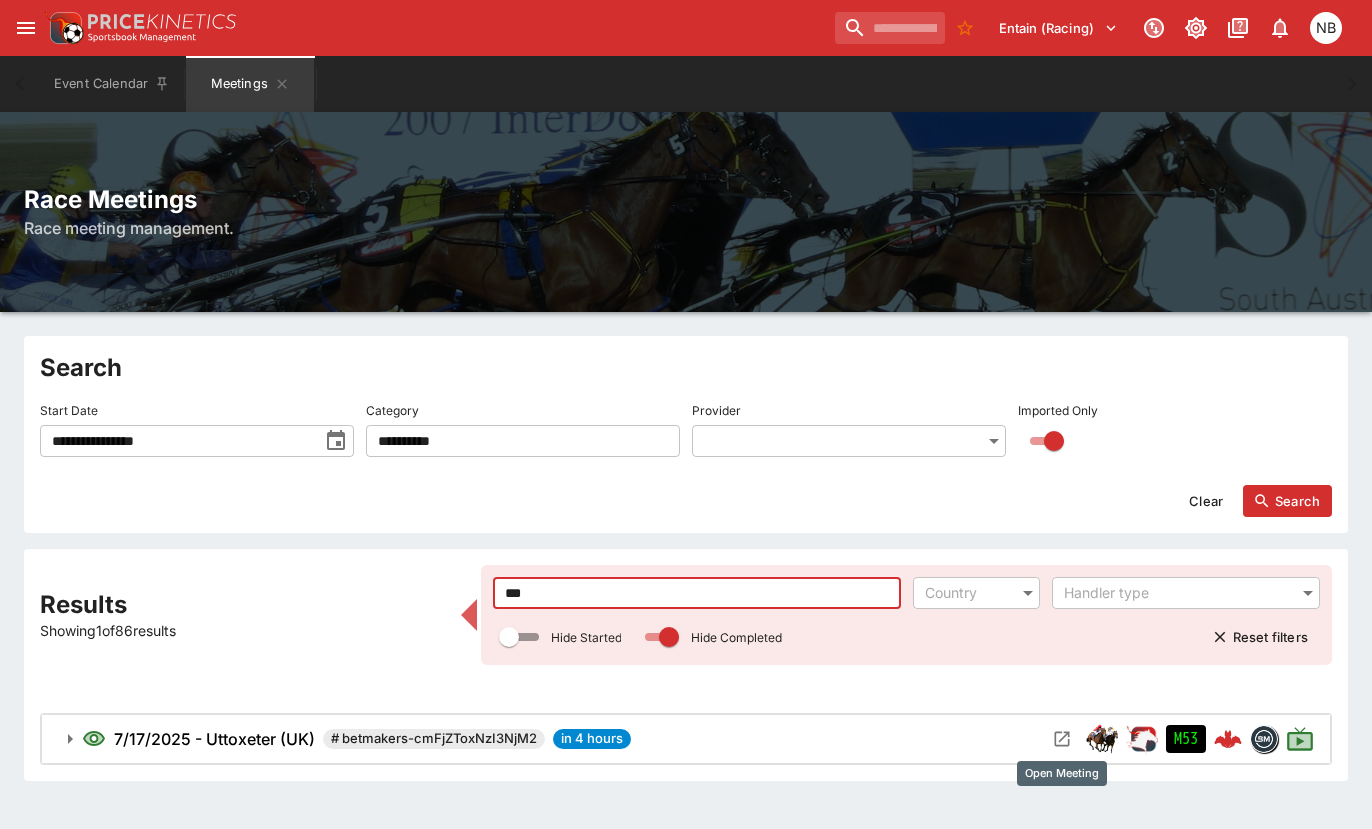 type on "***" 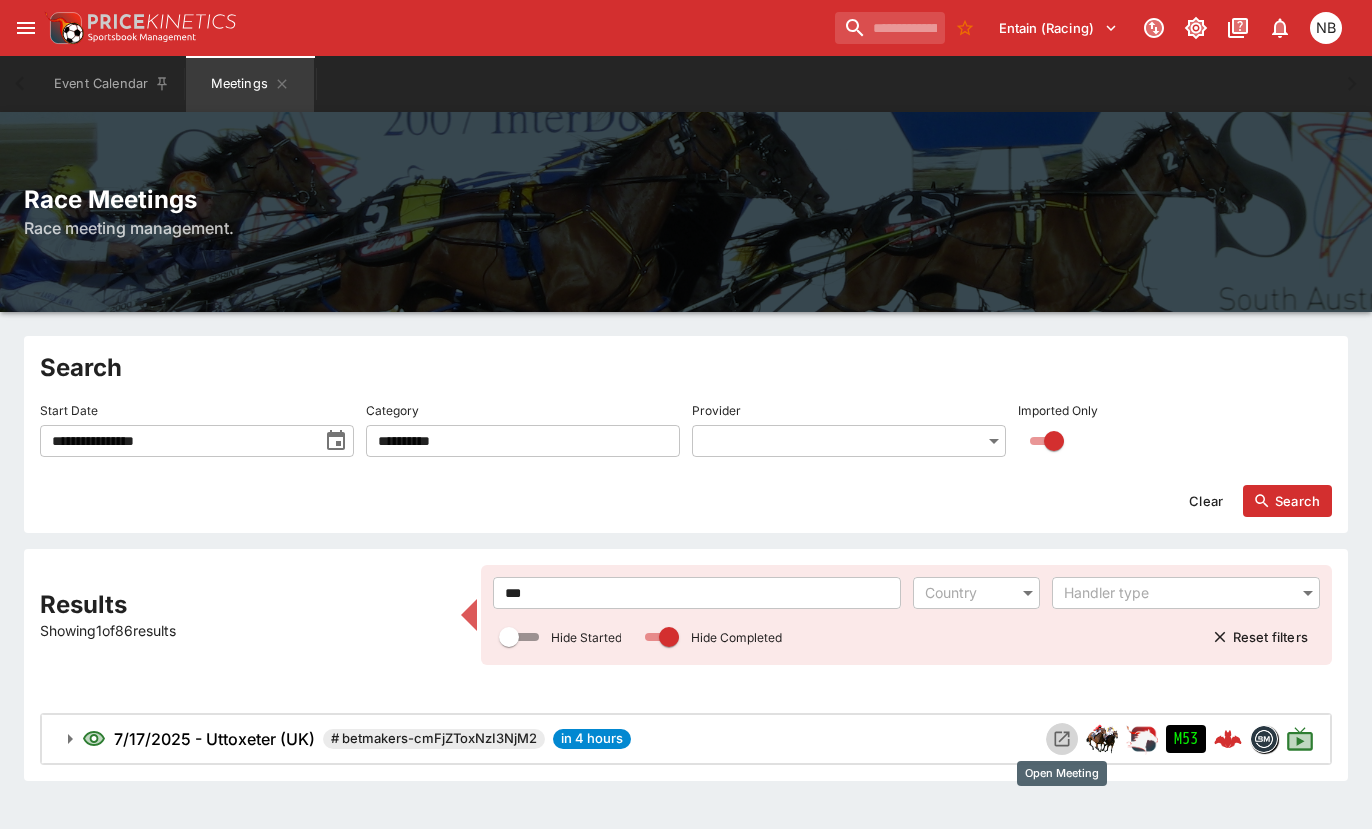 click 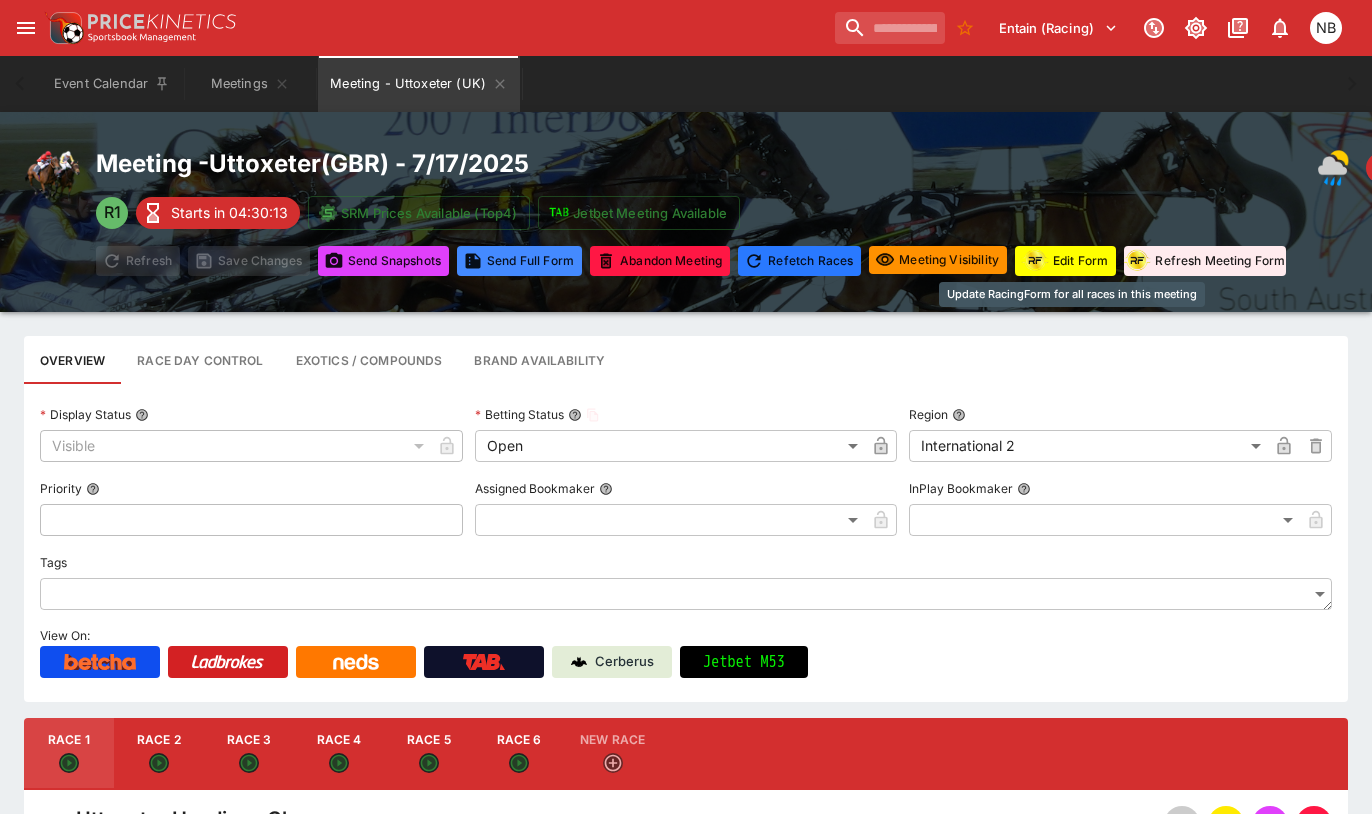 click on "Edit Form" at bounding box center (1065, 261) 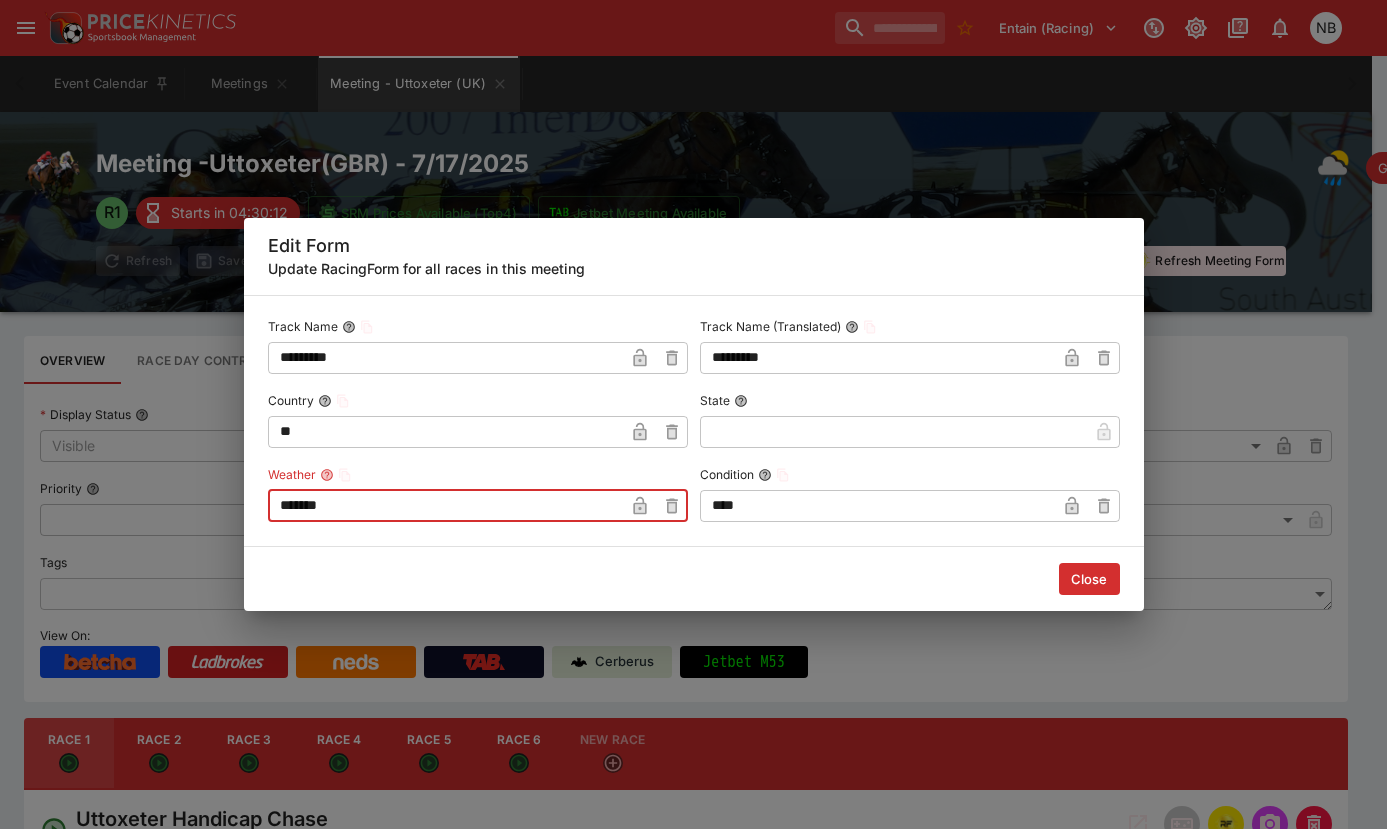 drag, startPoint x: 511, startPoint y: 506, endPoint x: -82, endPoint y: 396, distance: 603.1161 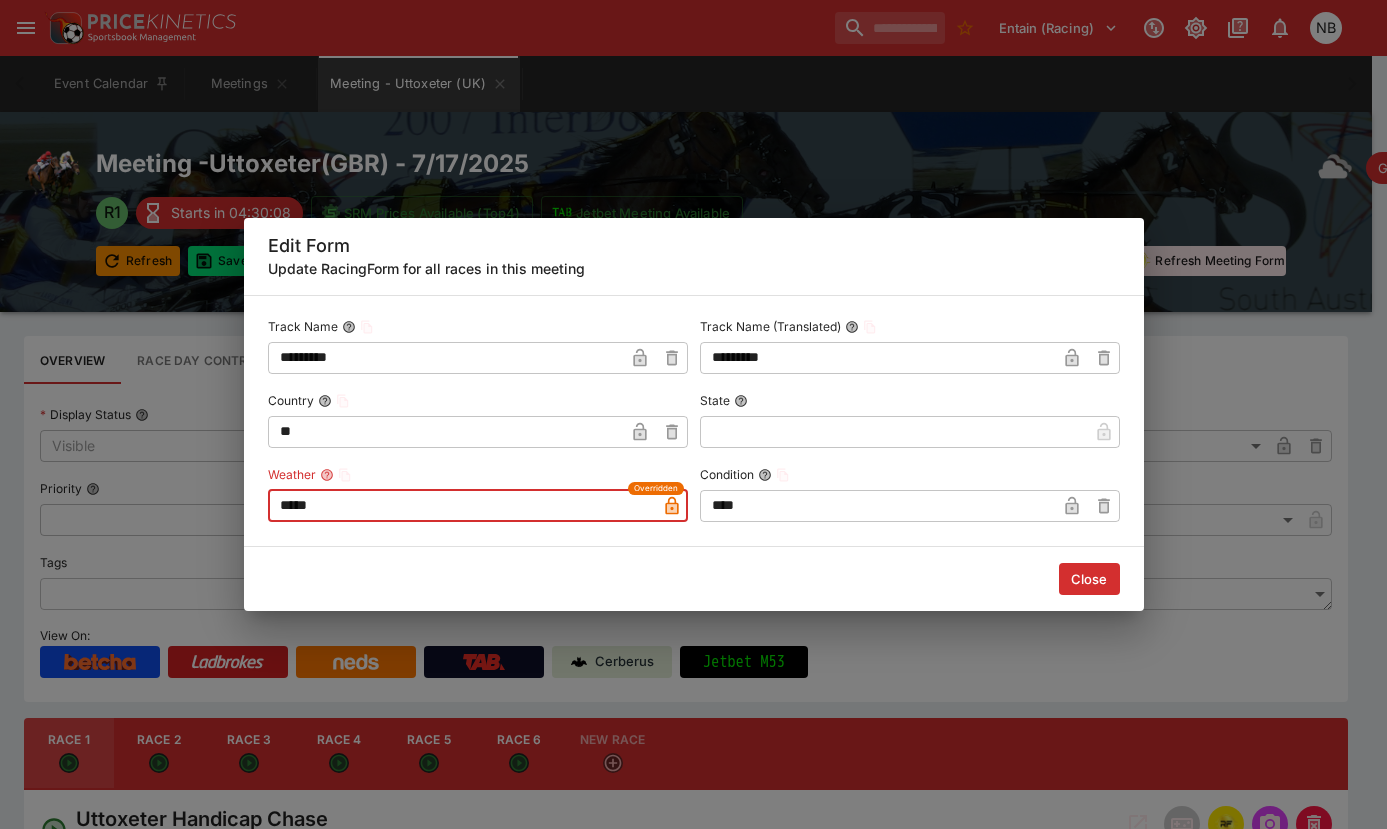 type on "*****" 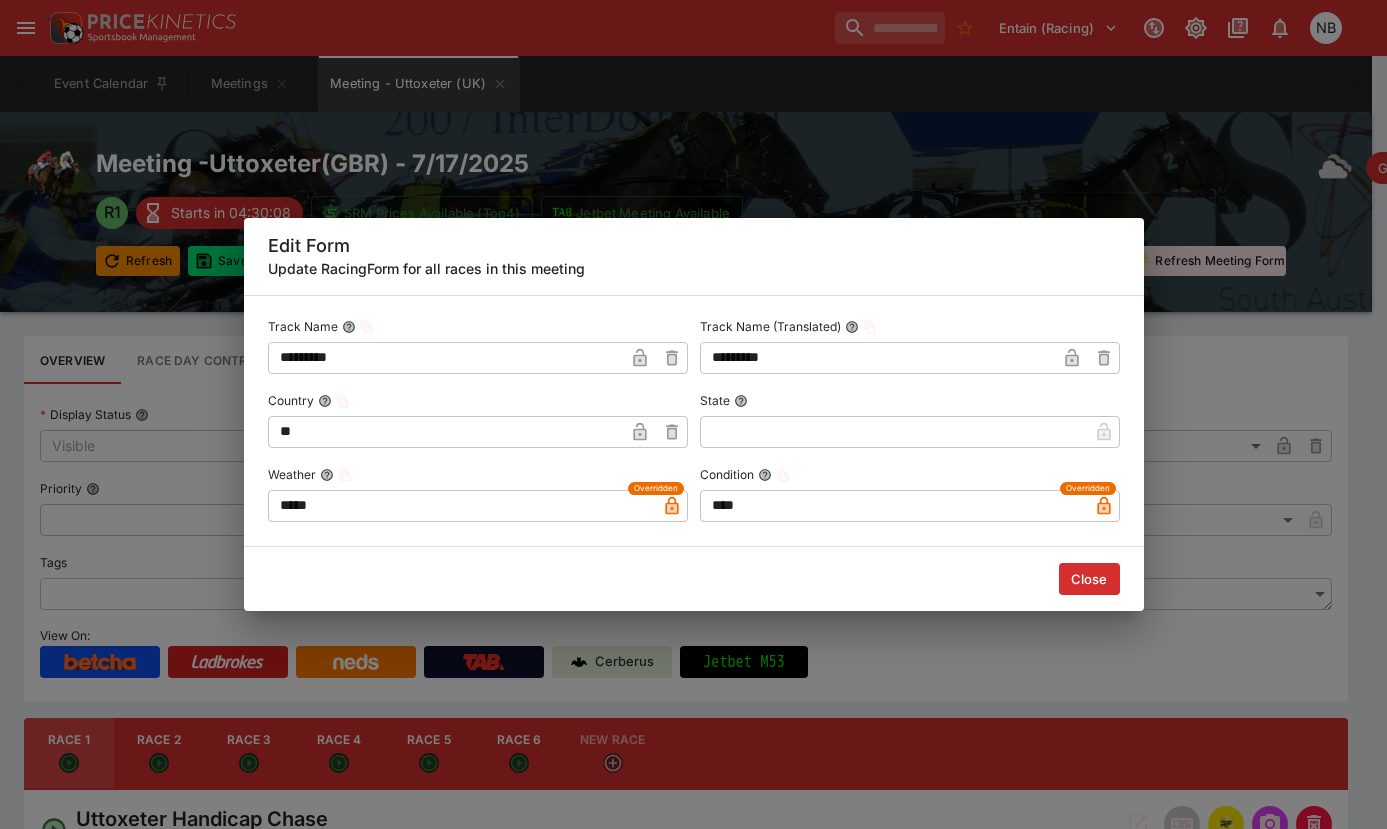 click on "Close" at bounding box center [1089, 579] 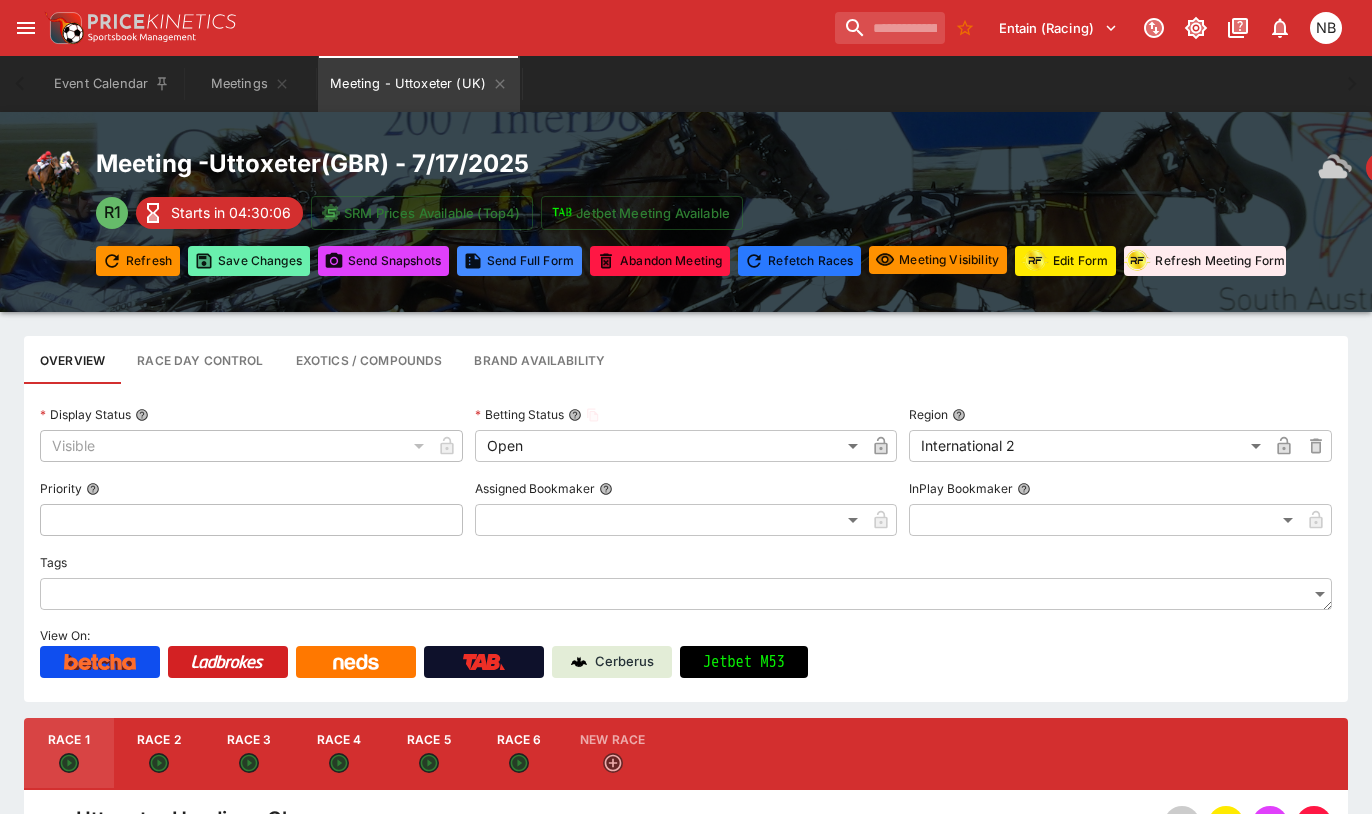 click on "Save Changes" at bounding box center (249, 261) 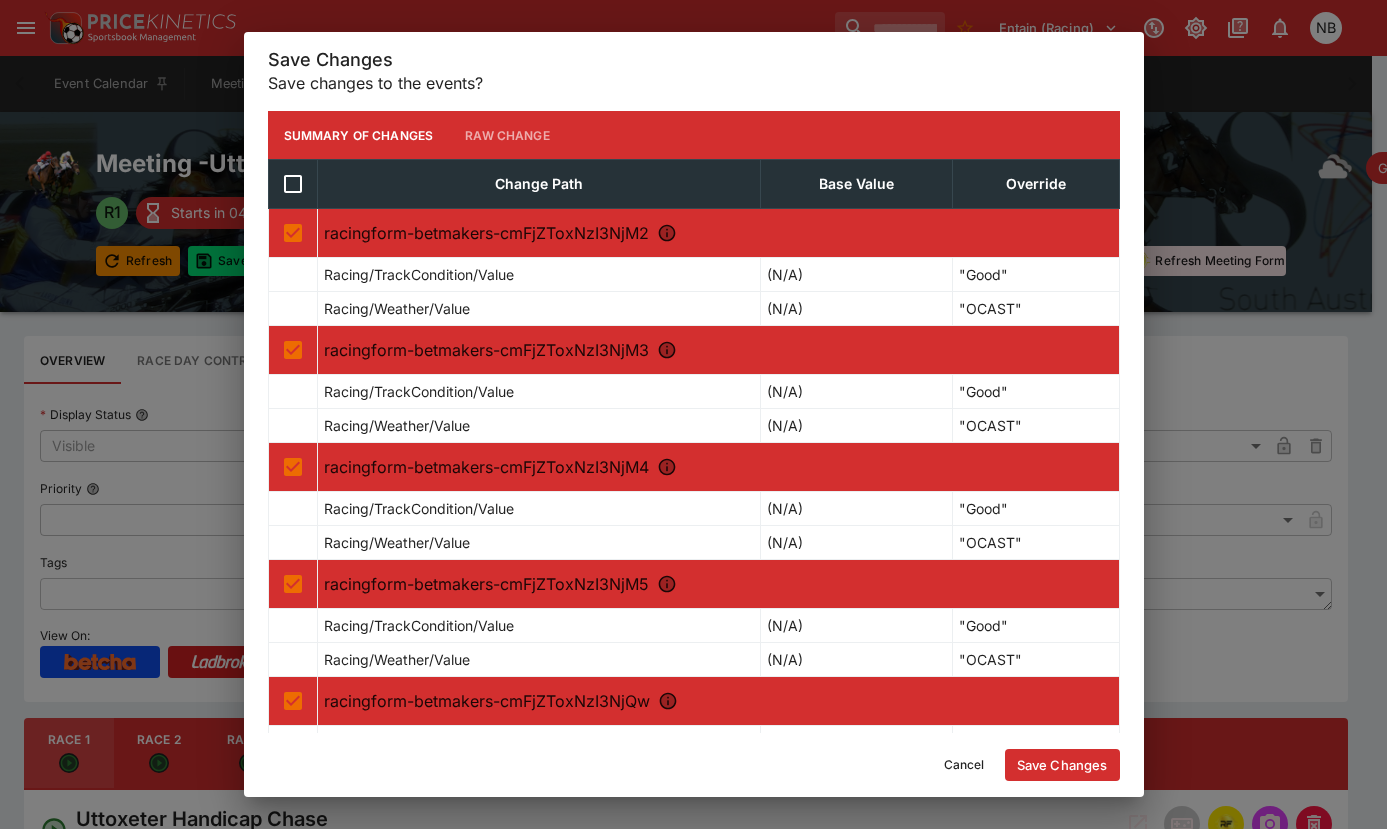 click on "Save Changes" at bounding box center [1062, 765] 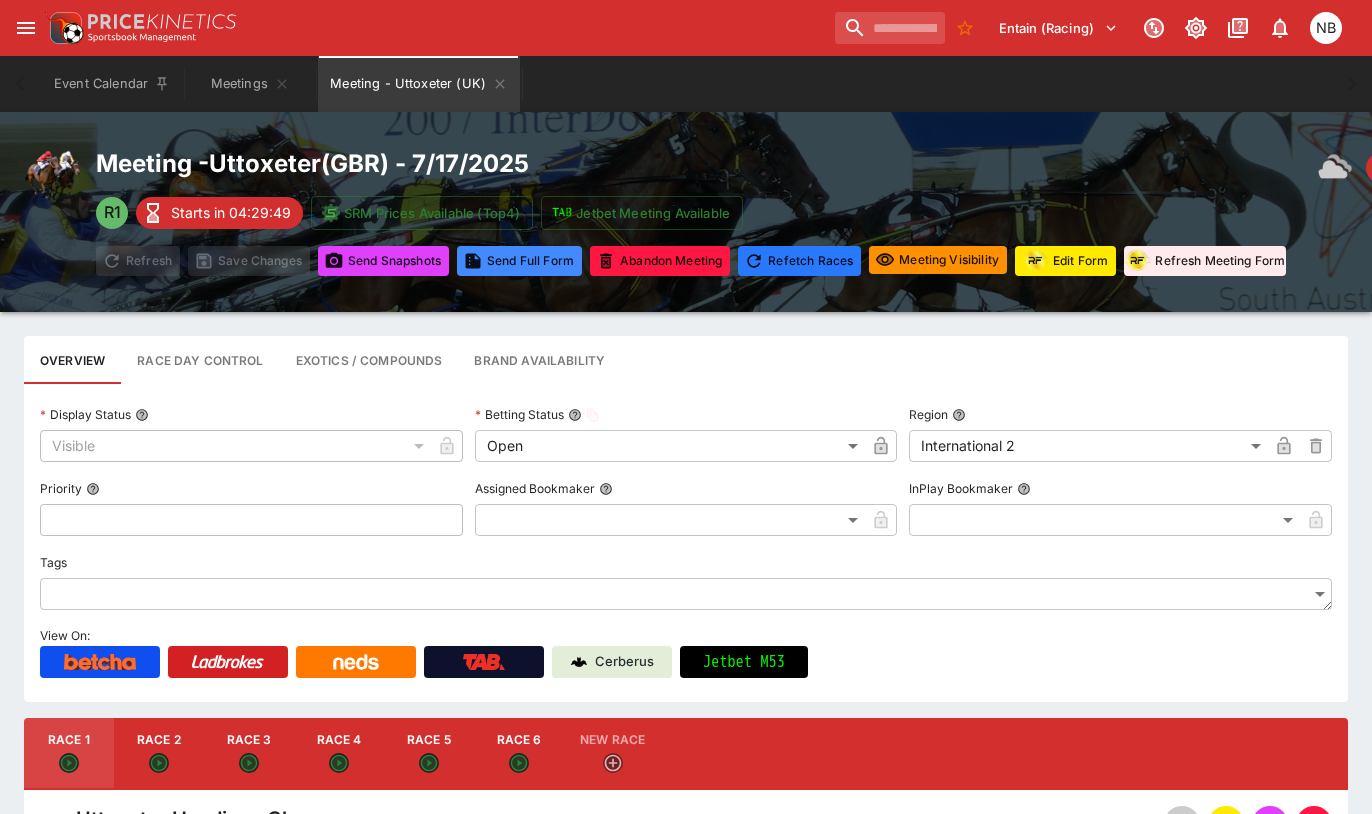 type on "****" 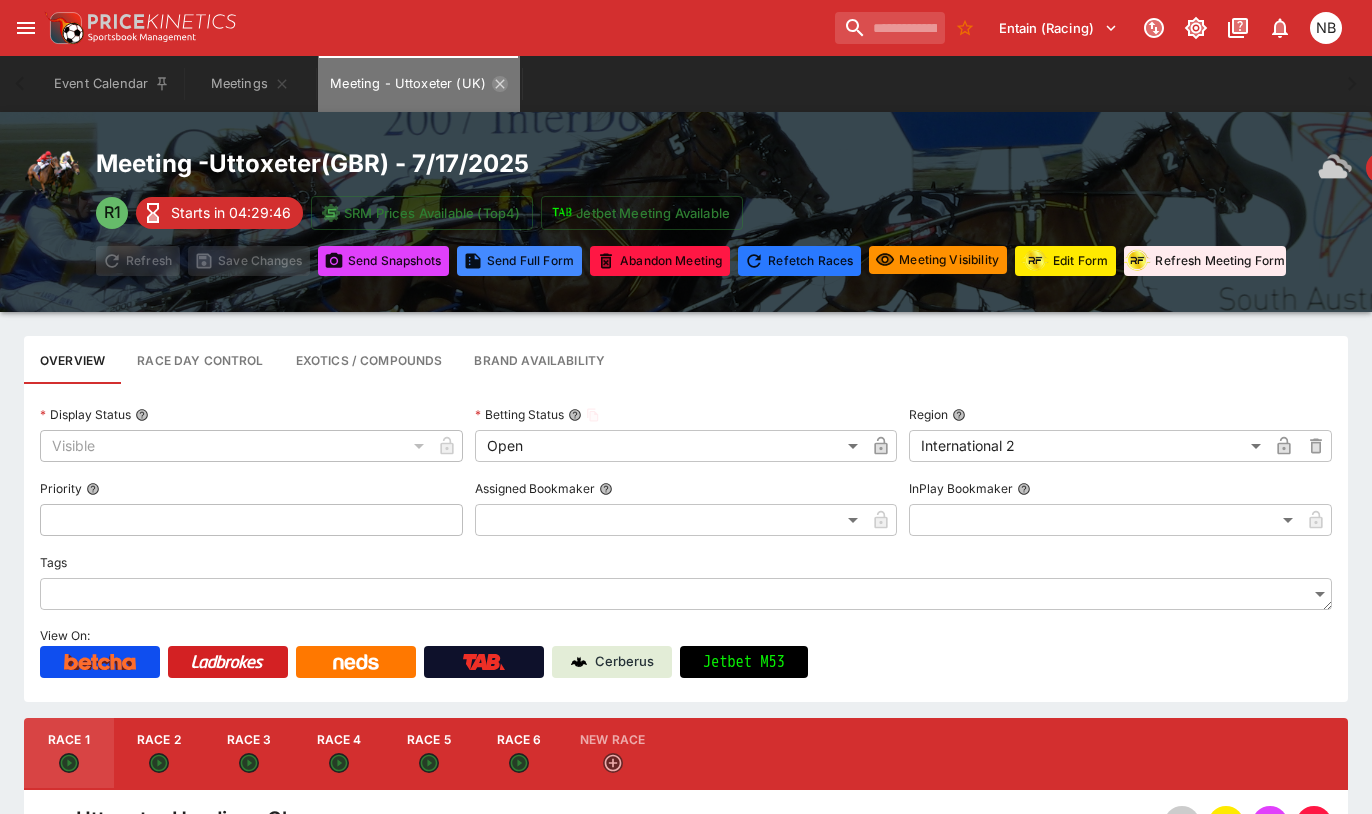 drag, startPoint x: 494, startPoint y: 77, endPoint x: 501, endPoint y: 93, distance: 17.464249 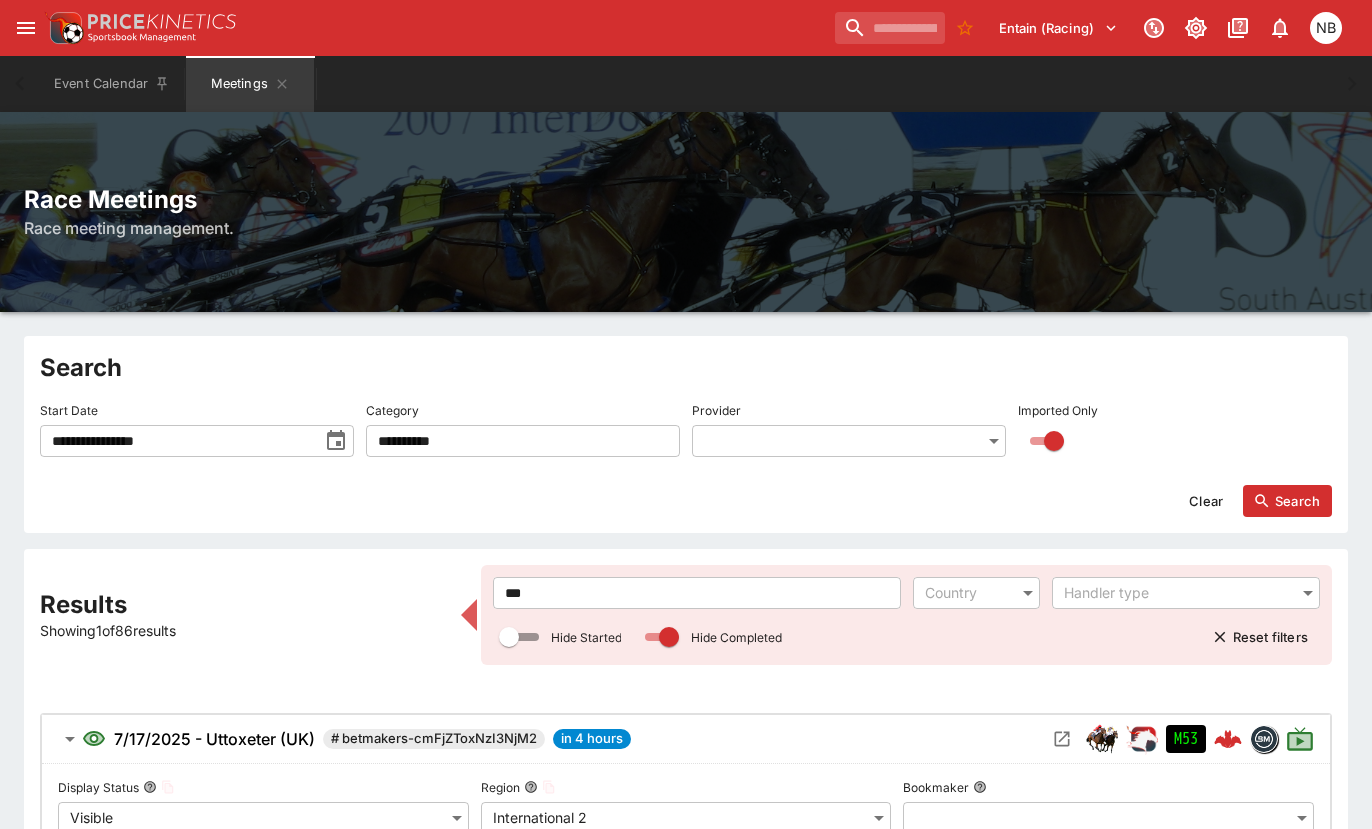 drag, startPoint x: 572, startPoint y: 572, endPoint x: 361, endPoint y: 538, distance: 213.72179 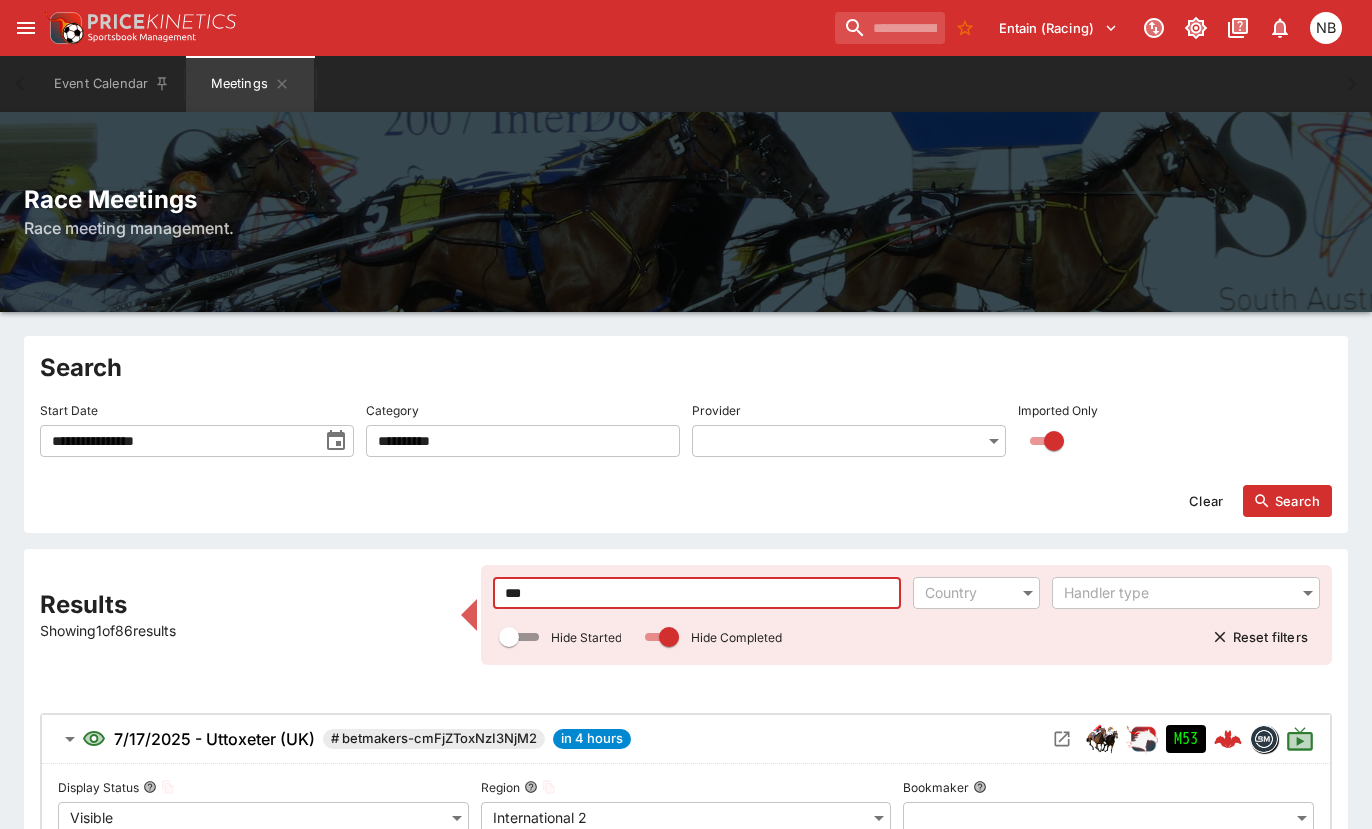 drag, startPoint x: 574, startPoint y: 594, endPoint x: 432, endPoint y: 541, distance: 151.56847 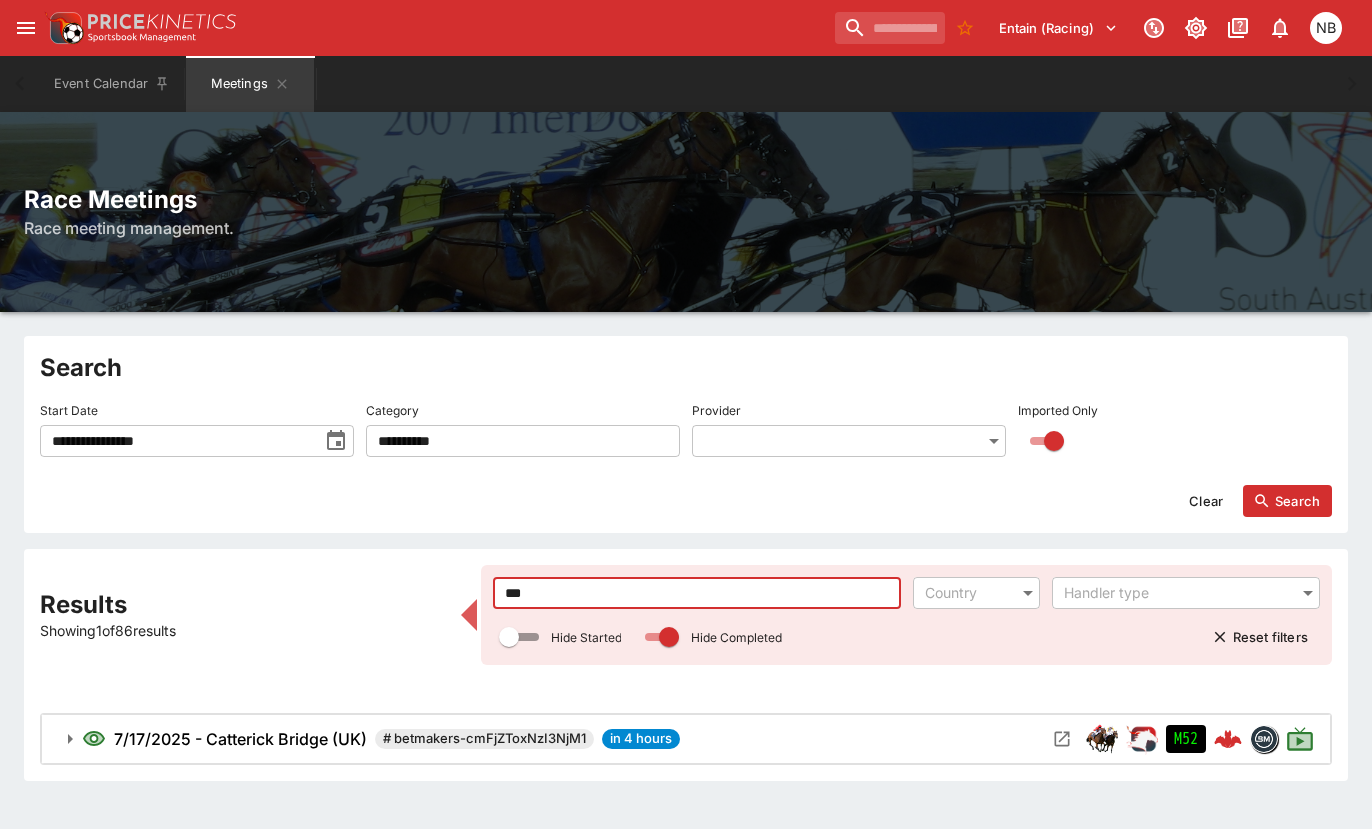 type on "***" 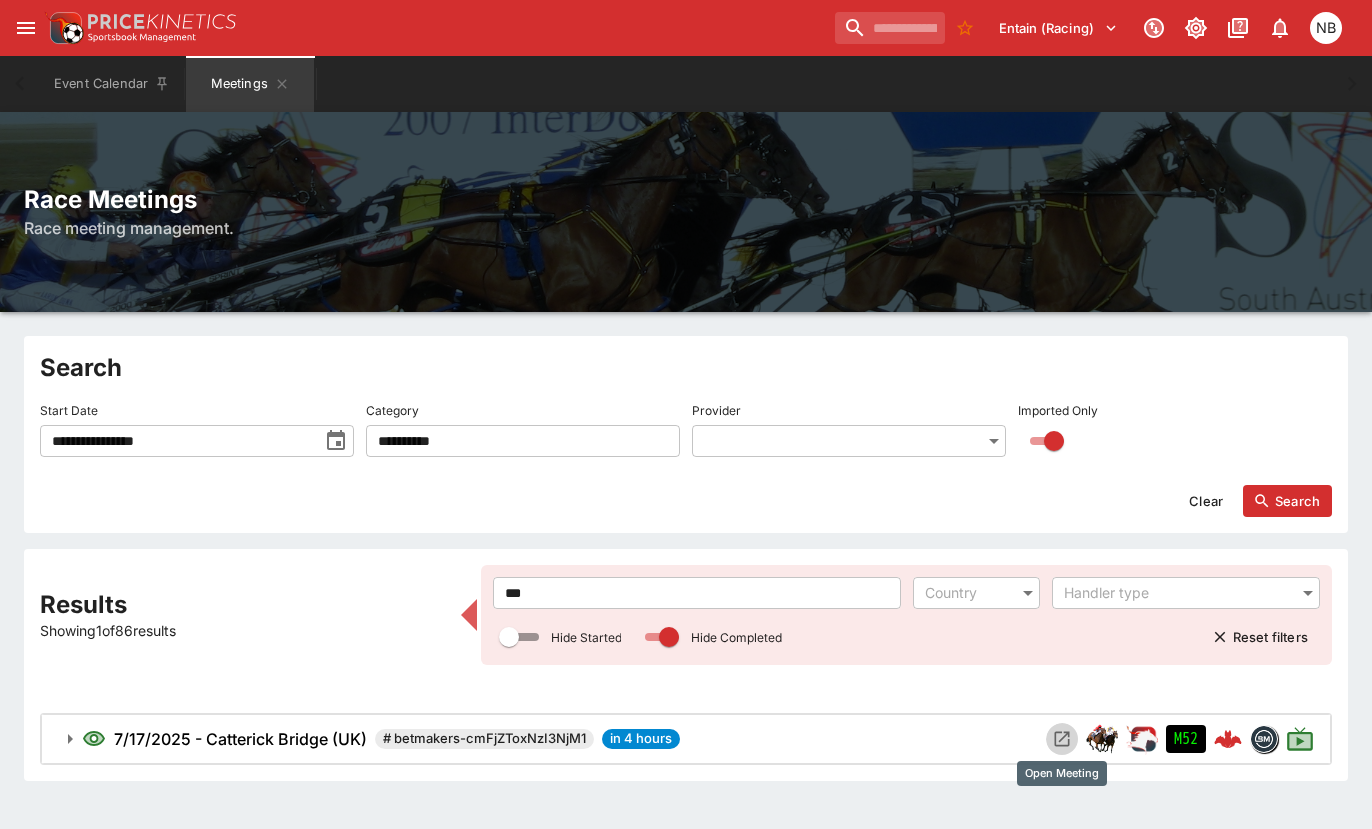 click 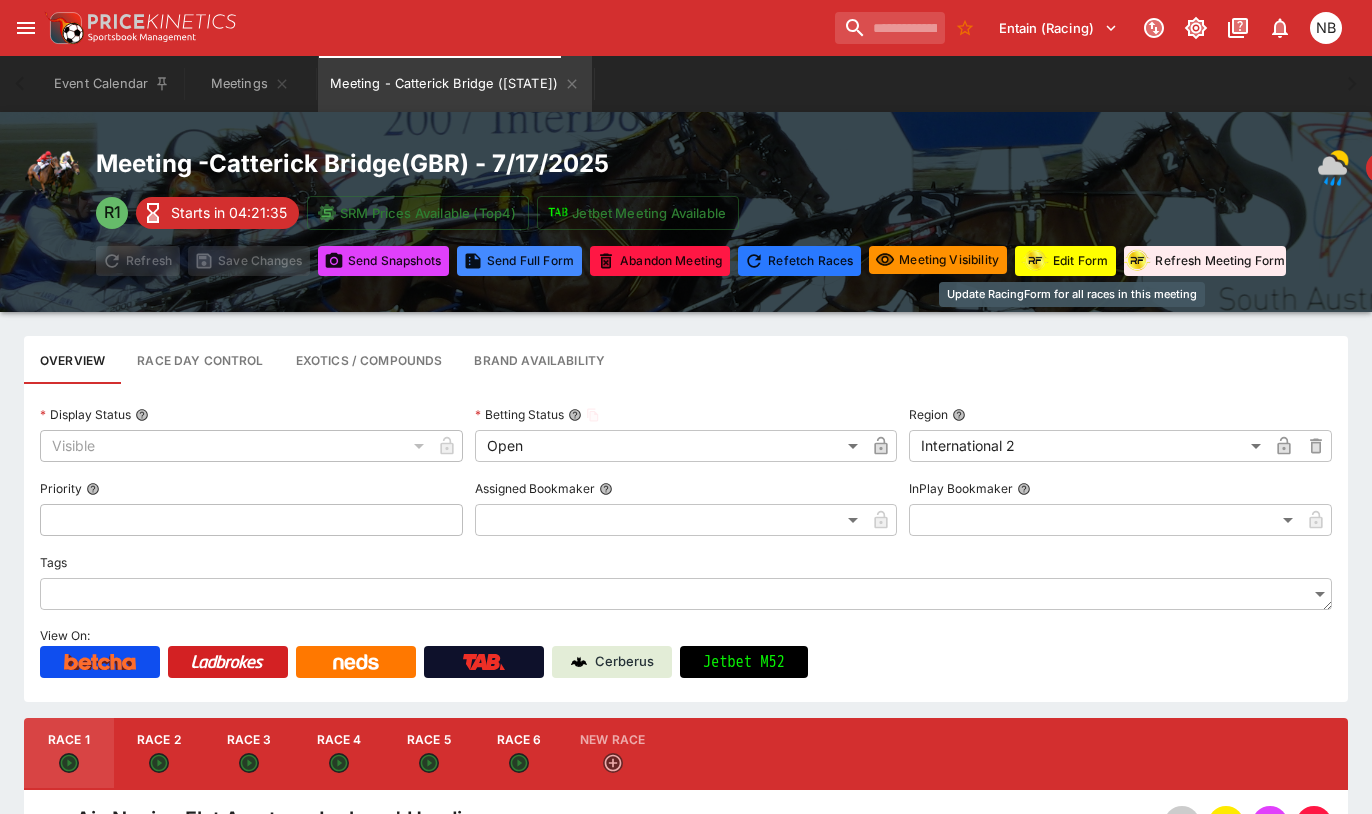 click on "Edit Form" at bounding box center [1065, 261] 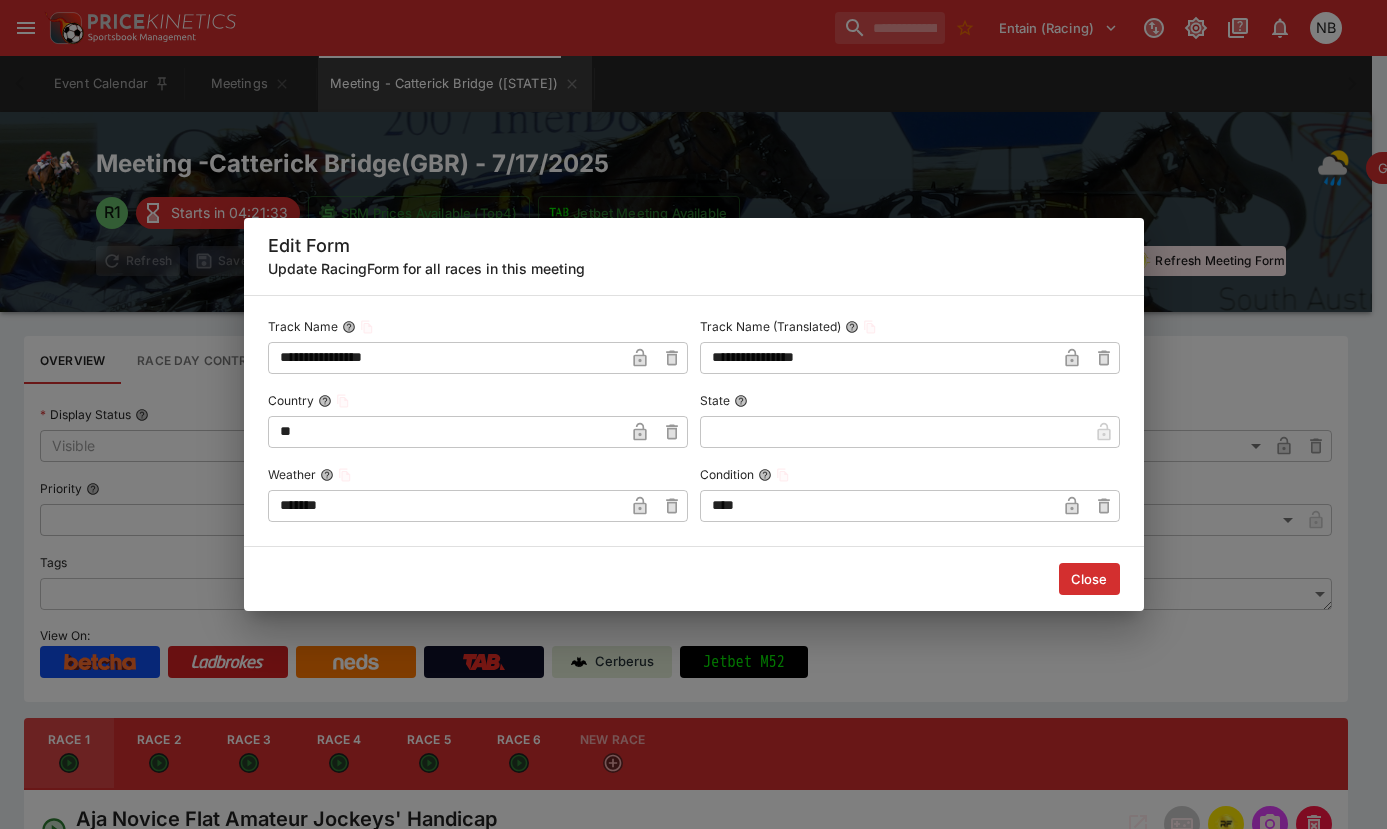 click on "**********" at bounding box center (693, 414) 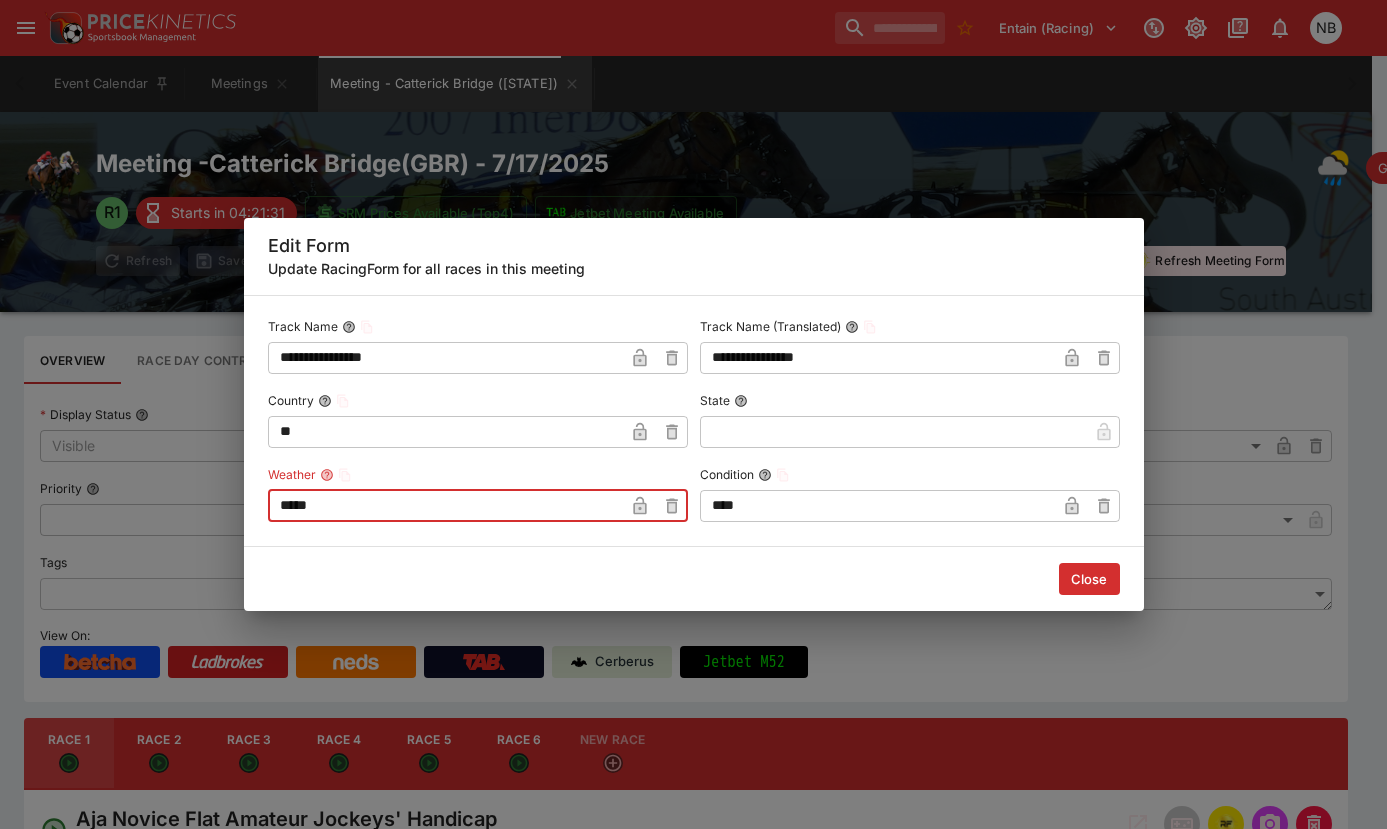 type on "*****" 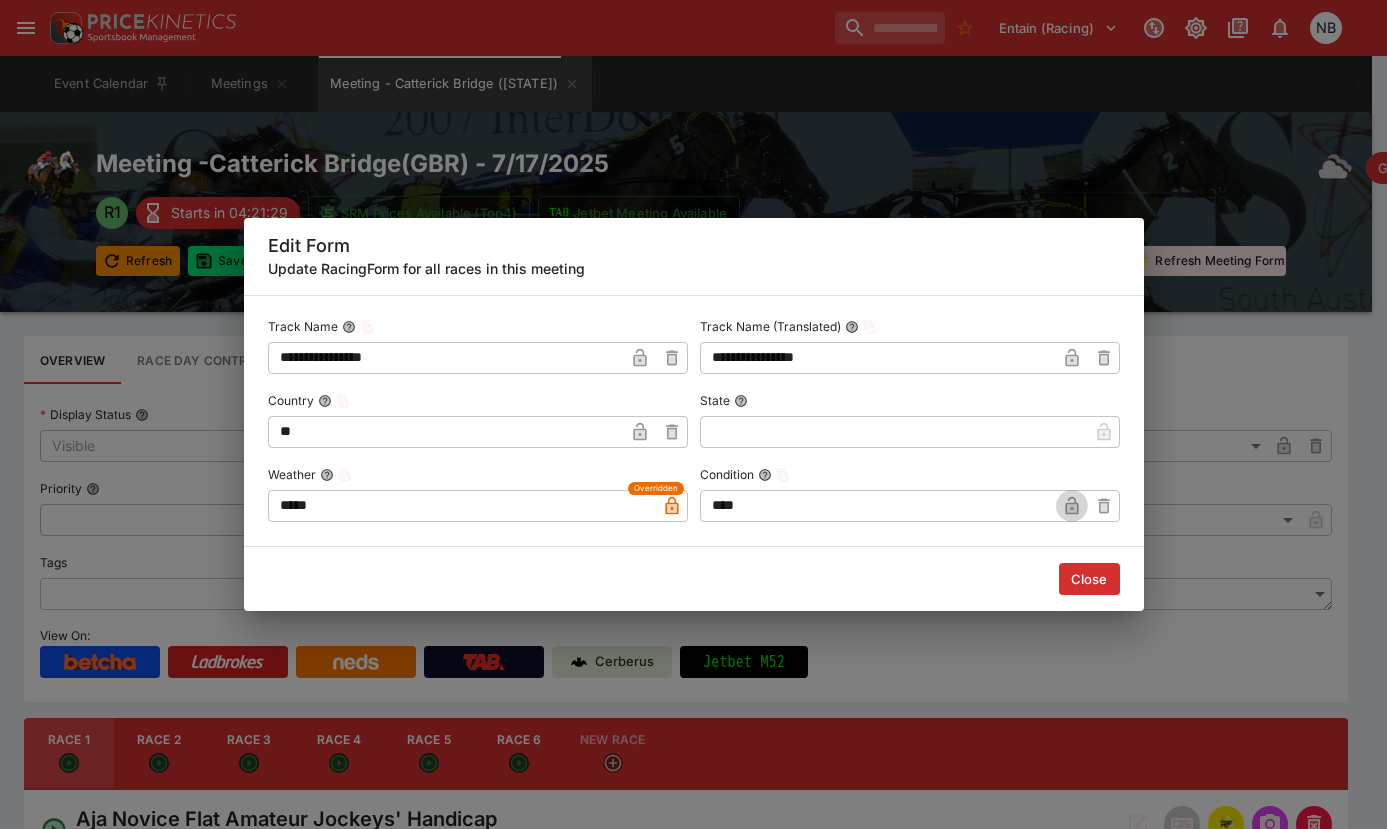 click 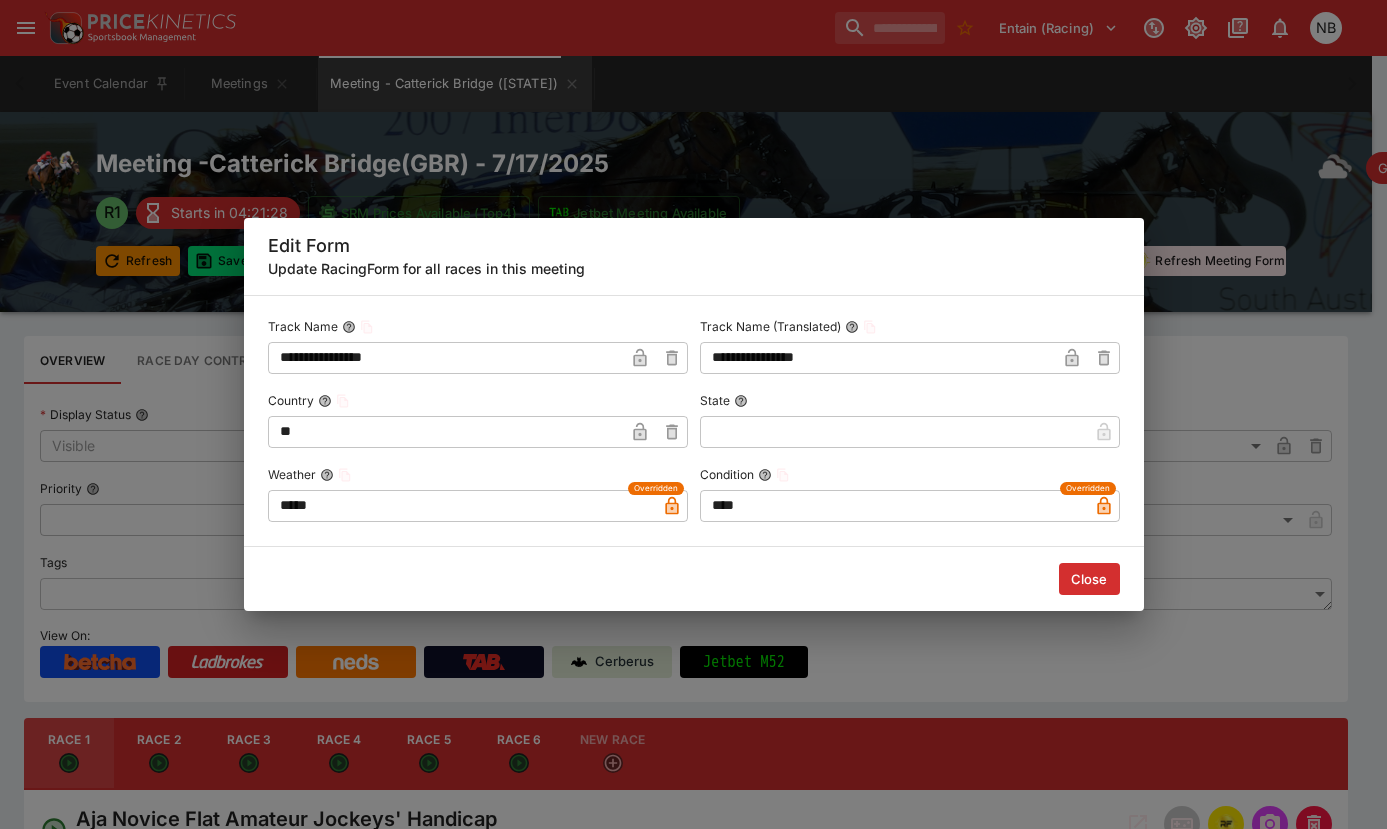 click on "Close" at bounding box center (1089, 579) 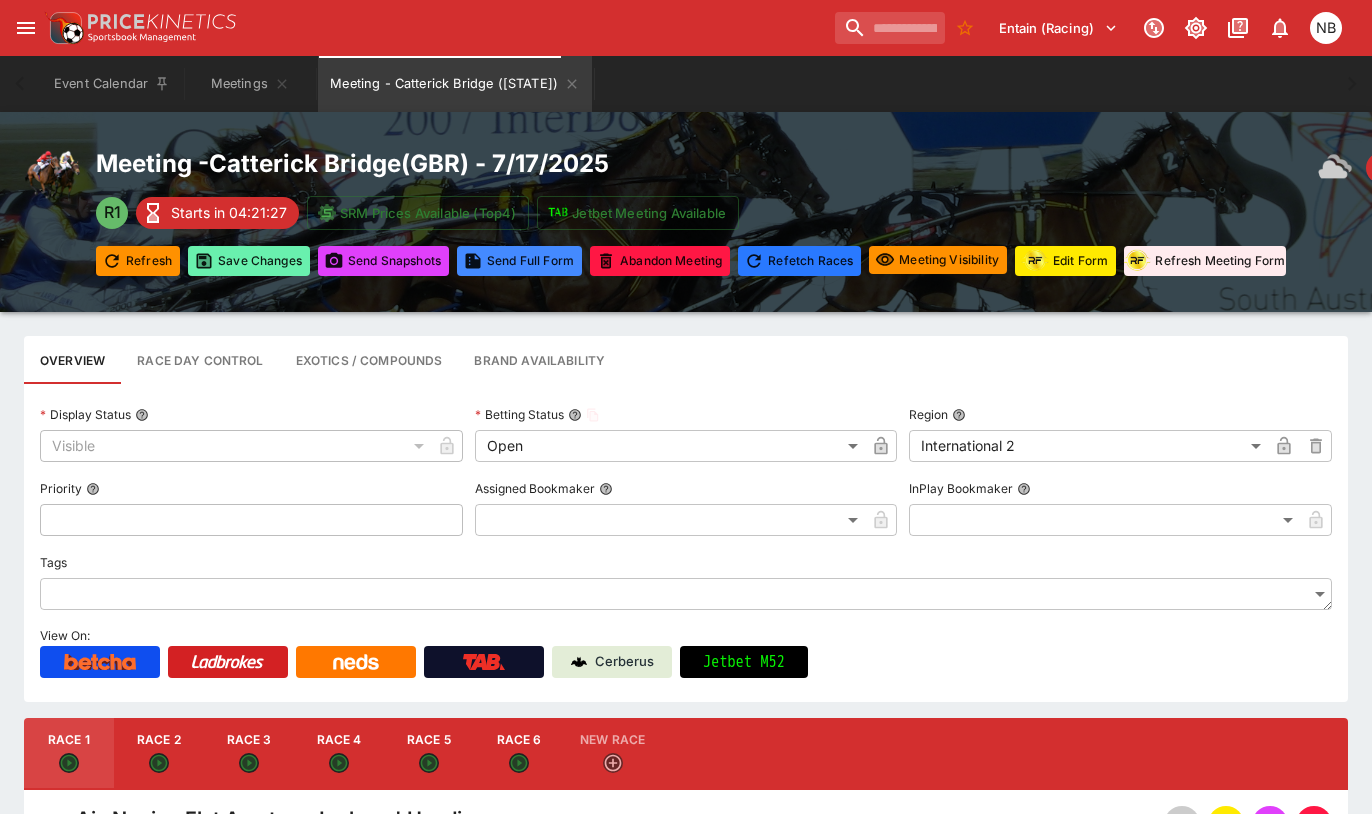 click on "Save Changes" at bounding box center [249, 261] 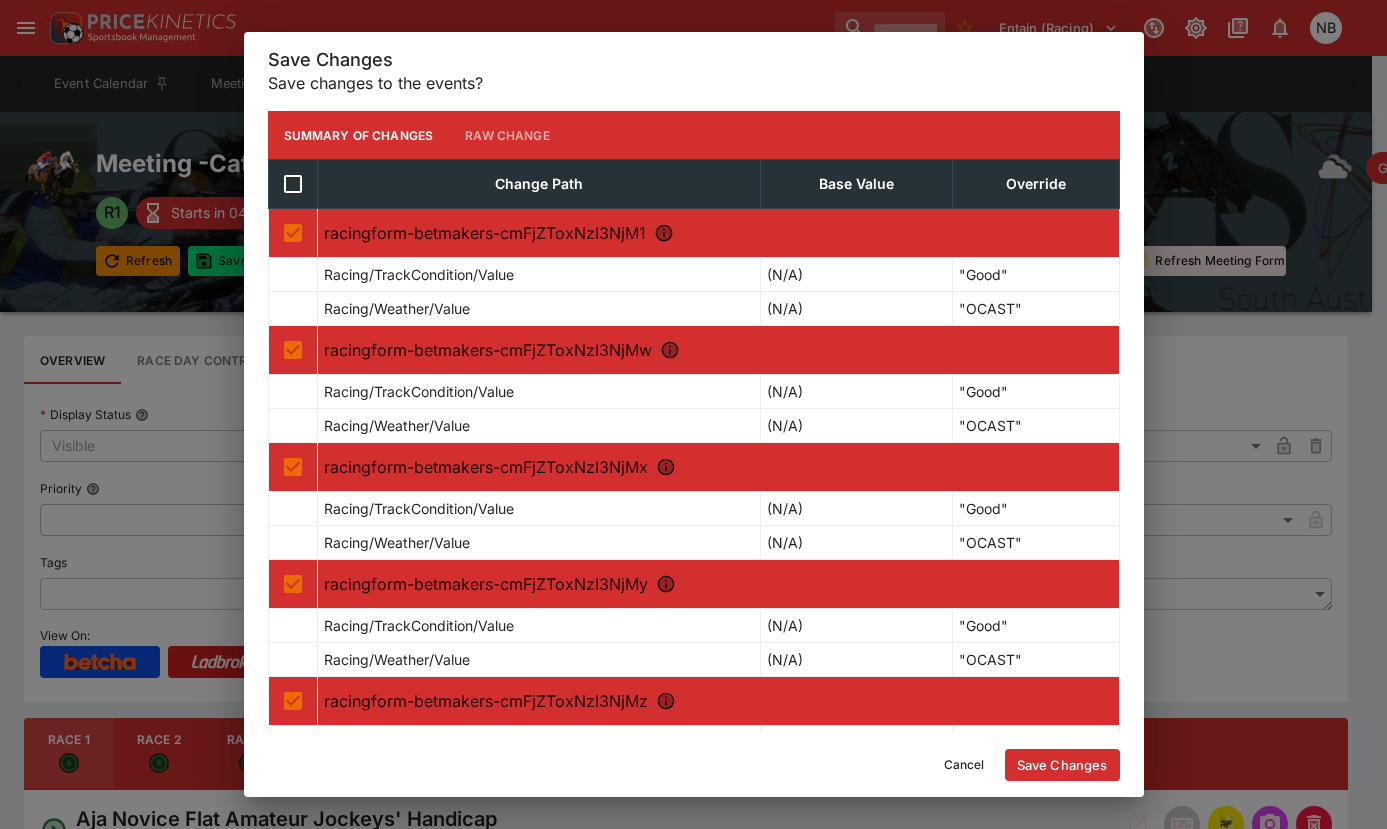 click on "Save Changes" at bounding box center [1062, 765] 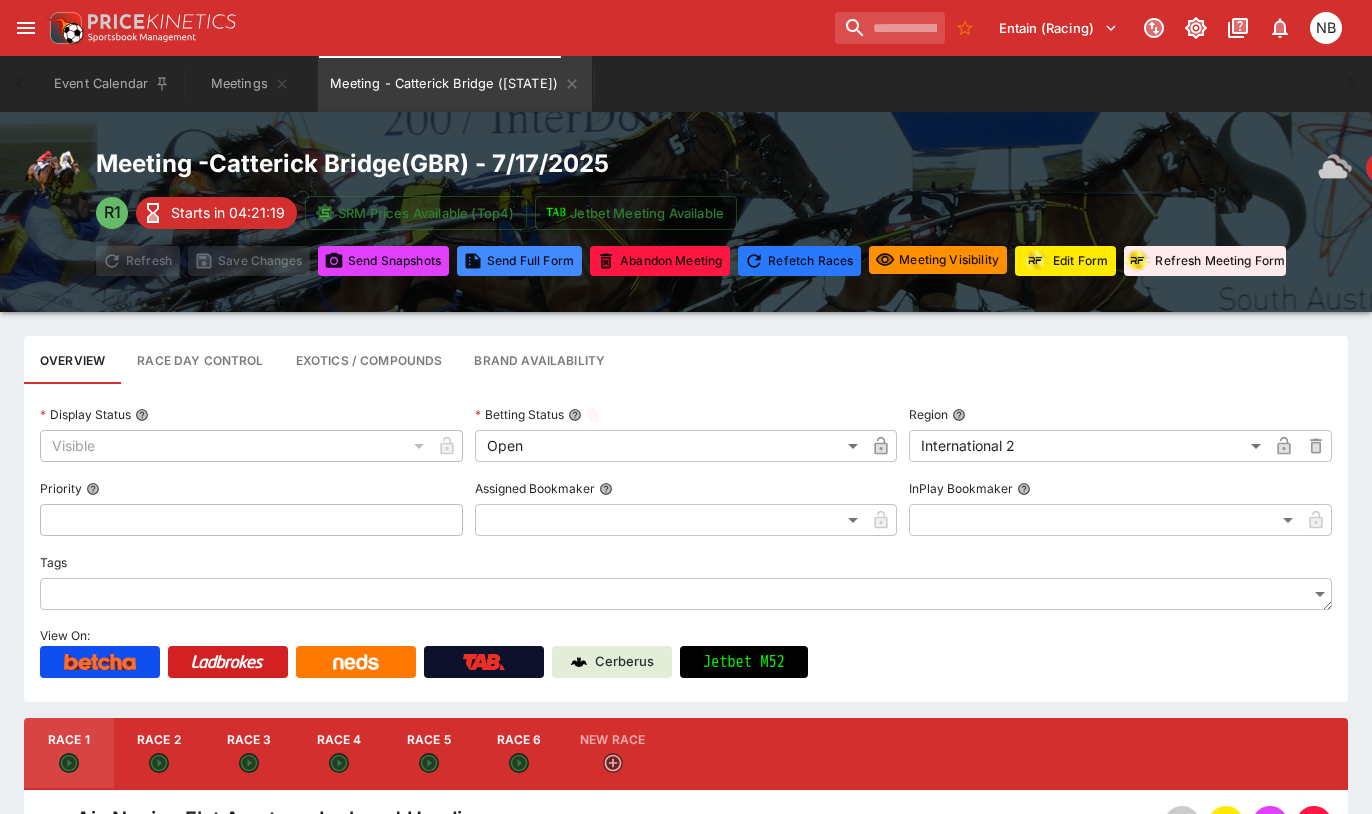 type on "*****" 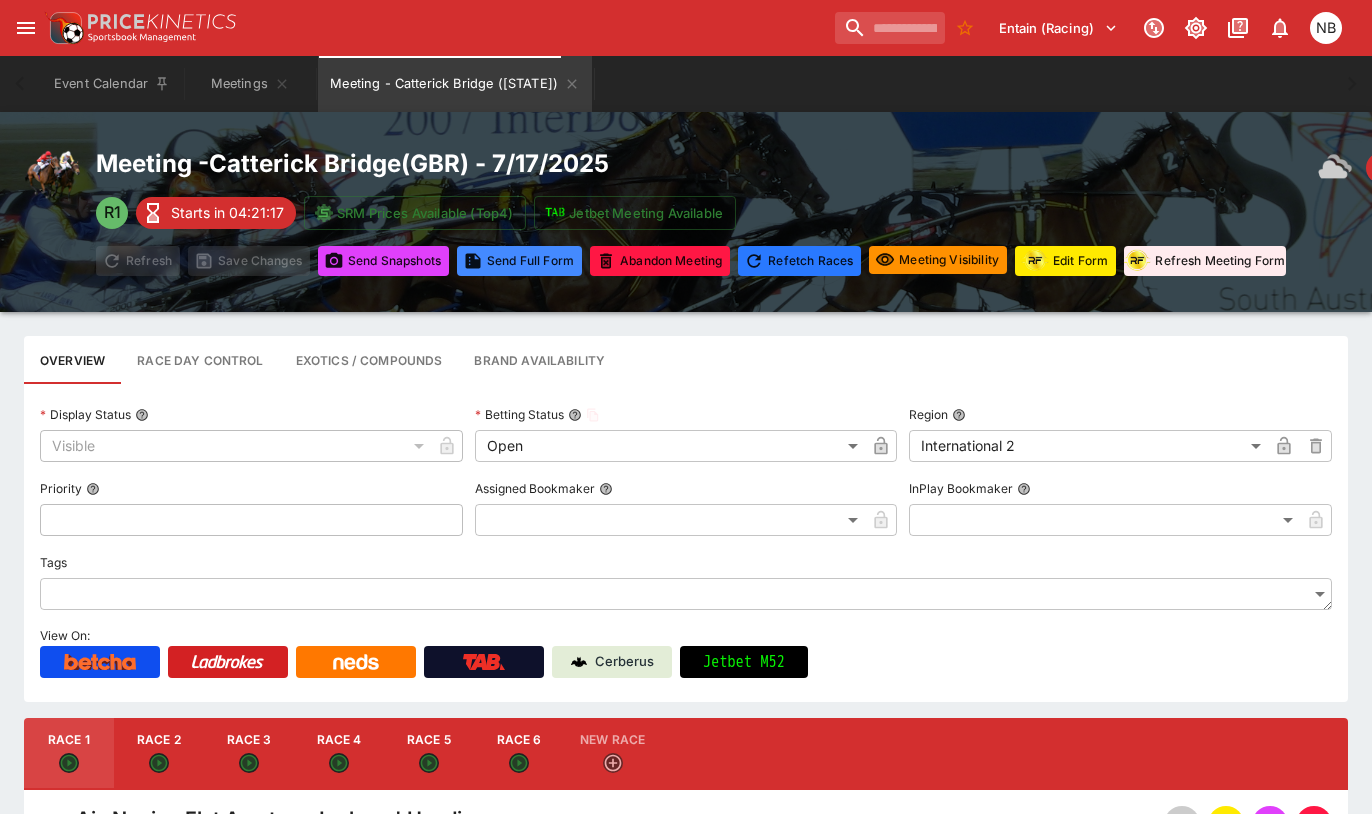 type on "*****" 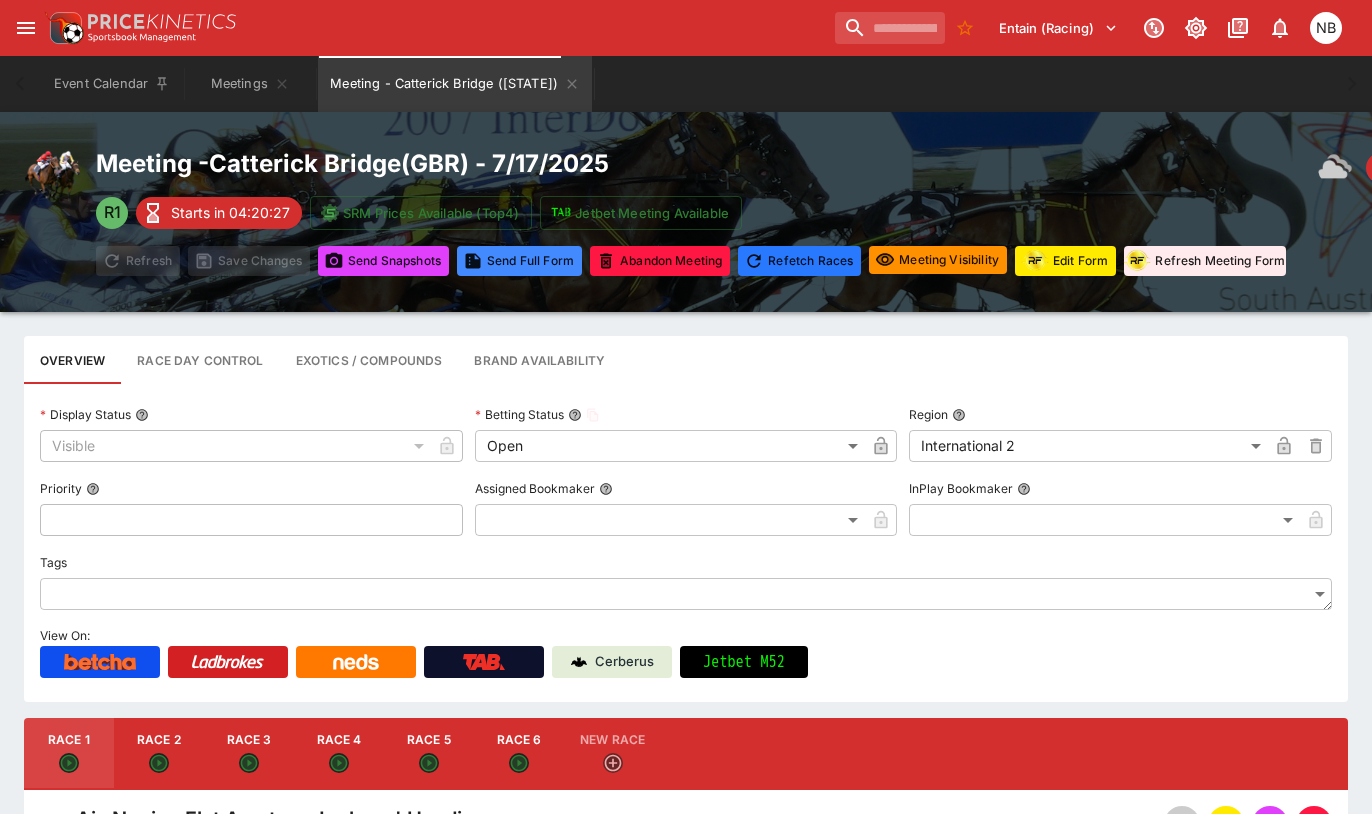 click 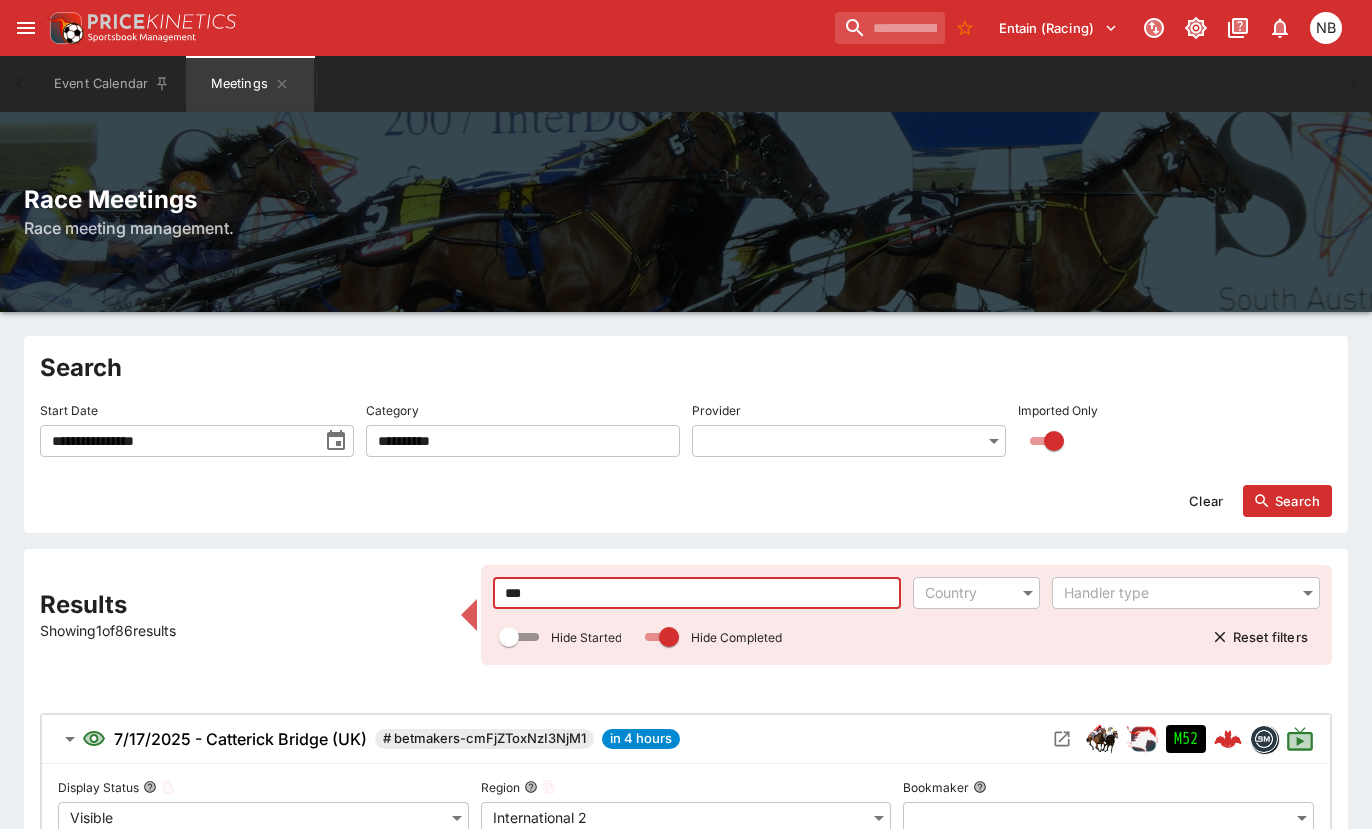 drag, startPoint x: 620, startPoint y: 595, endPoint x: 266, endPoint y: 551, distance: 356.72397 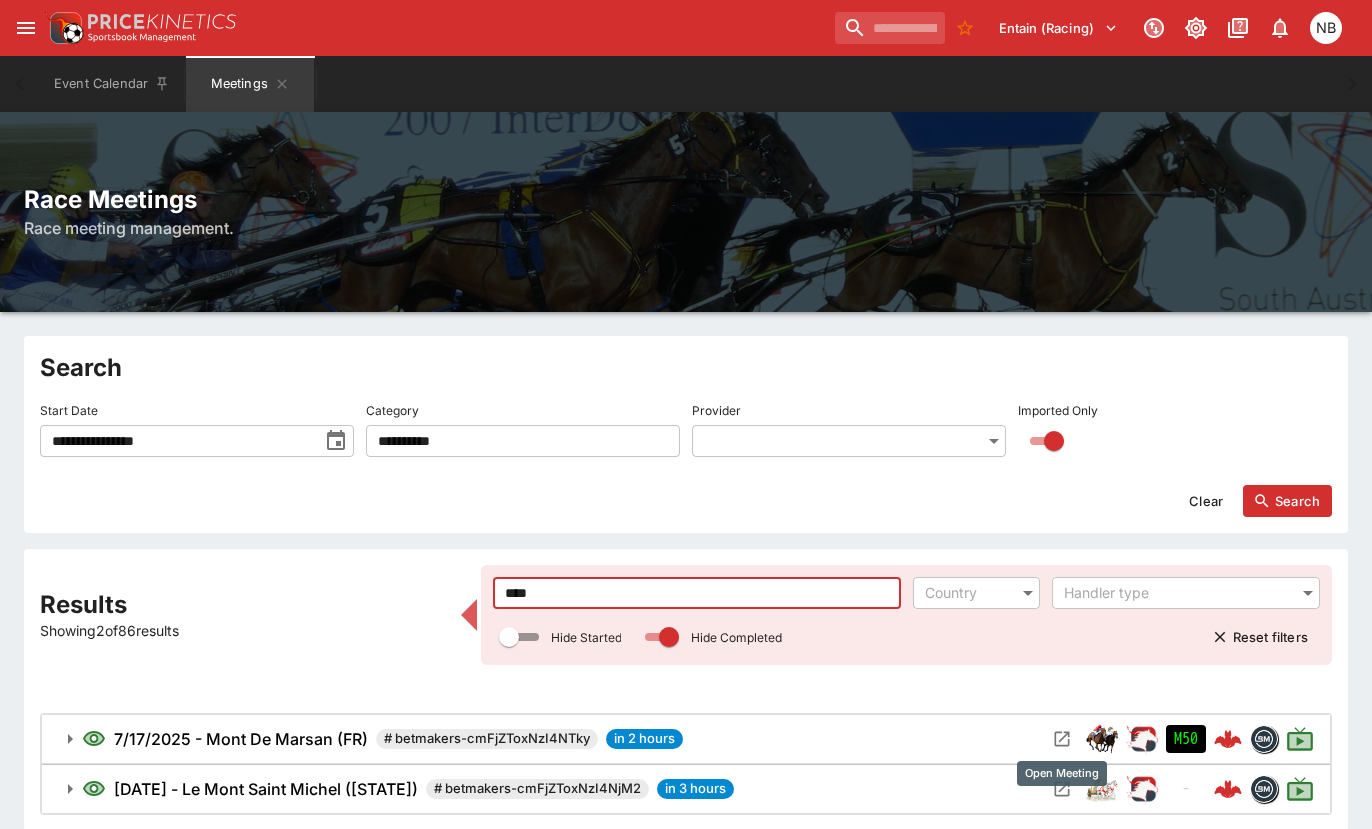 click 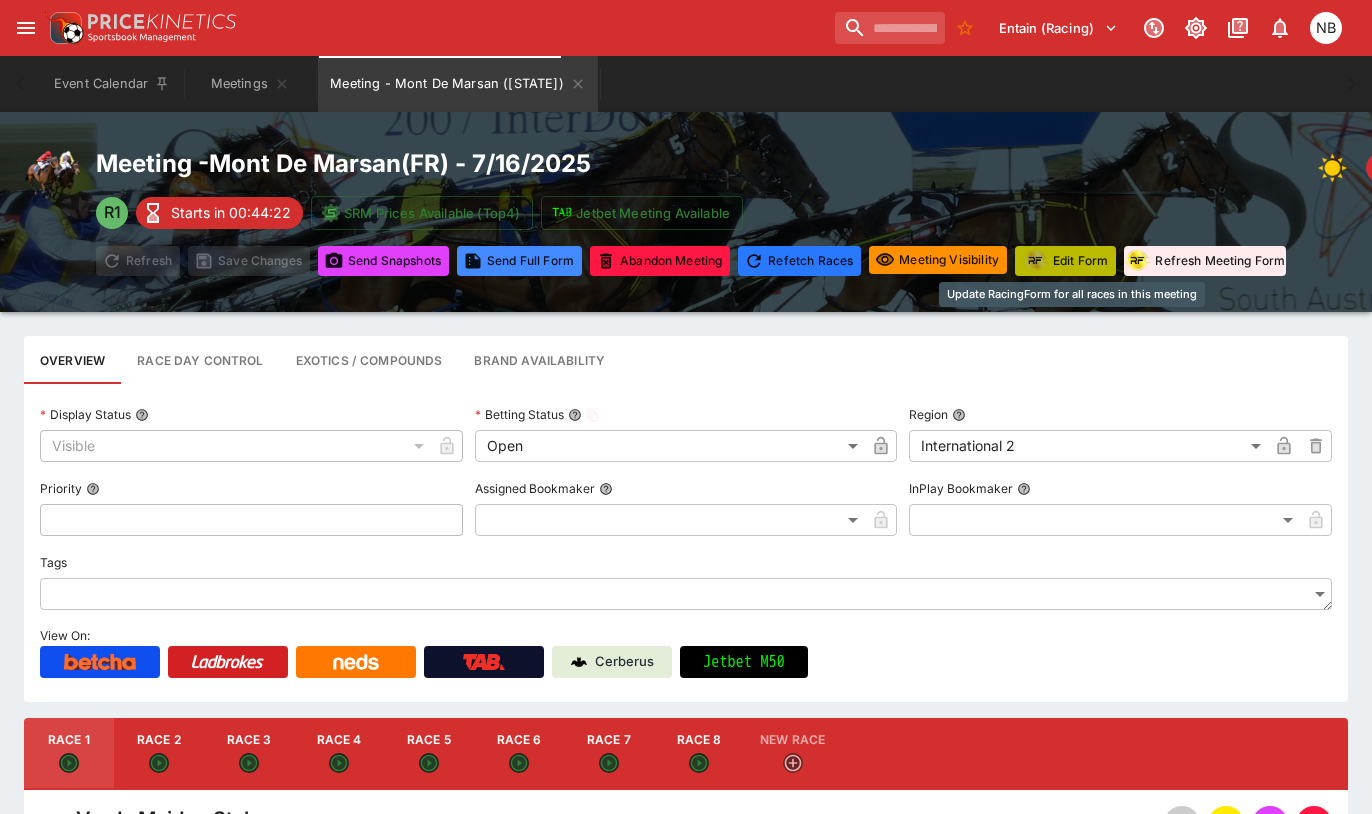 click on "Edit Form" at bounding box center (1065, 261) 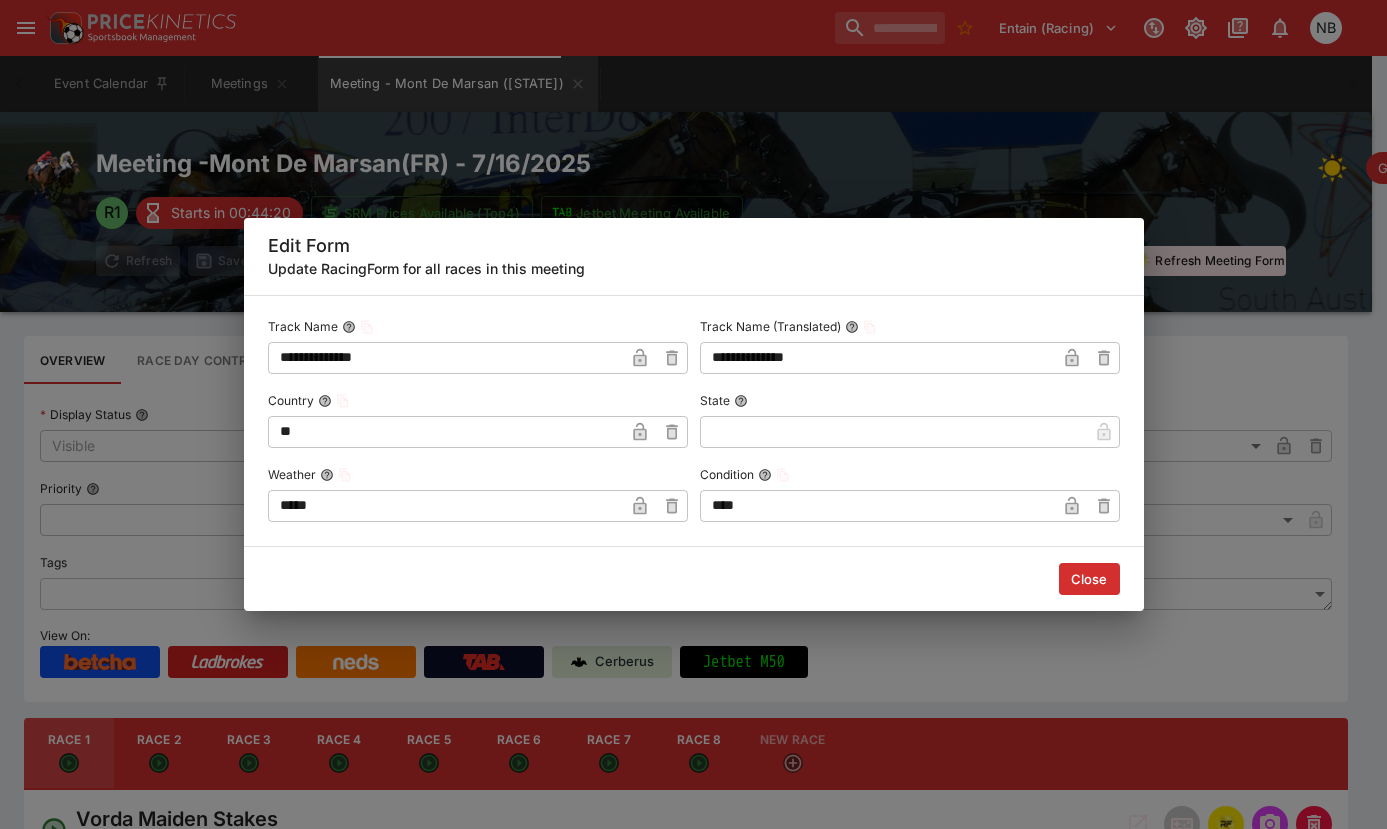 drag, startPoint x: 341, startPoint y: 499, endPoint x: 83, endPoint y: 501, distance: 258.00775 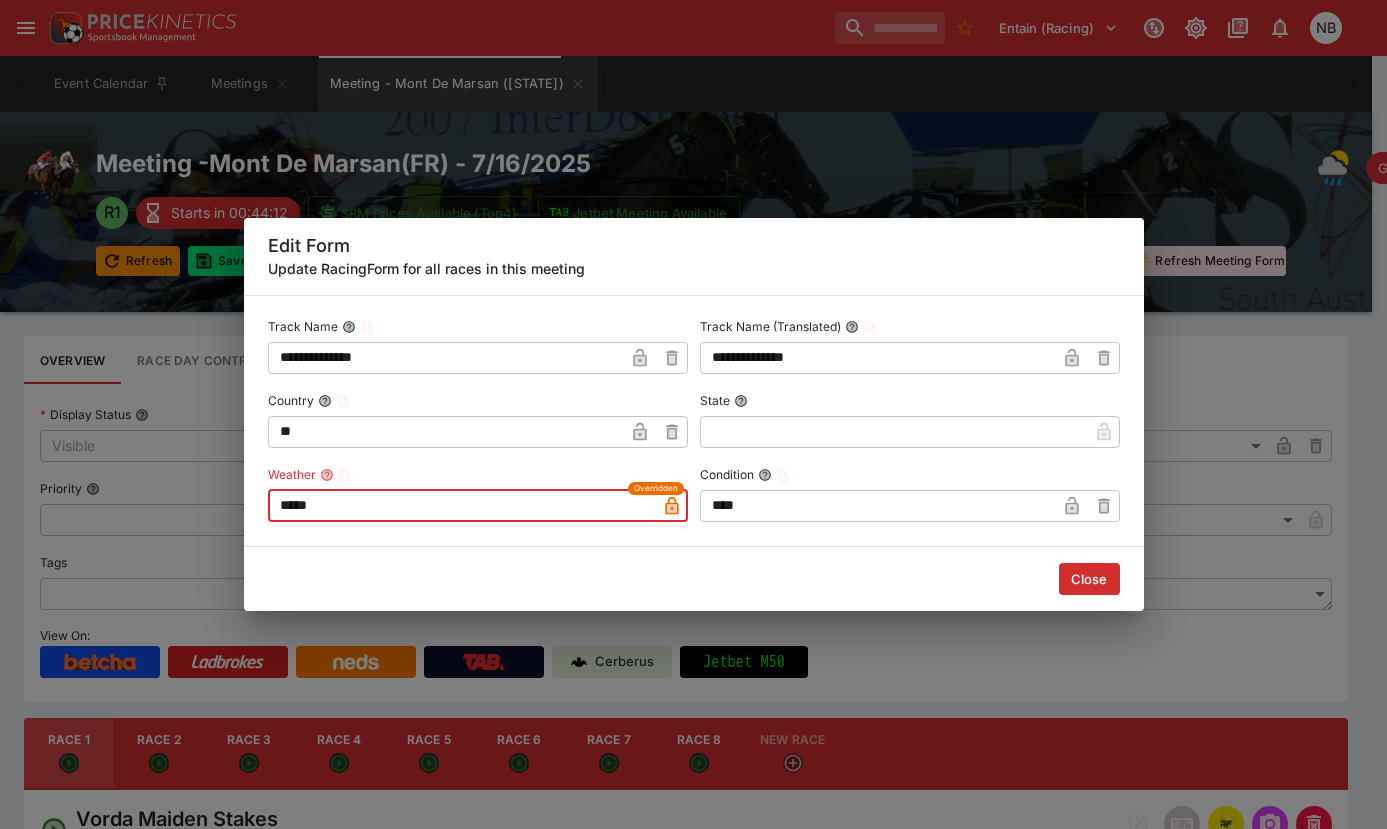 click 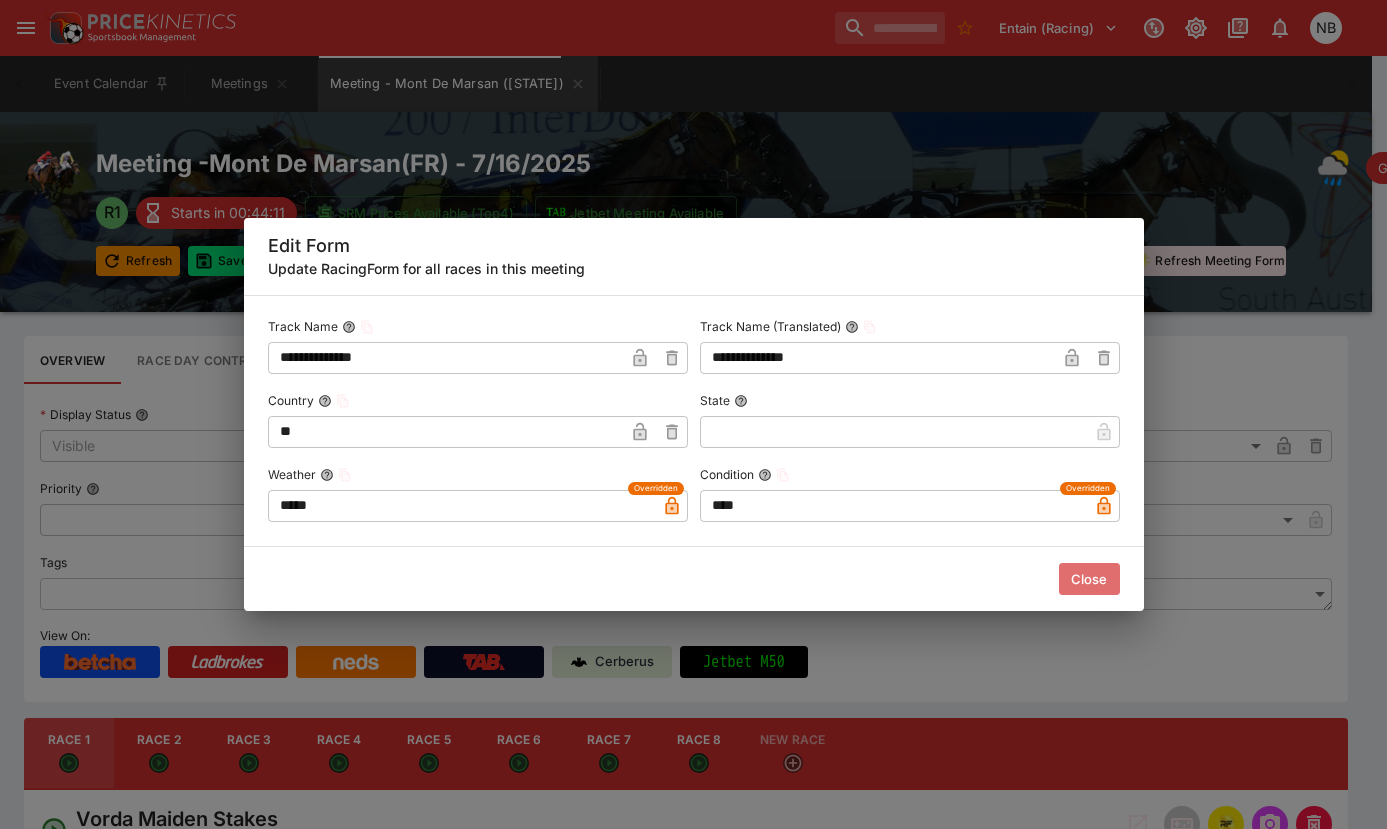 click on "Close" at bounding box center (1089, 579) 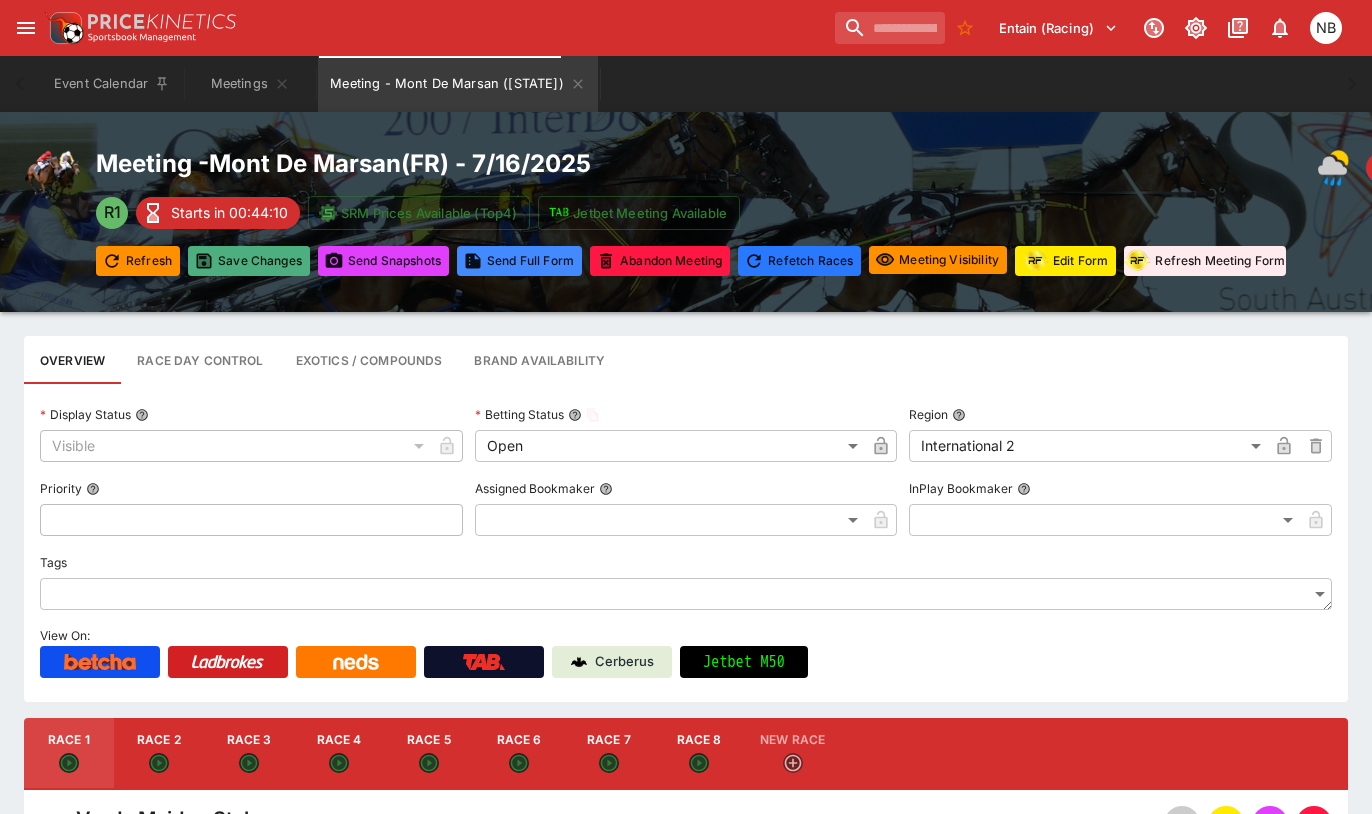 click on "Save Changes" at bounding box center (249, 261) 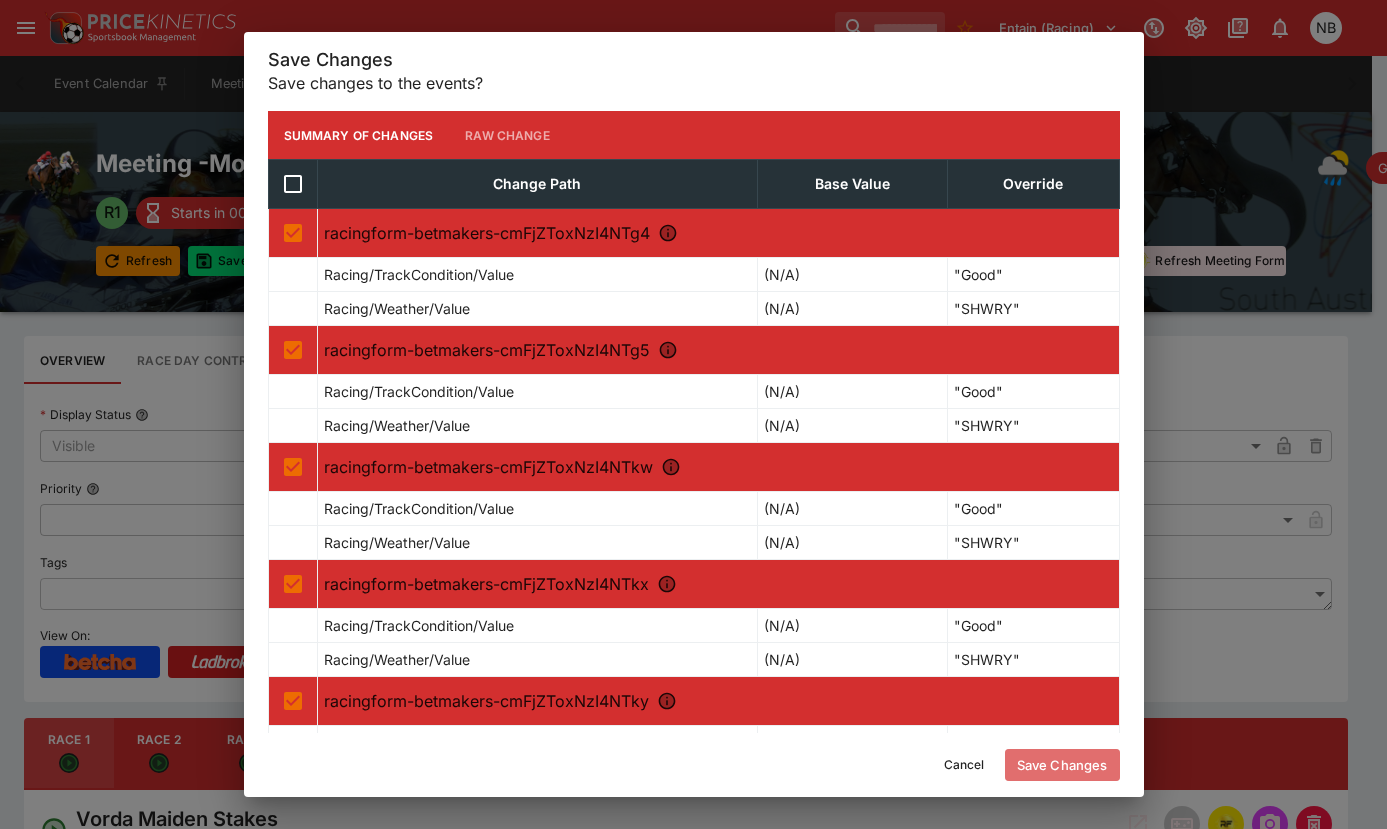 click on "Save Changes" at bounding box center (1062, 765) 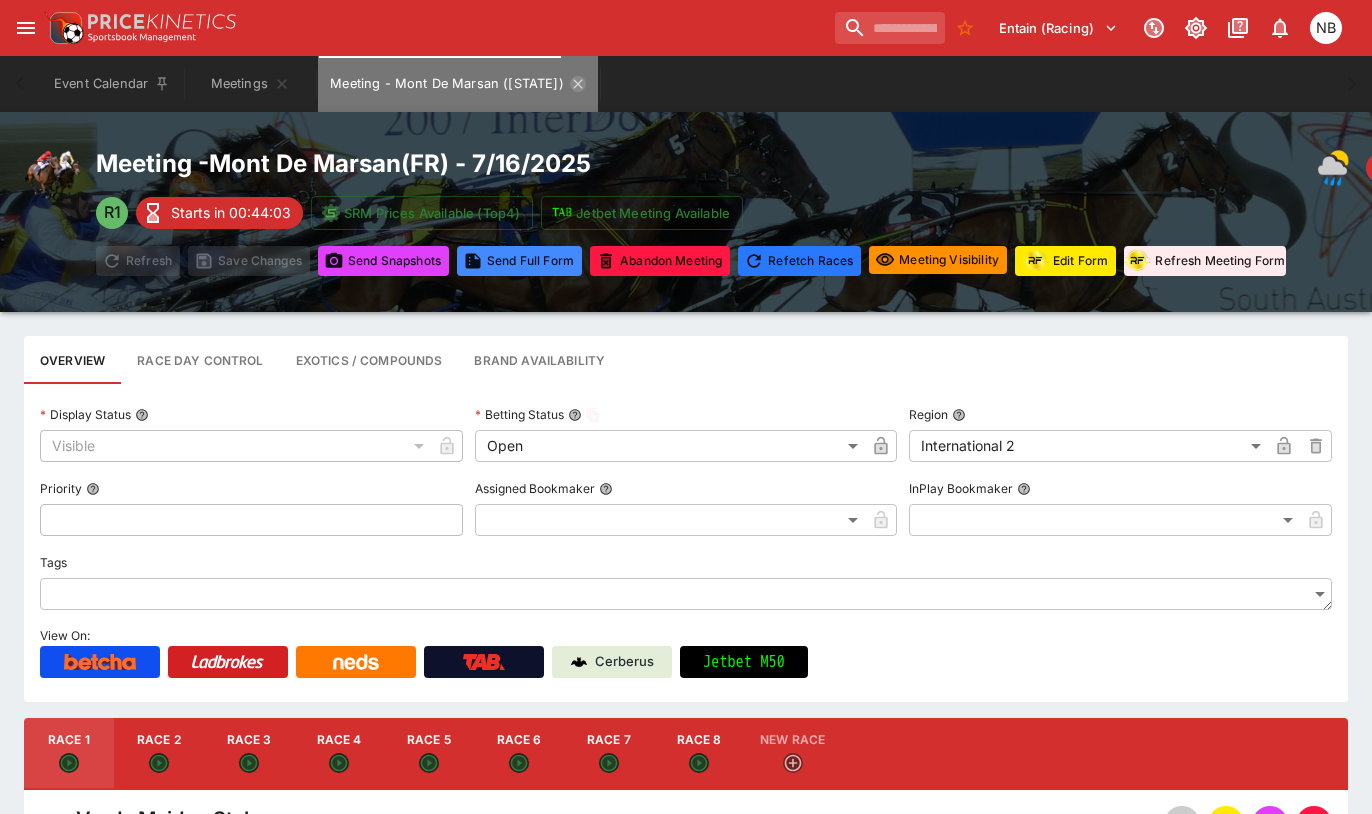 click 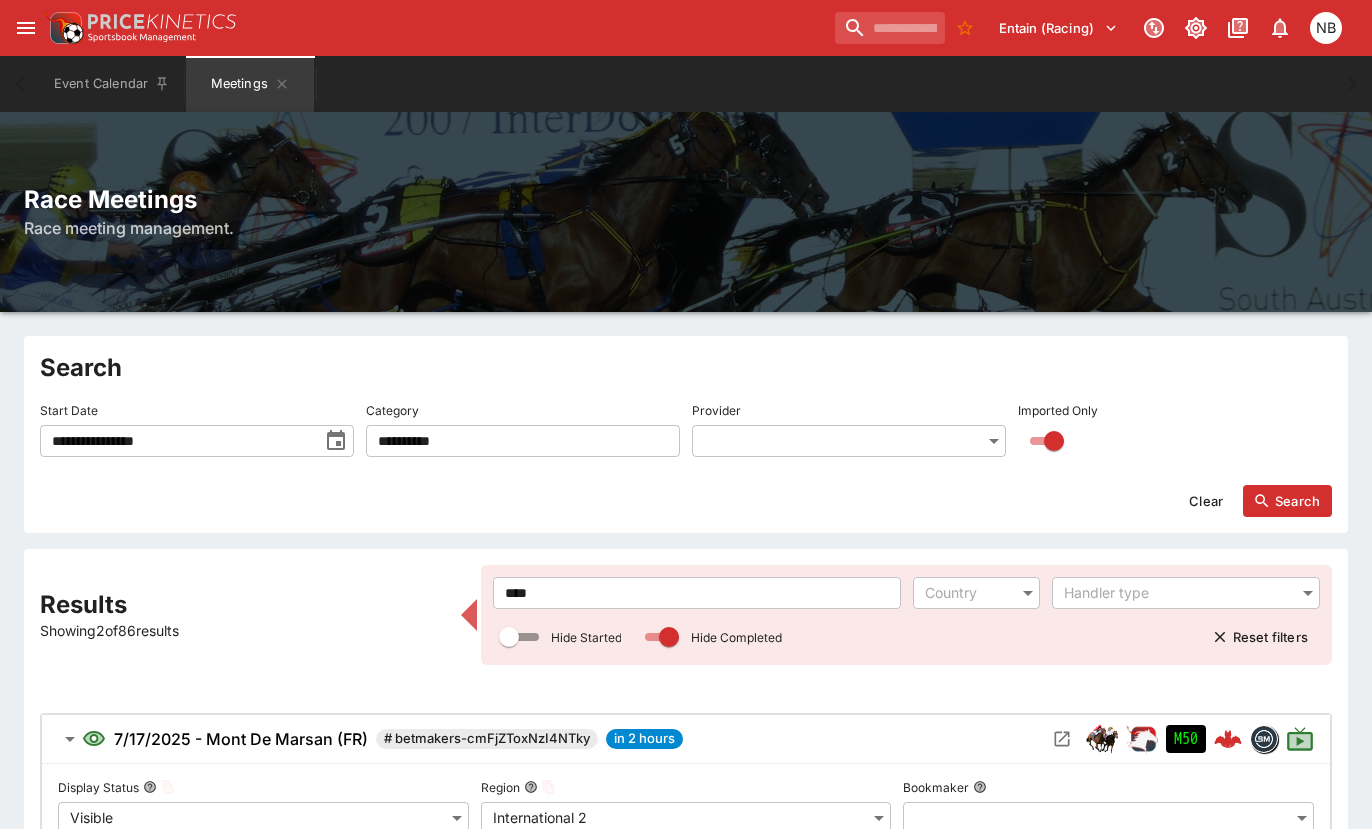click on "Clear Search" at bounding box center [686, 501] 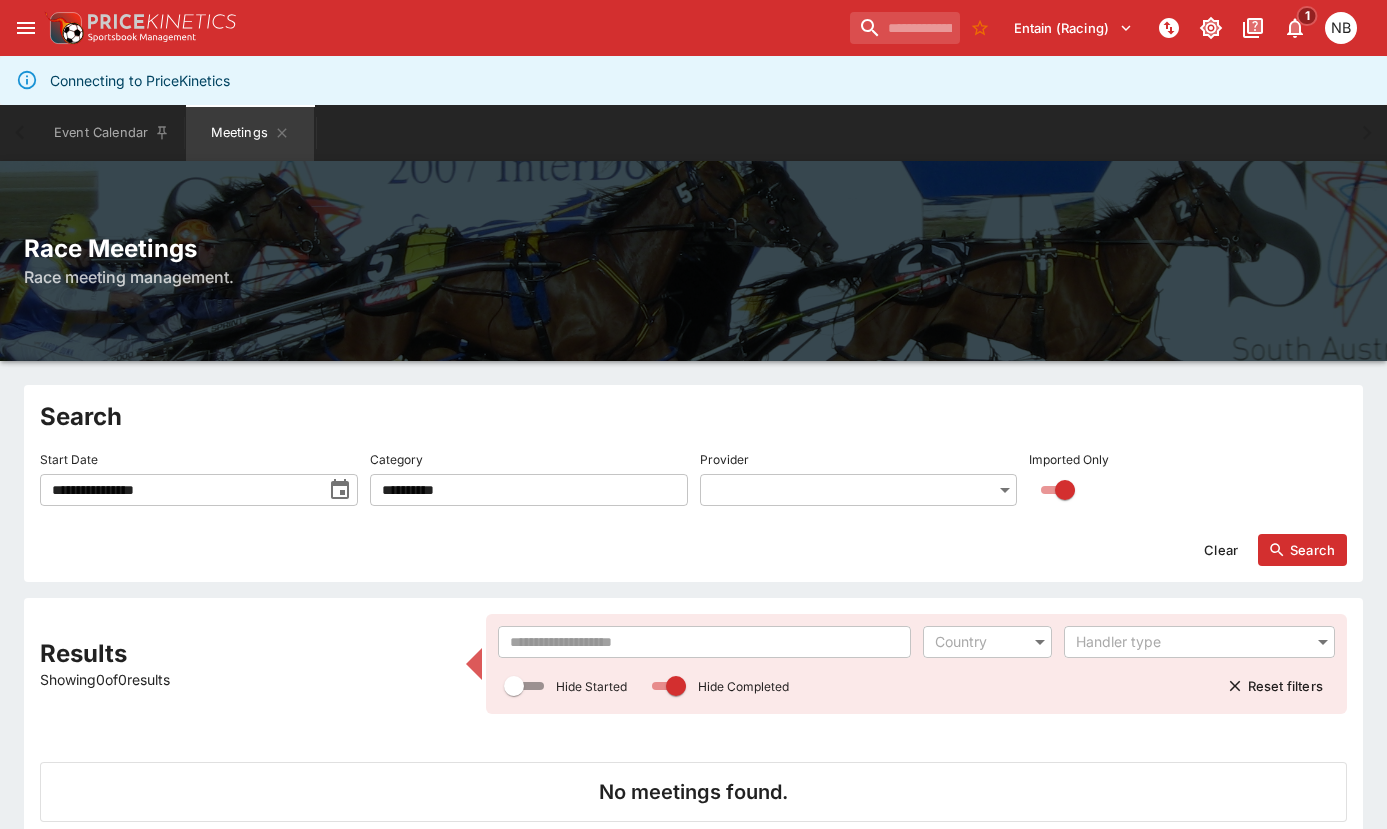 scroll, scrollTop: 0, scrollLeft: 0, axis: both 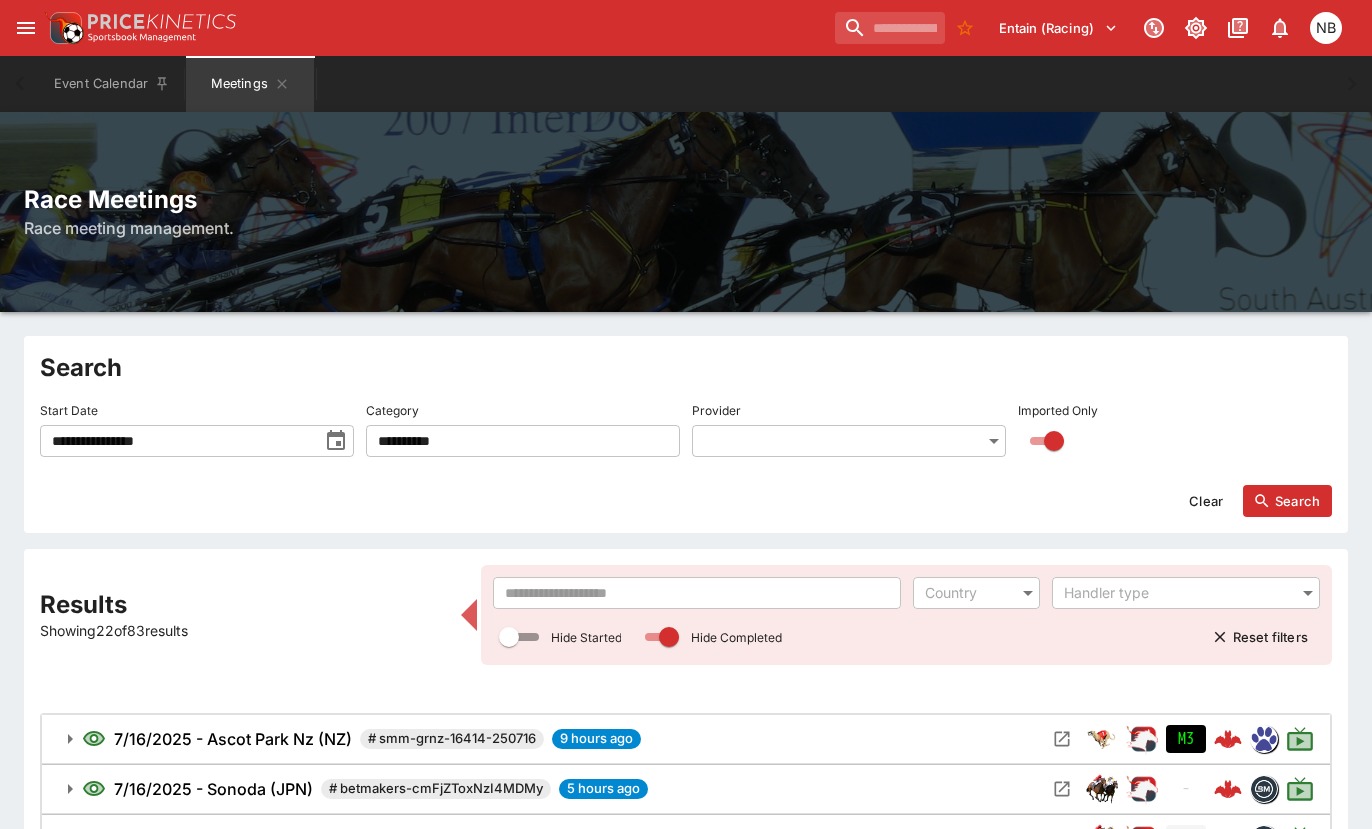 click at bounding box center (696, 593) 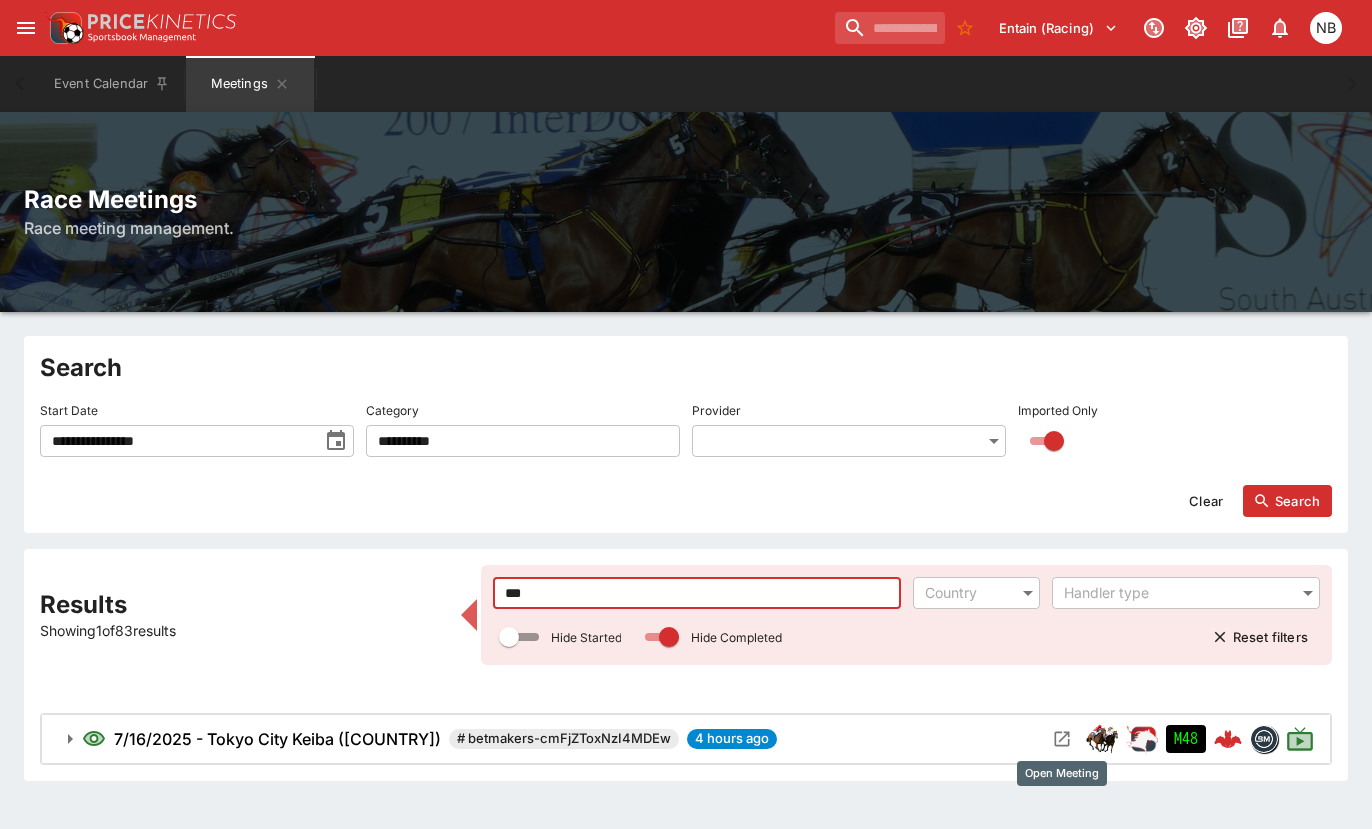 type on "***" 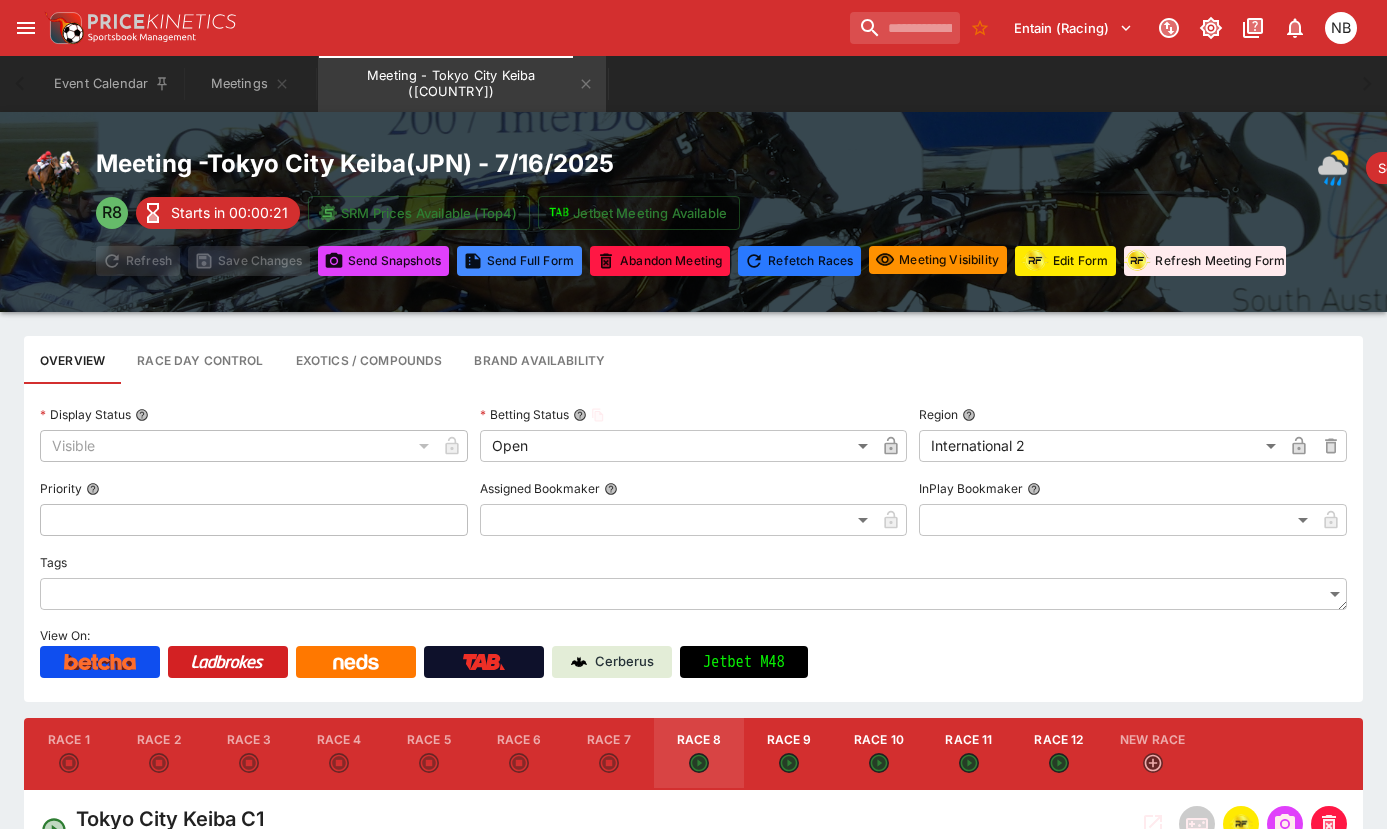 type on "**********" 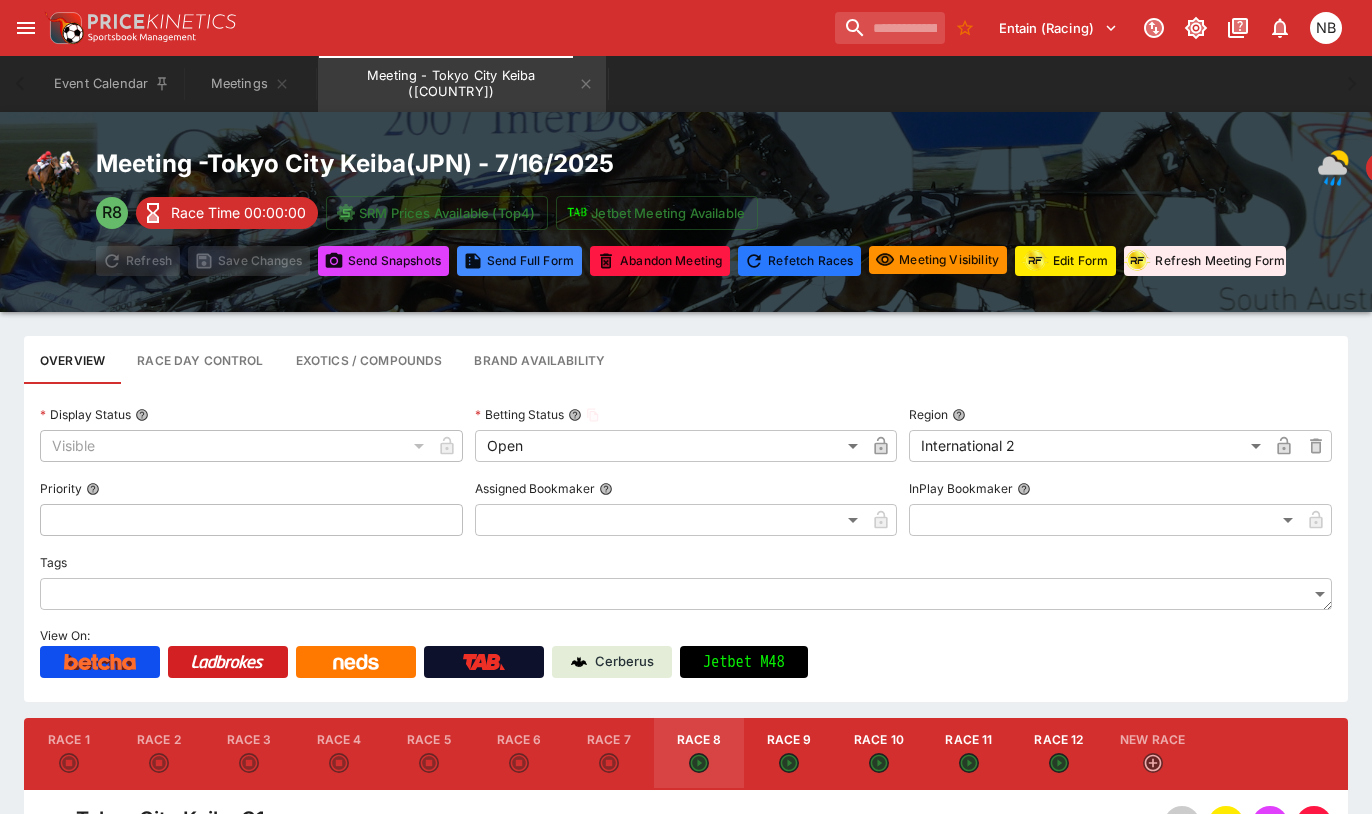 type on "**********" 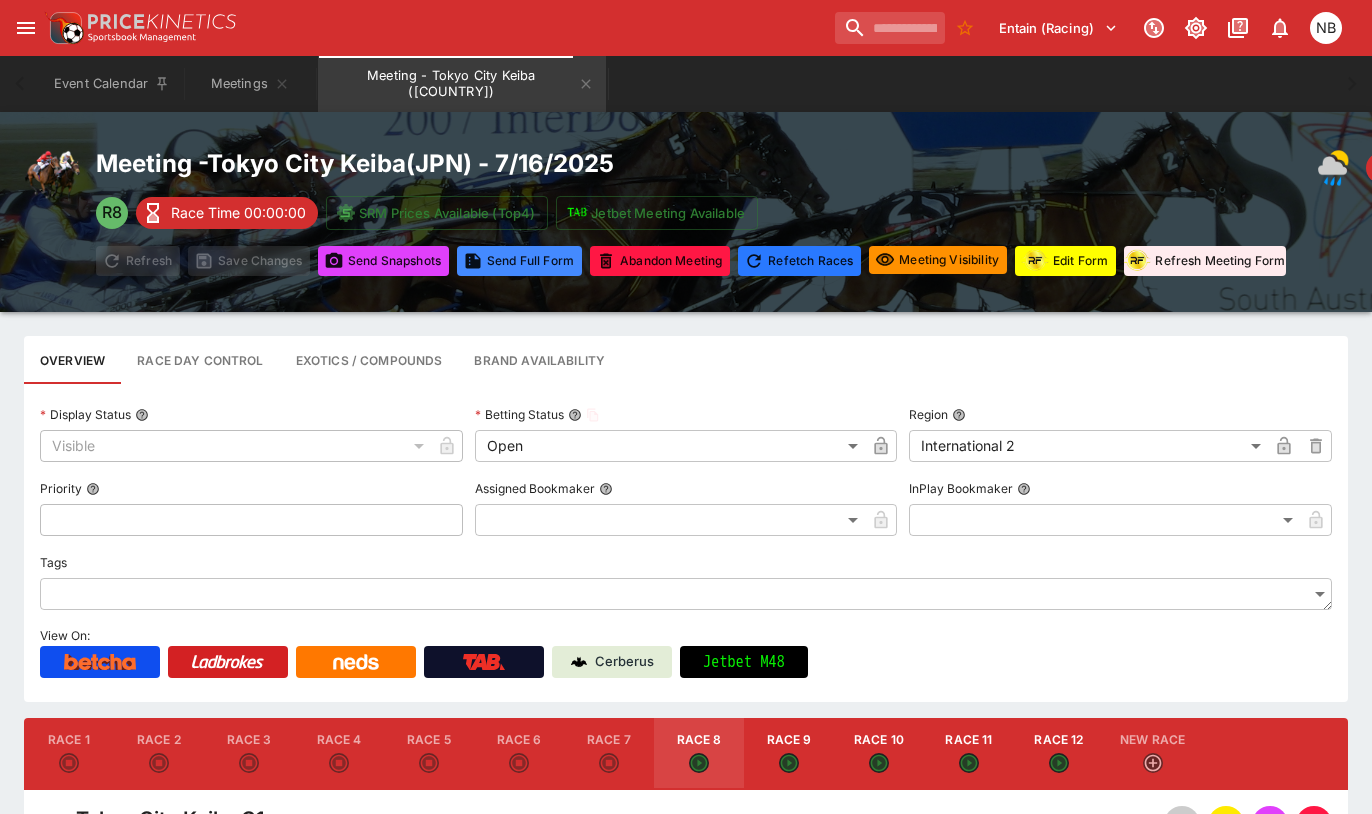 click on "Edit Form" at bounding box center [1065, 261] 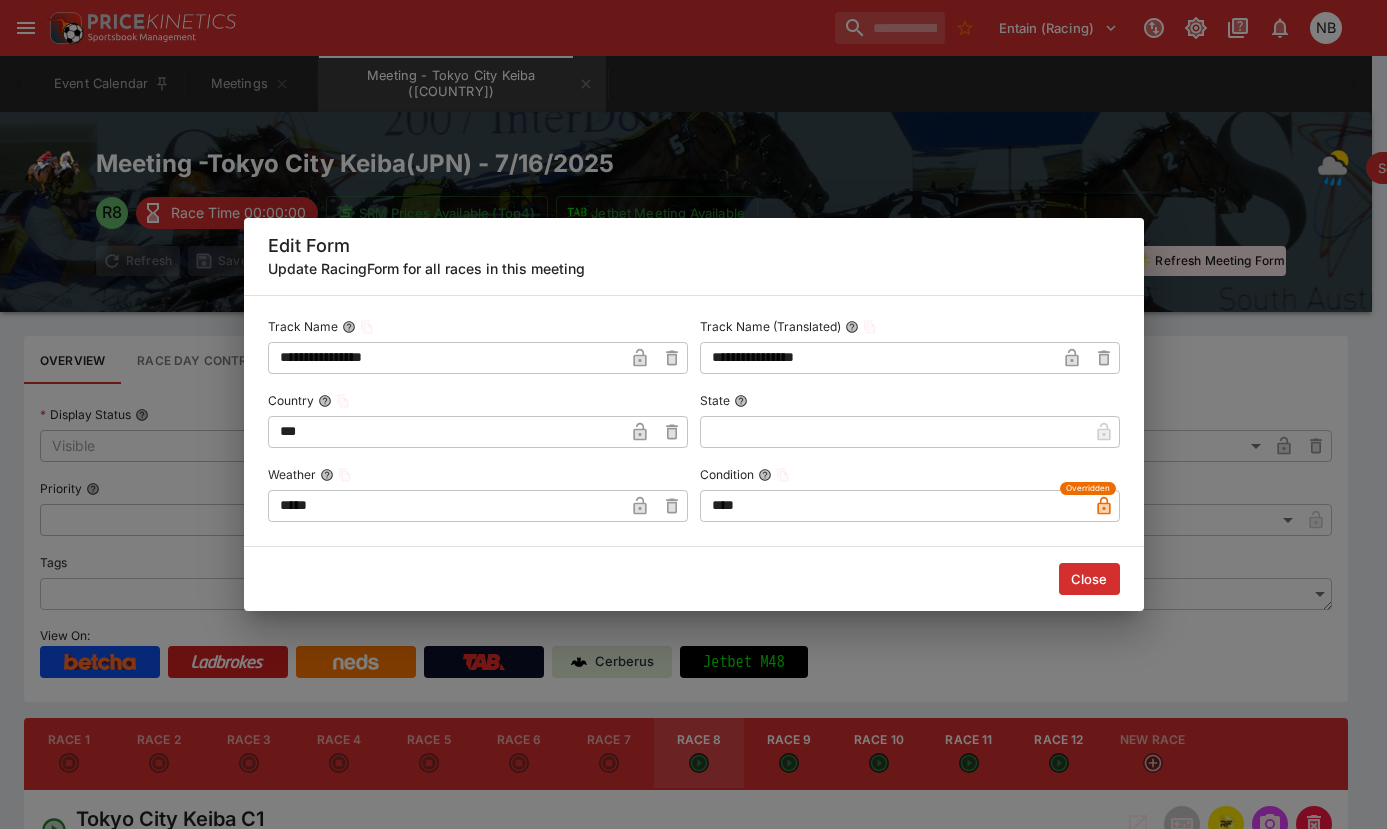 type on "*****" 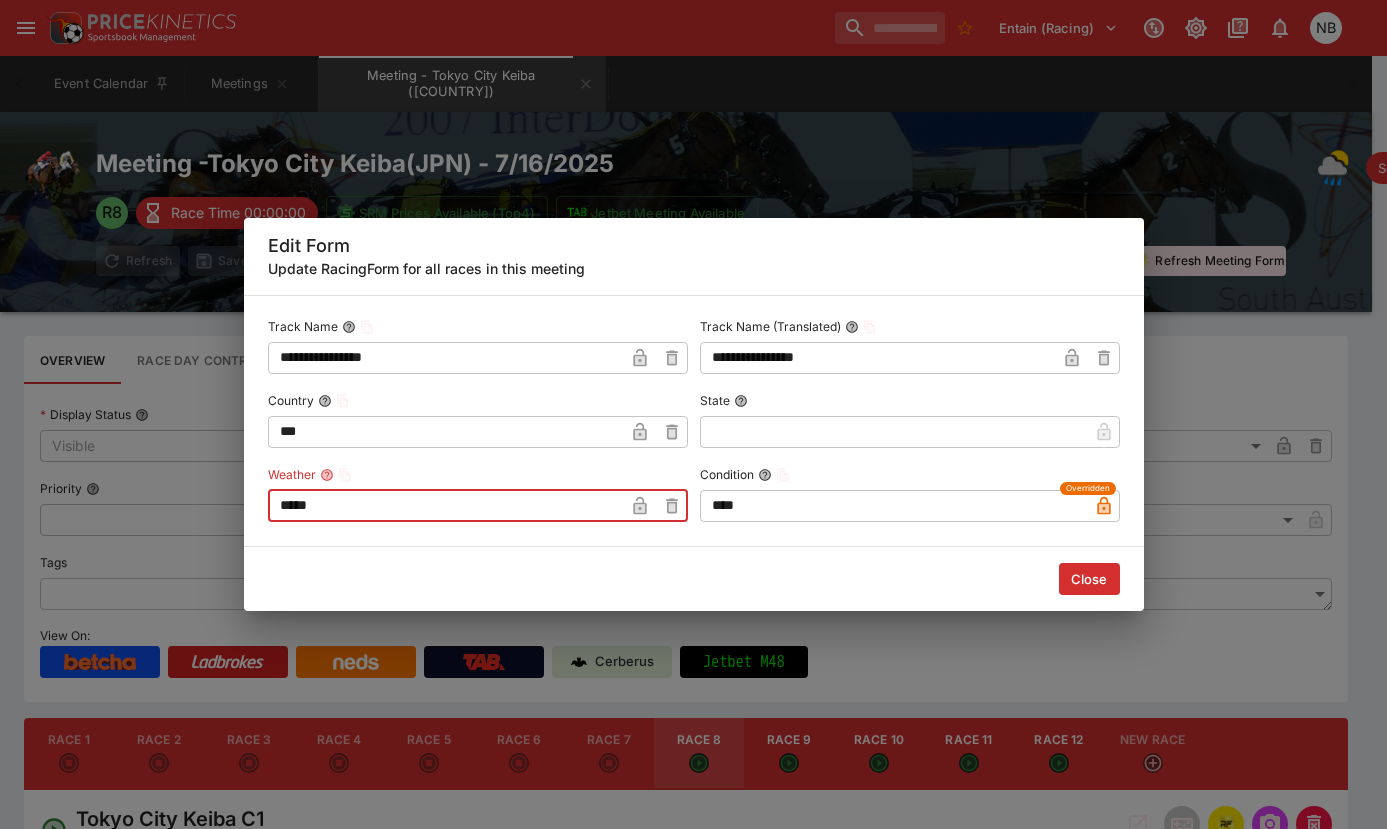 click on "*****" at bounding box center (446, 506) 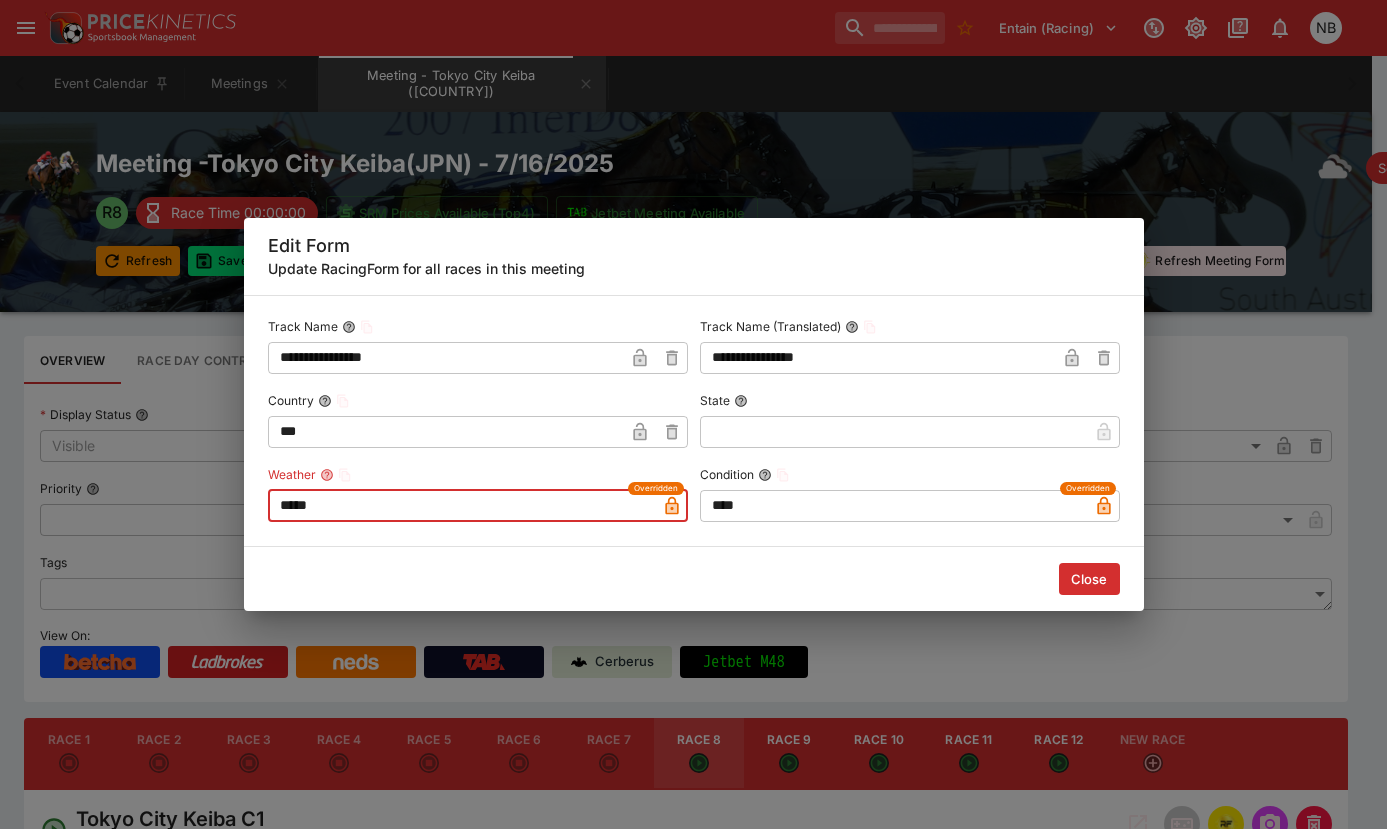 type on "*****" 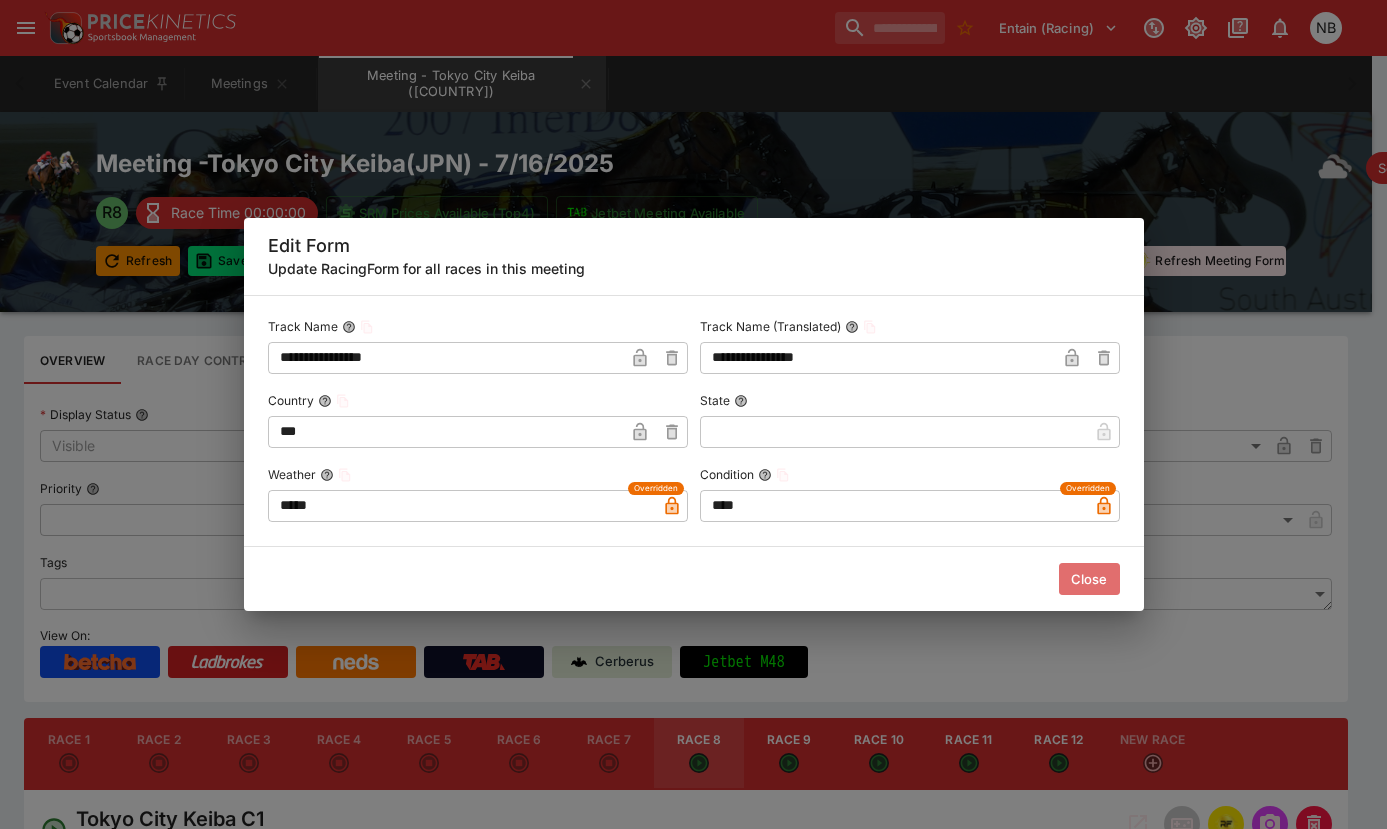 click on "Close" at bounding box center [1089, 579] 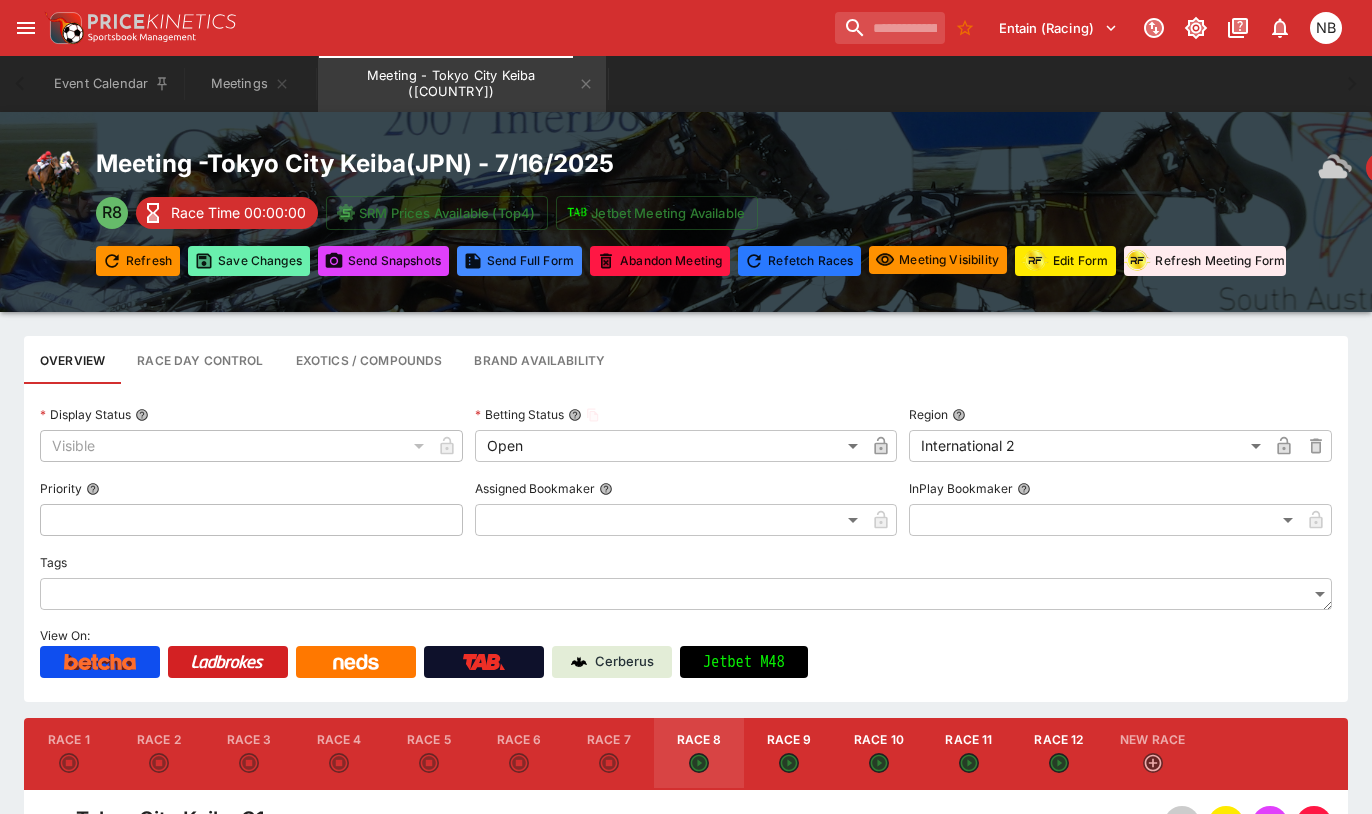 type on "**********" 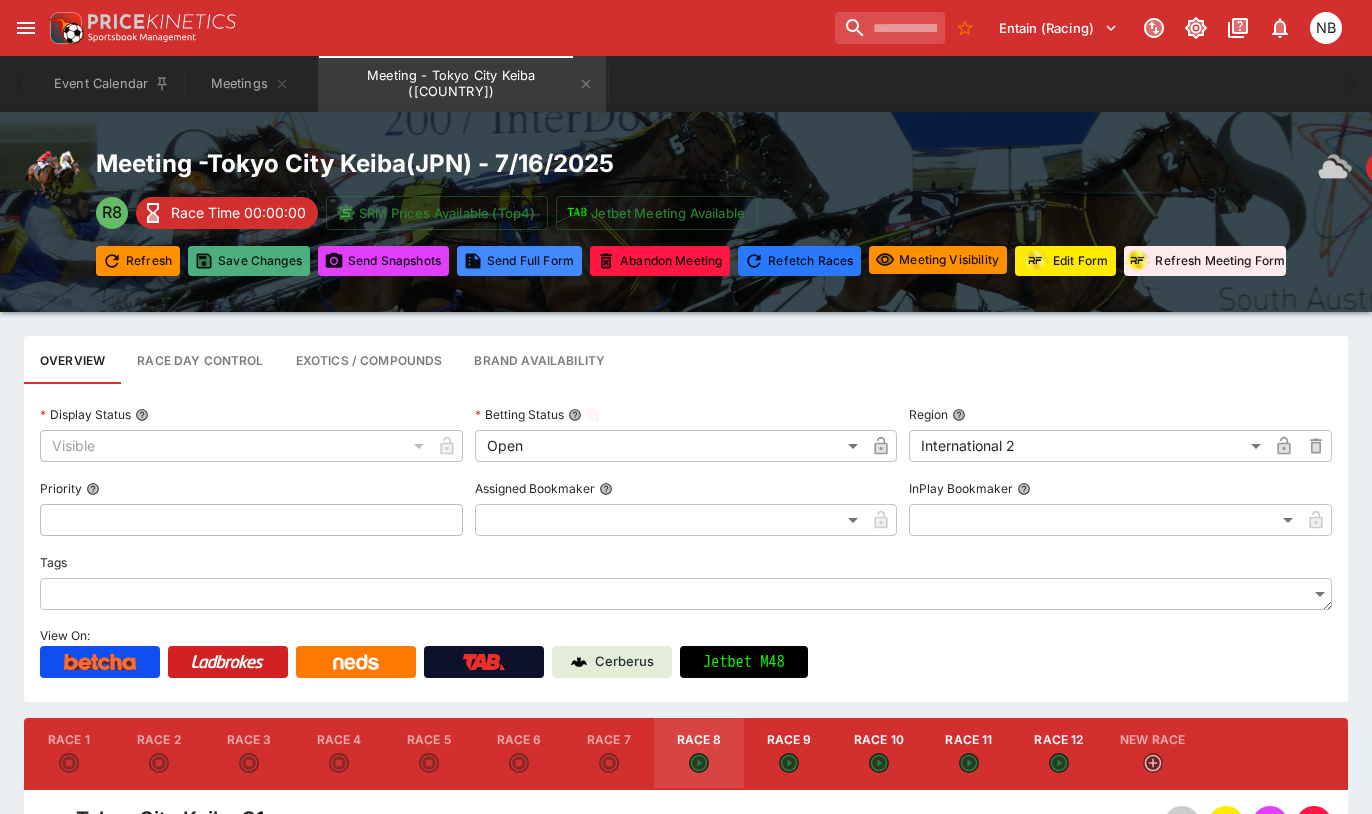 click on "Save Changes" at bounding box center [249, 261] 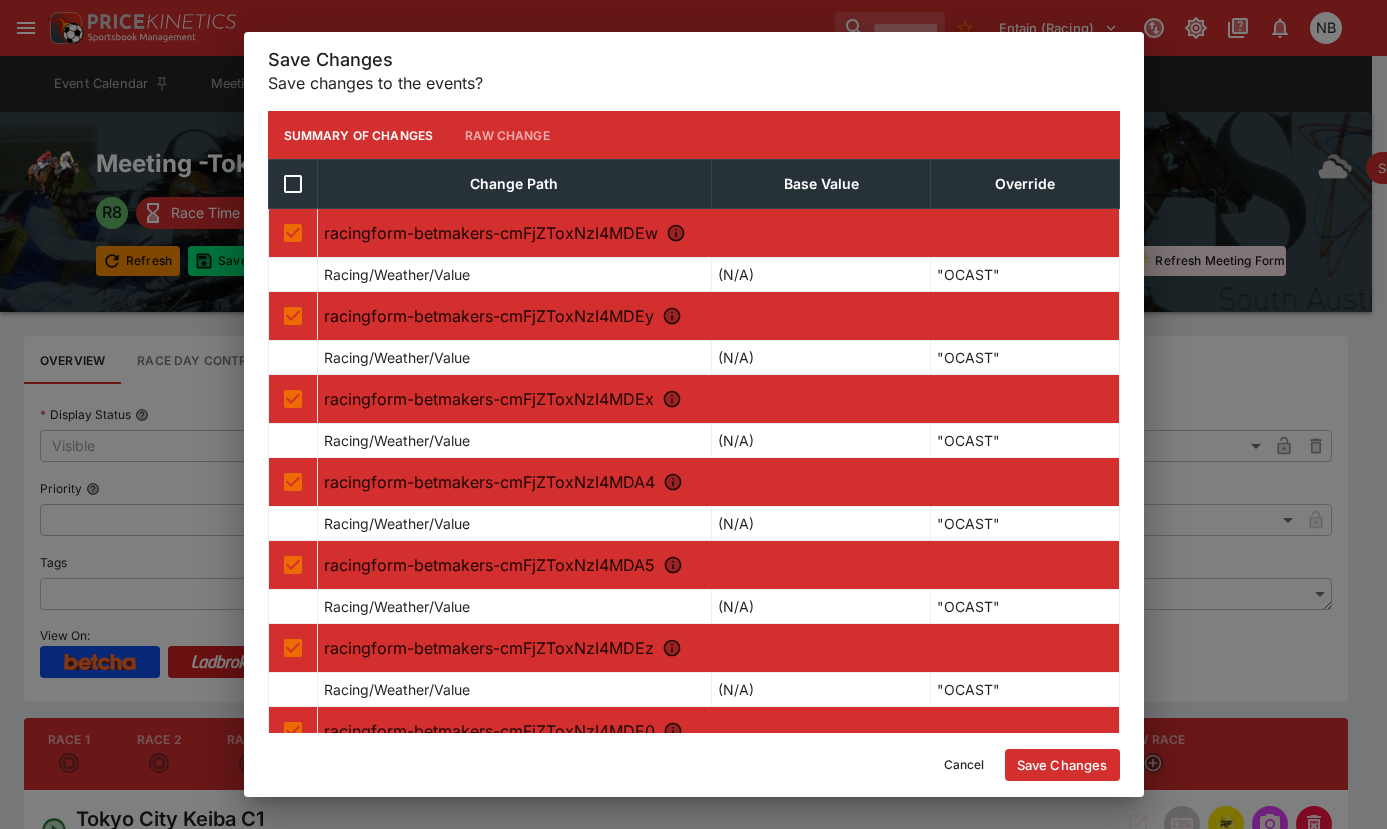type on "****" 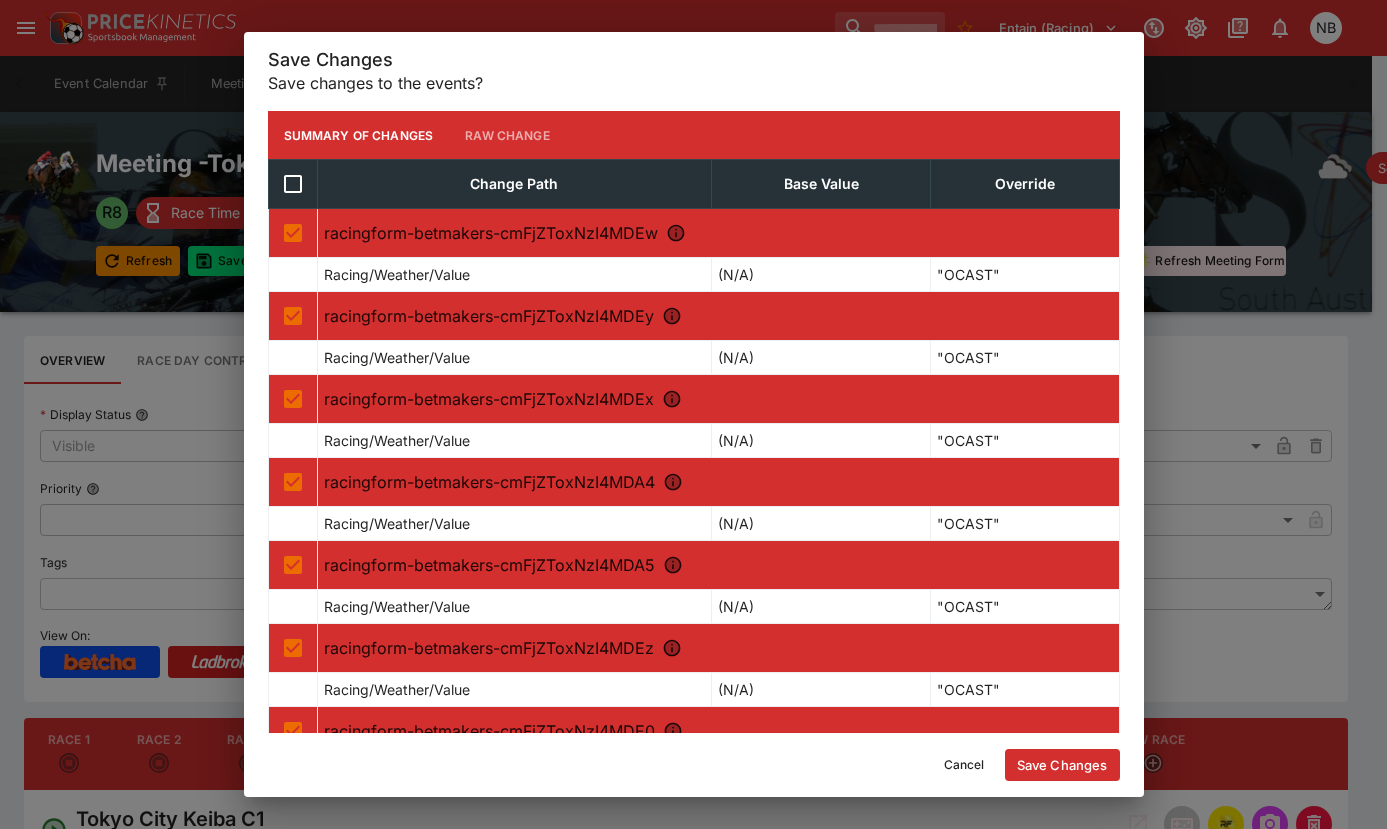 type on "****" 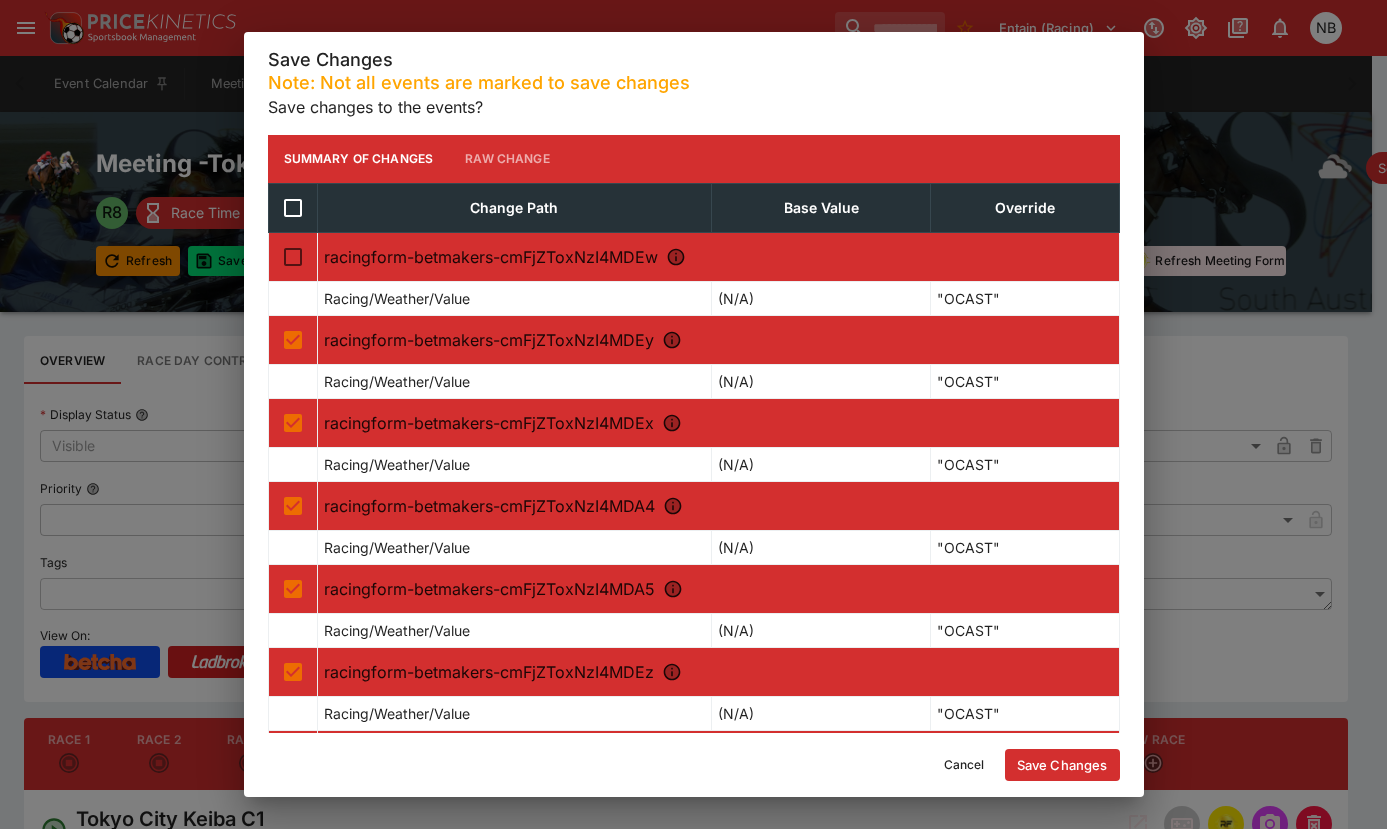 type on "*****" 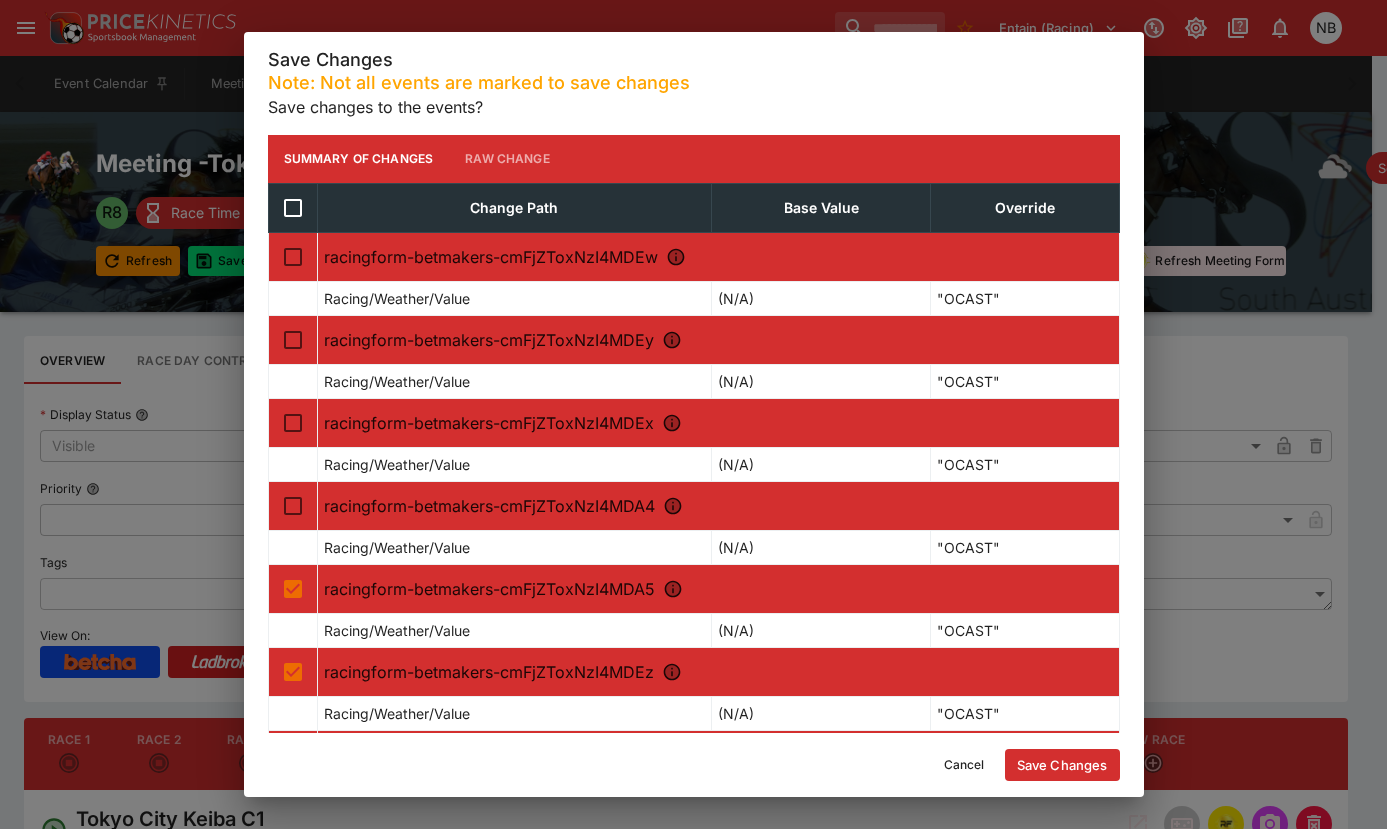 type on "****" 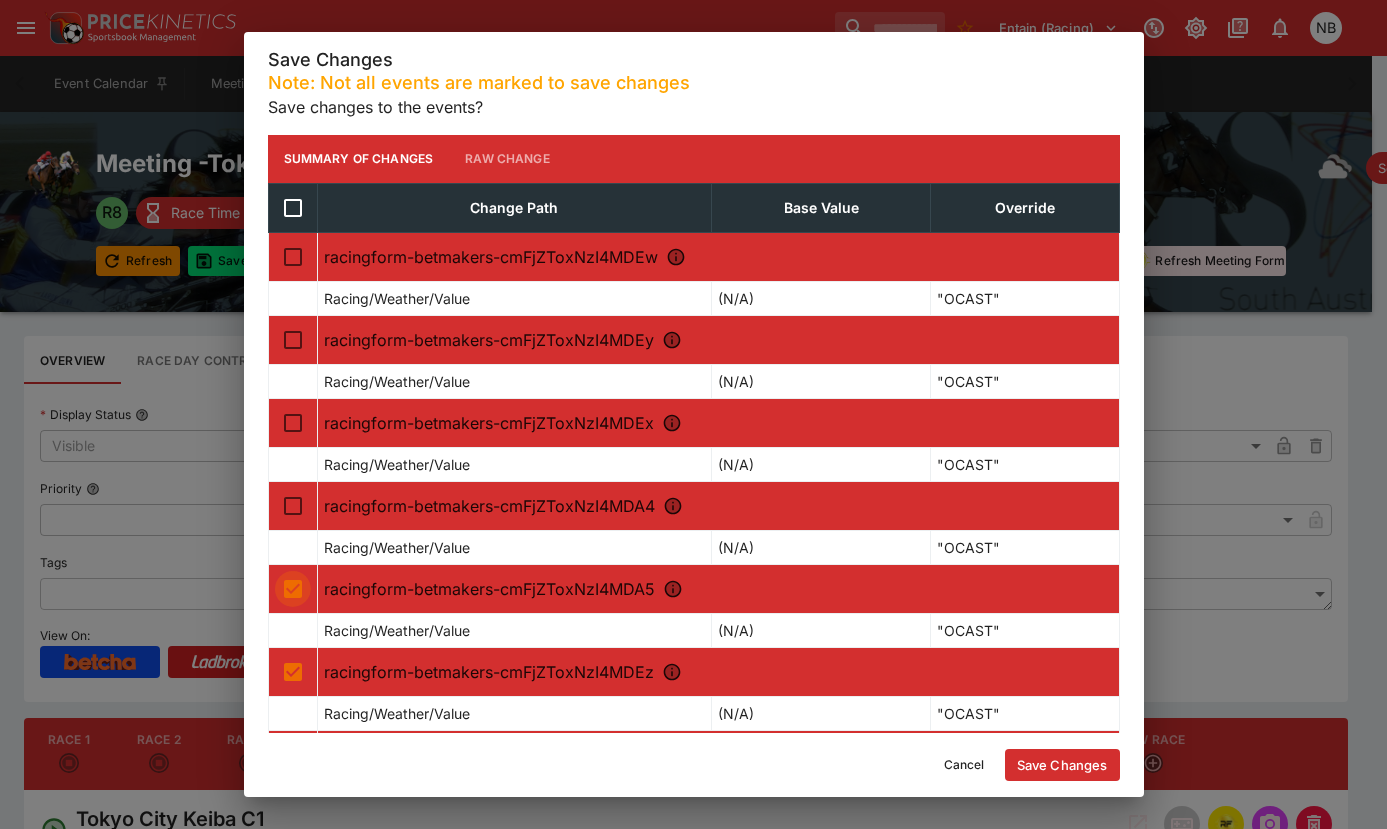 type on "****" 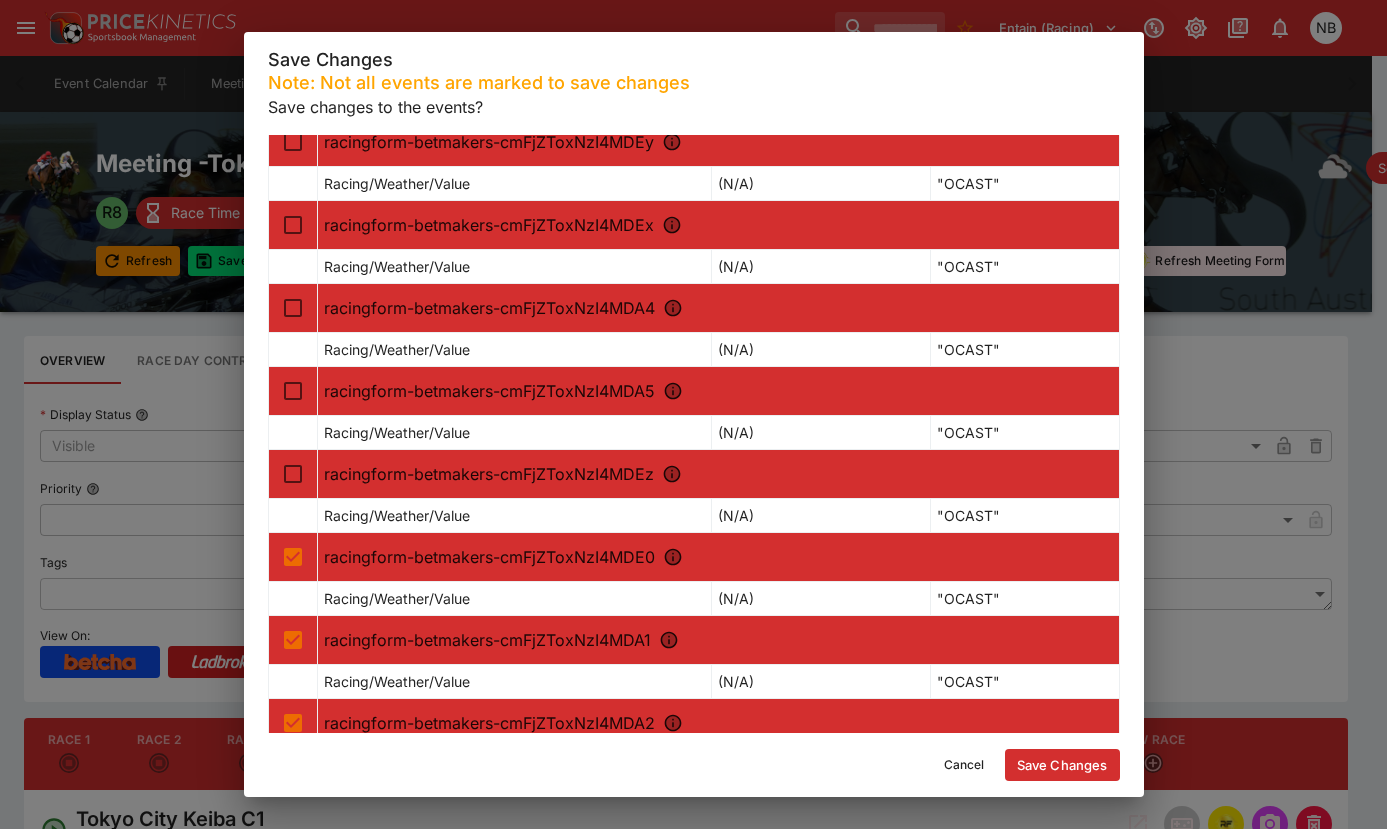 scroll, scrollTop: 200, scrollLeft: 0, axis: vertical 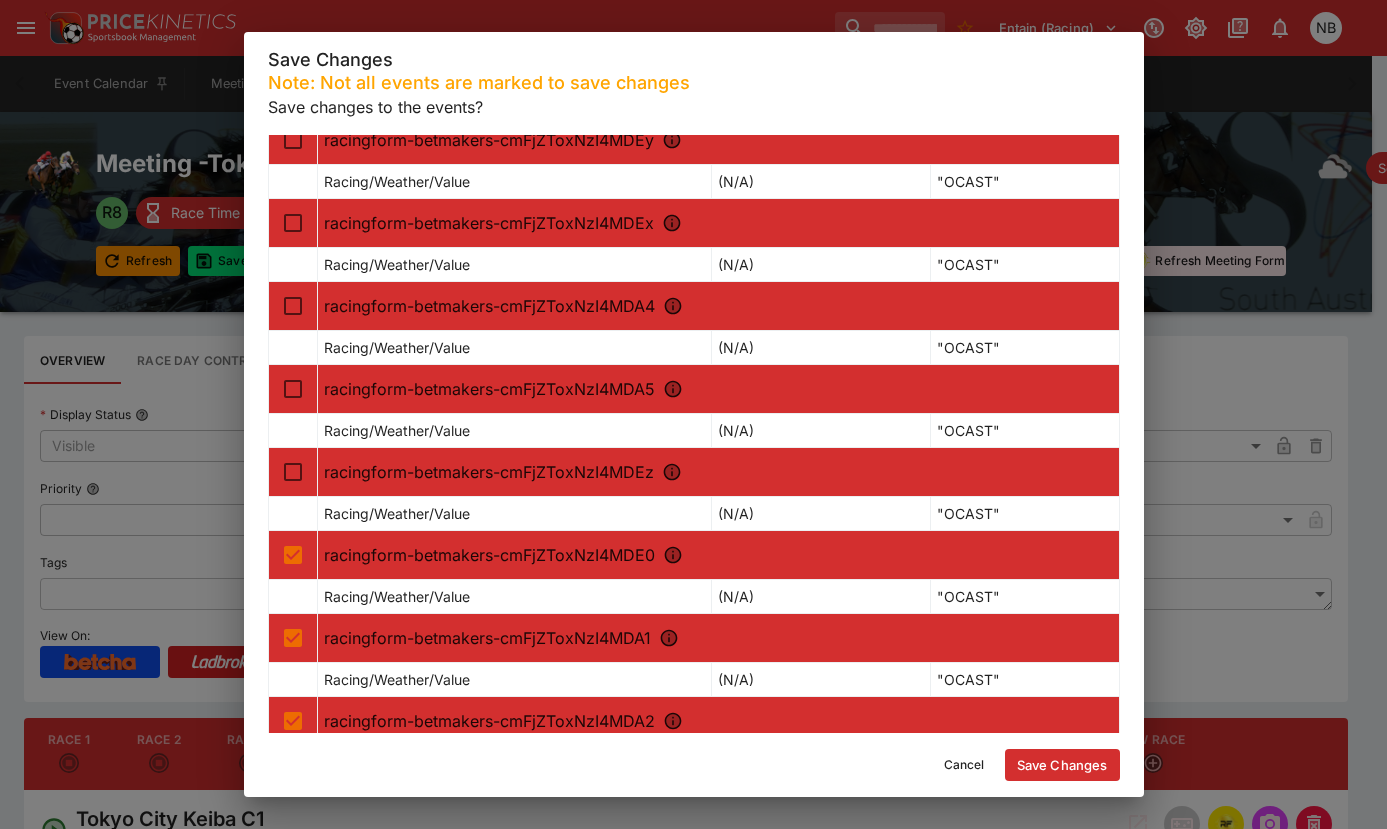type on "**********" 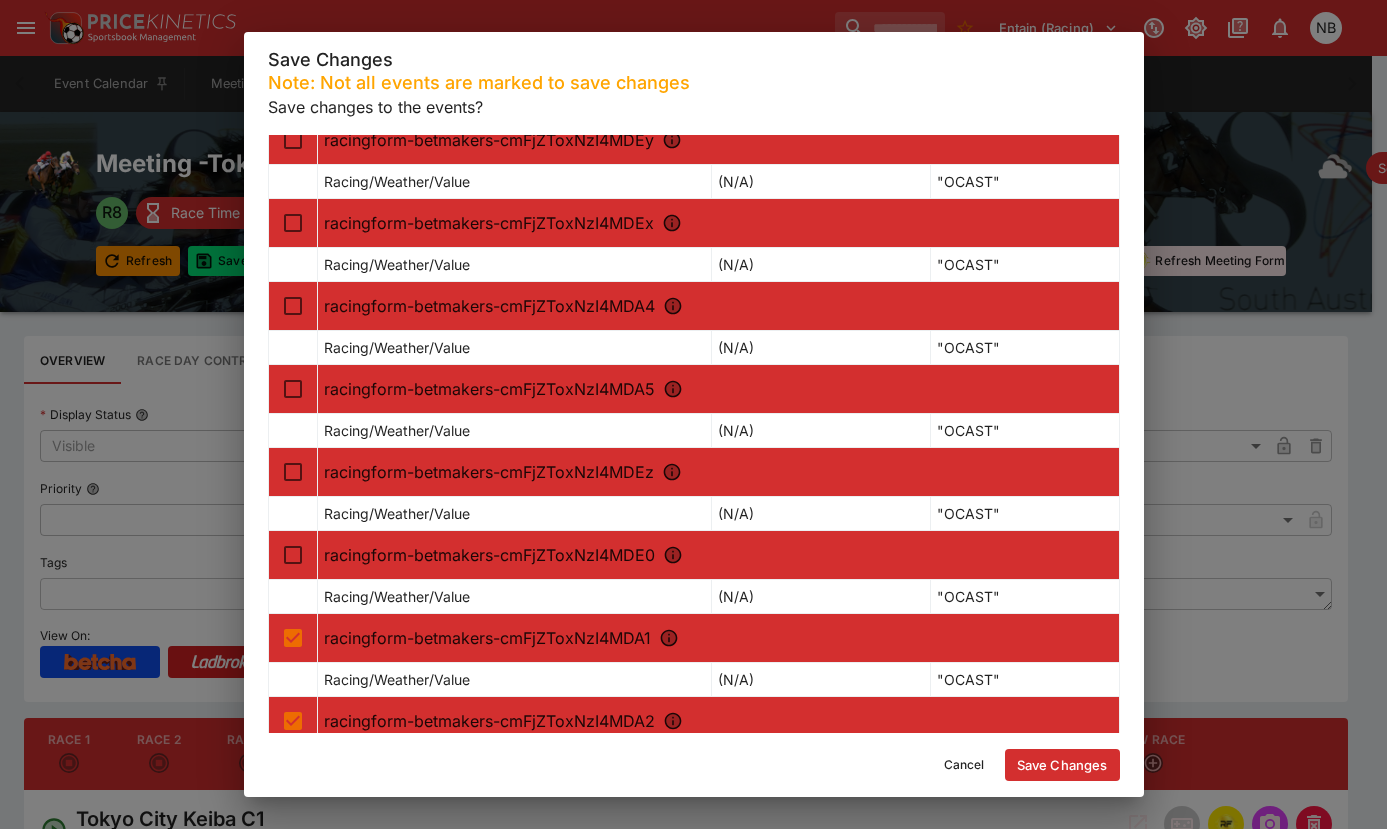 scroll, scrollTop: 100, scrollLeft: 0, axis: vertical 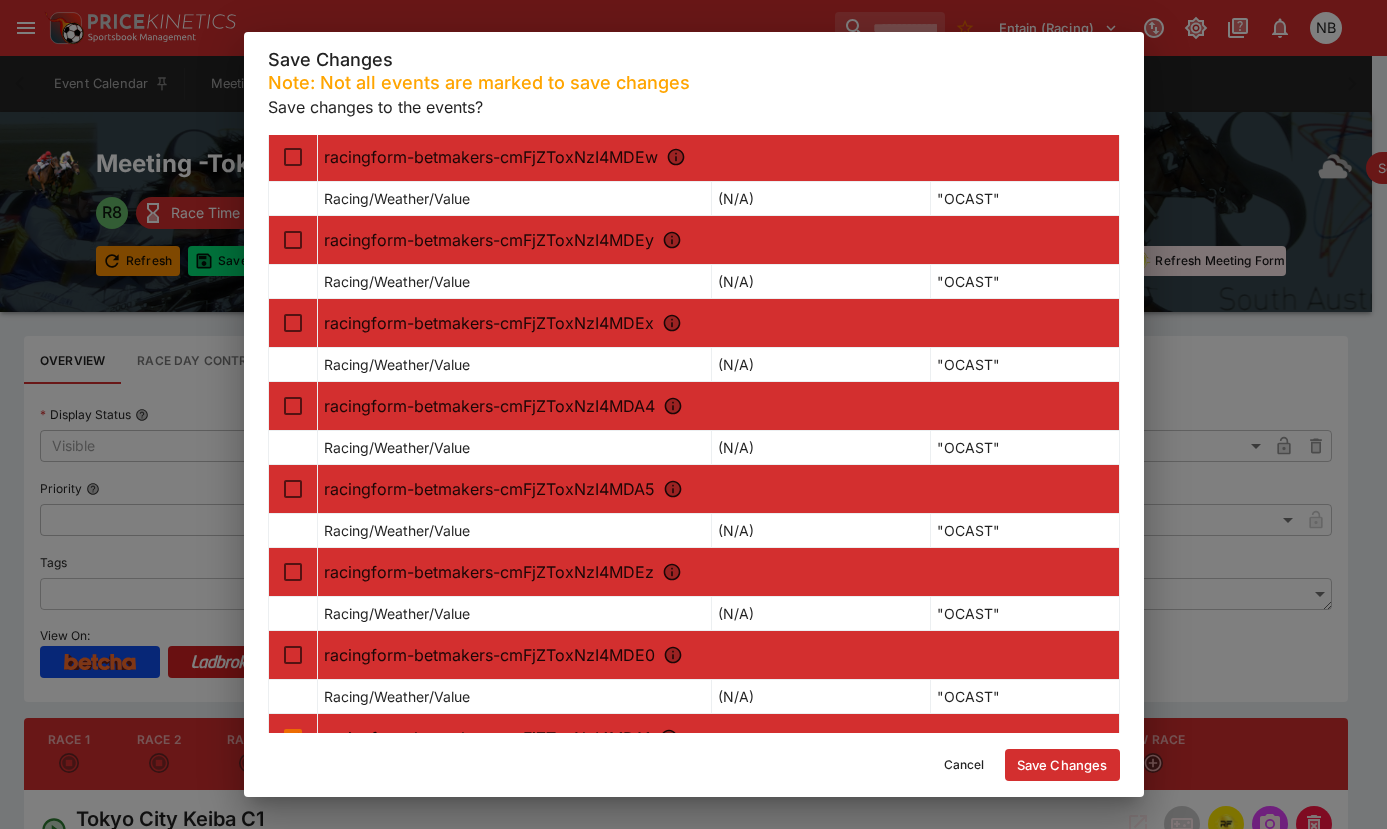 type on "*****" 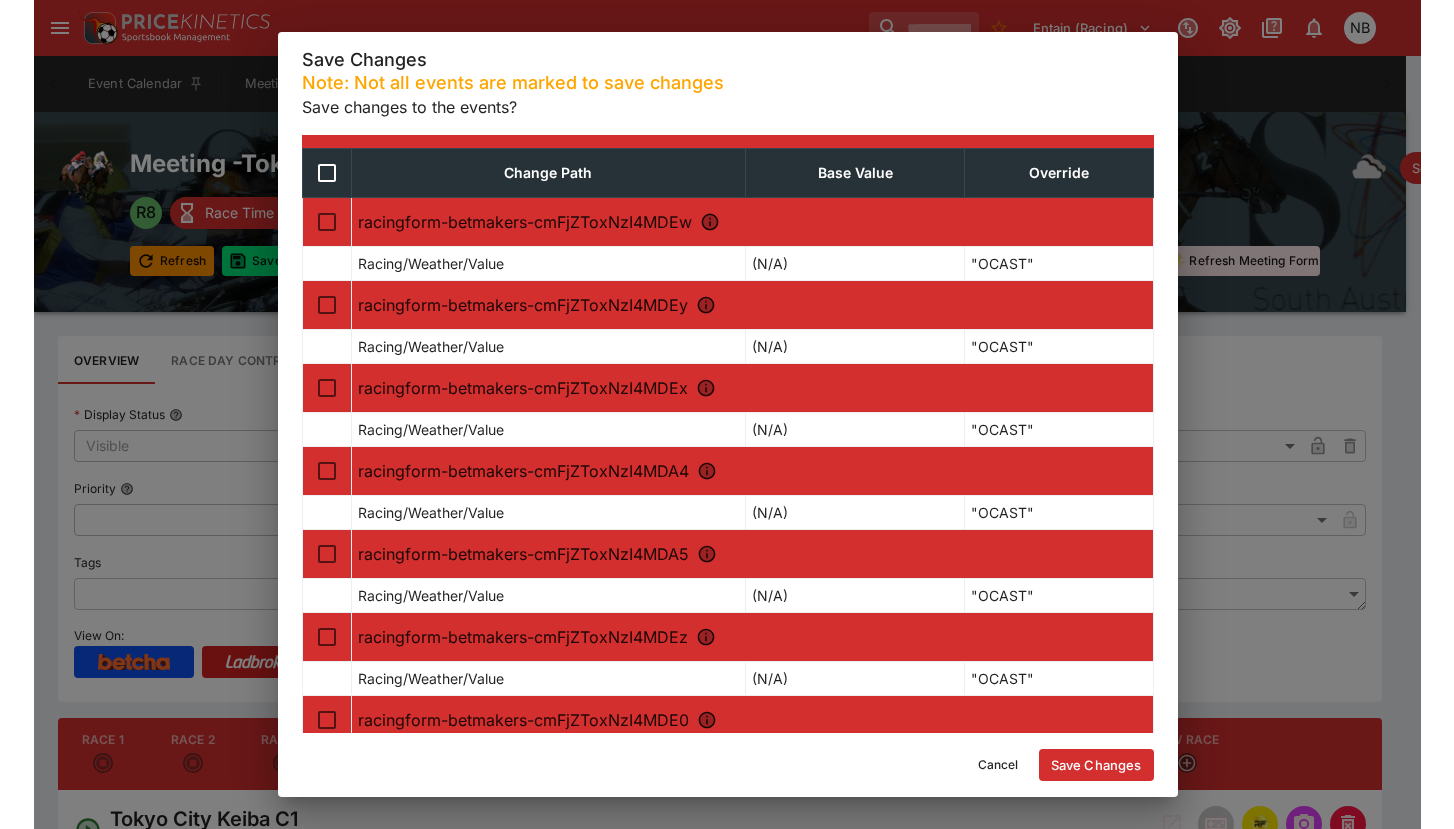 scroll, scrollTop: 0, scrollLeft: 0, axis: both 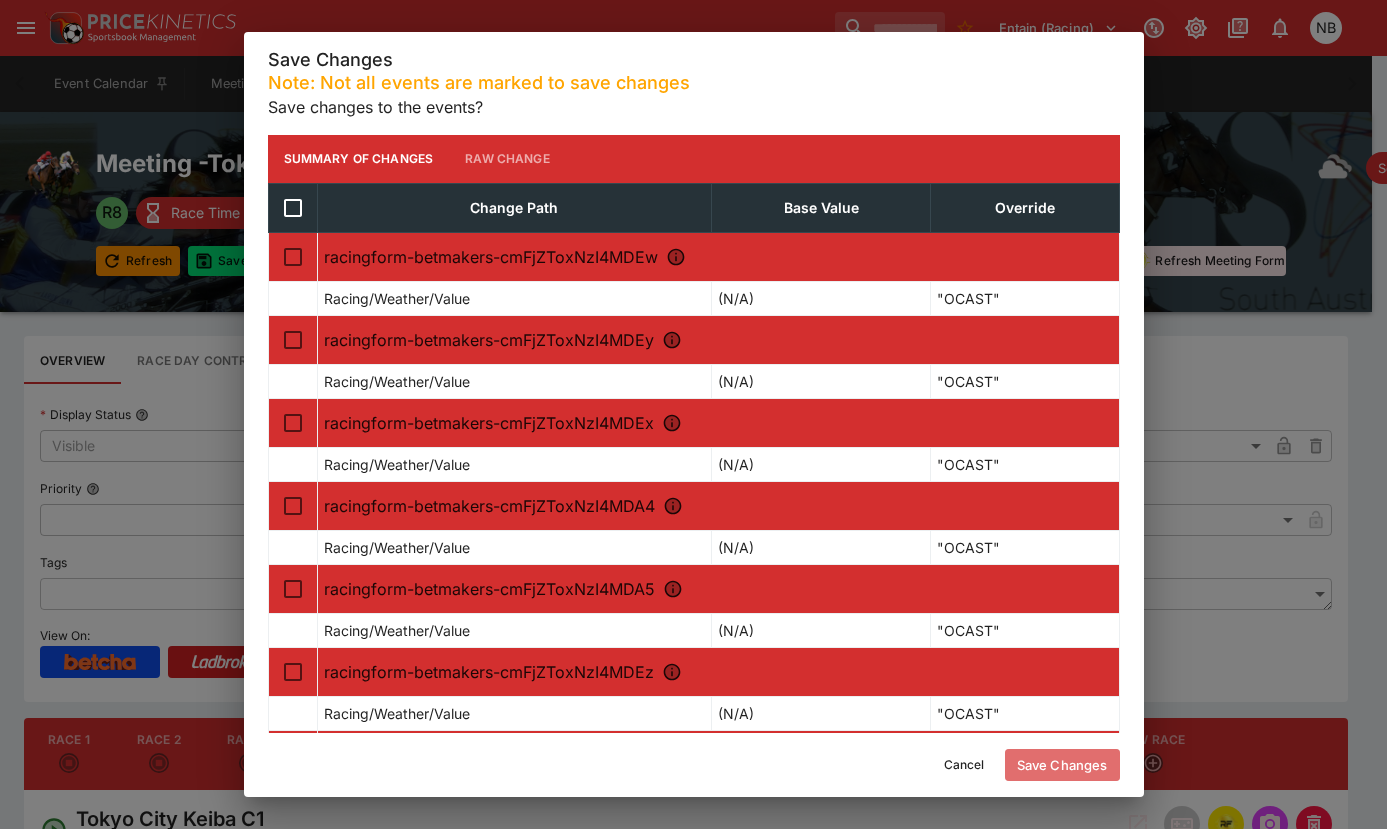 click on "Save Changes" at bounding box center [1062, 765] 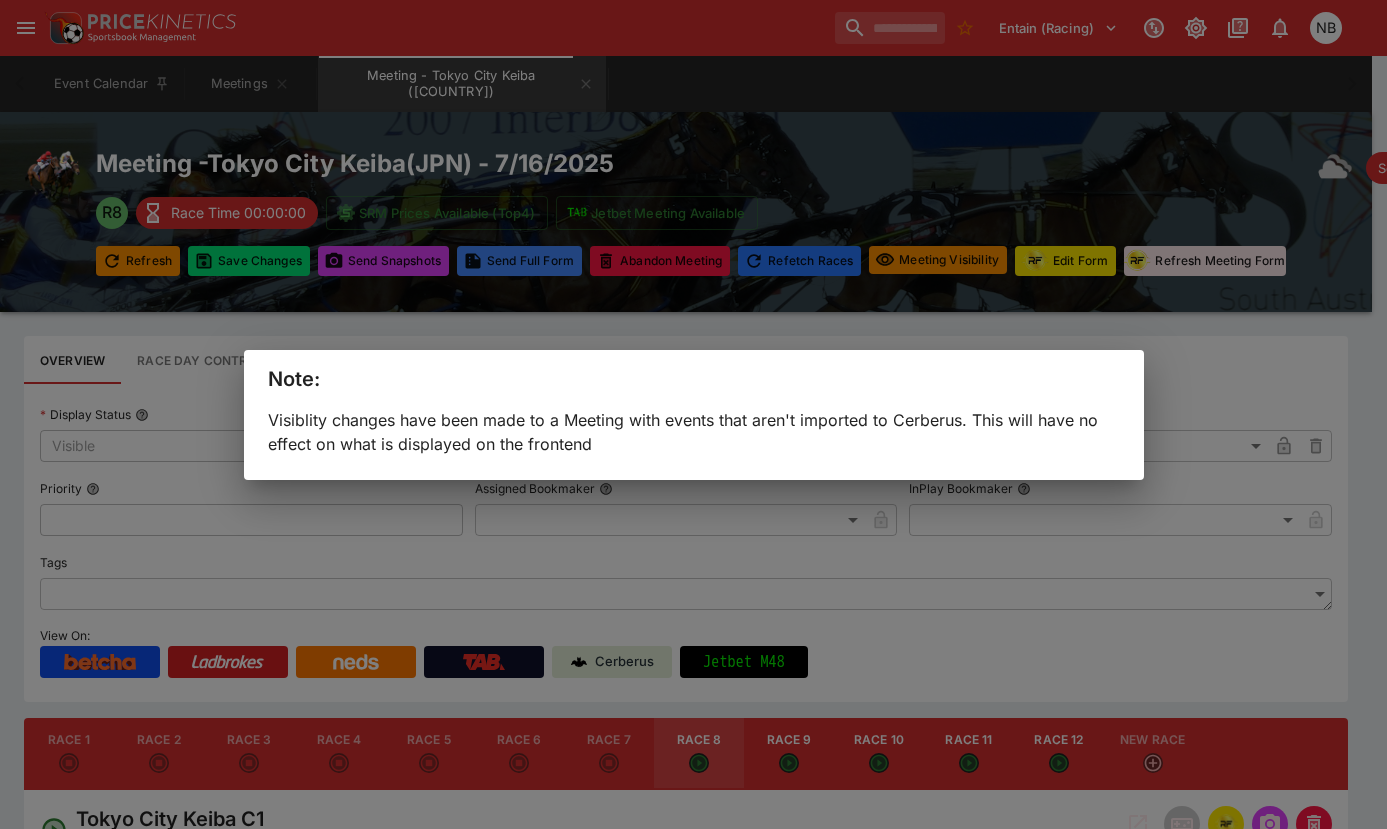 click on "Note: Visiblity changes have been made to a Meeting with events that aren't imported to Cerberus. This will have no effect on what is displayed on the frontend" at bounding box center (693, 414) 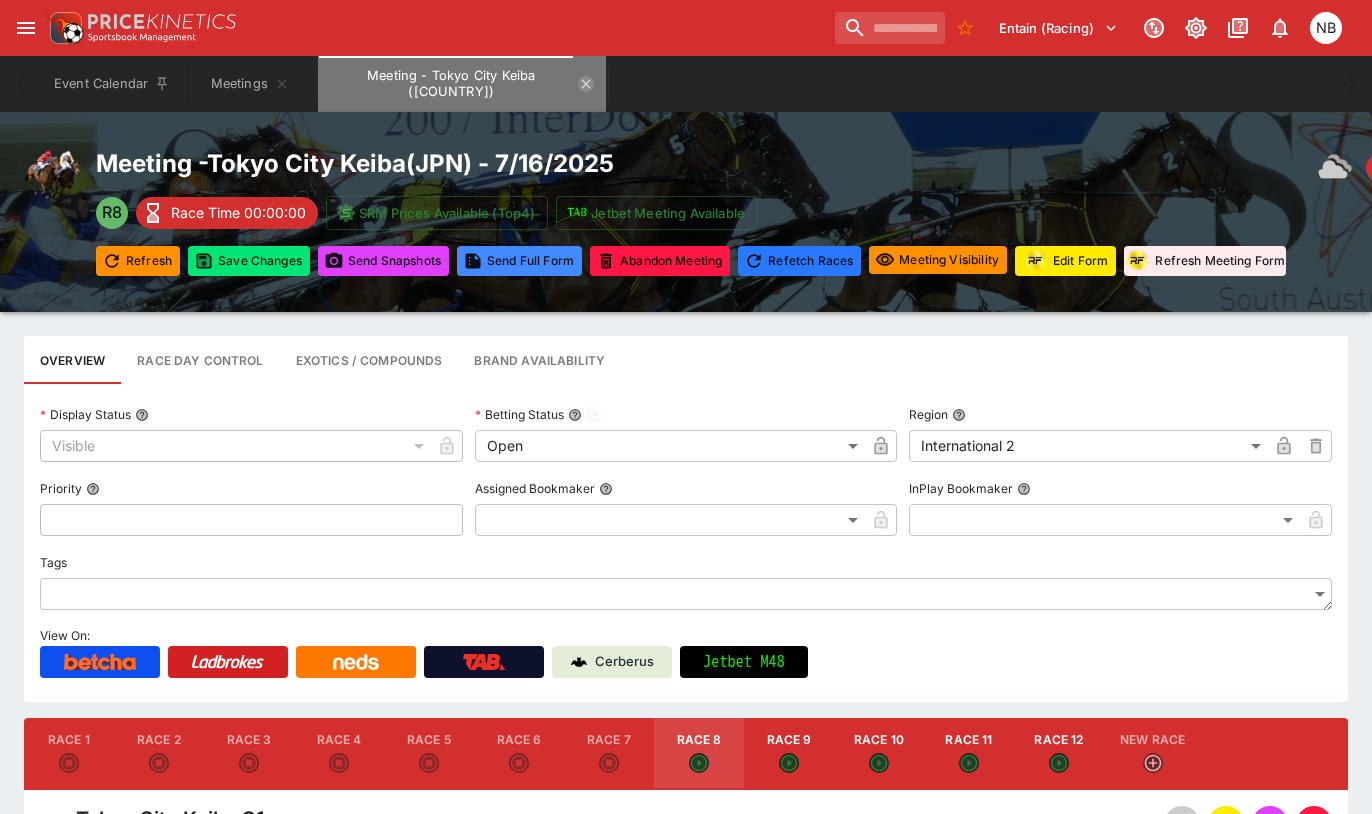 click 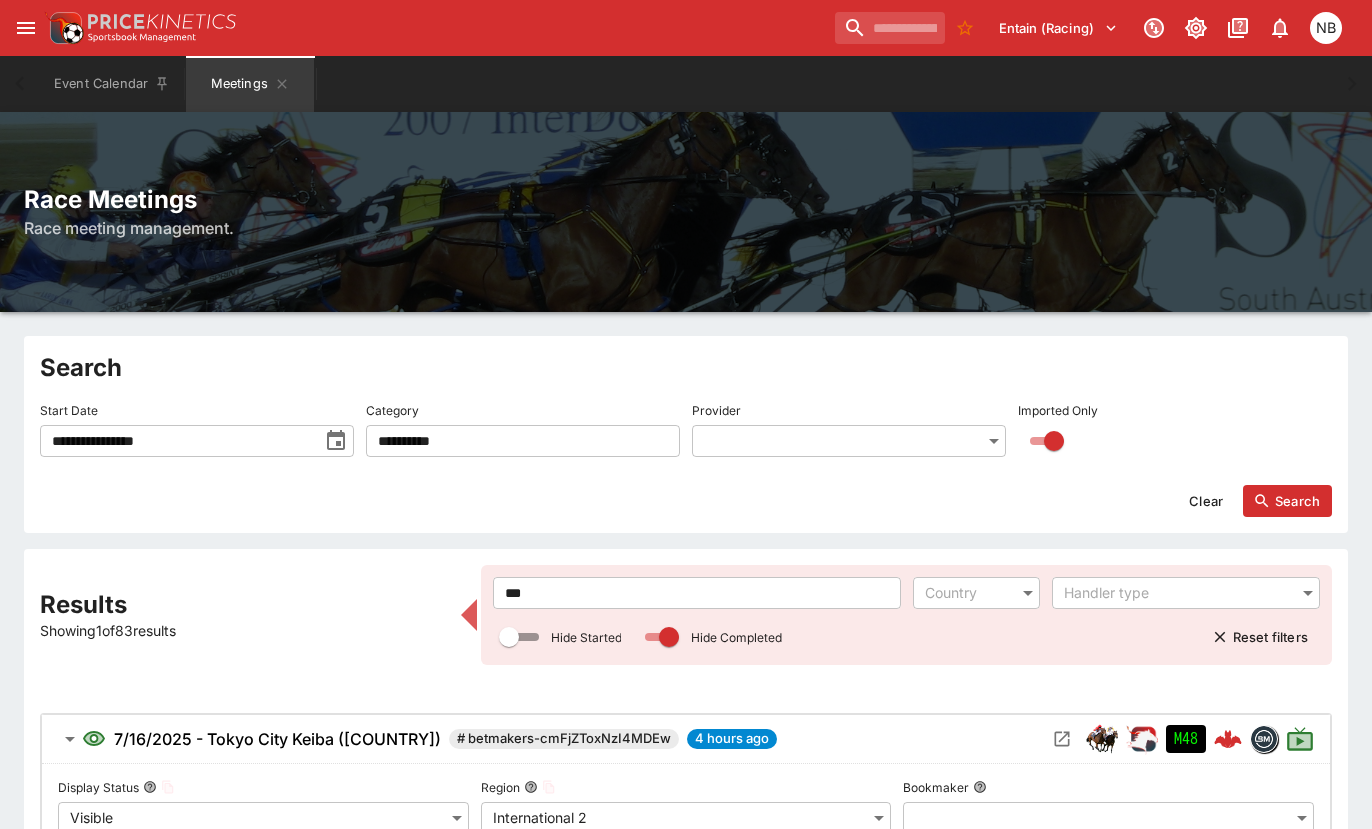 click on "***" at bounding box center (696, 593) 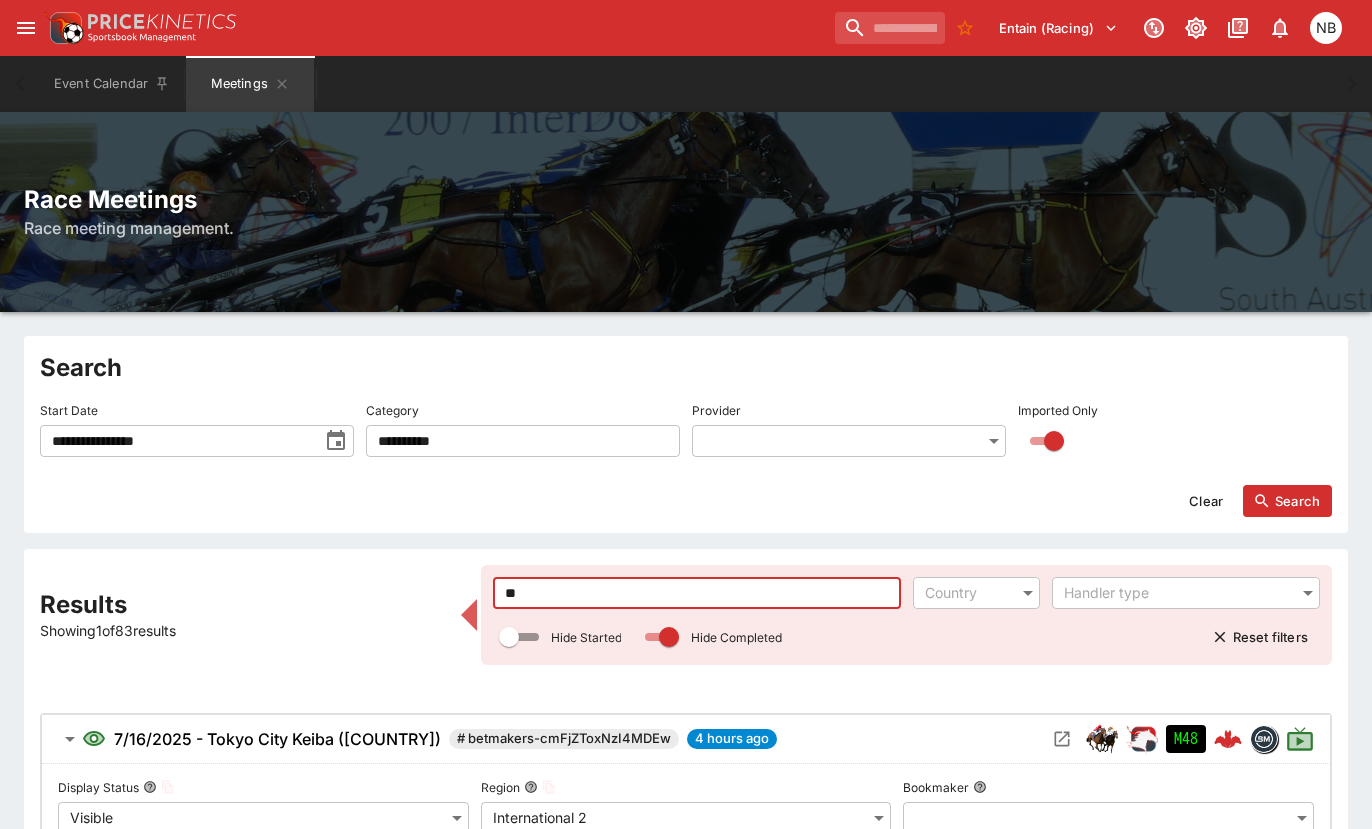 type on "*" 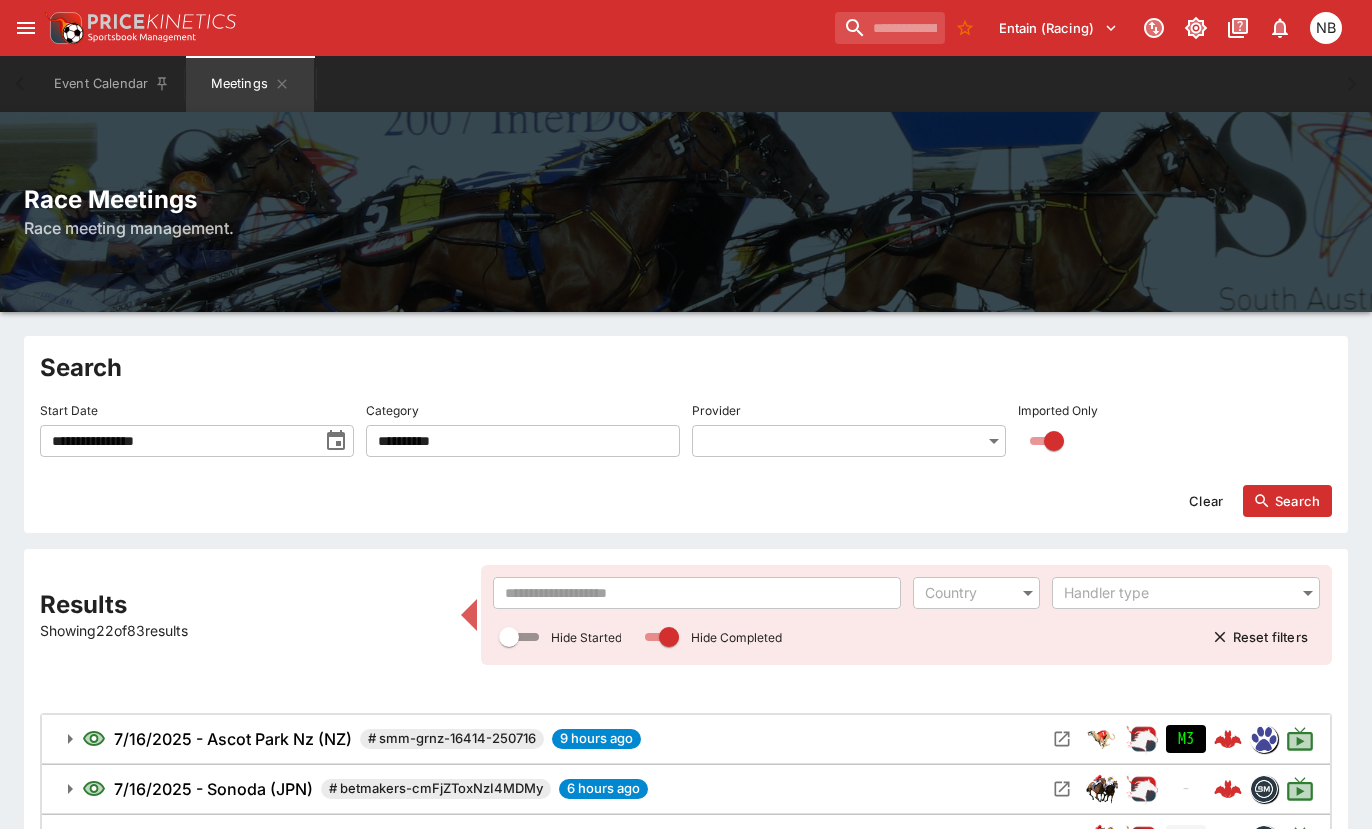 click on "Search" at bounding box center (686, 367) 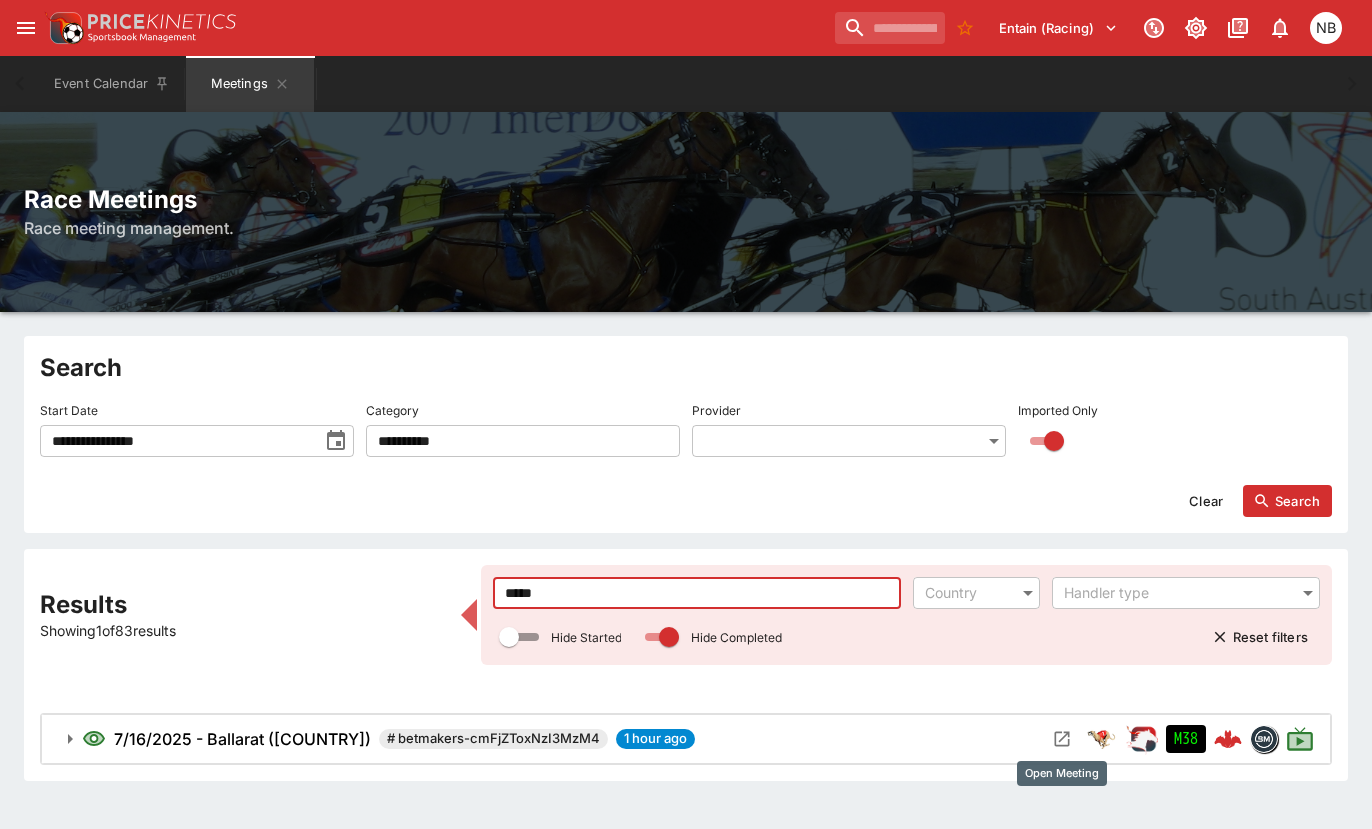 type on "*****" 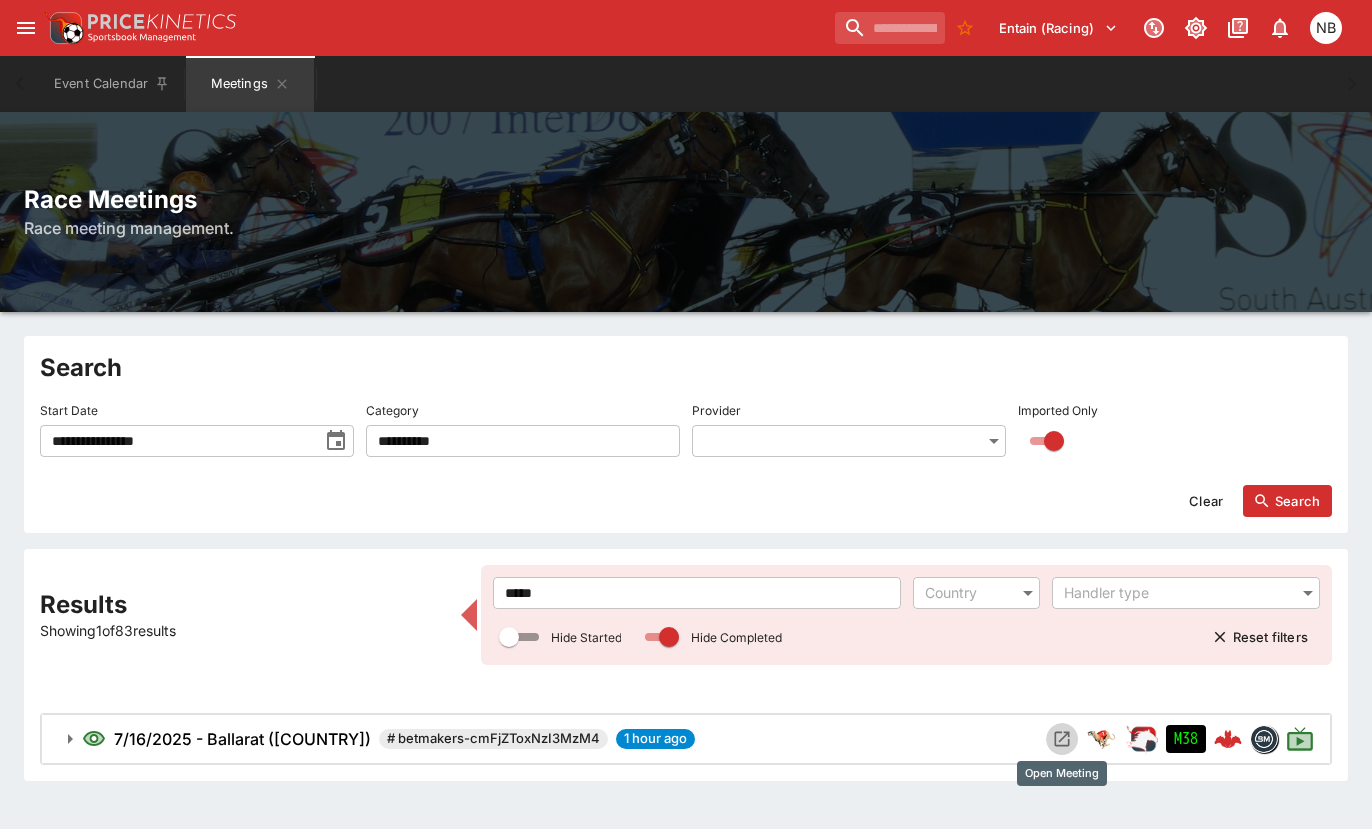 click 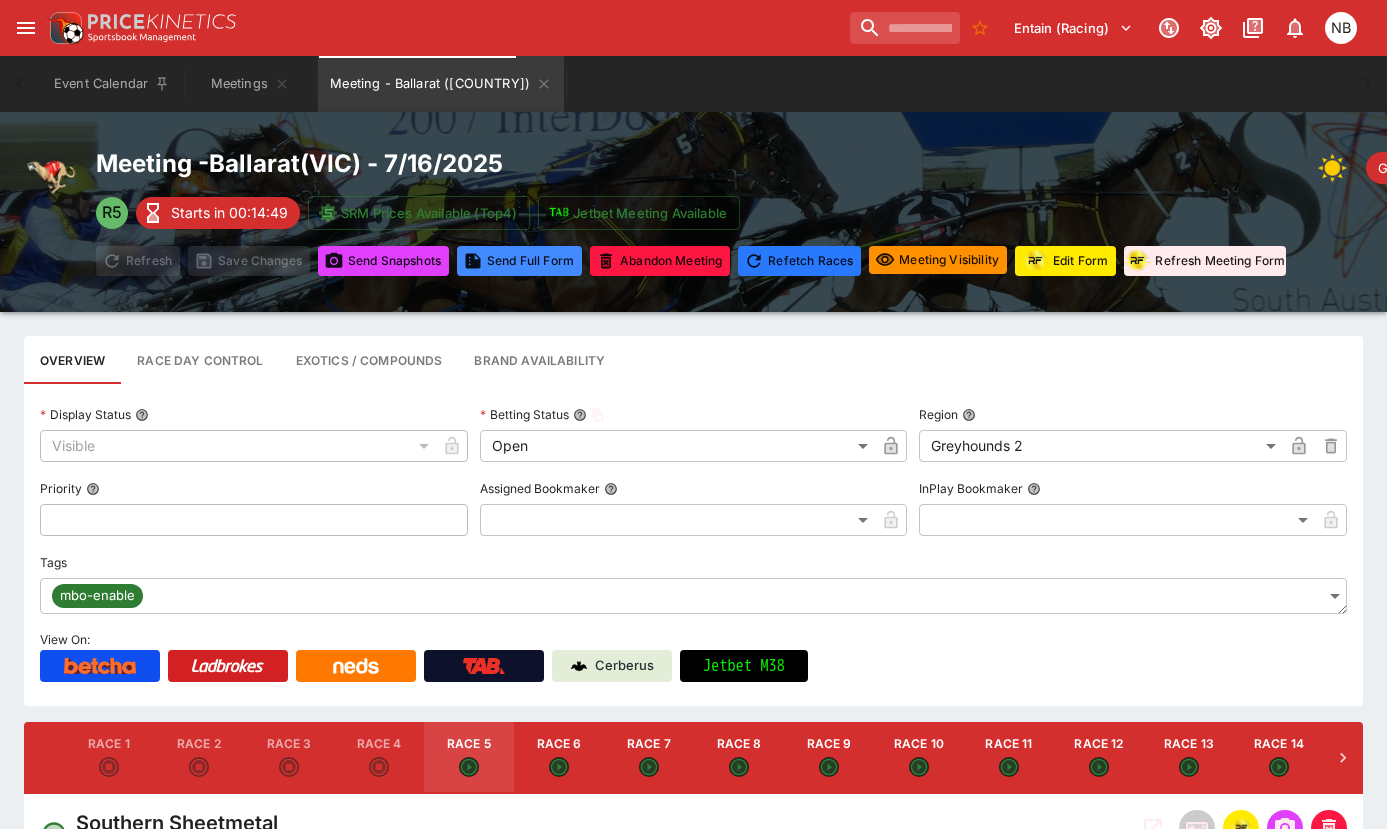 type on "**********" 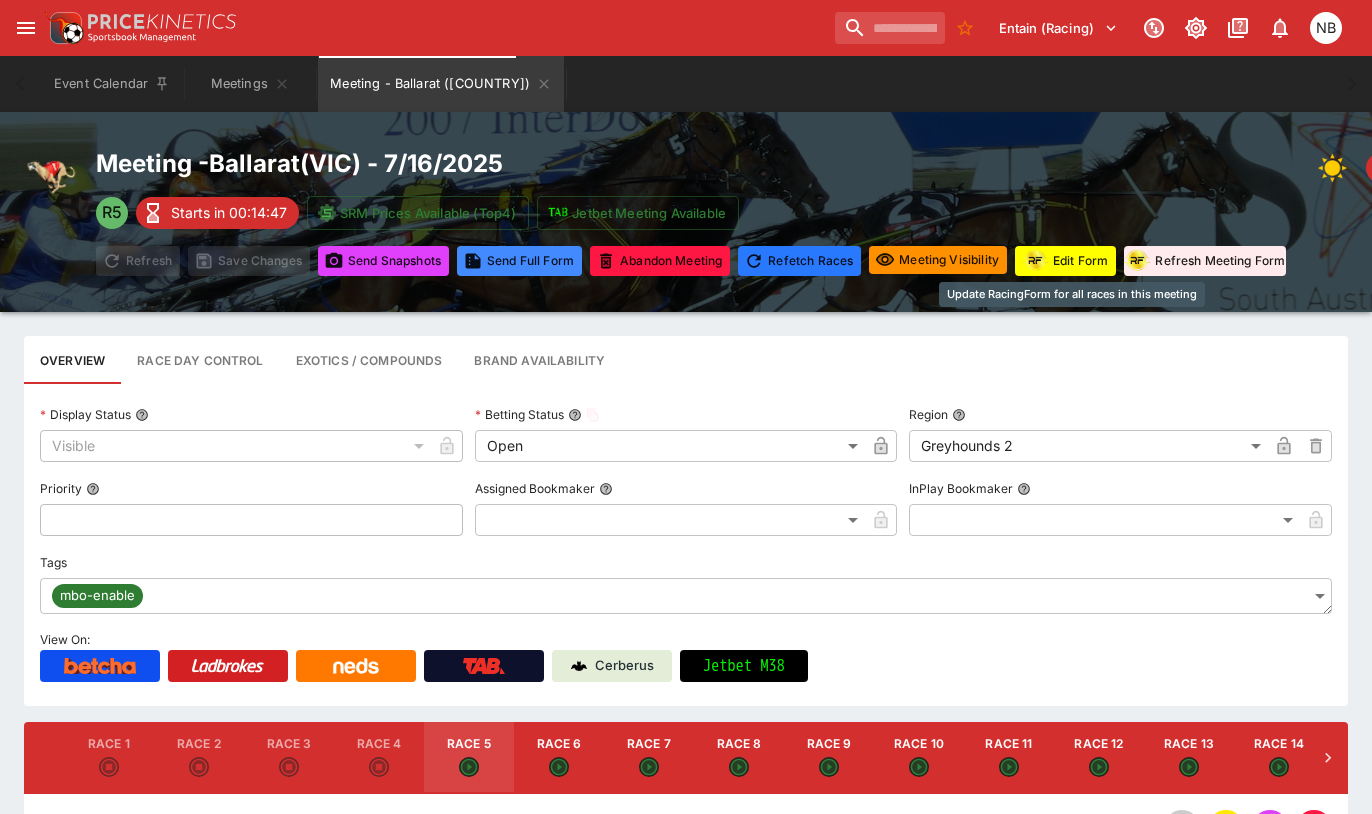 click on "Edit Form" at bounding box center [1065, 261] 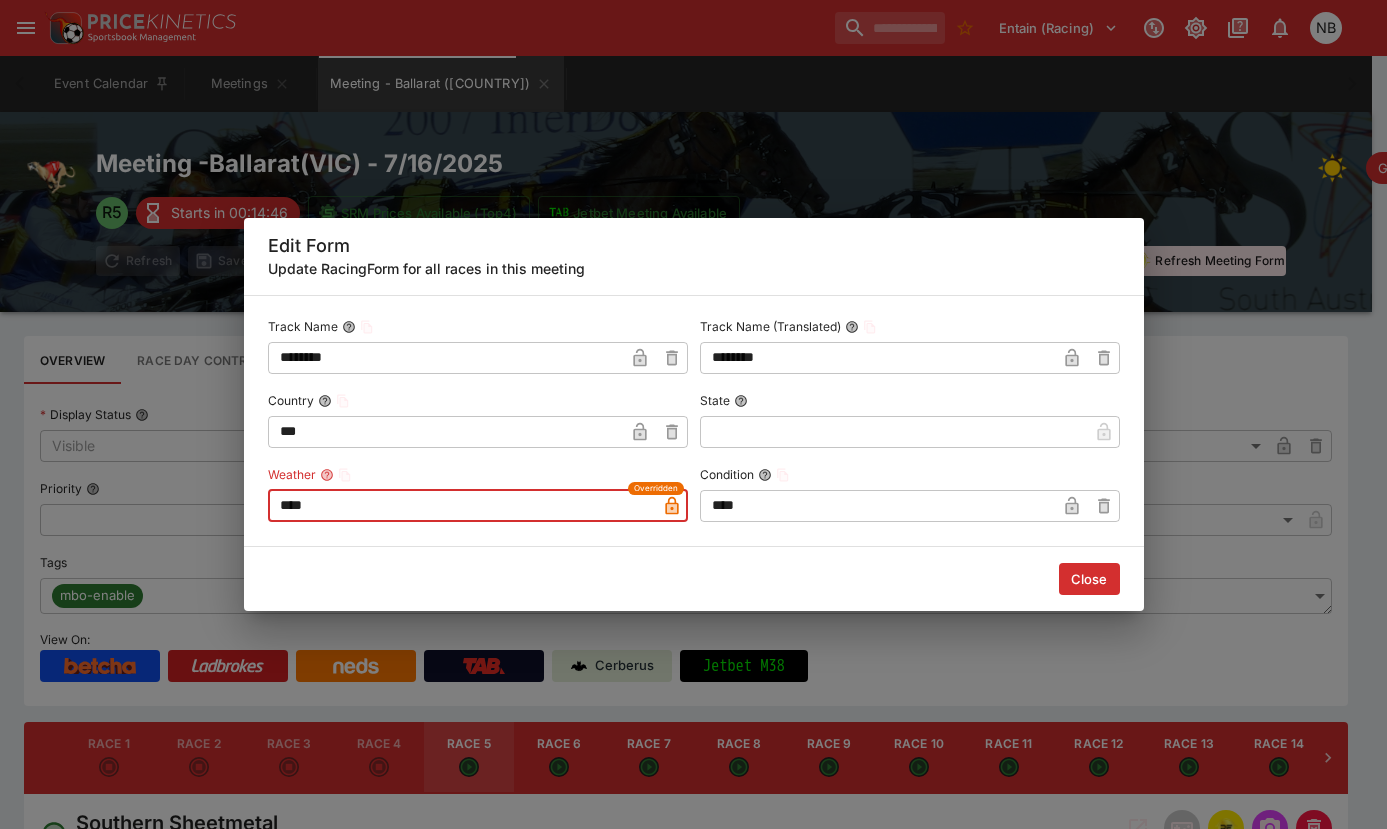 drag, startPoint x: 255, startPoint y: 478, endPoint x: -287, endPoint y: 383, distance: 550.26263 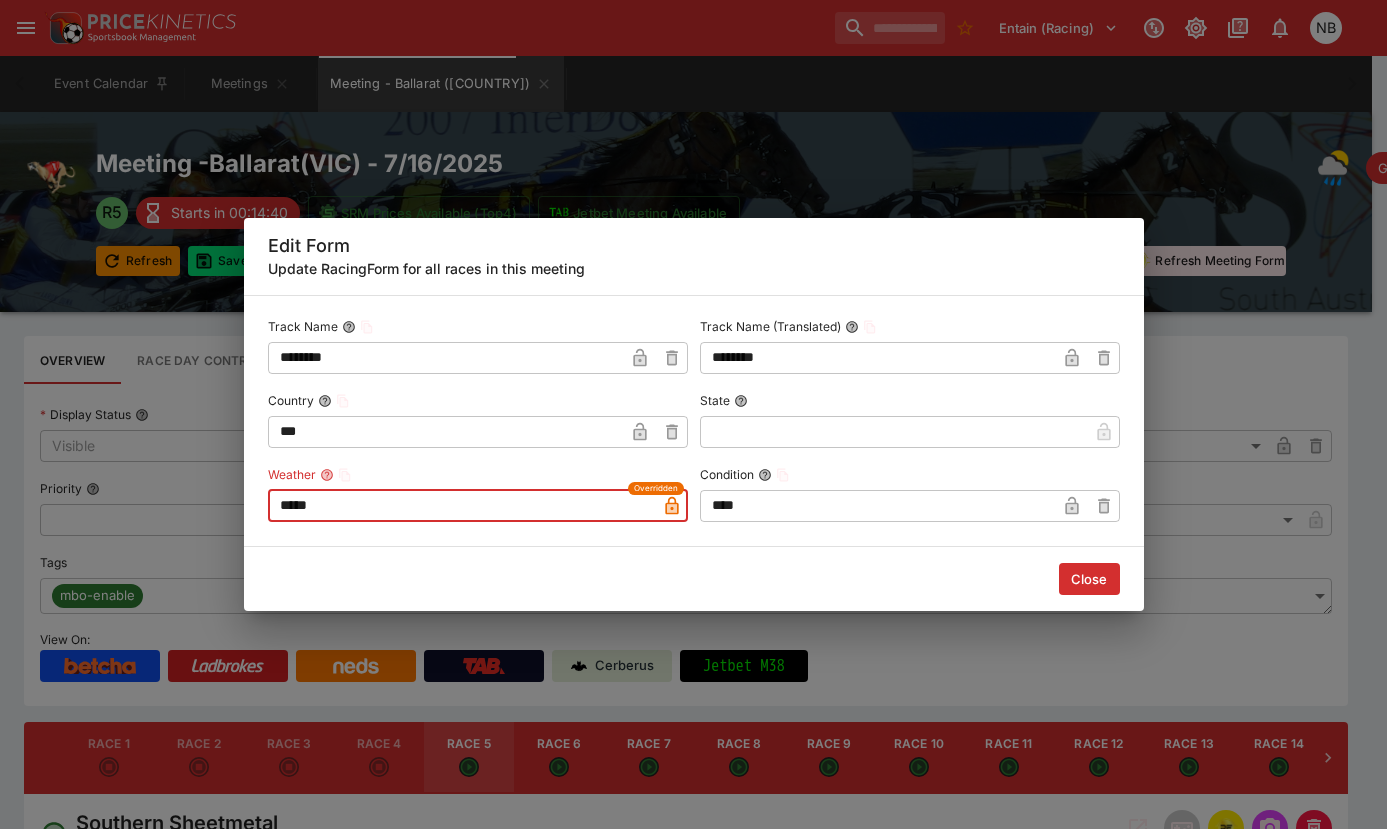 type on "*****" 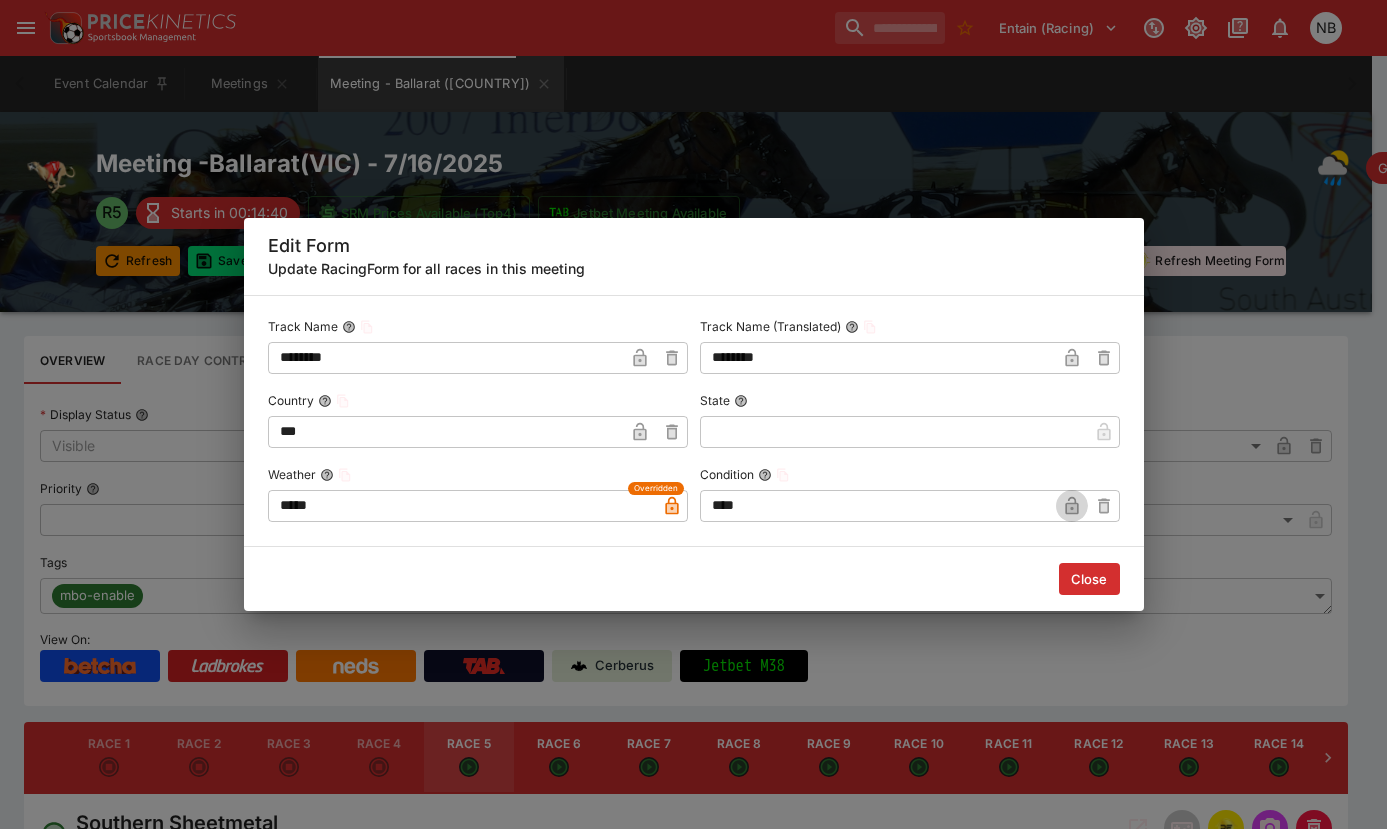 click 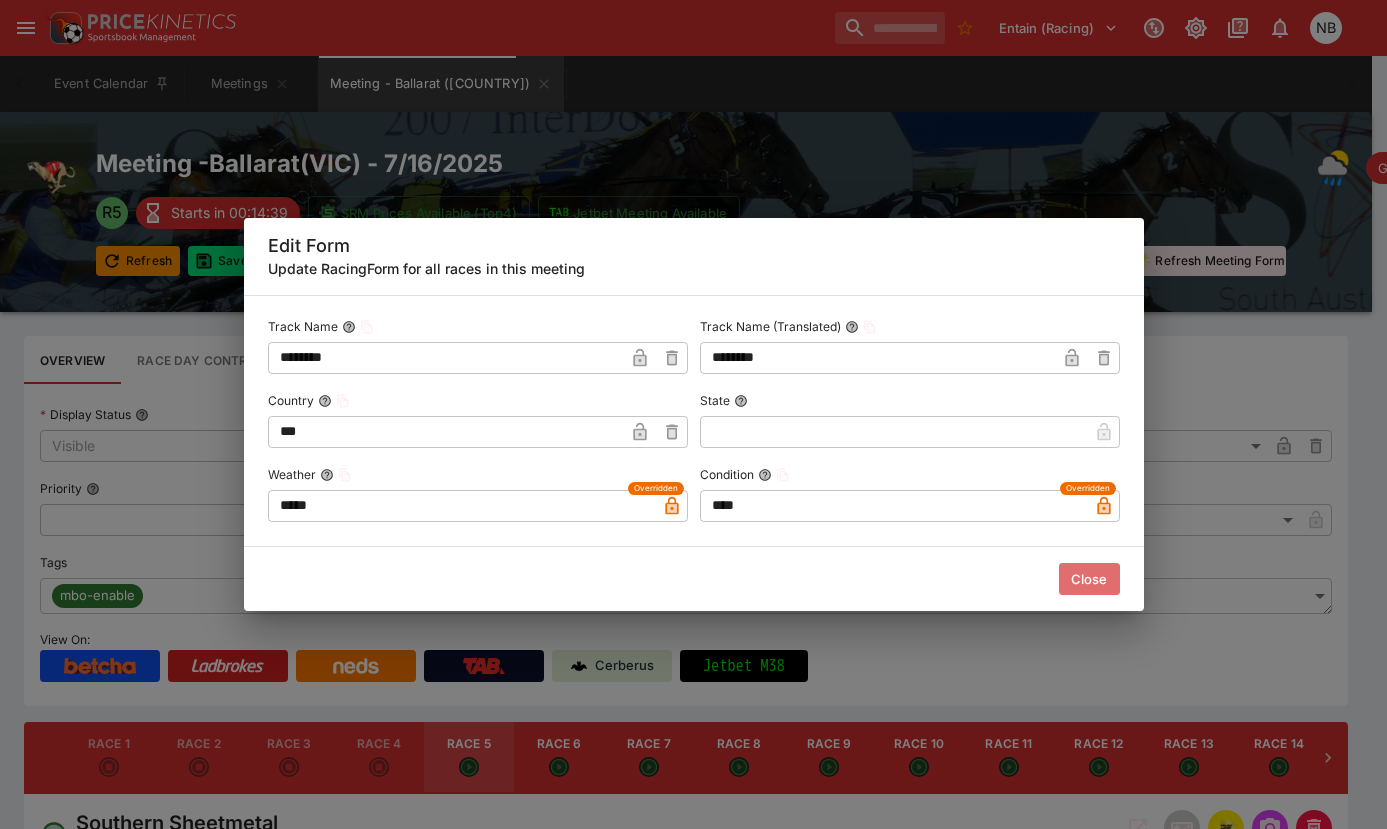 click on "Close" at bounding box center (1089, 579) 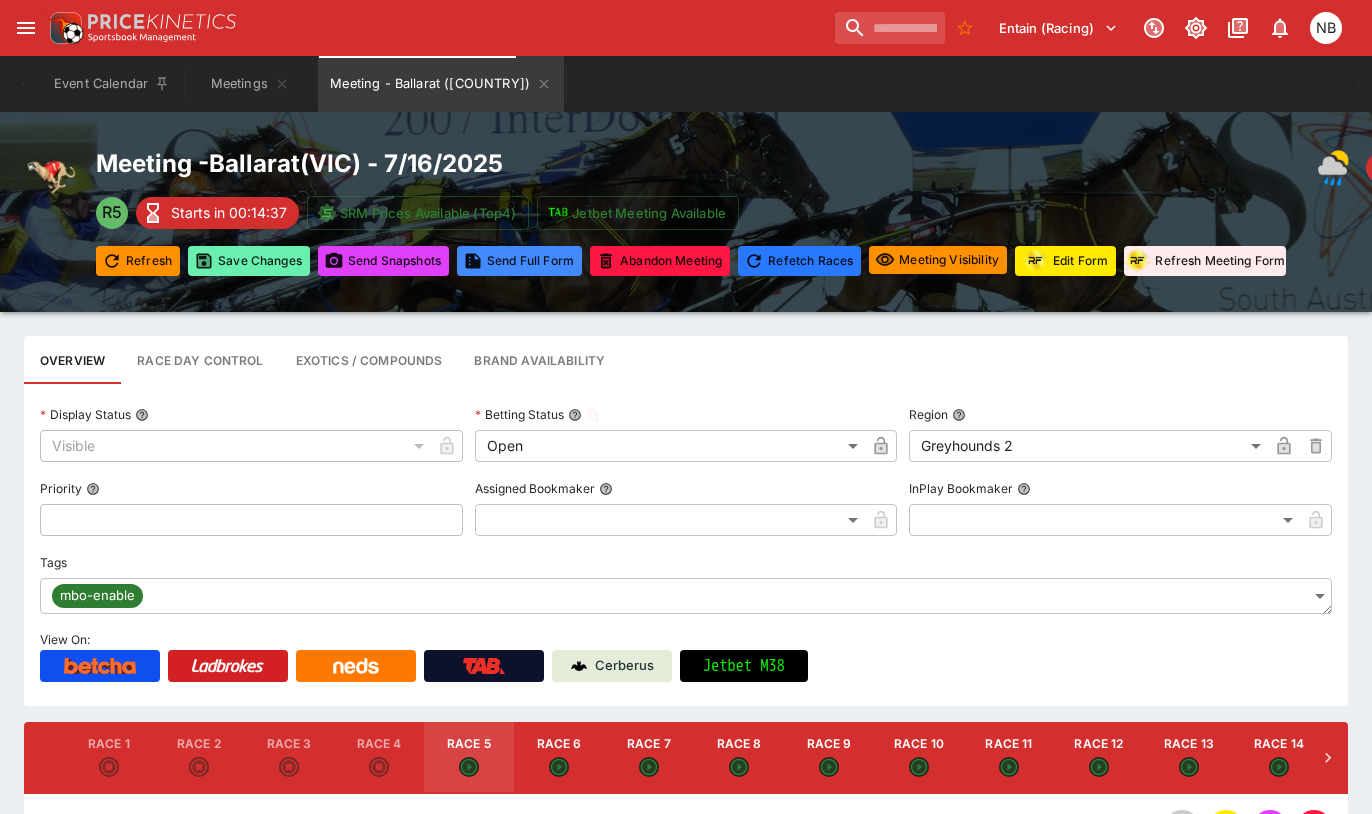 click on "Save Changes" at bounding box center [249, 261] 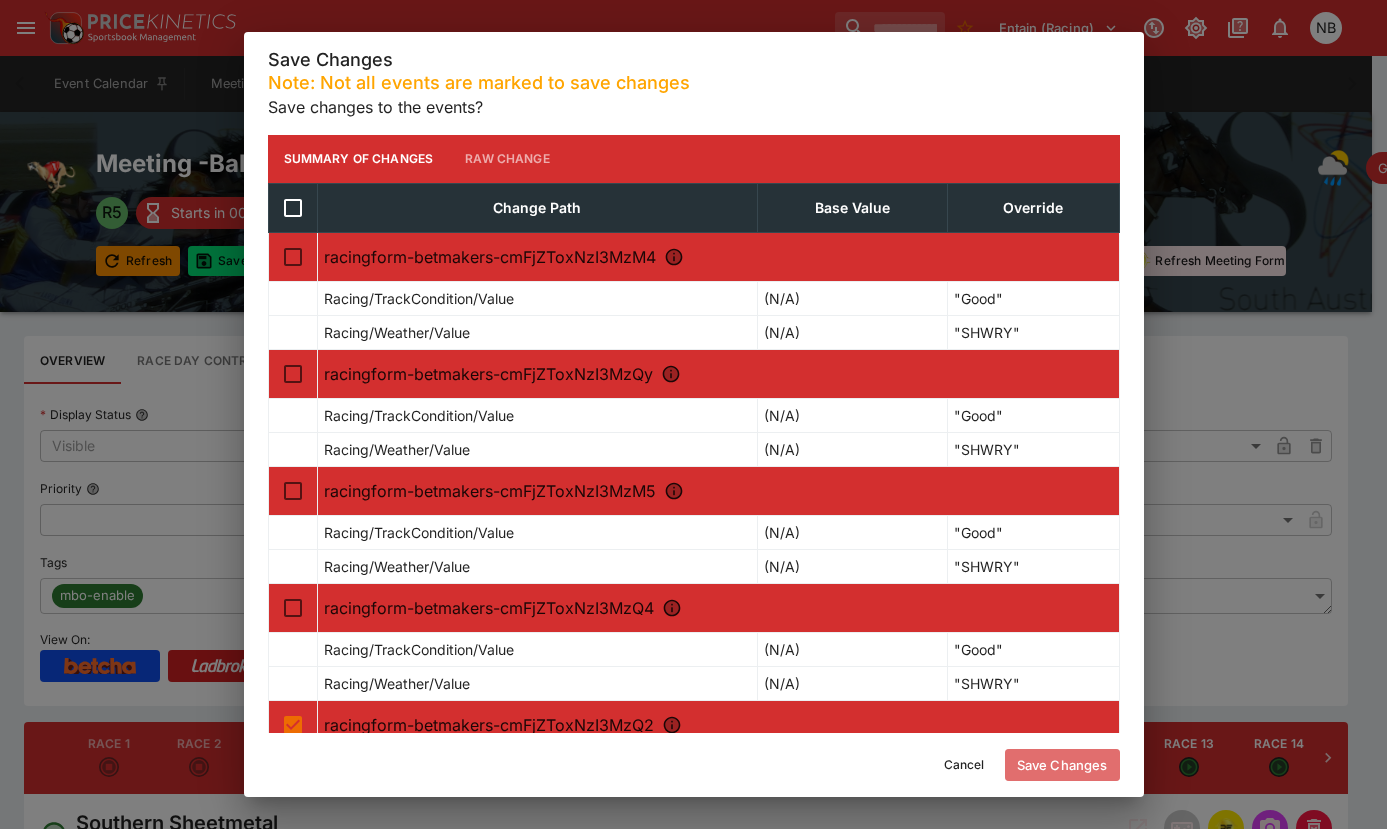 click on "Save Changes" at bounding box center [1062, 765] 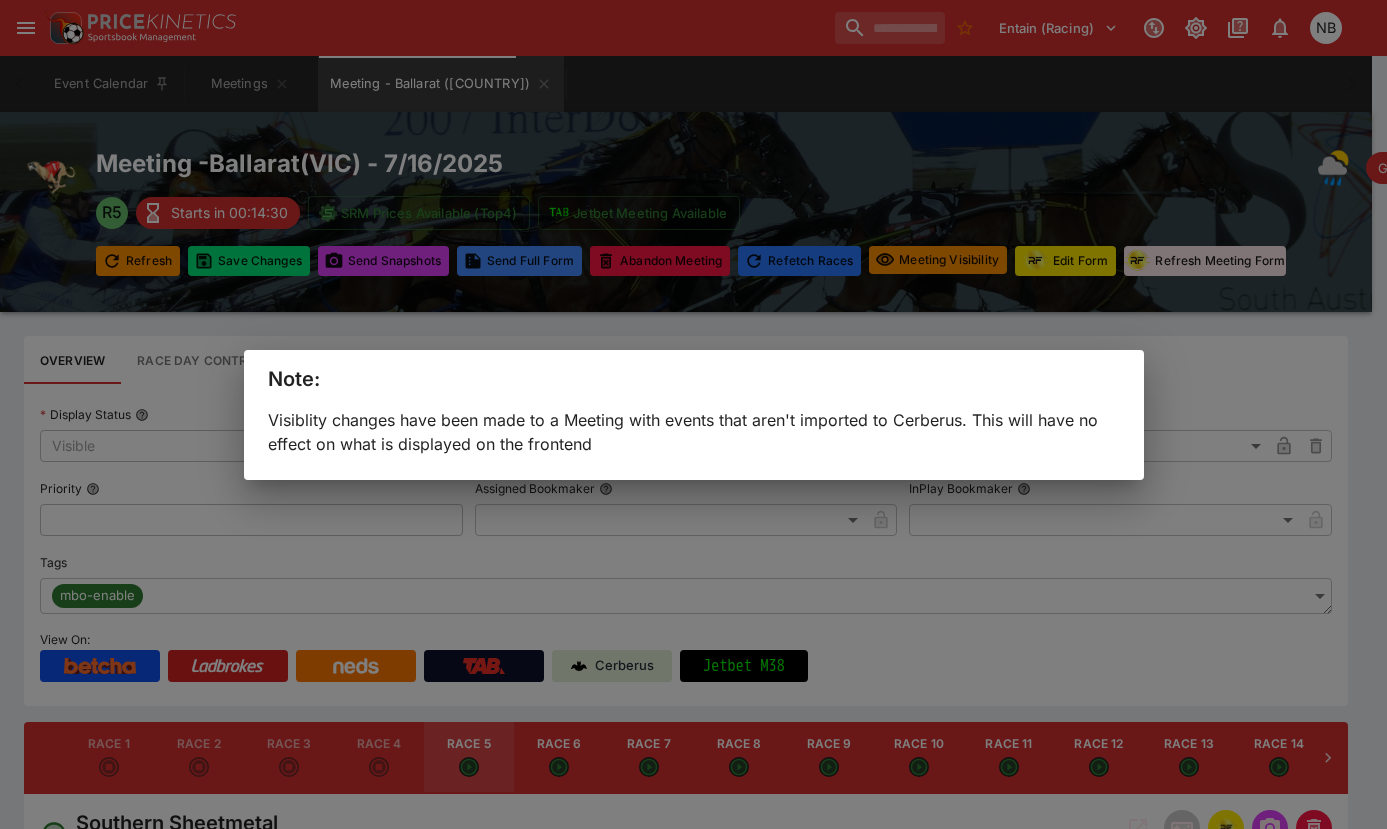 click on "Note: Visiblity changes have been made to a Meeting with events that aren't imported to Cerberus. This will have no effect on what is displayed on the frontend" at bounding box center [693, 414] 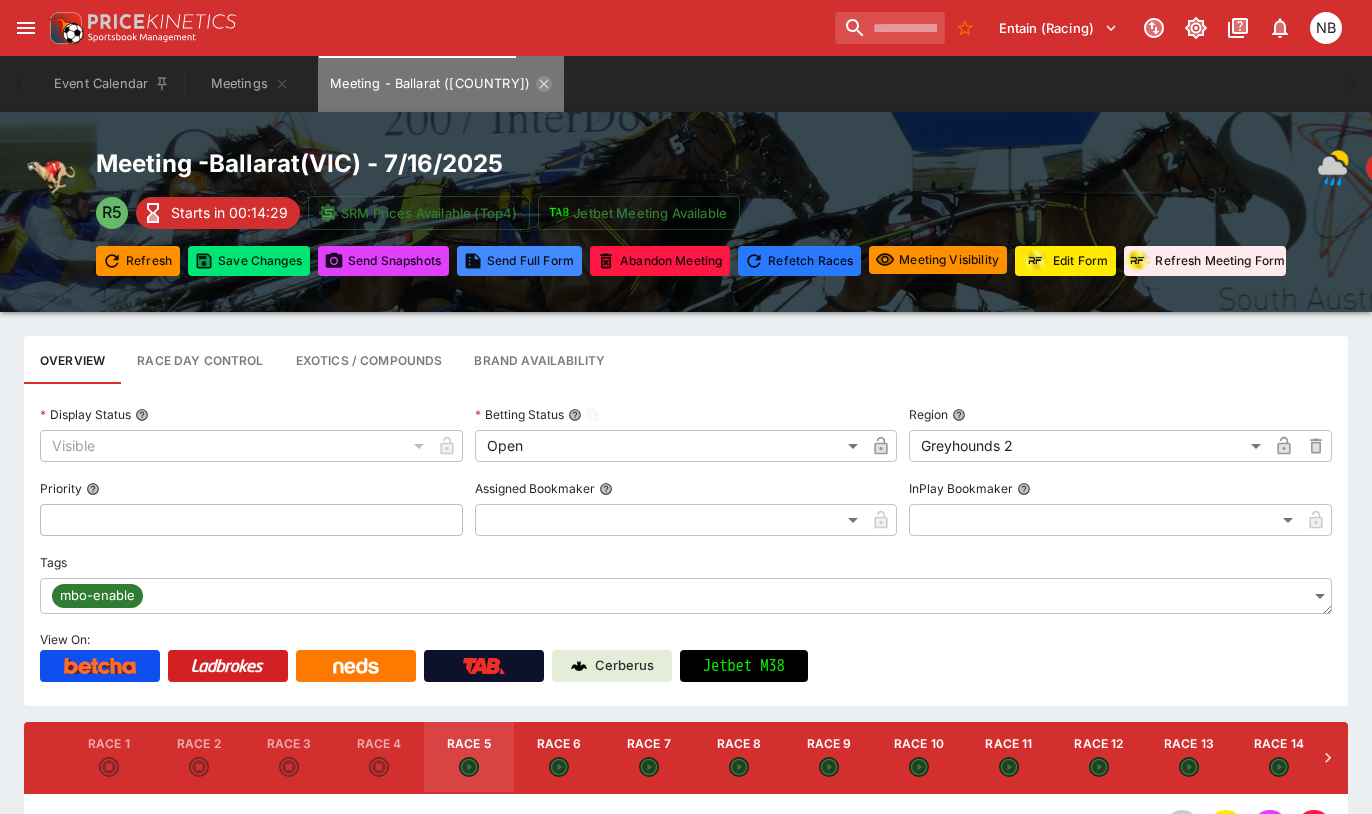 click 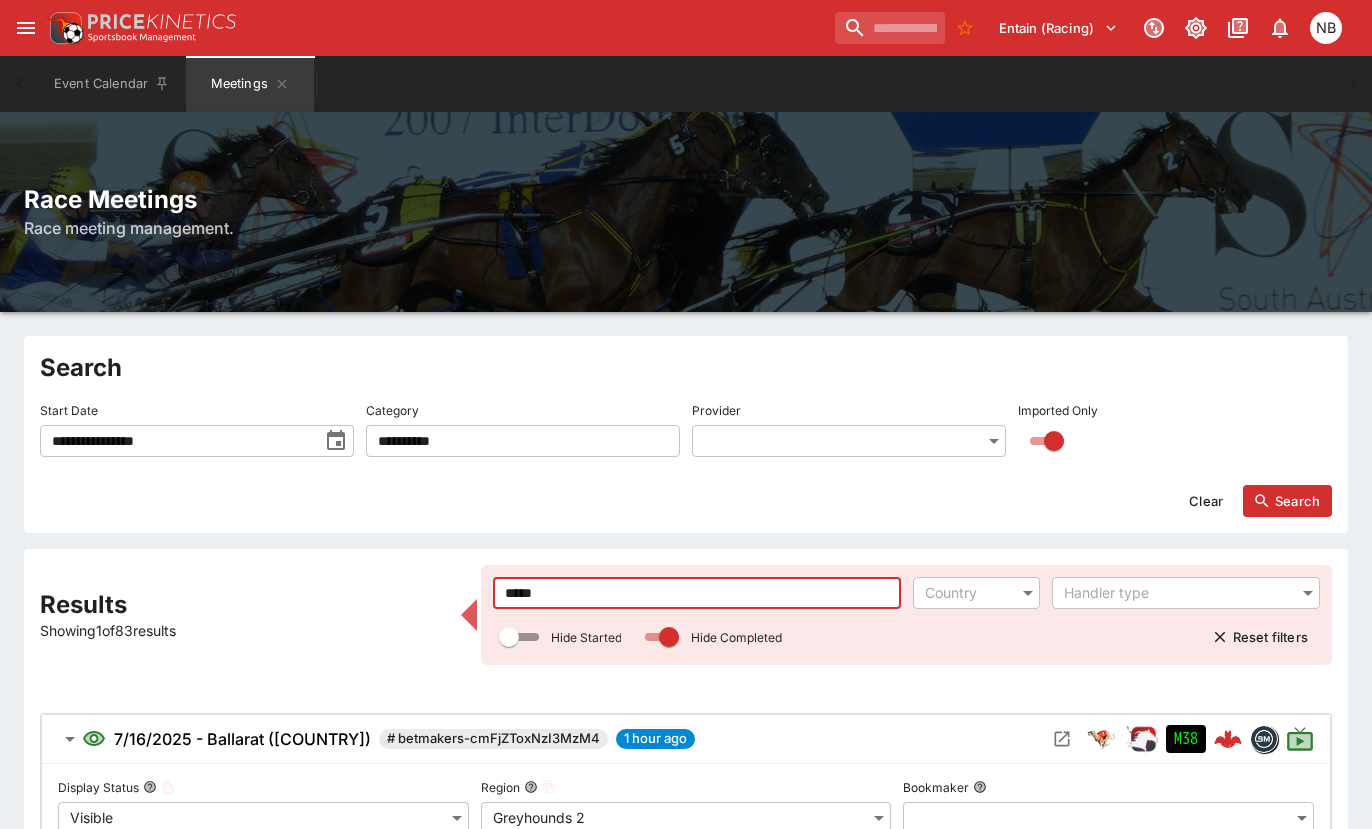 click on "*****" at bounding box center [696, 593] 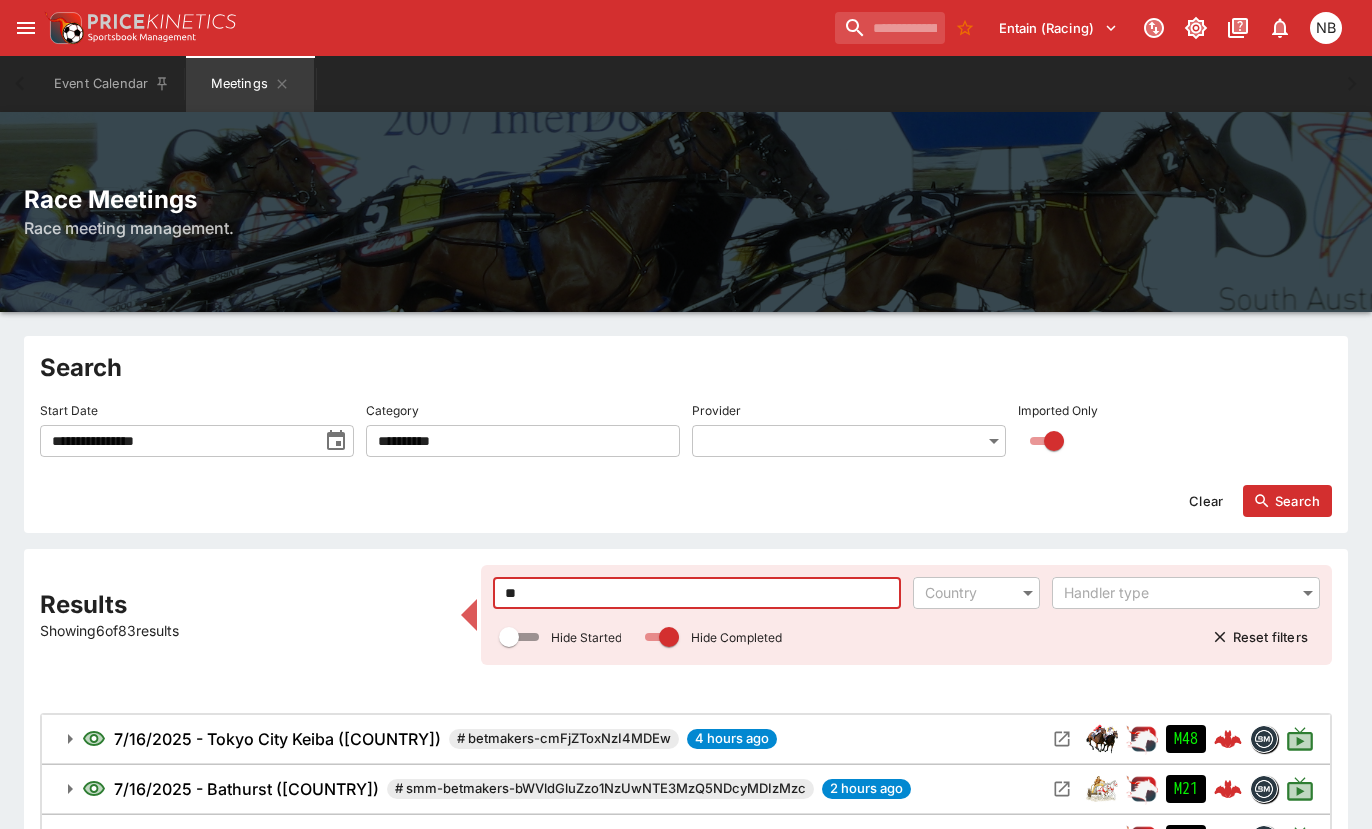 type on "*" 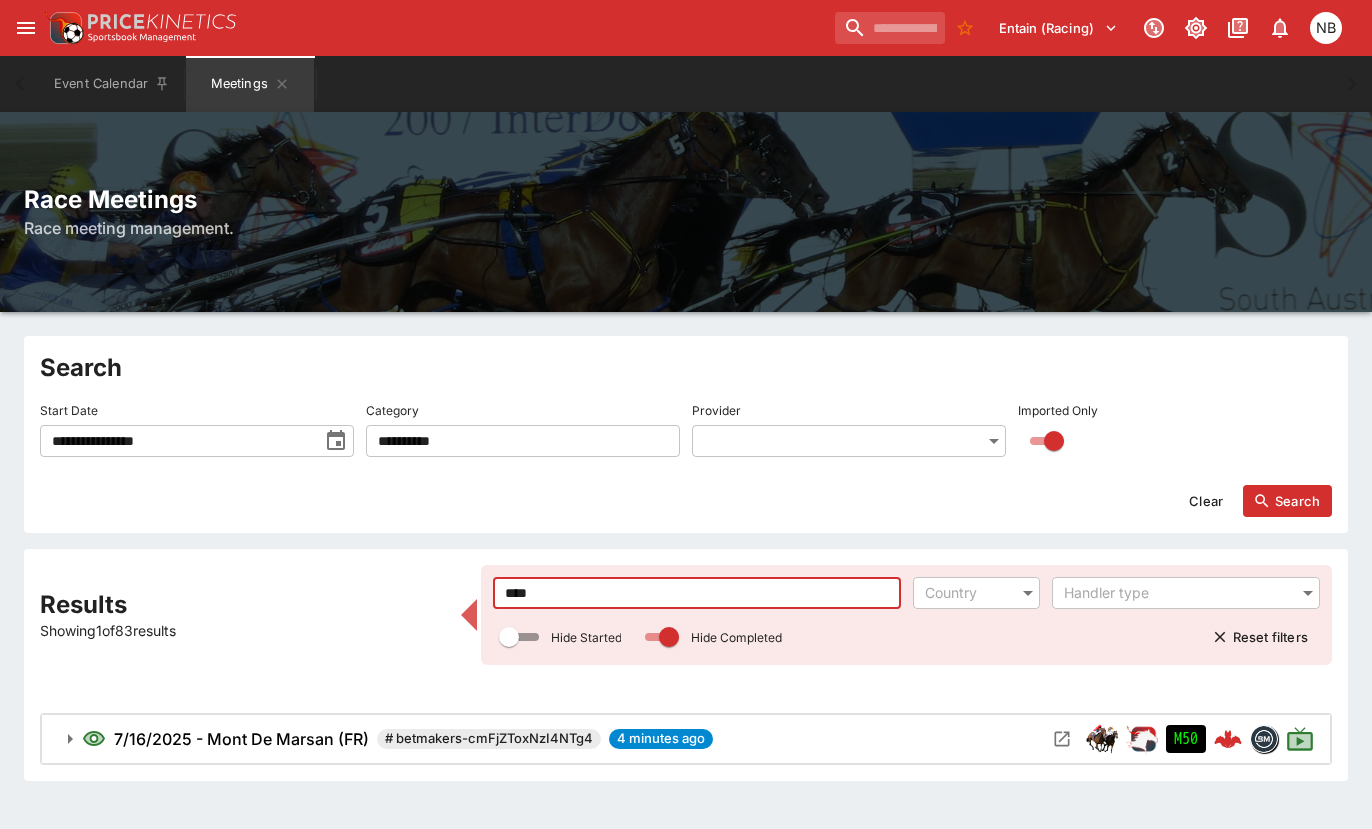 type on "****" 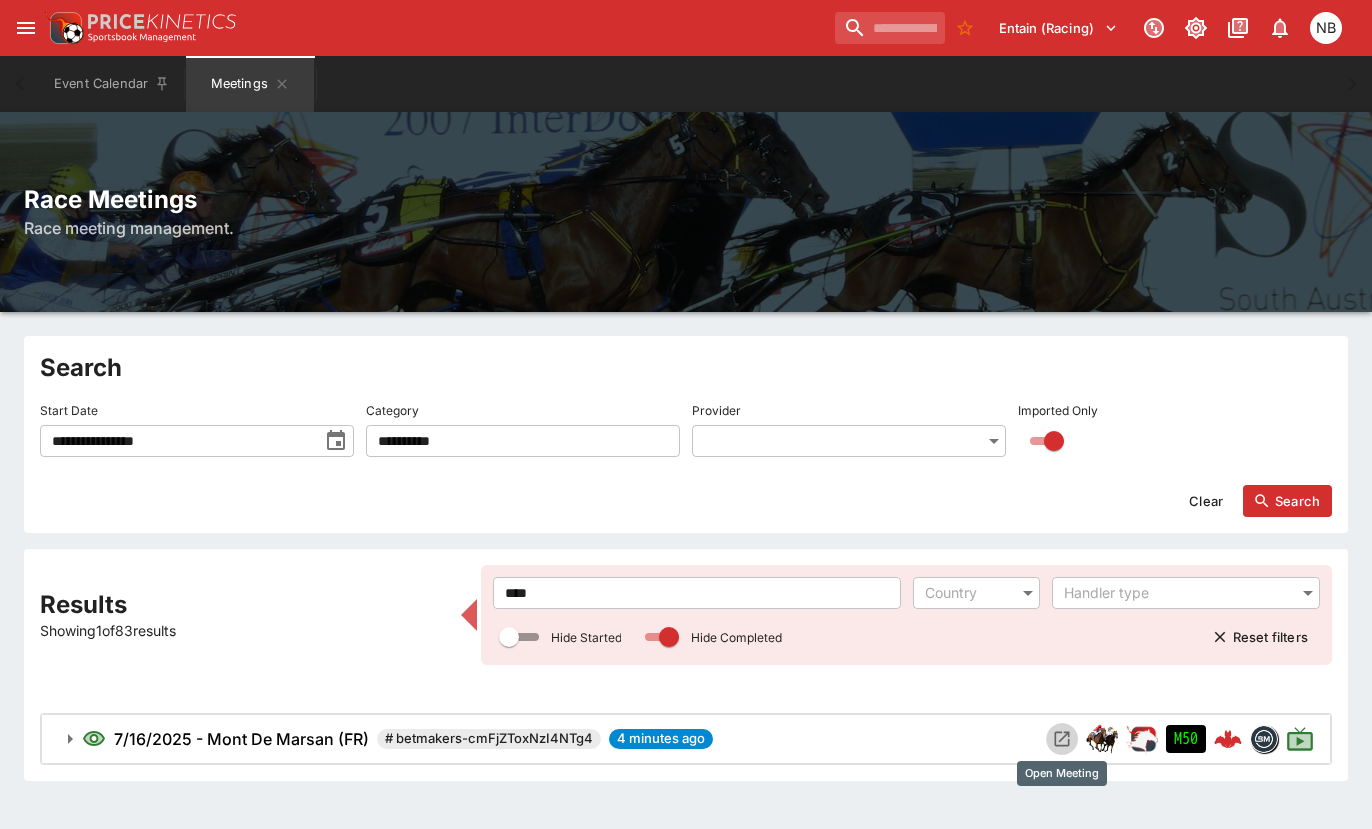 click at bounding box center (1062, 739) 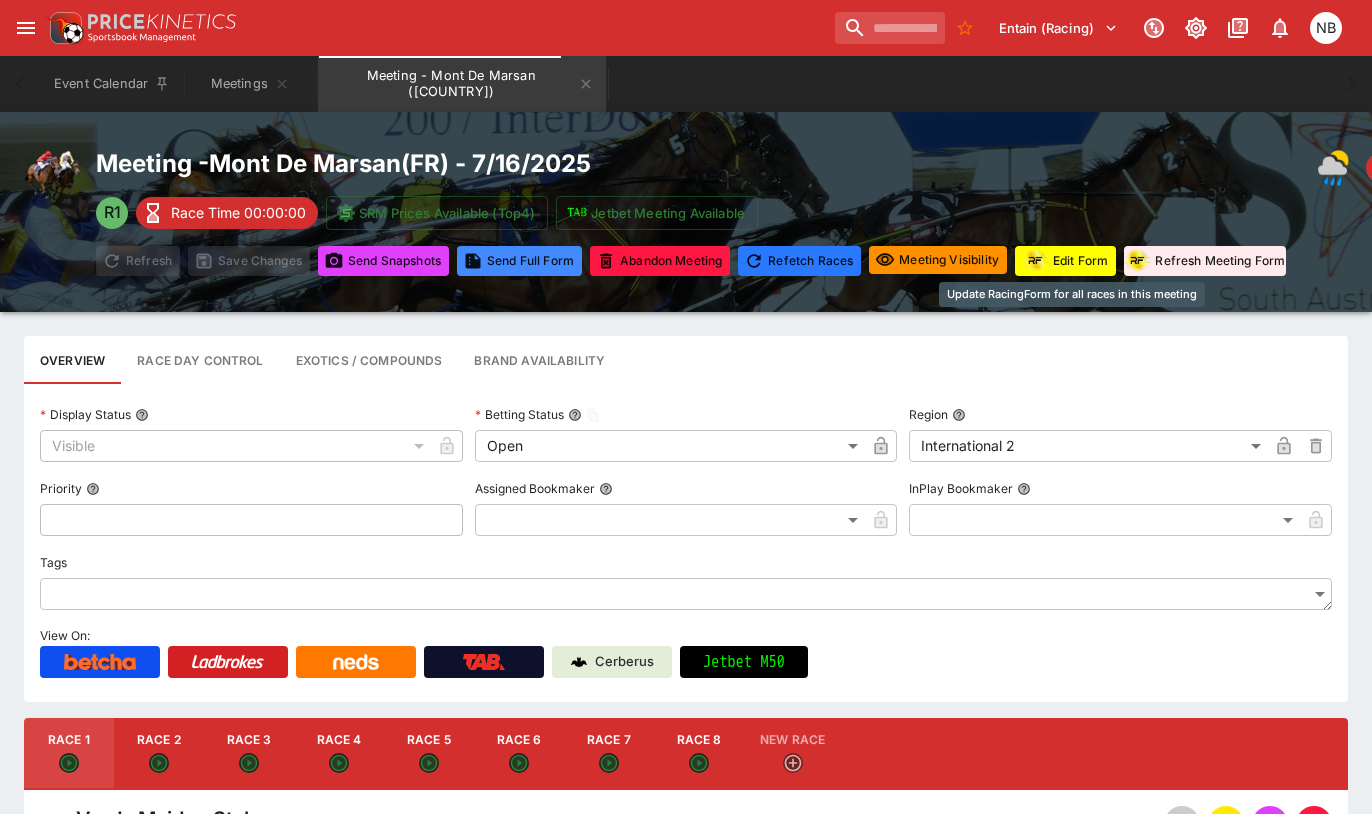 click on "Edit Form" at bounding box center [1065, 261] 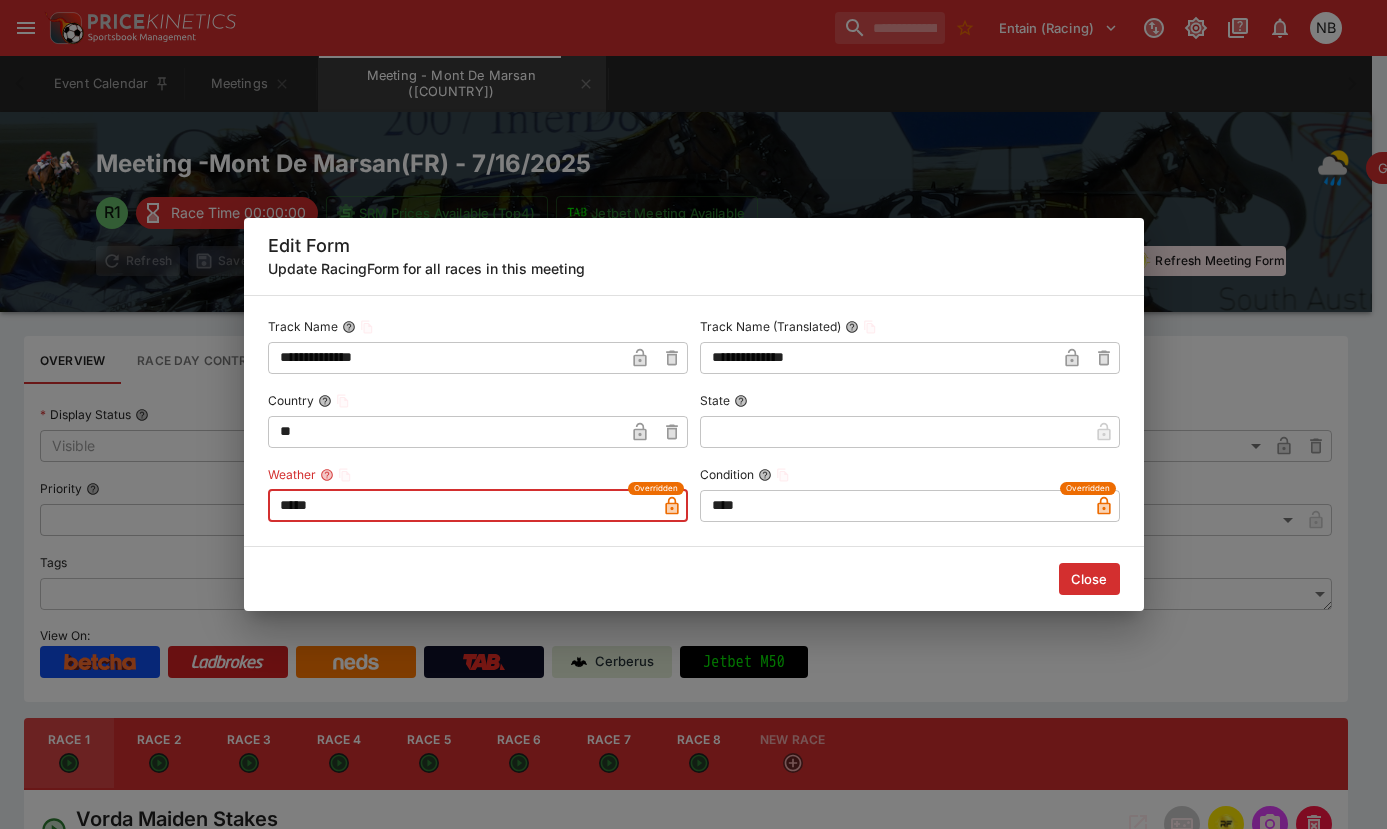 drag, startPoint x: 451, startPoint y: 517, endPoint x: -344, endPoint y: 409, distance: 802.3023 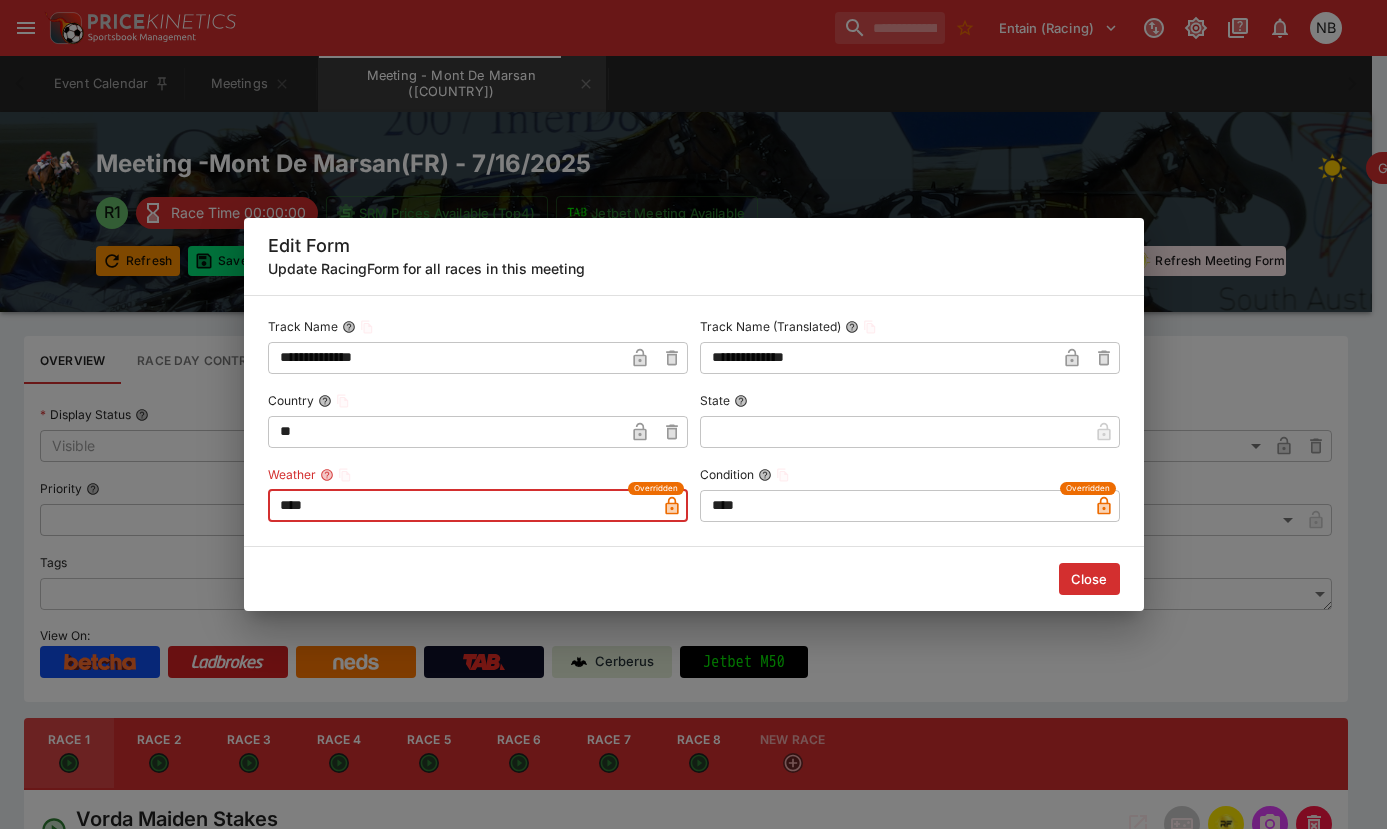 type on "****" 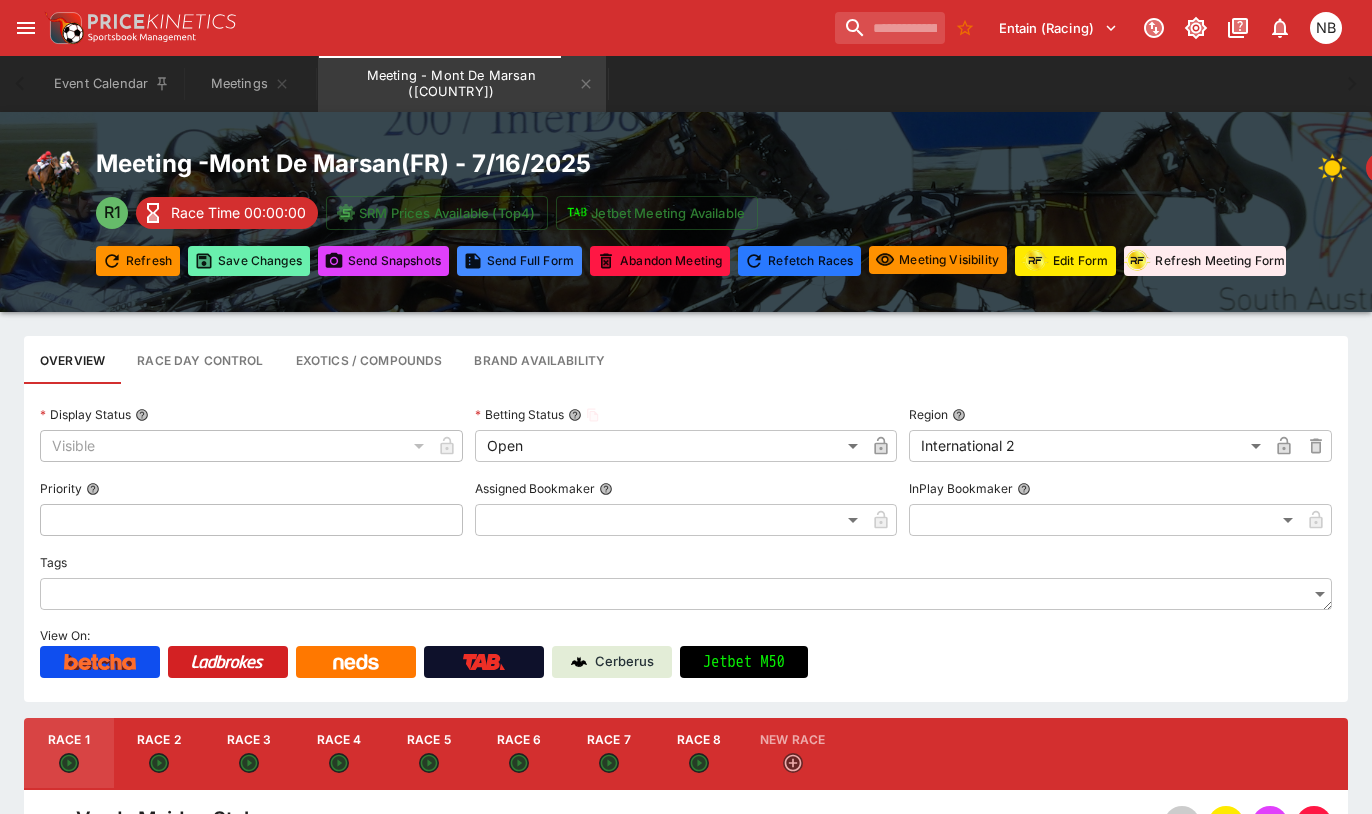 click on "Save Changes" at bounding box center (249, 261) 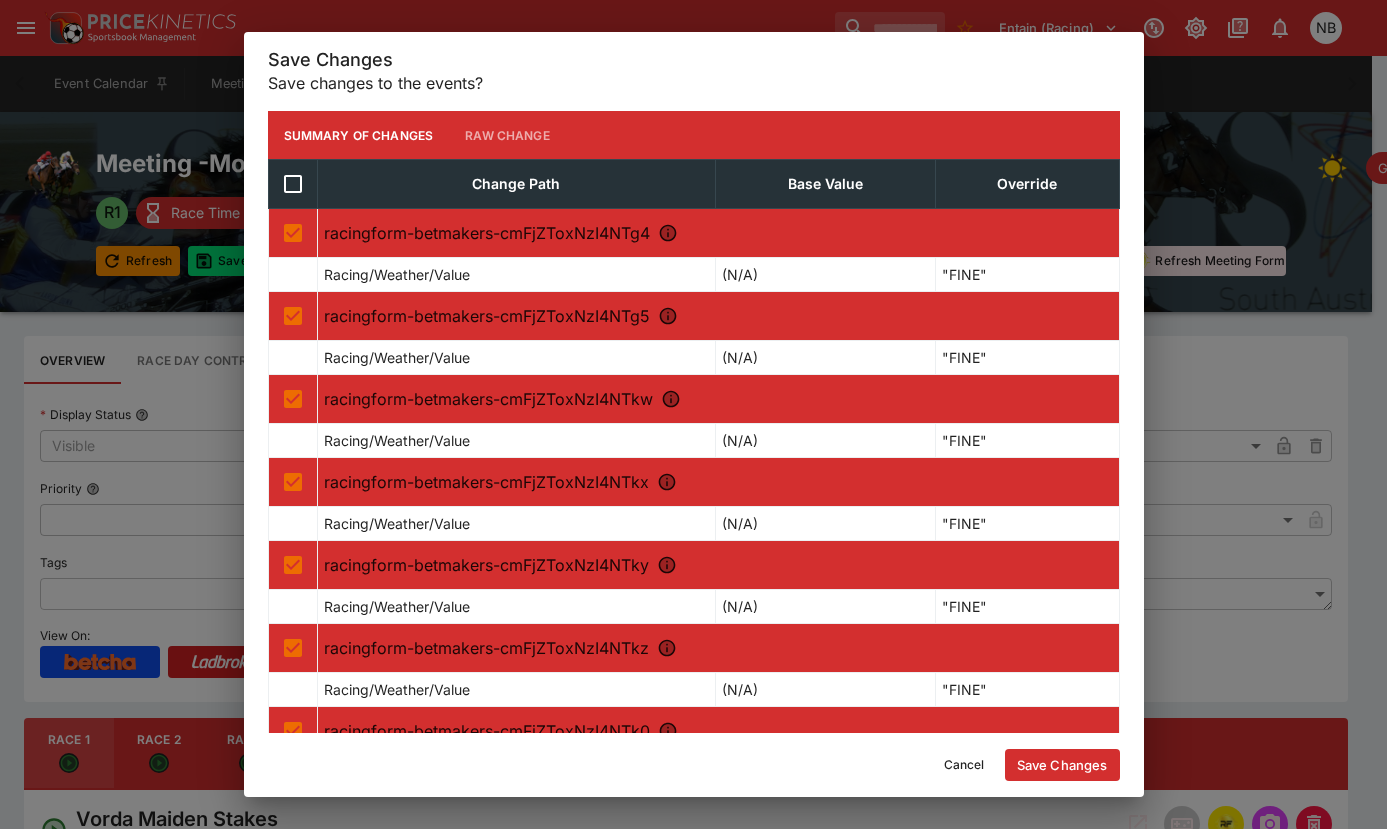 click on "Save Changes" at bounding box center [1062, 765] 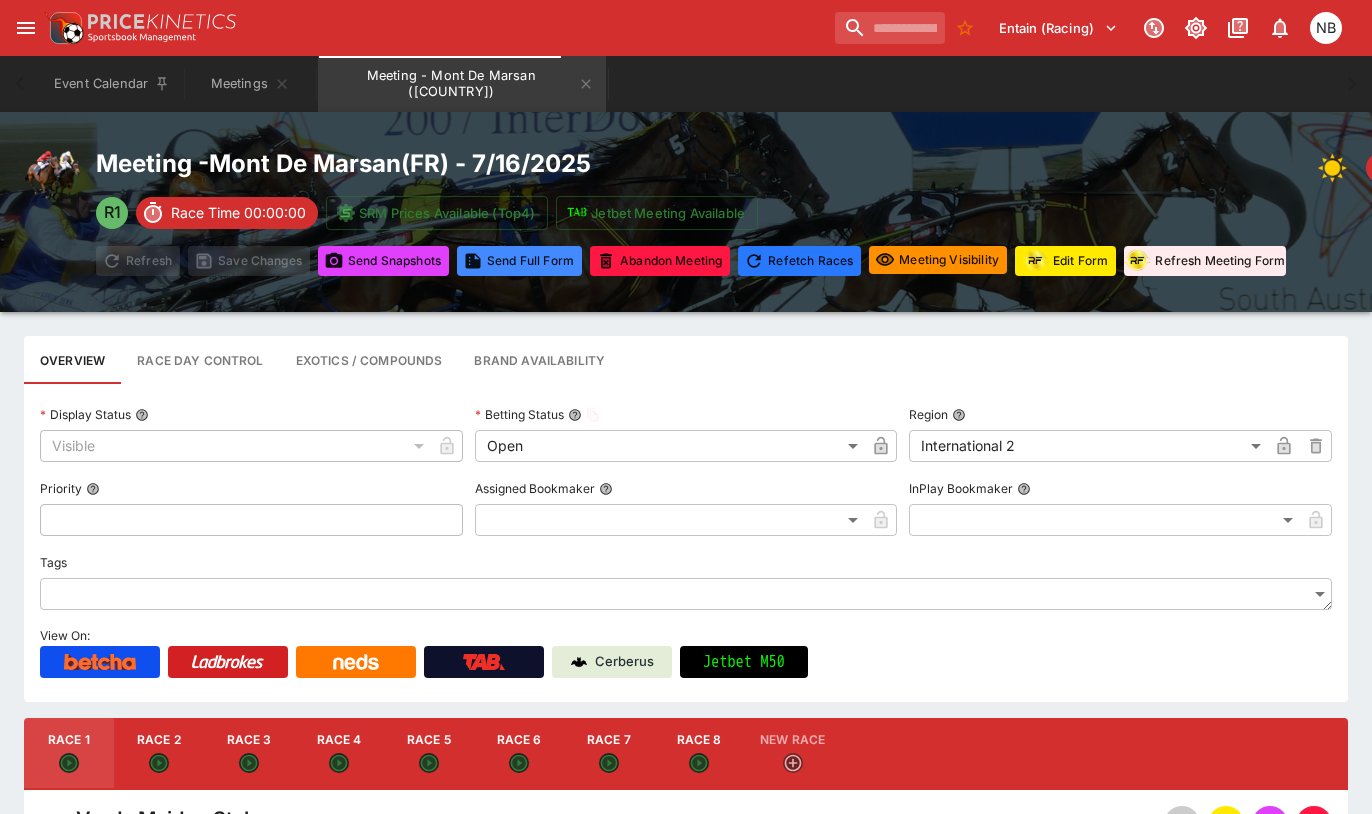 type on "****" 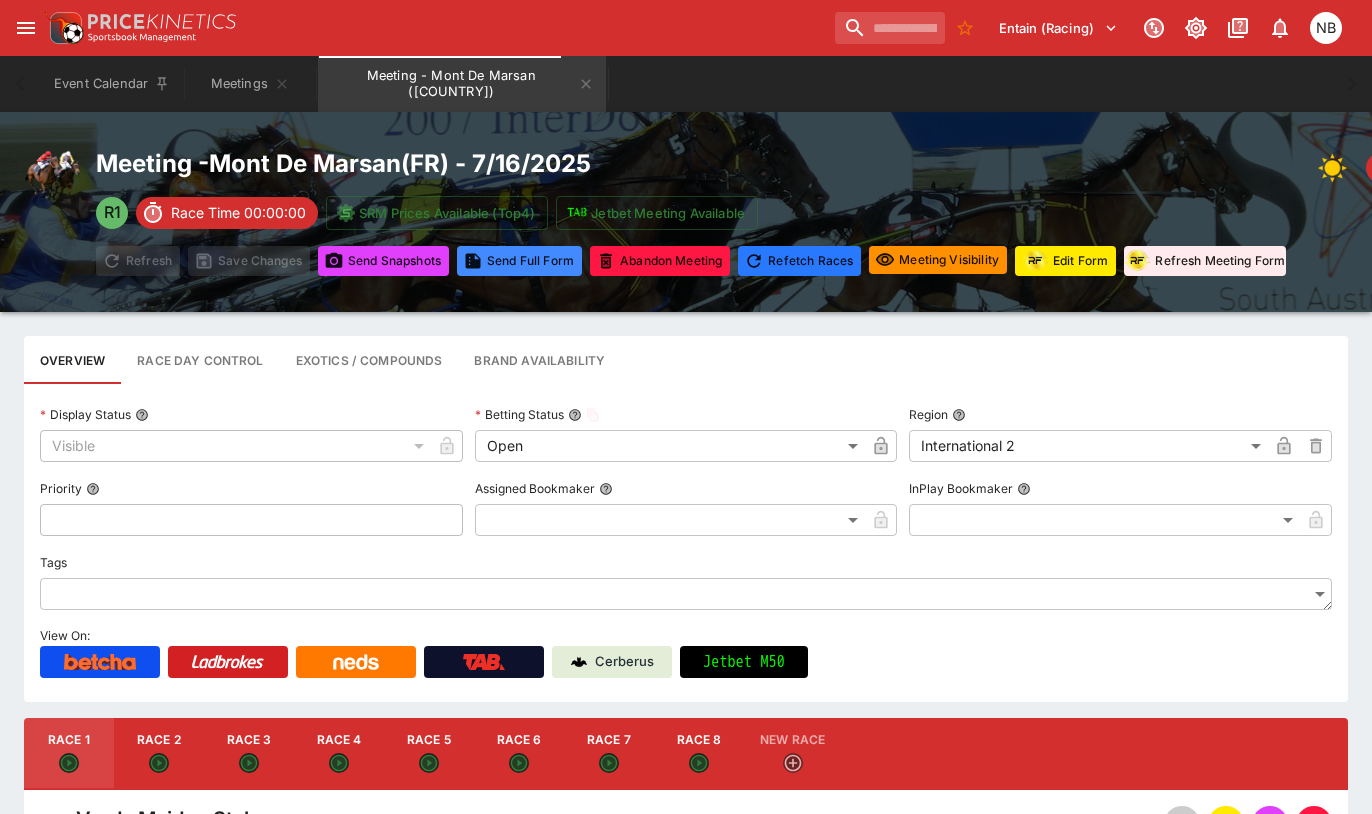 type on "****" 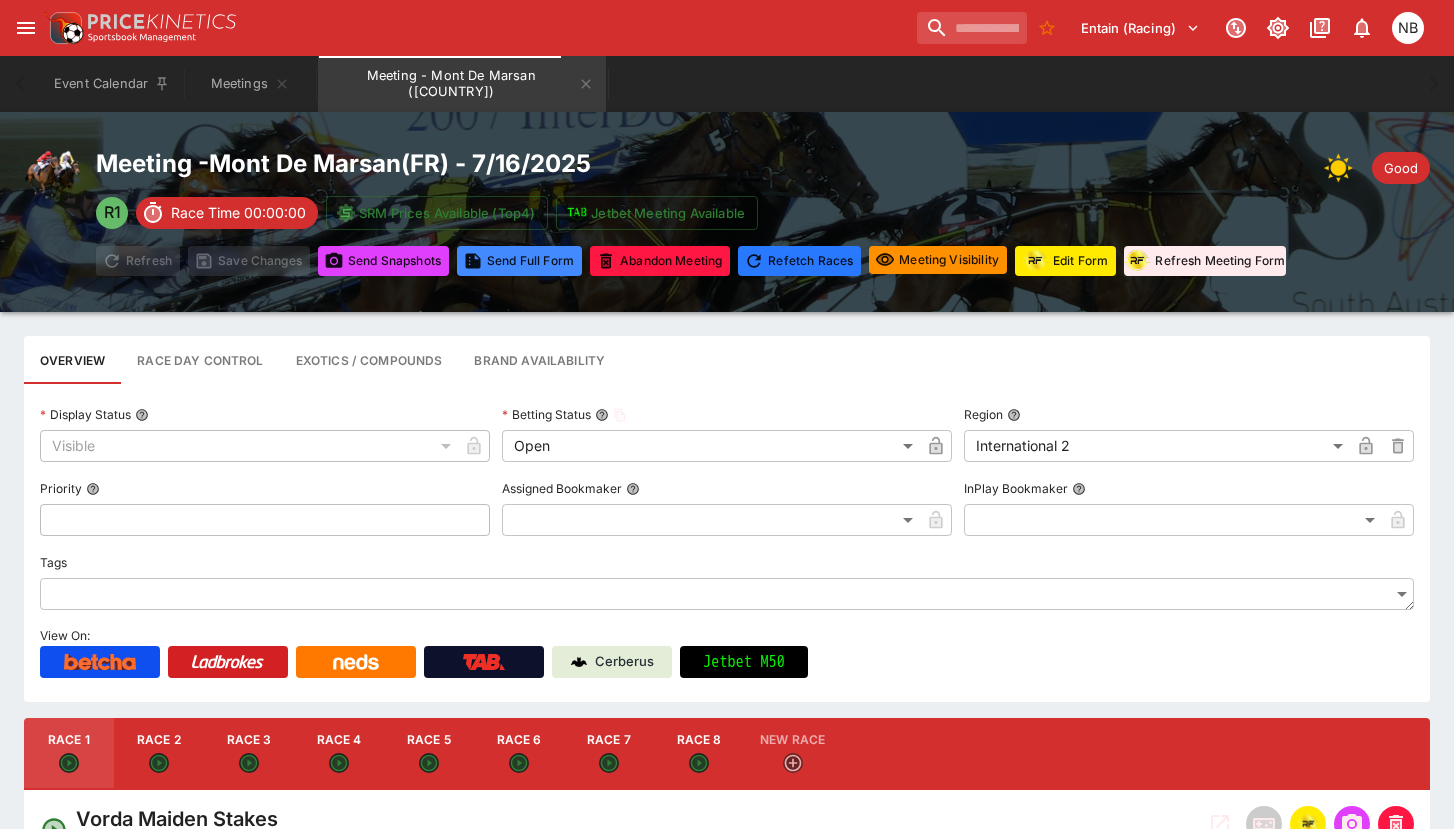 type on "**********" 